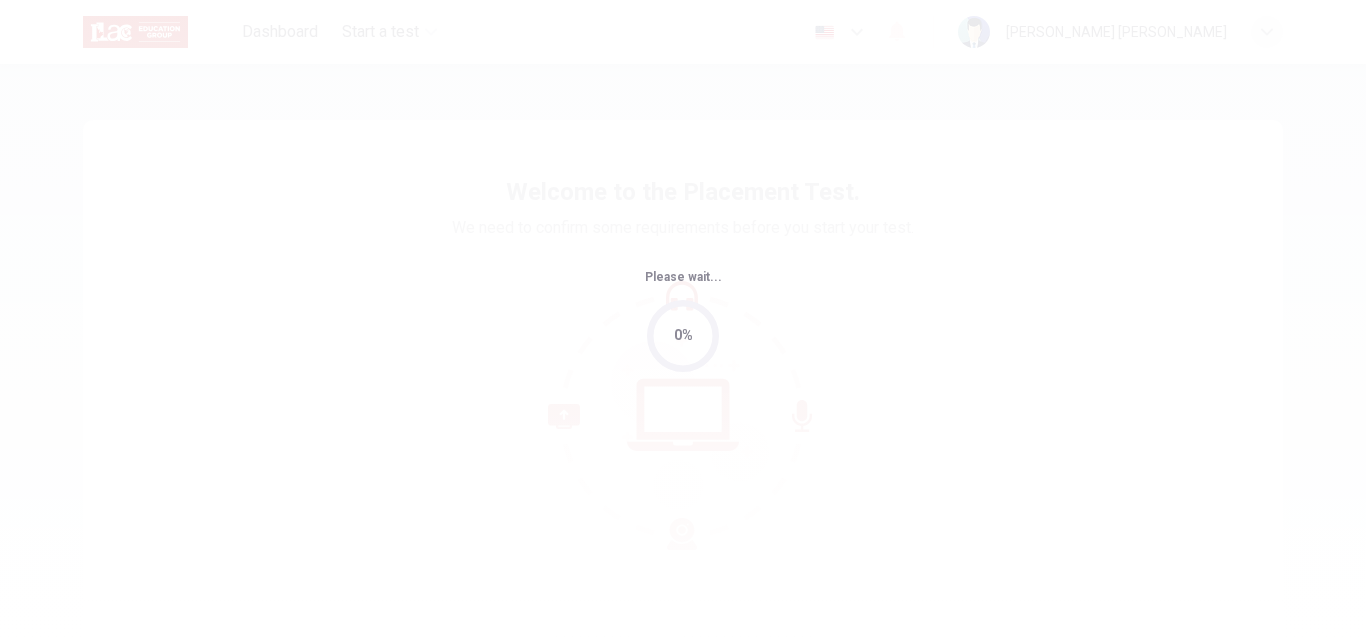scroll, scrollTop: 0, scrollLeft: 0, axis: both 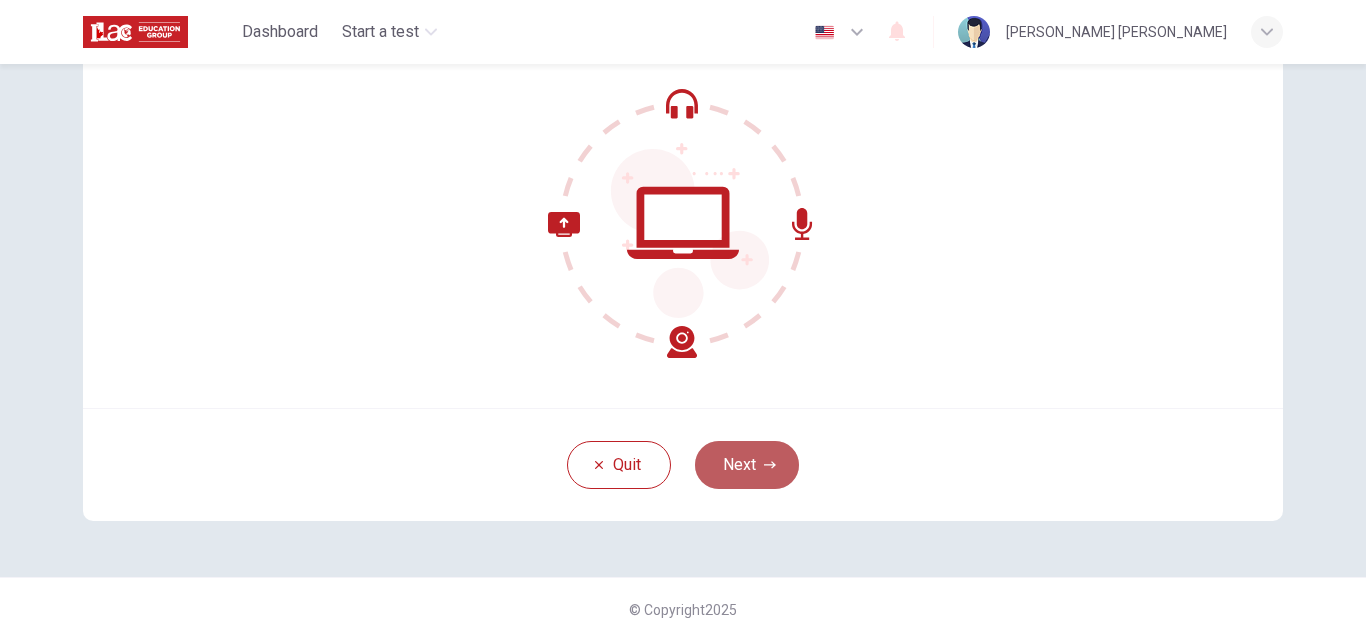 click on "Next" at bounding box center [747, 465] 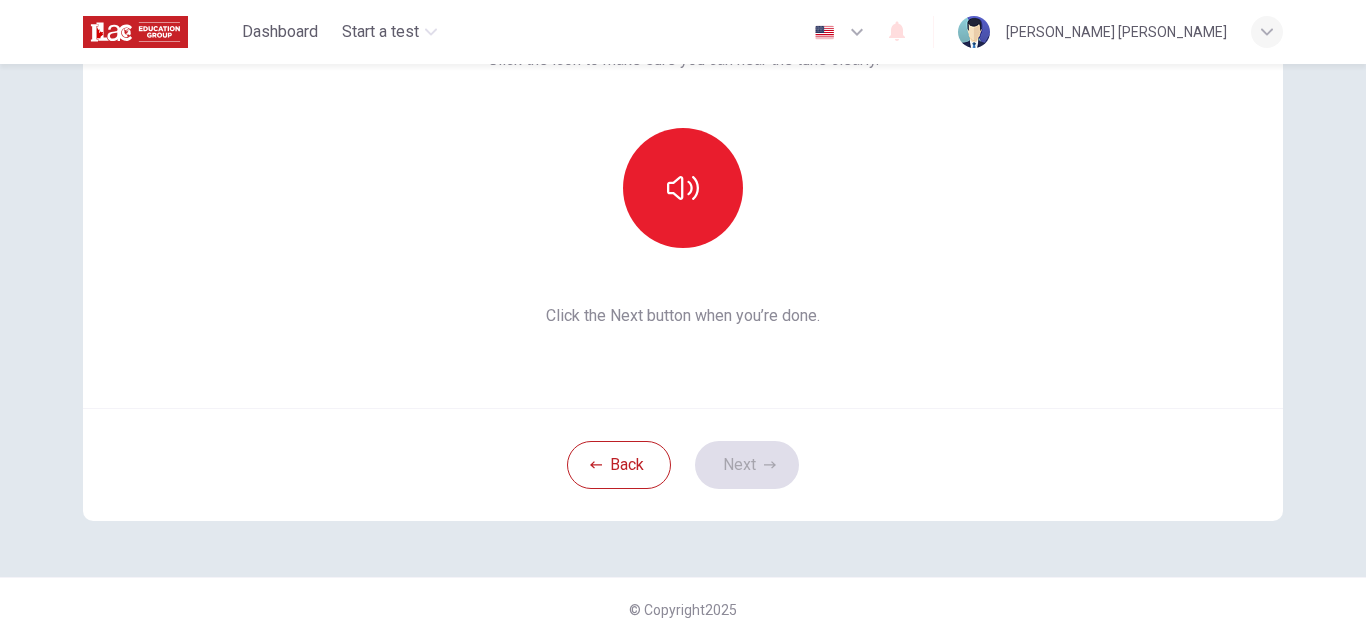 scroll, scrollTop: 0, scrollLeft: 0, axis: both 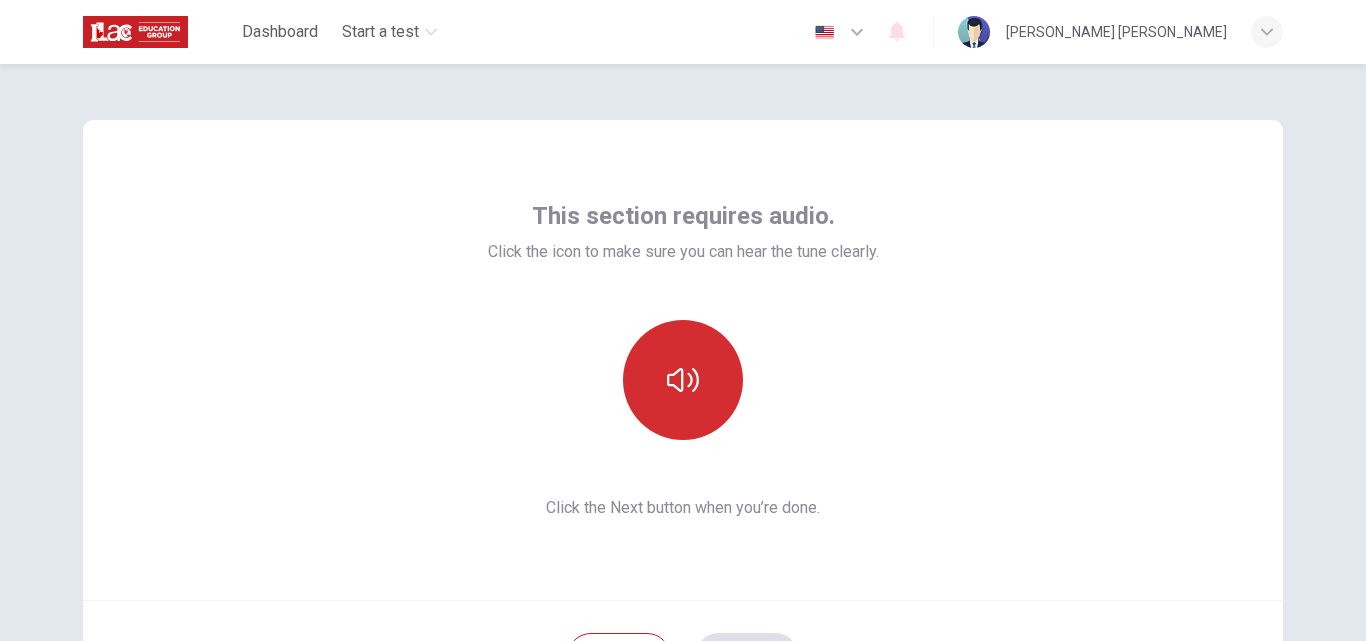 click 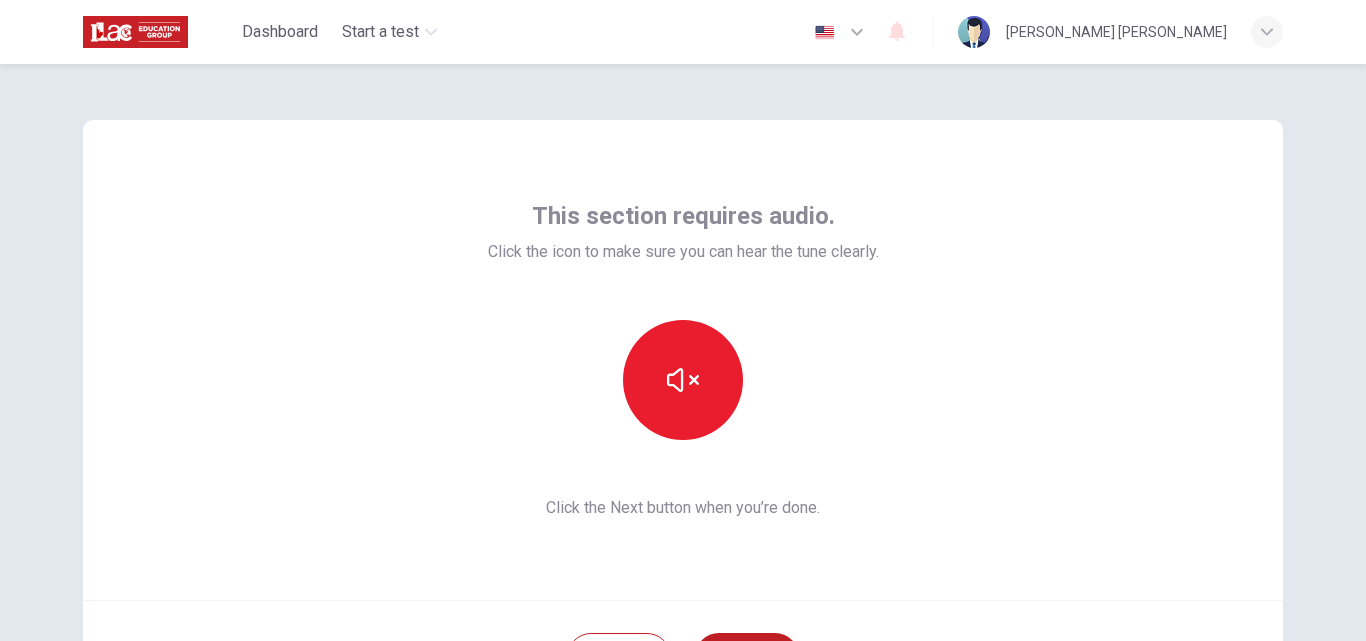 scroll, scrollTop: 167, scrollLeft: 0, axis: vertical 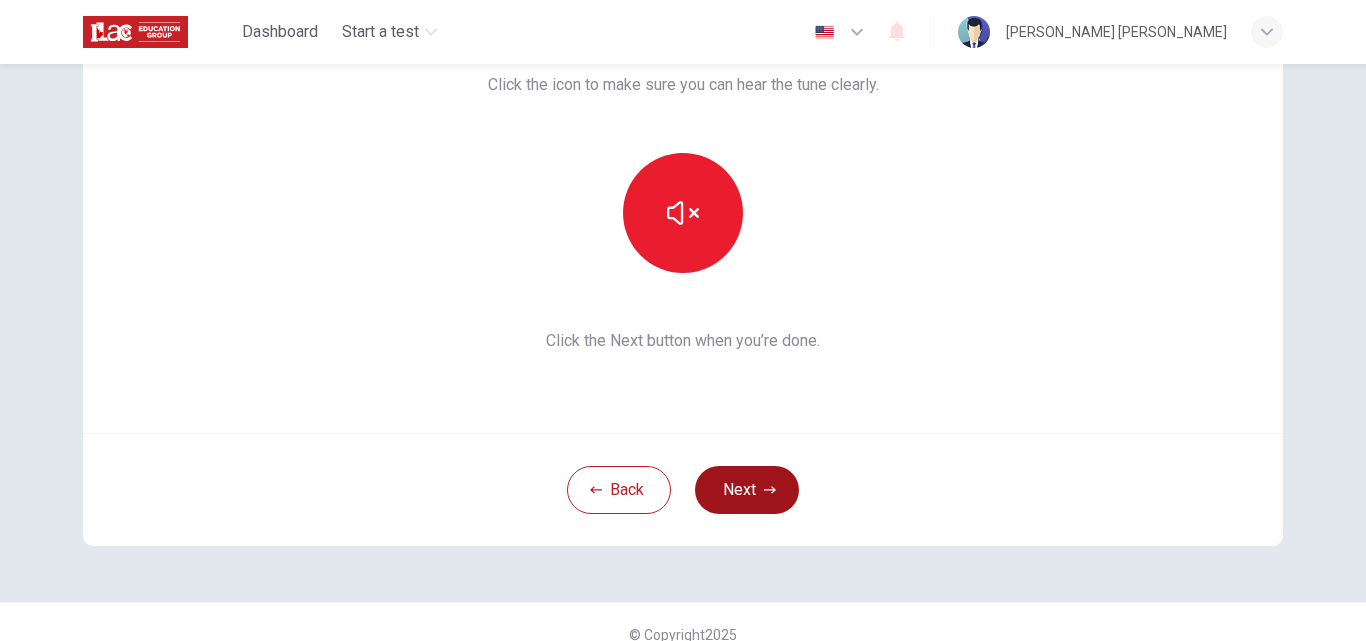 click on "Next" at bounding box center [747, 490] 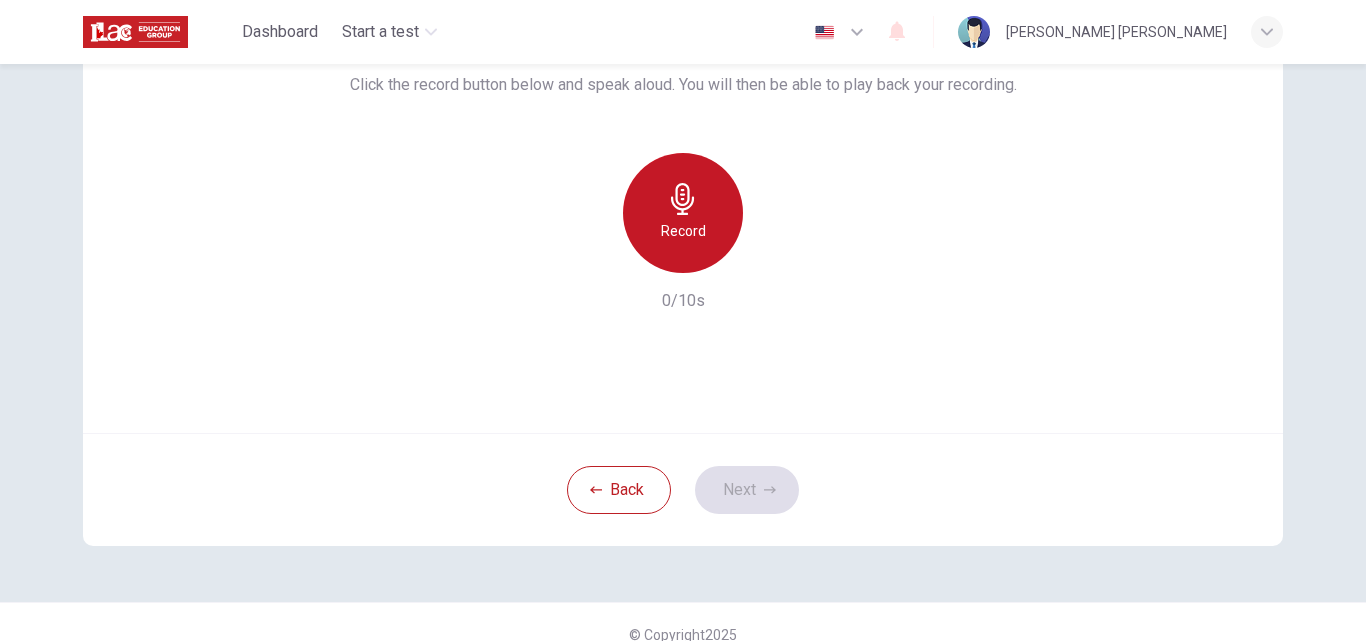 click on "Record" at bounding box center (683, 231) 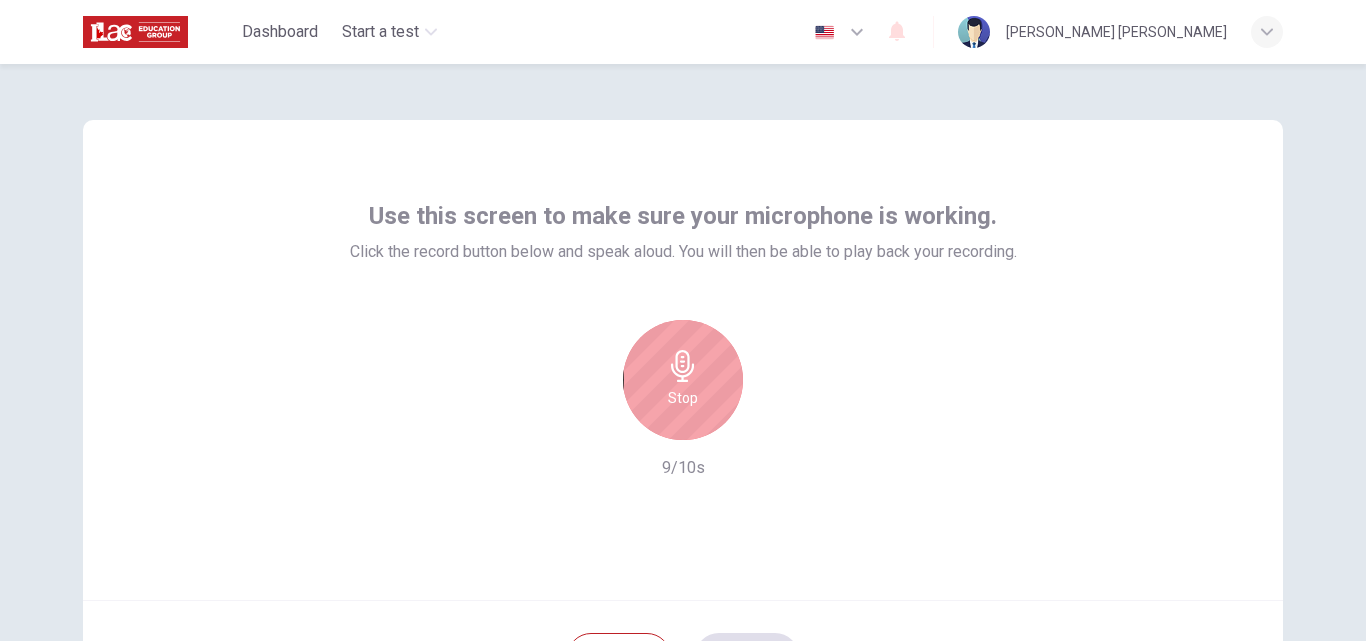 scroll, scrollTop: 167, scrollLeft: 0, axis: vertical 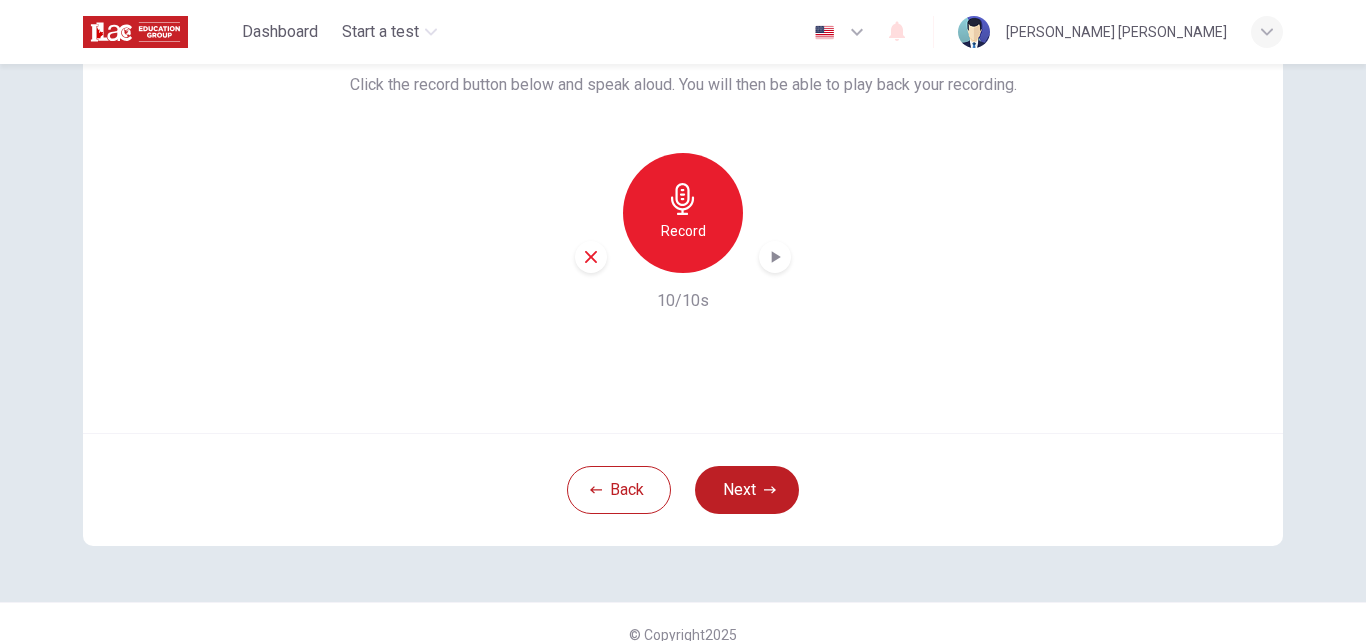 click 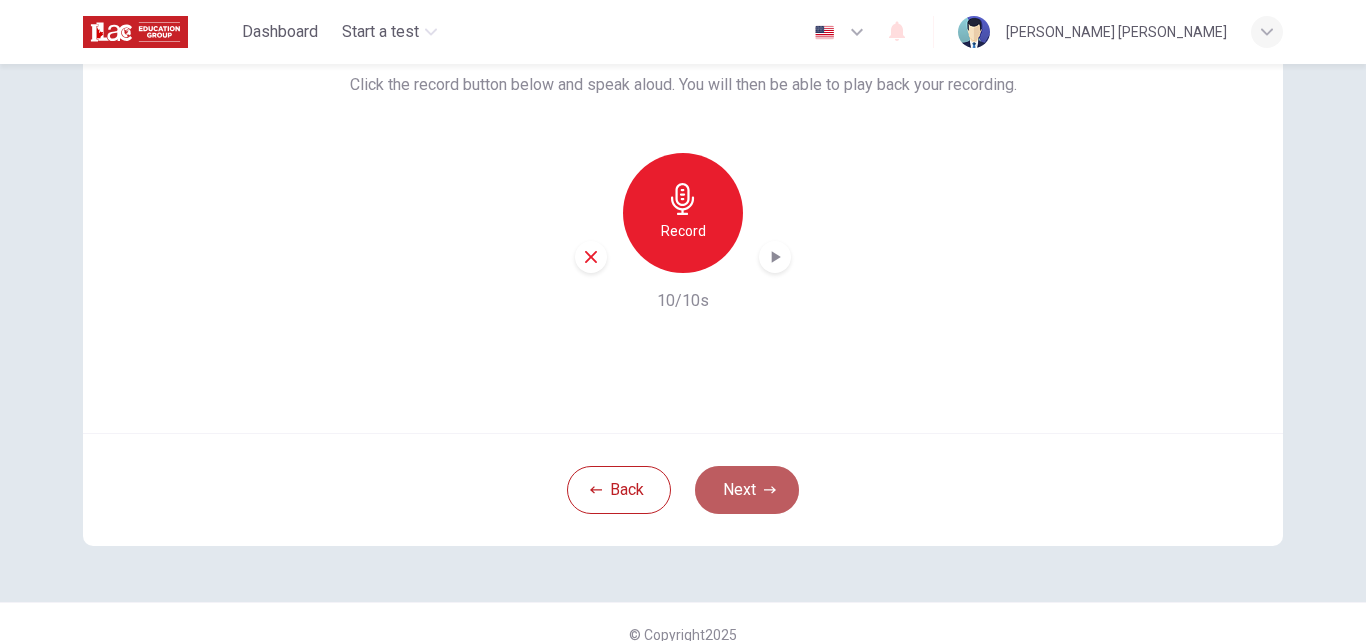 click 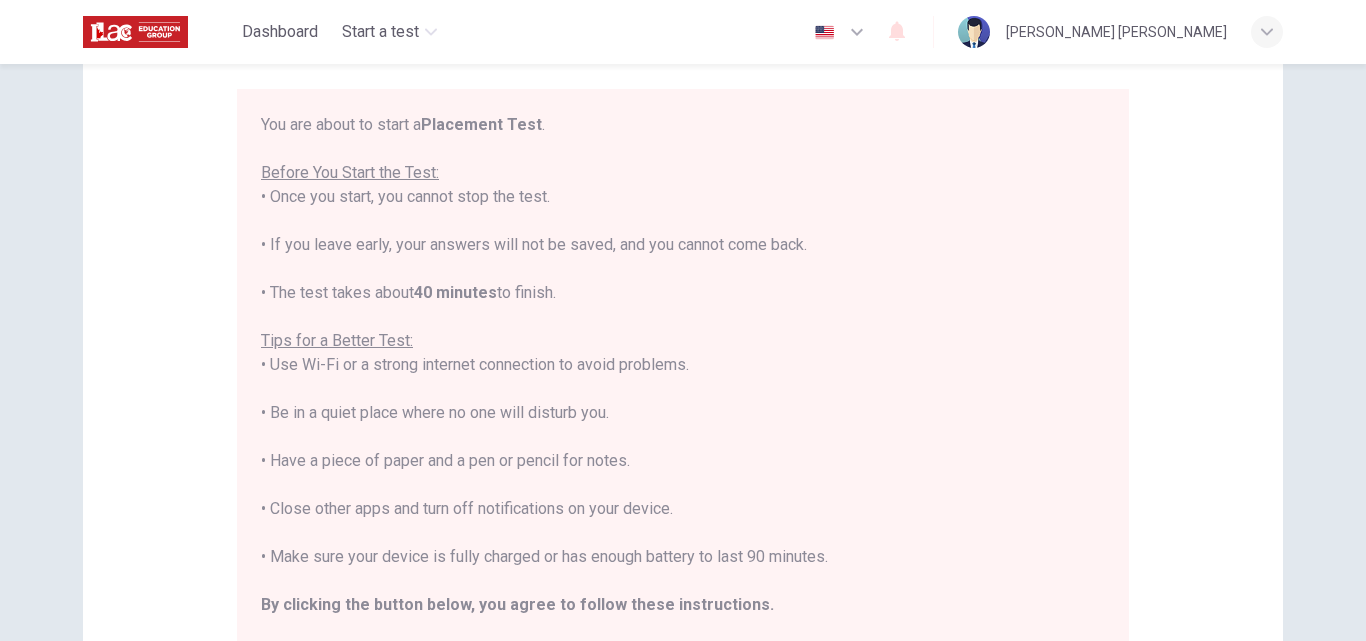 scroll, scrollTop: 23, scrollLeft: 0, axis: vertical 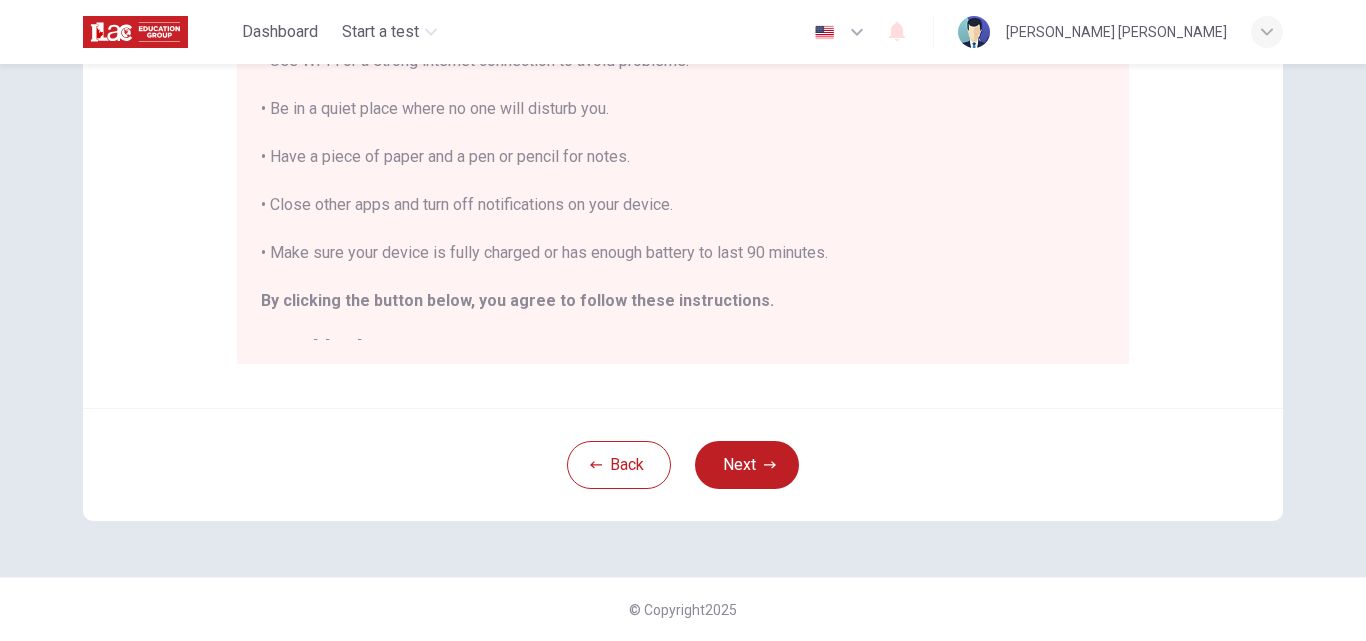 type 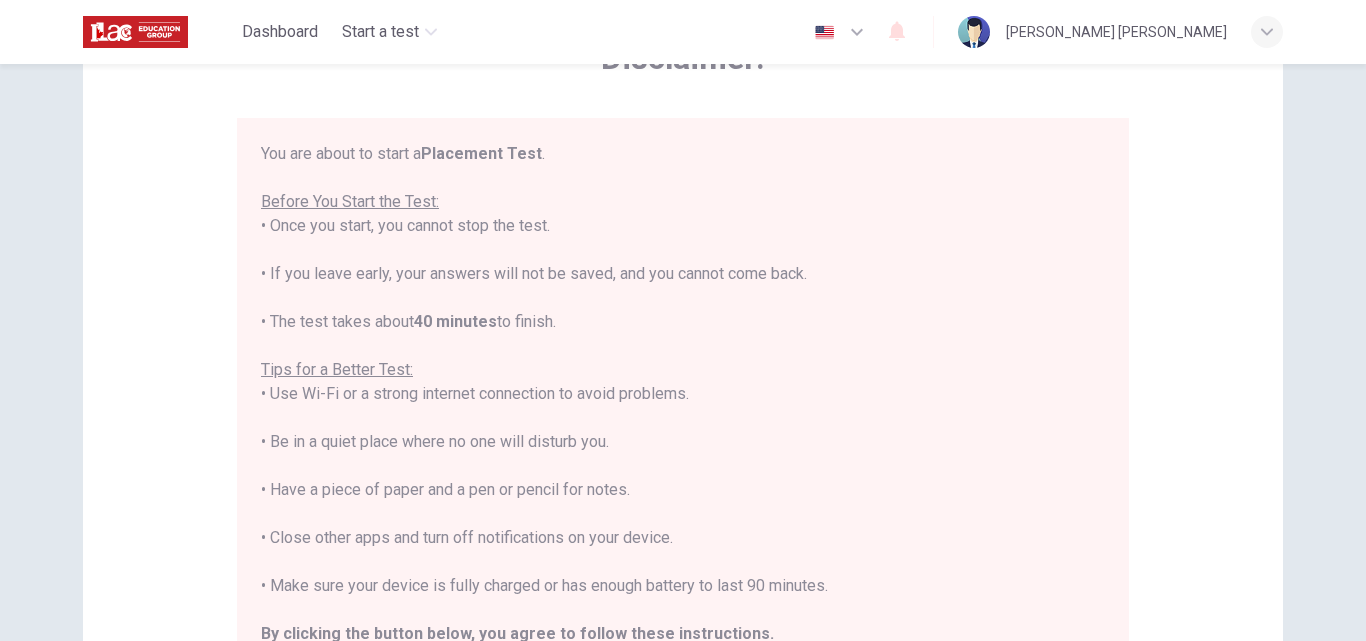 scroll, scrollTop: 23, scrollLeft: 0, axis: vertical 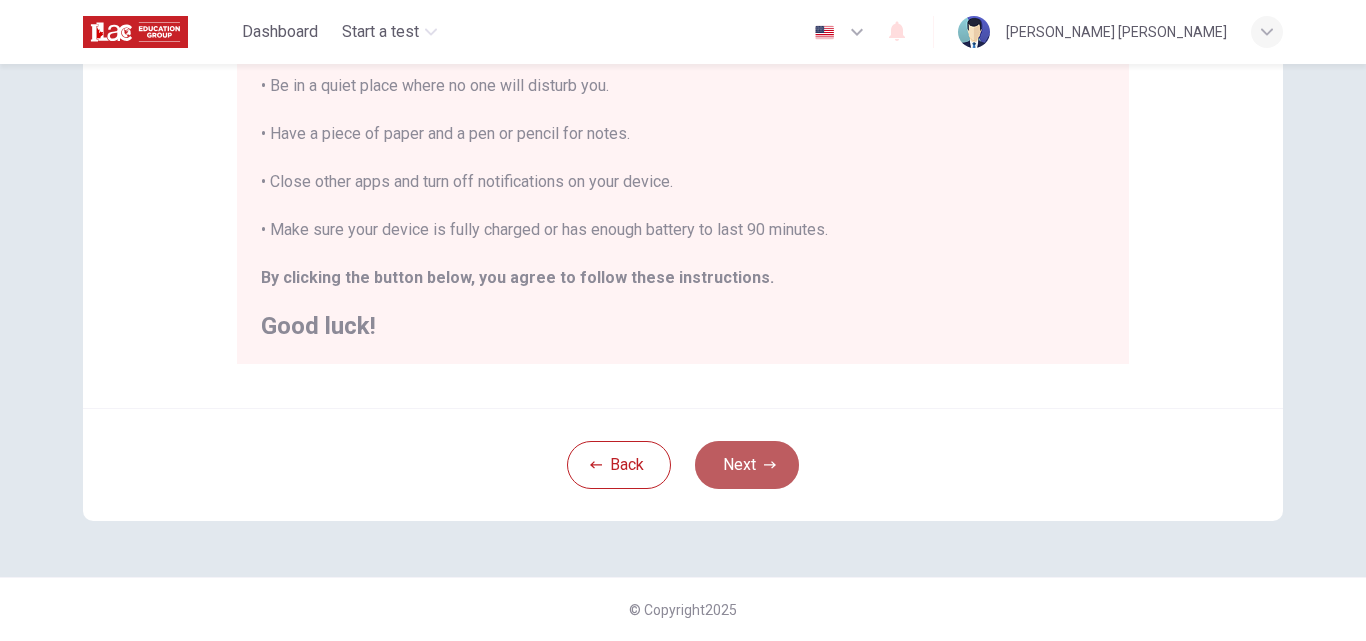 click 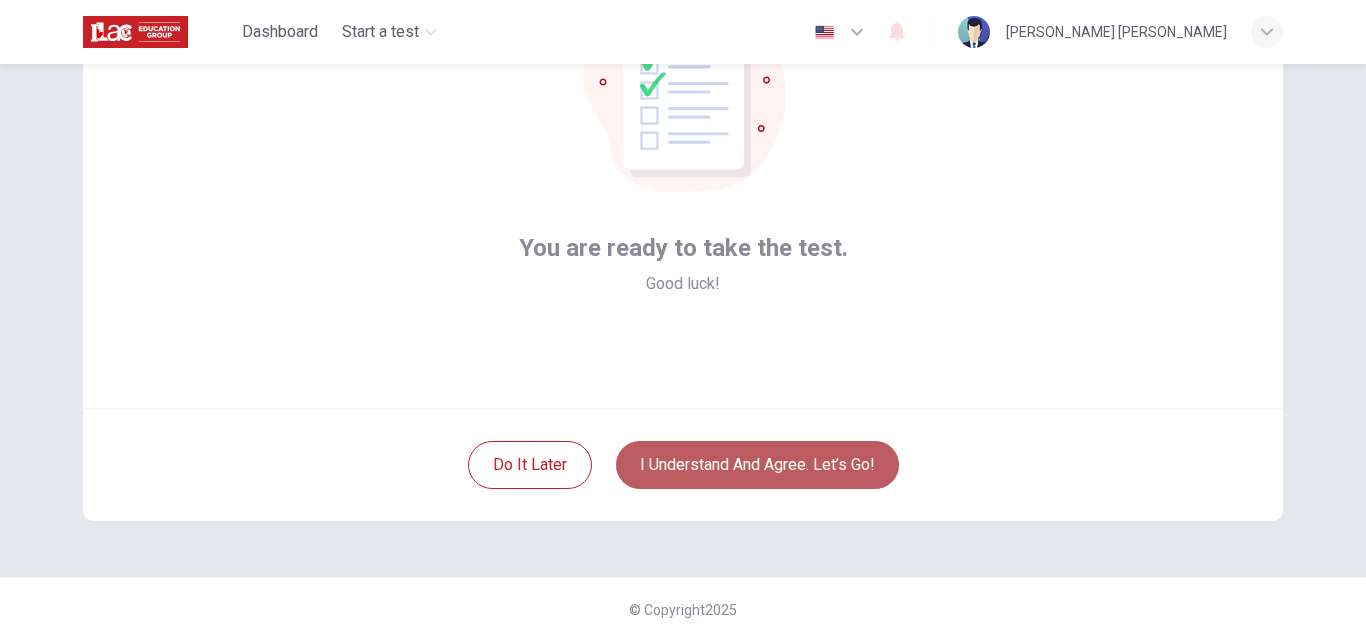 click on "I understand and agree. Let’s go!" at bounding box center [757, 465] 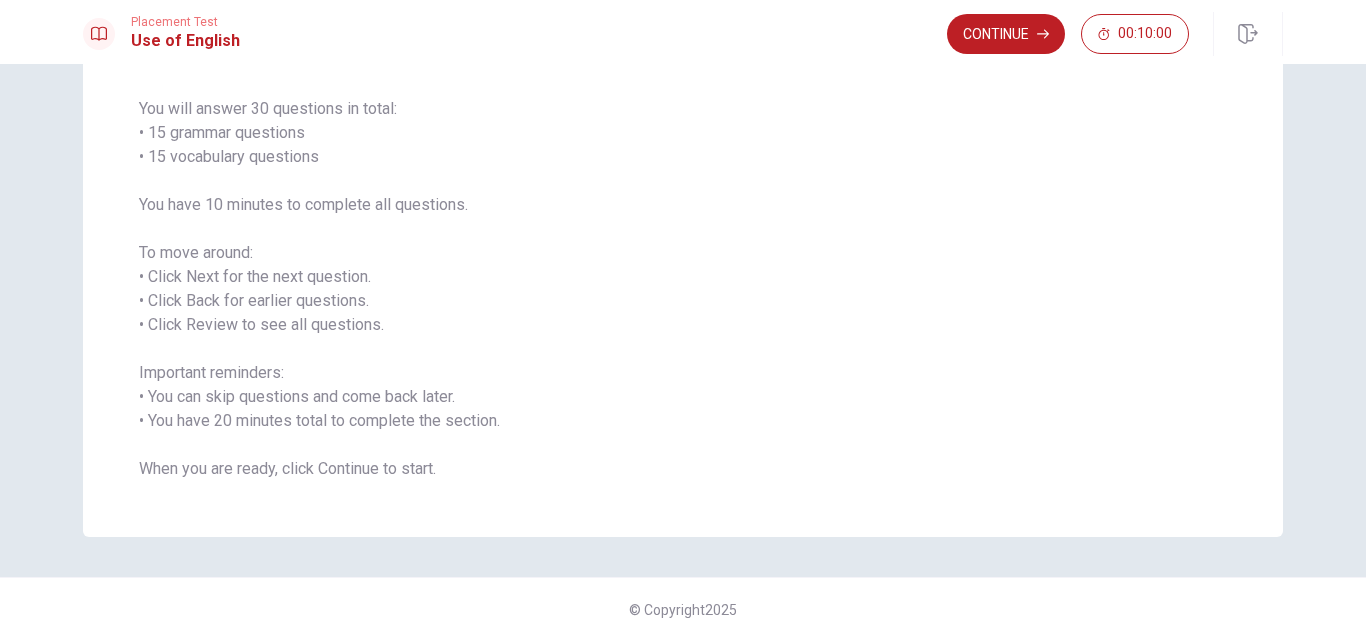 scroll, scrollTop: 0, scrollLeft: 0, axis: both 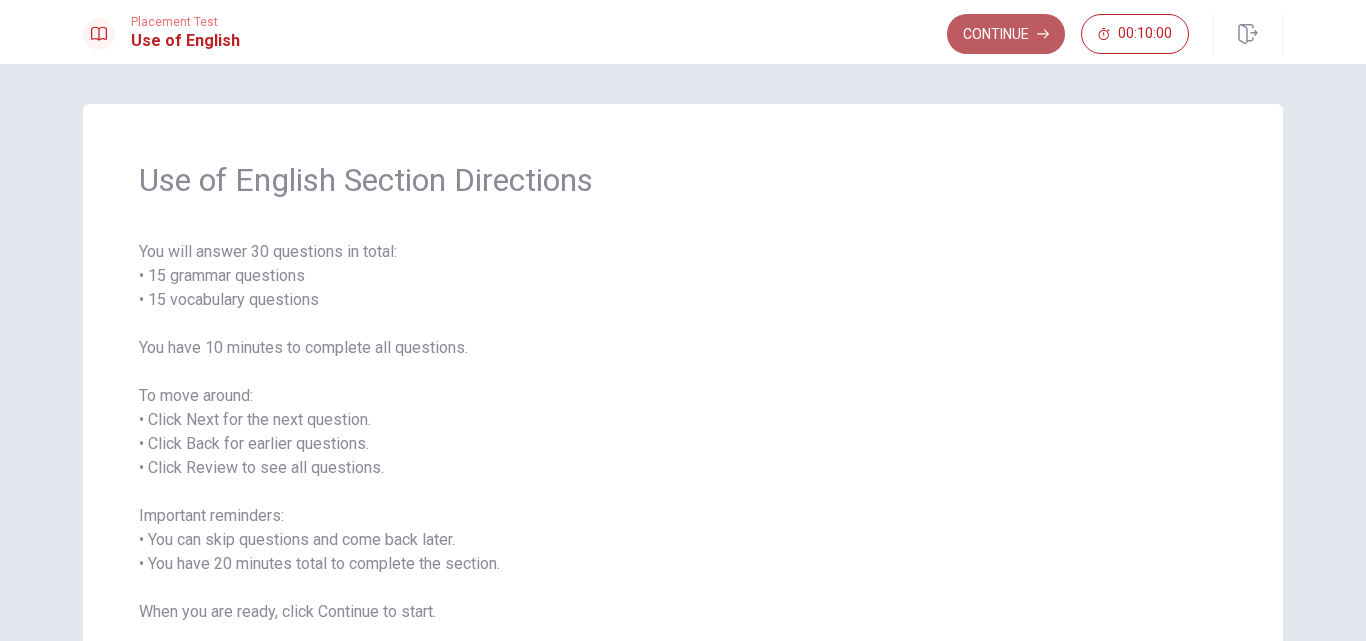 click on "Continue" at bounding box center [1006, 34] 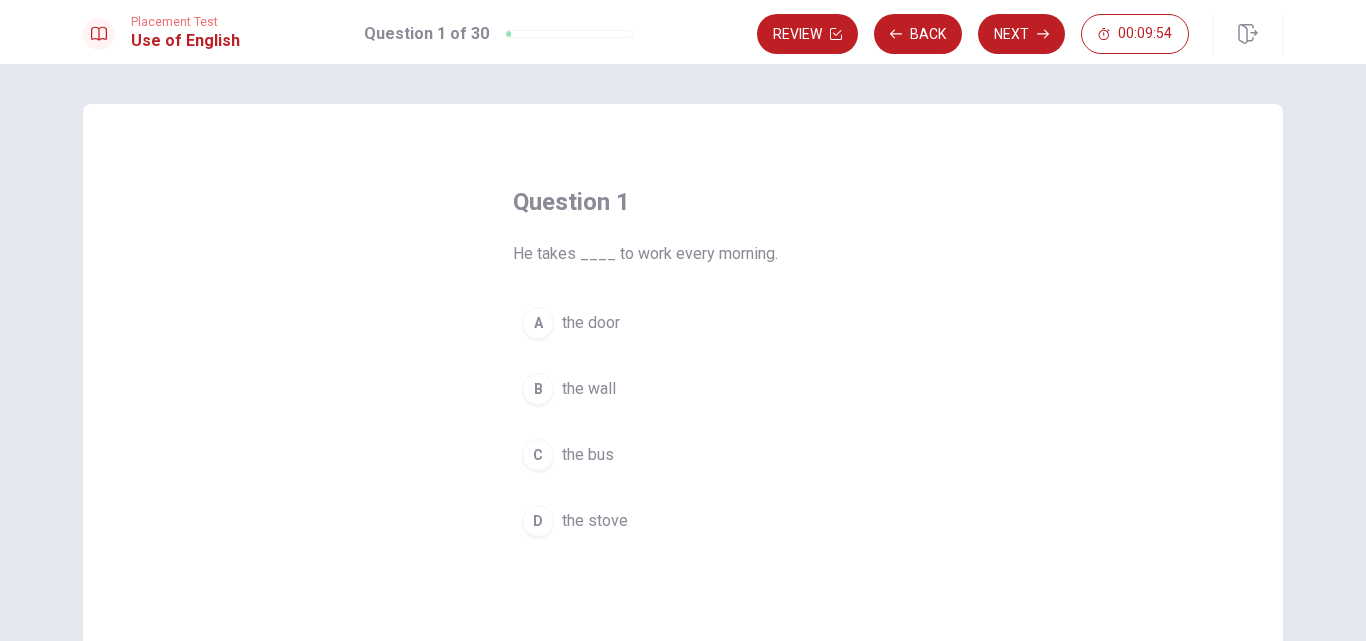 click on "C" at bounding box center [538, 455] 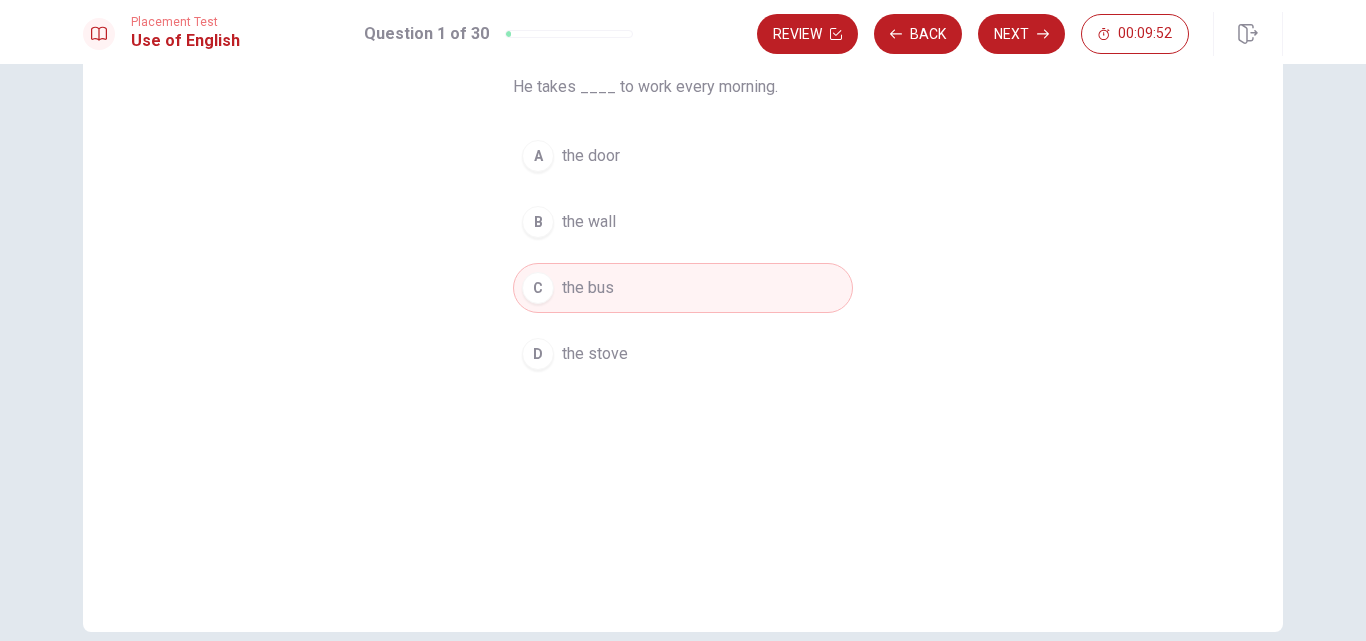 scroll, scrollTop: 262, scrollLeft: 0, axis: vertical 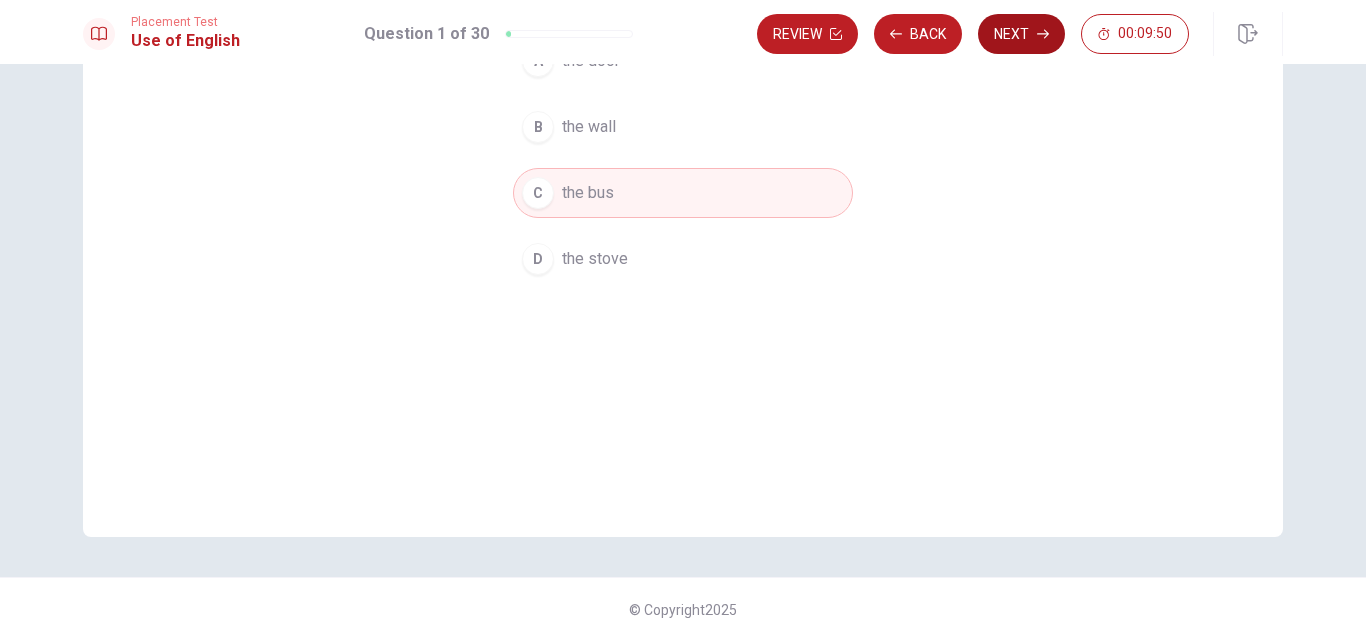 click on "Next" at bounding box center [1021, 34] 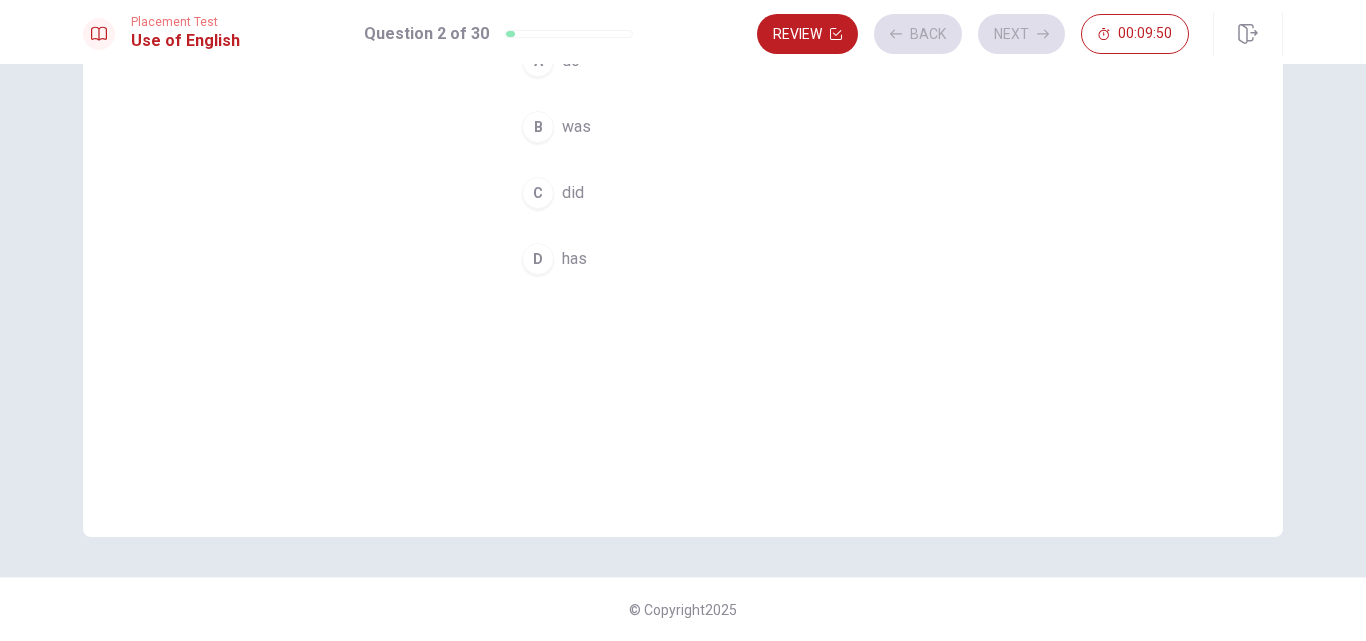 scroll, scrollTop: 0, scrollLeft: 0, axis: both 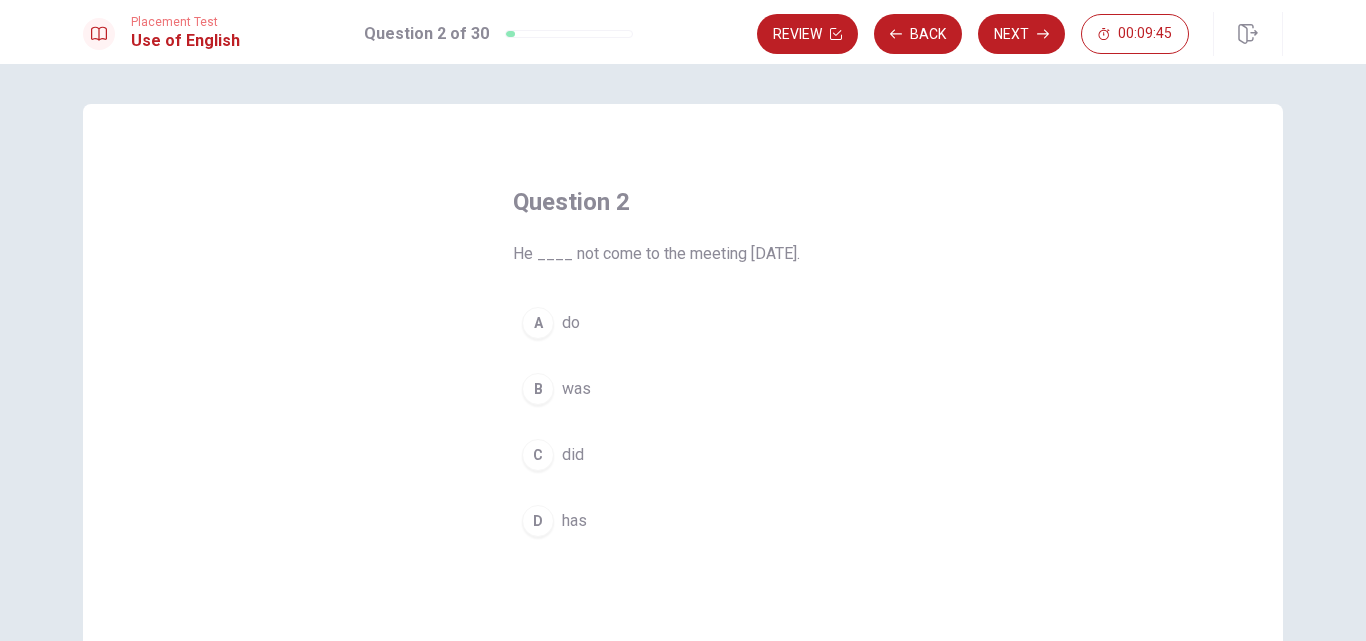 click on "C" at bounding box center [538, 455] 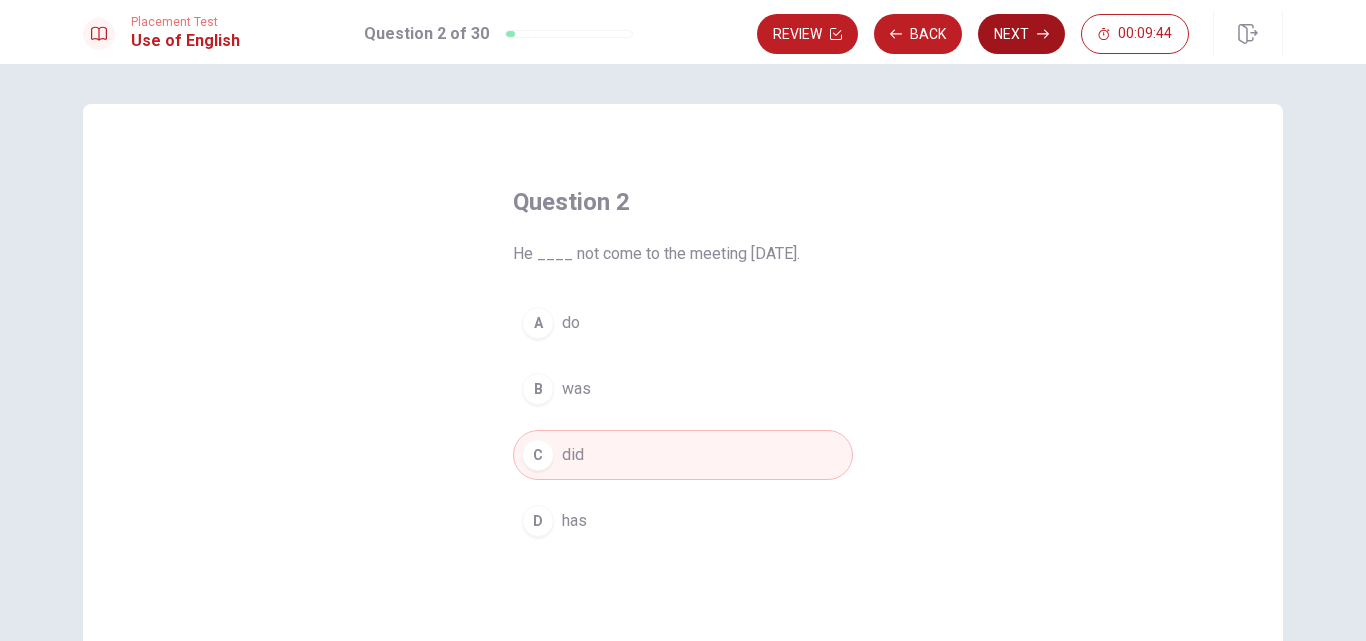 click on "Next" at bounding box center [1021, 34] 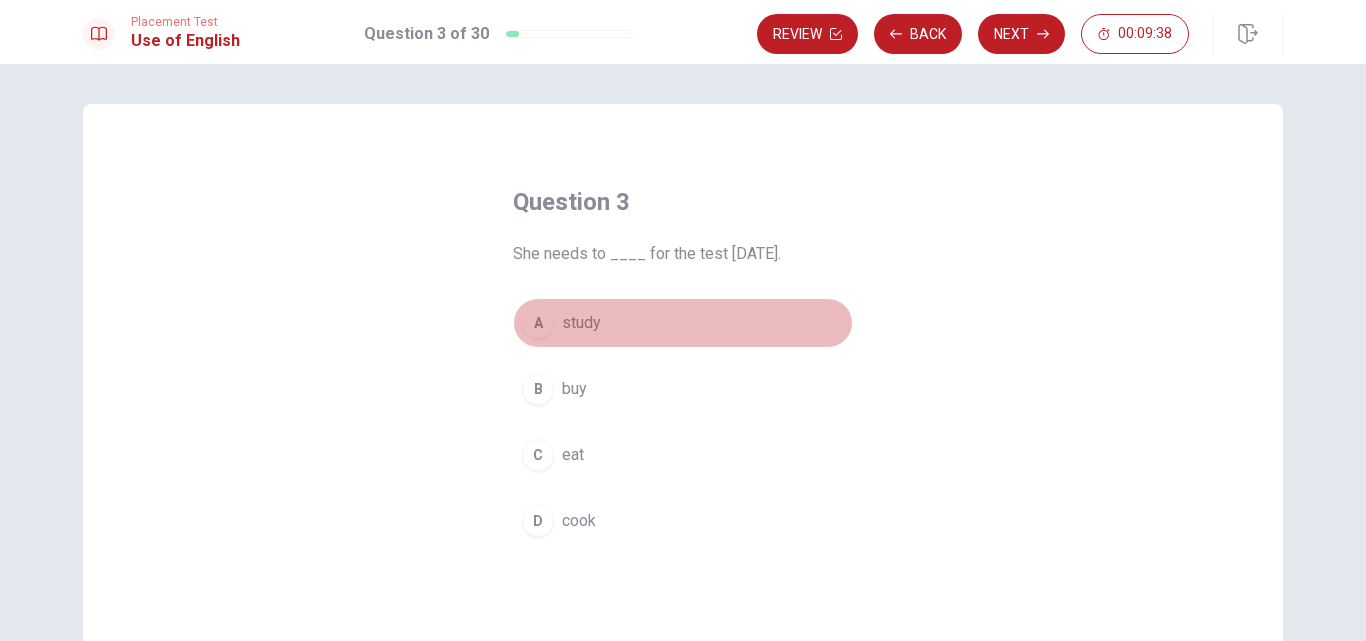 click on "A" at bounding box center (538, 323) 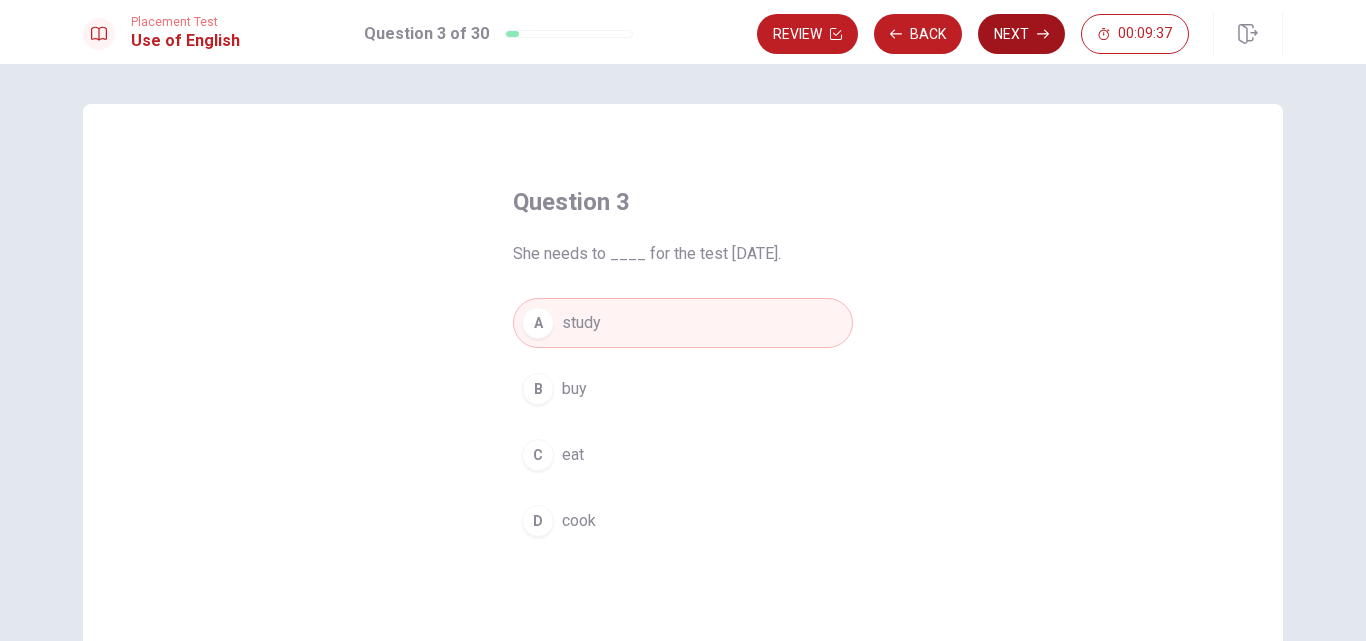 click on "Next" at bounding box center (1021, 34) 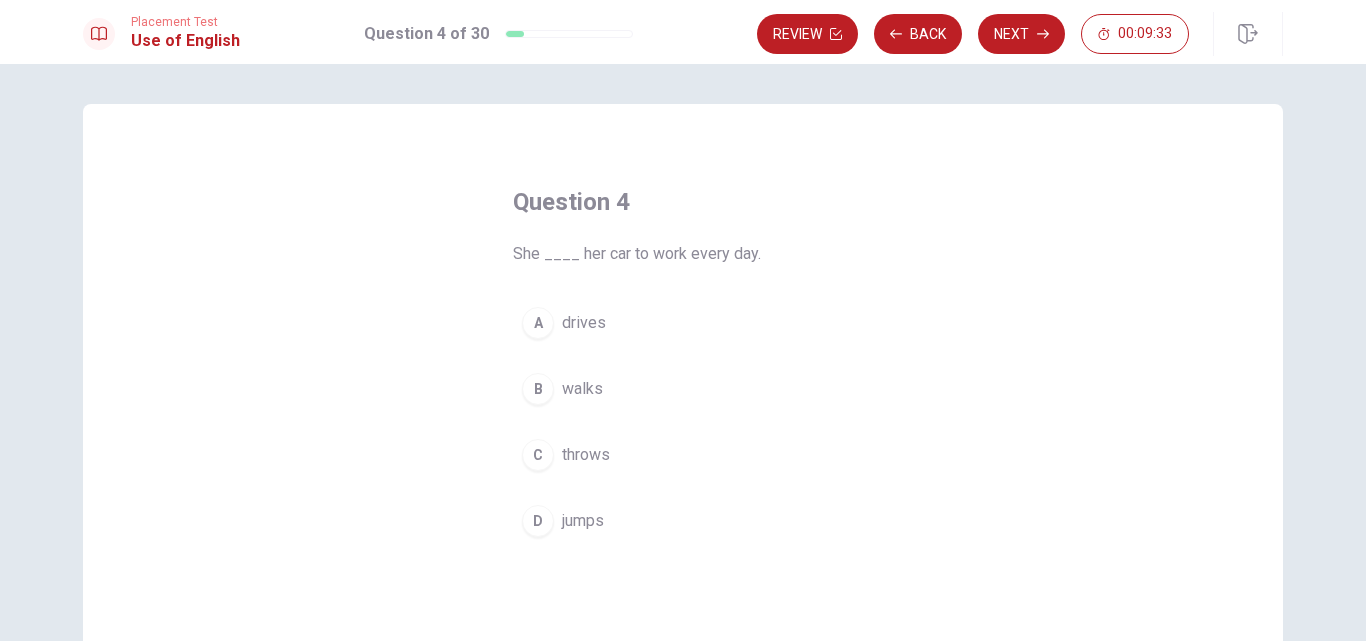 click on "A" at bounding box center [538, 323] 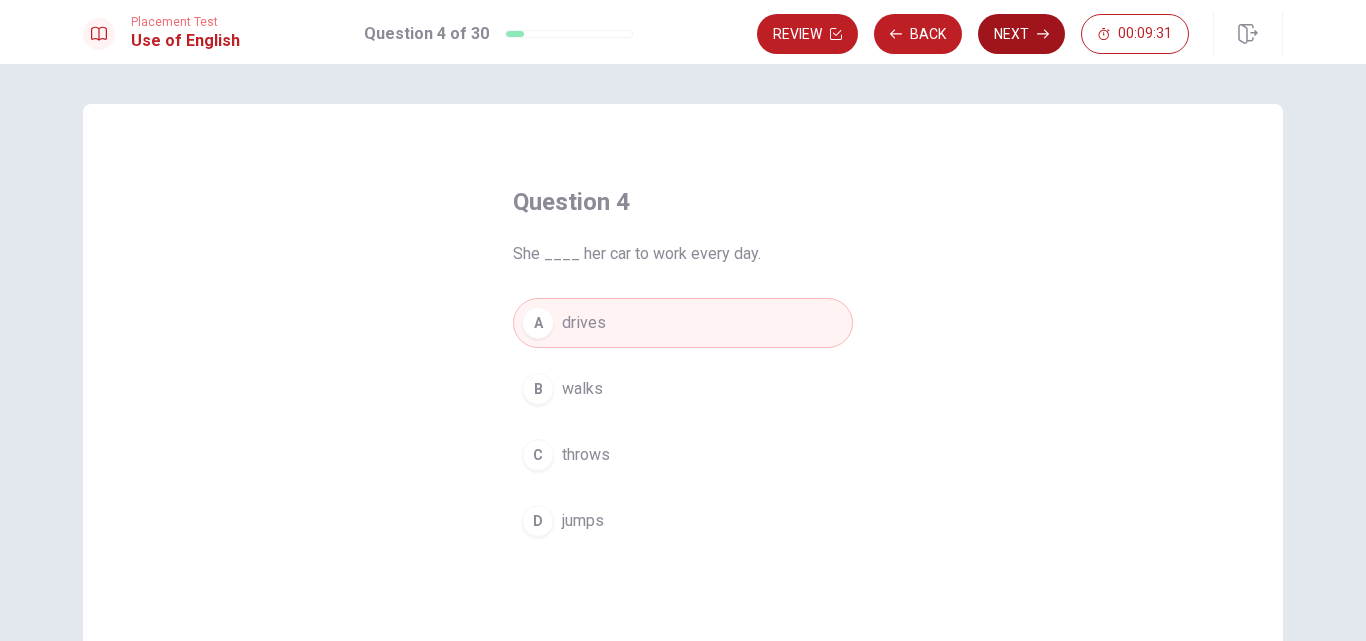click on "Next" at bounding box center [1021, 34] 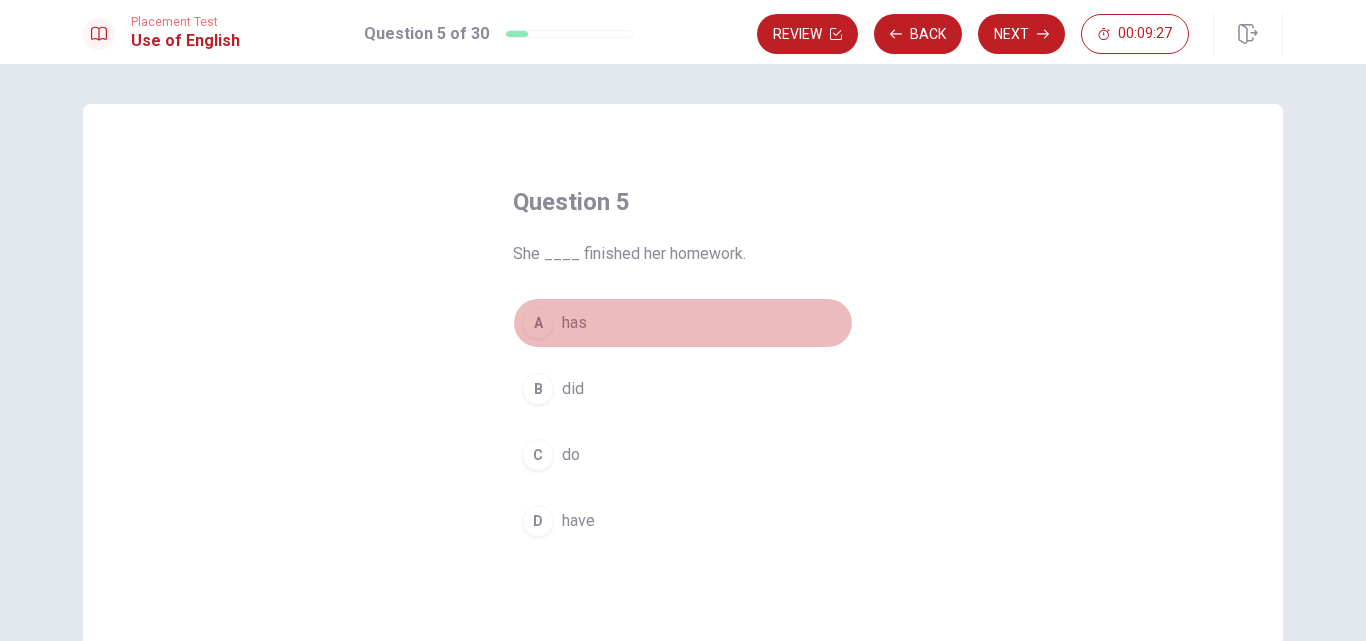 click on "A" at bounding box center (538, 323) 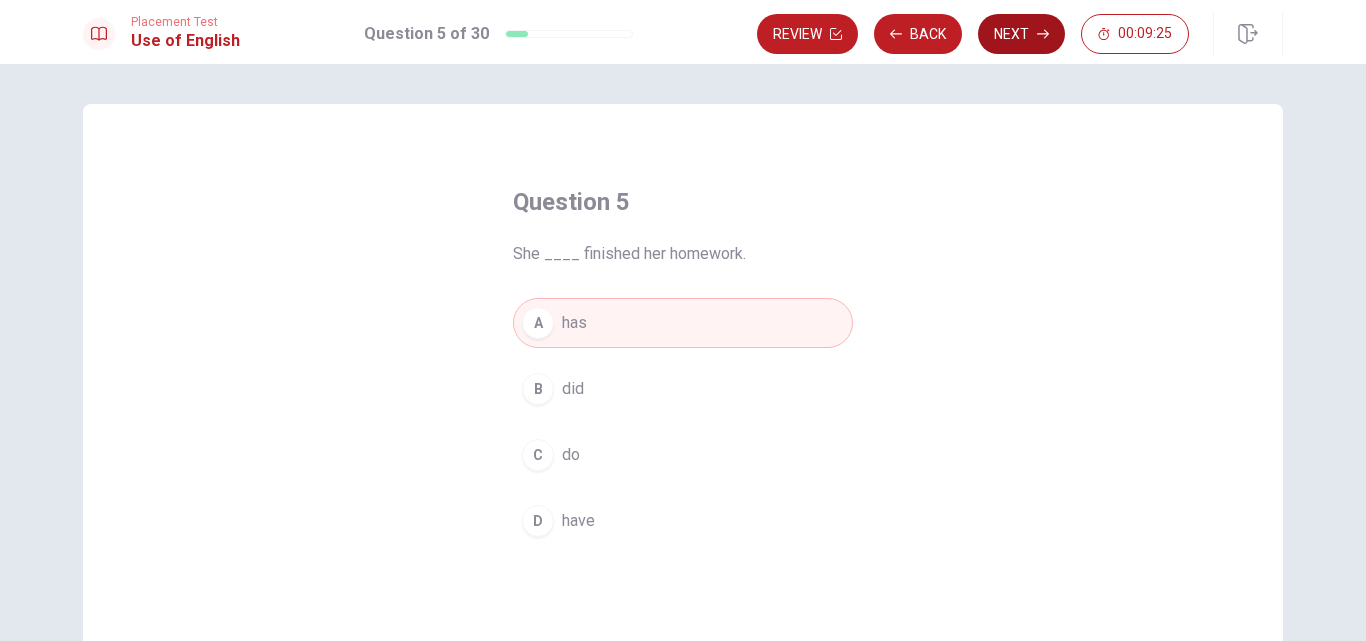 click on "Next" at bounding box center (1021, 34) 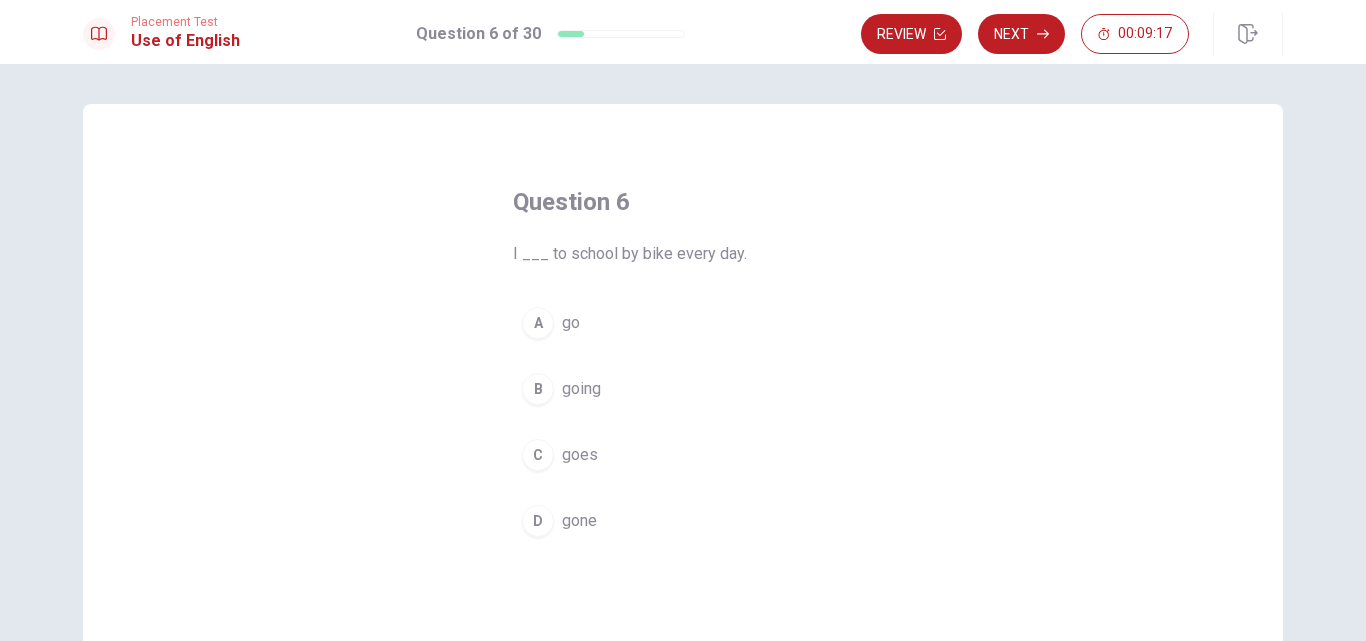 click on "A" at bounding box center (538, 323) 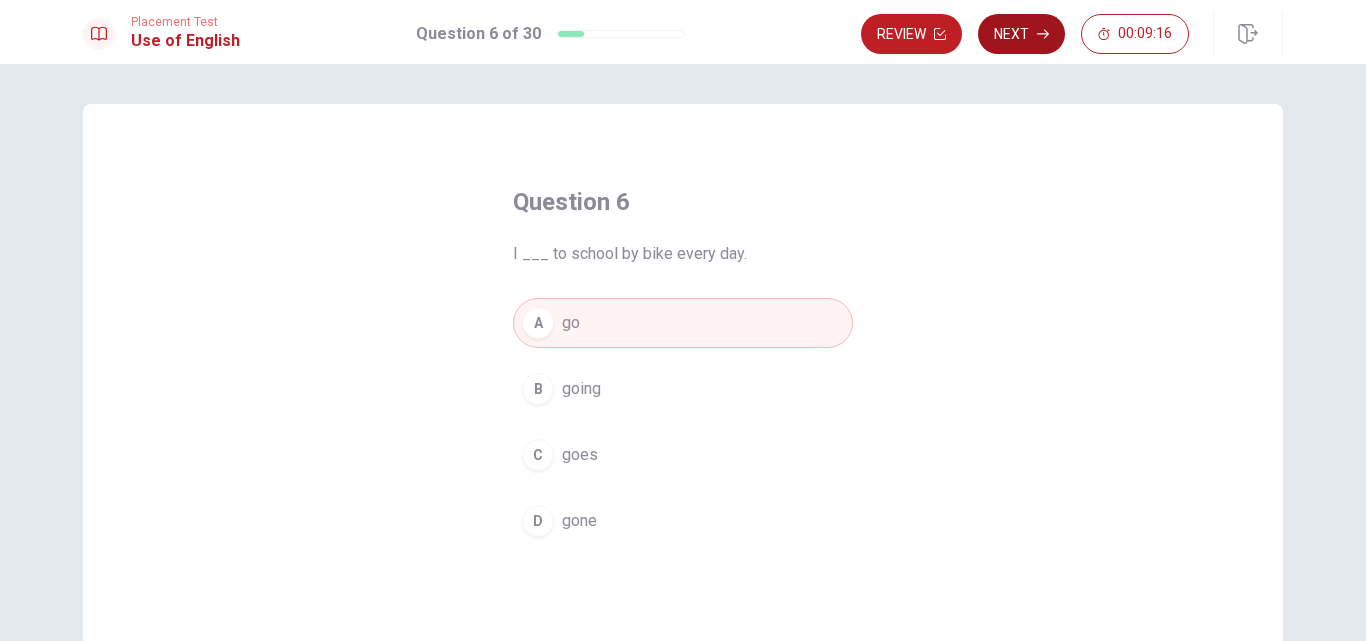 click on "Next" at bounding box center (1021, 34) 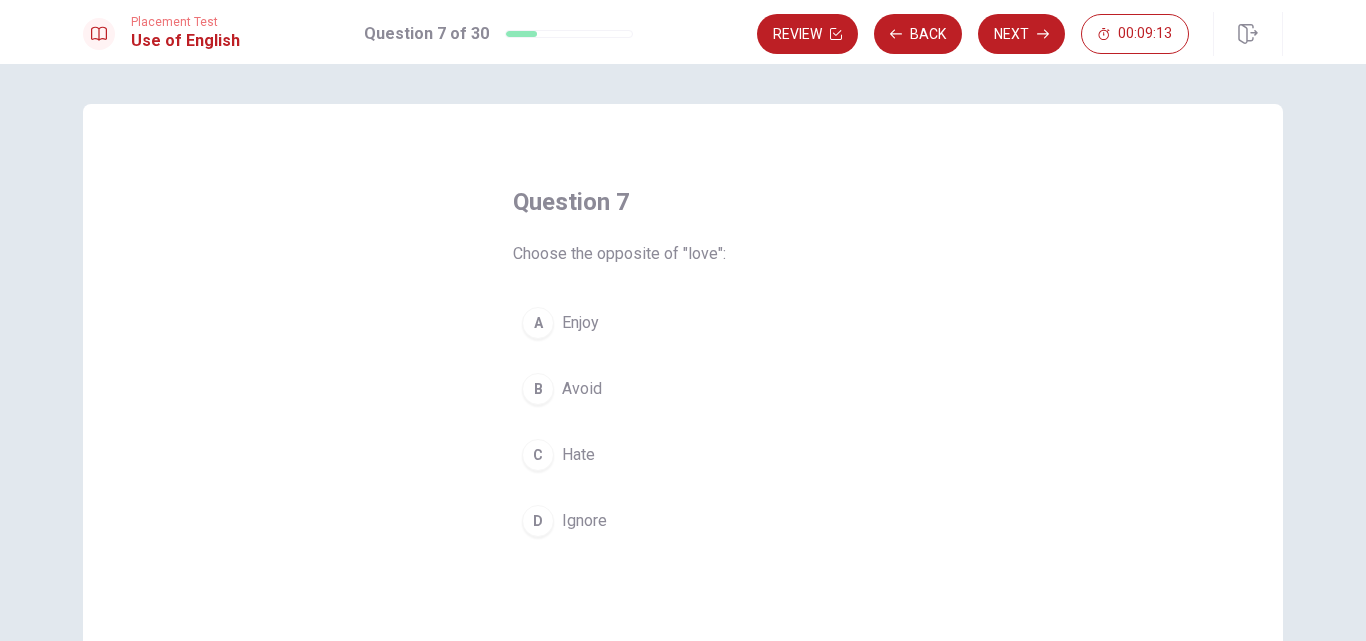 click on "C" at bounding box center [538, 455] 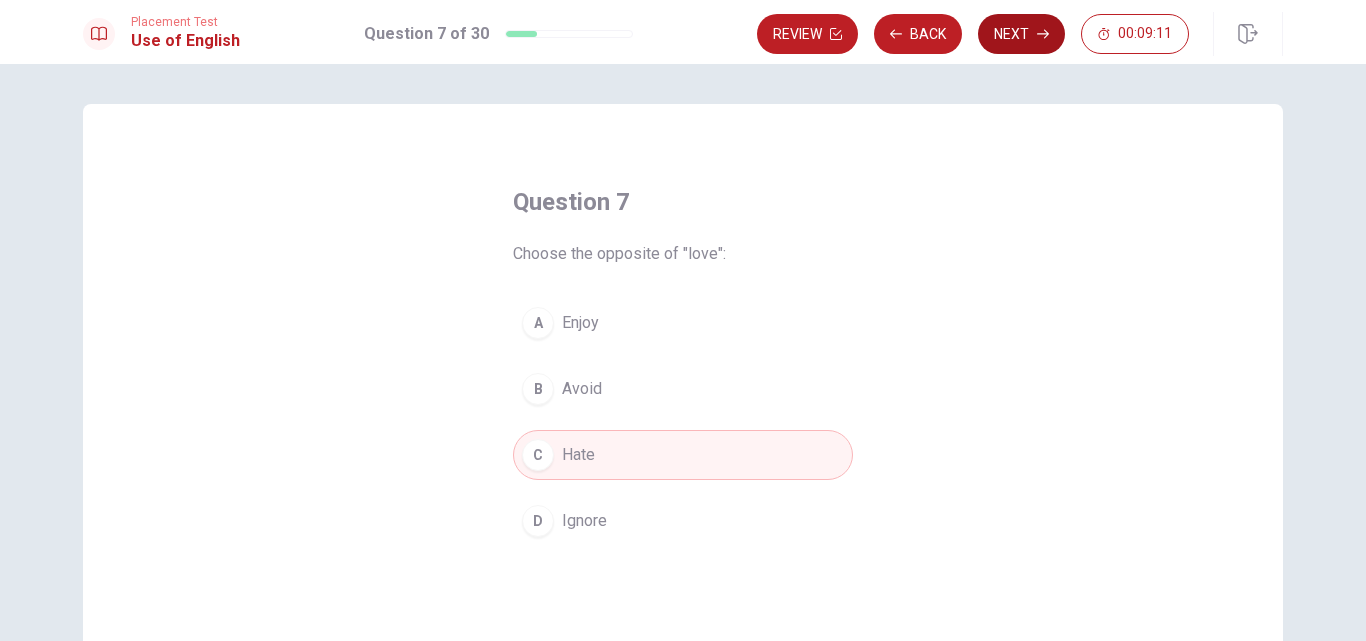 click on "Next" at bounding box center [1021, 34] 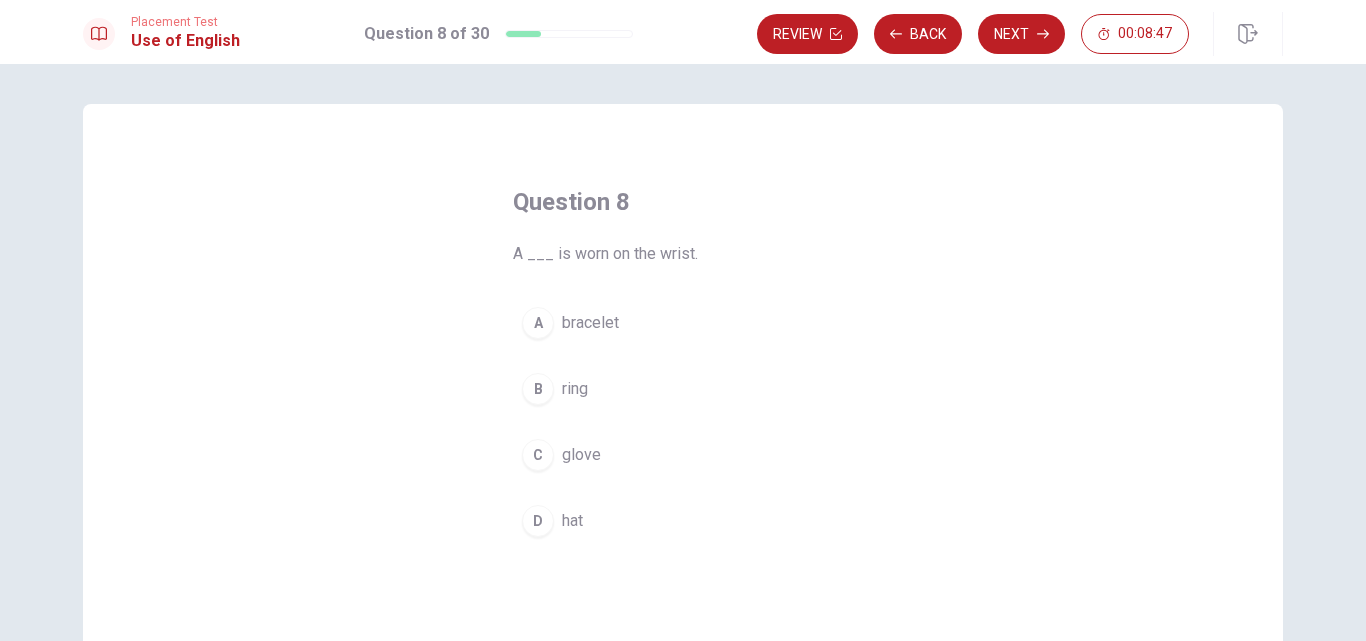 click on "B" at bounding box center (538, 389) 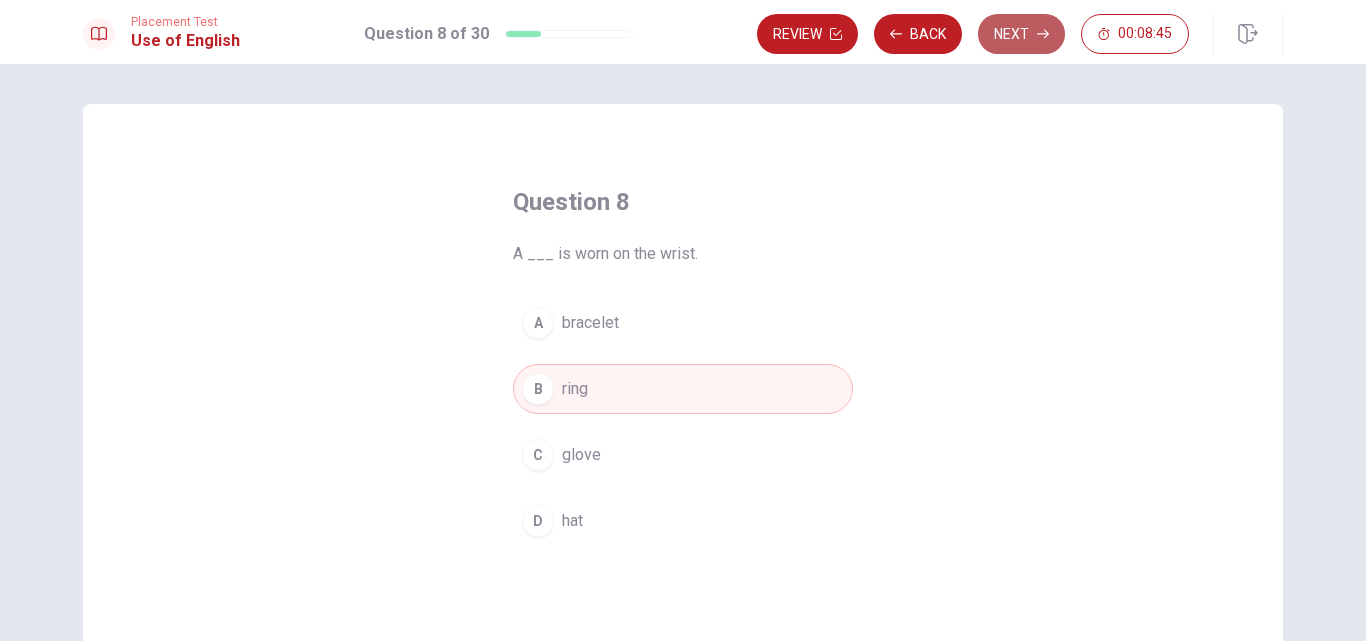 click on "Next" at bounding box center (1021, 34) 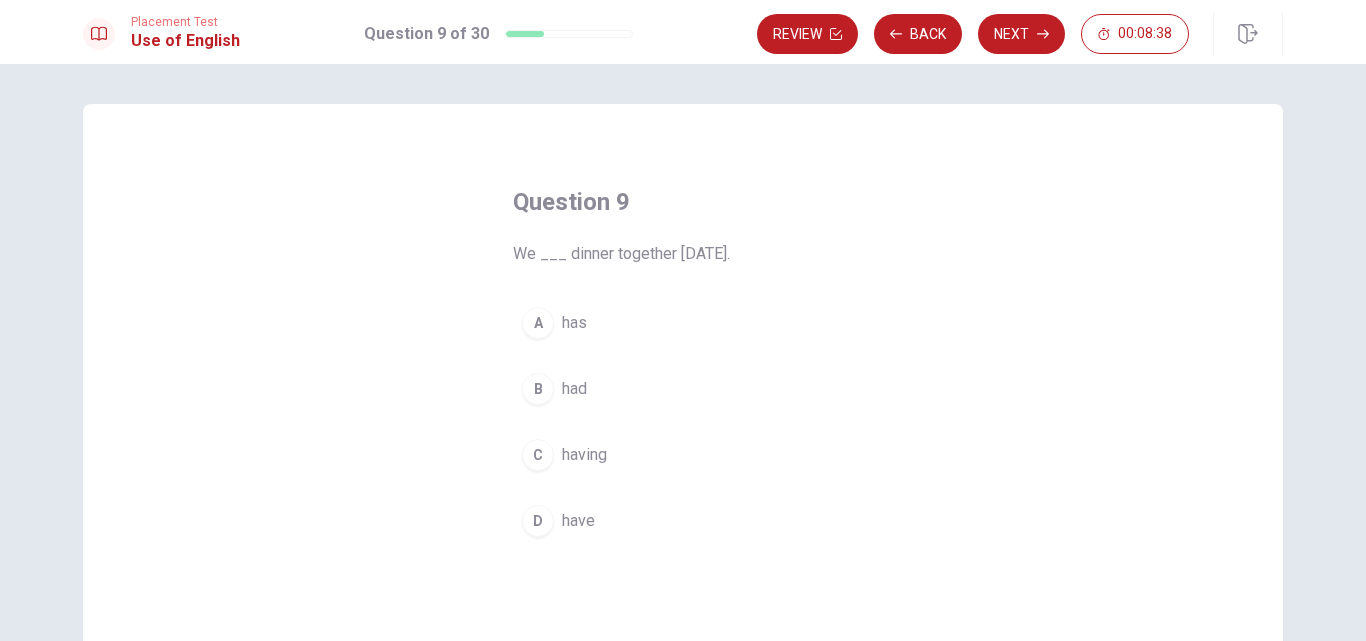 click on "B" at bounding box center (538, 389) 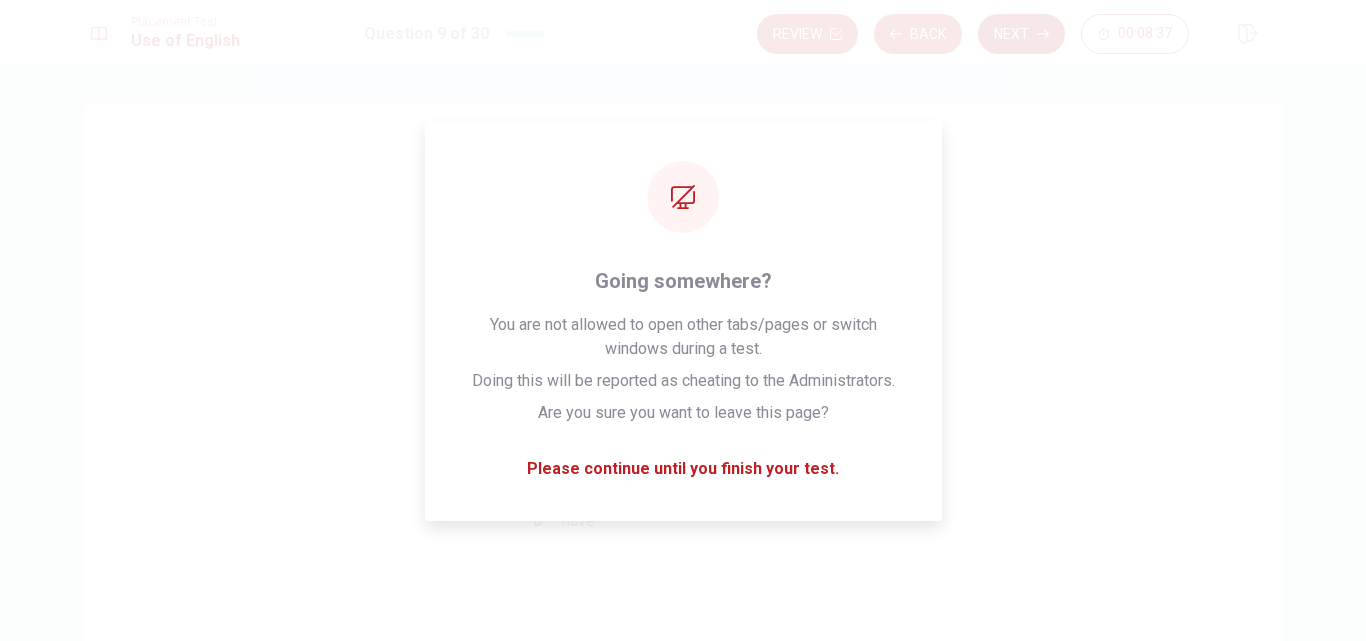 click on "Next" at bounding box center (1021, 34) 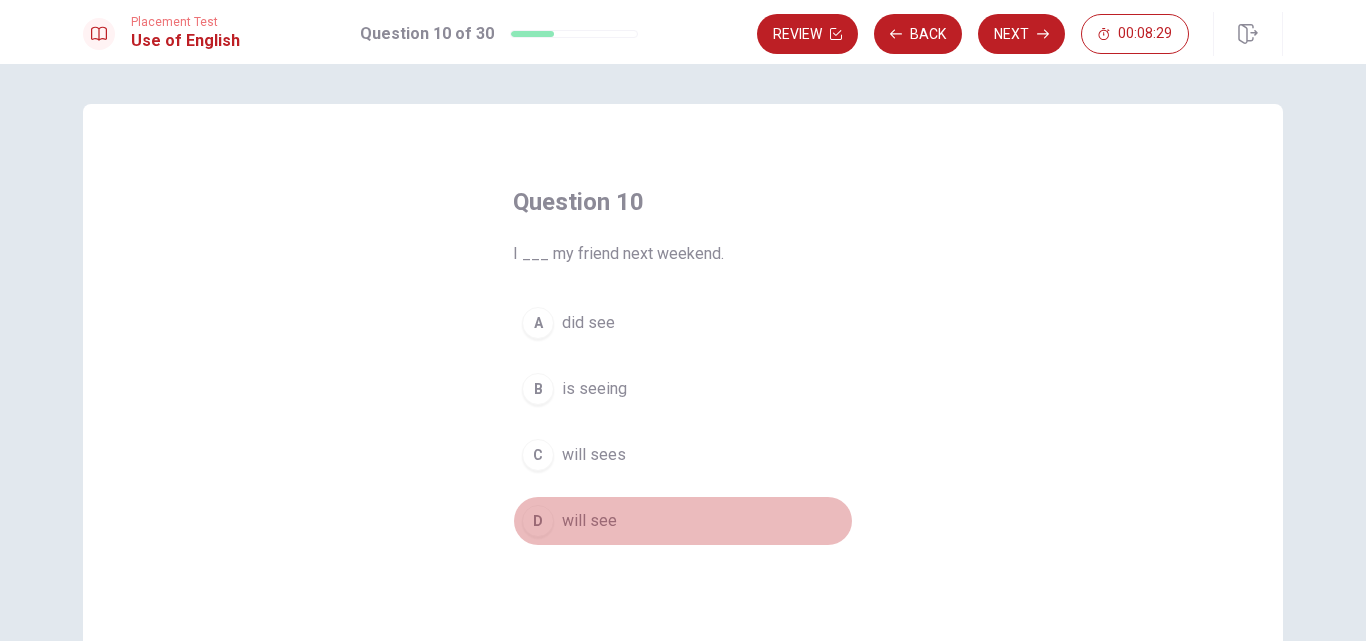 click on "D" at bounding box center (538, 521) 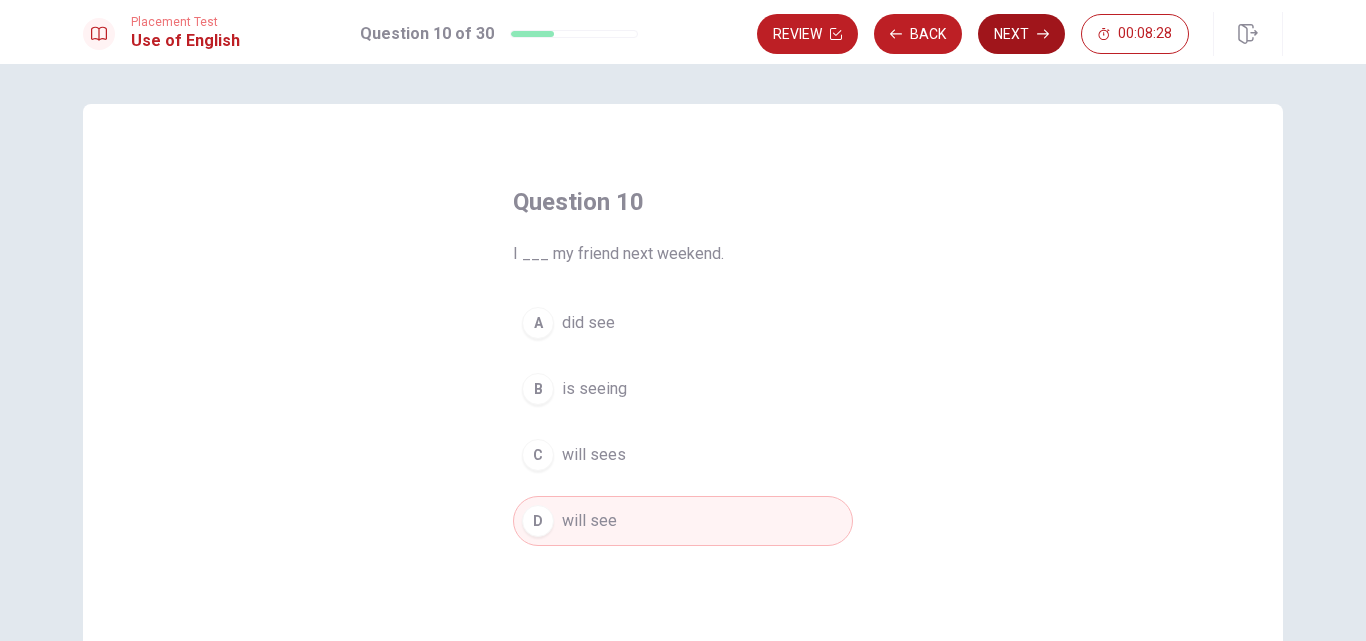 click on "Next" at bounding box center (1021, 34) 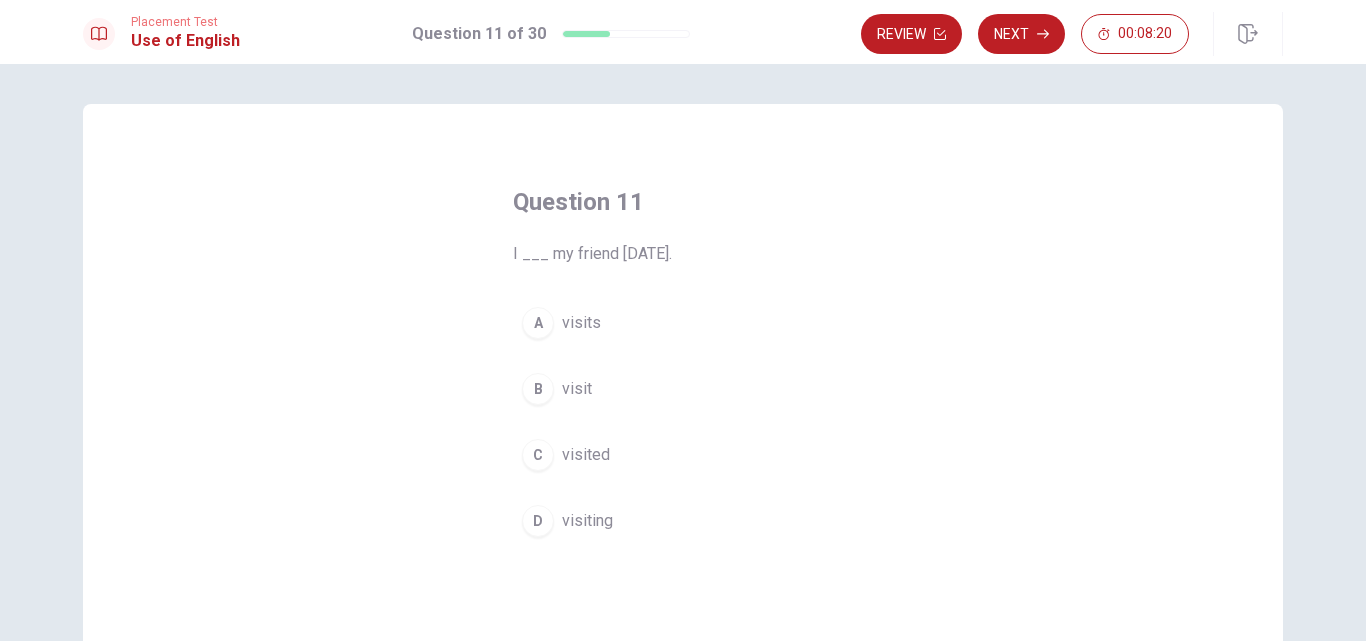 click on "C" at bounding box center [538, 455] 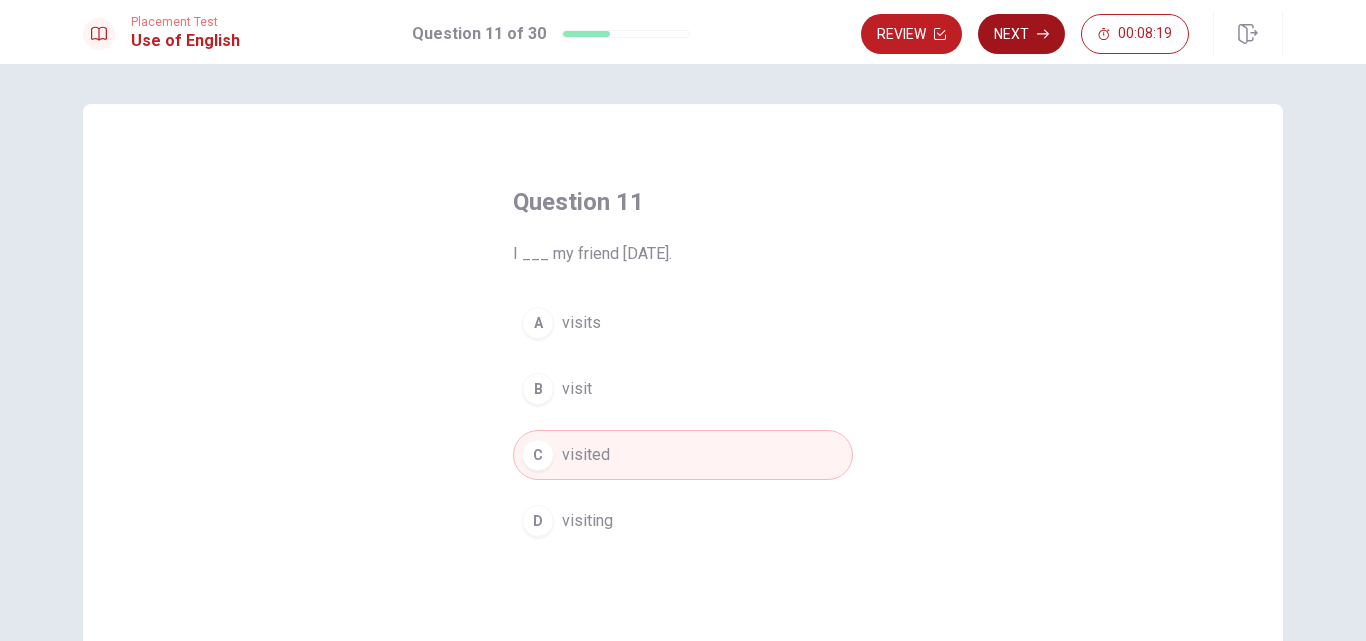 click on "Next" at bounding box center (1021, 34) 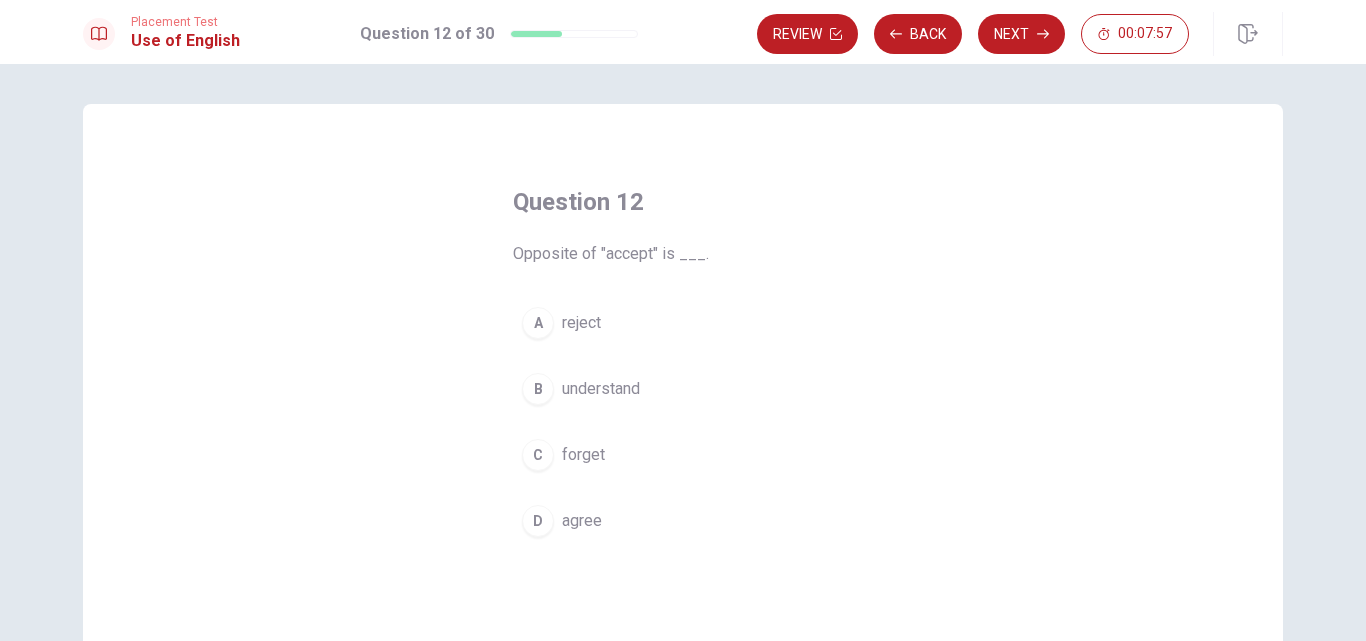 click on "A" at bounding box center [538, 323] 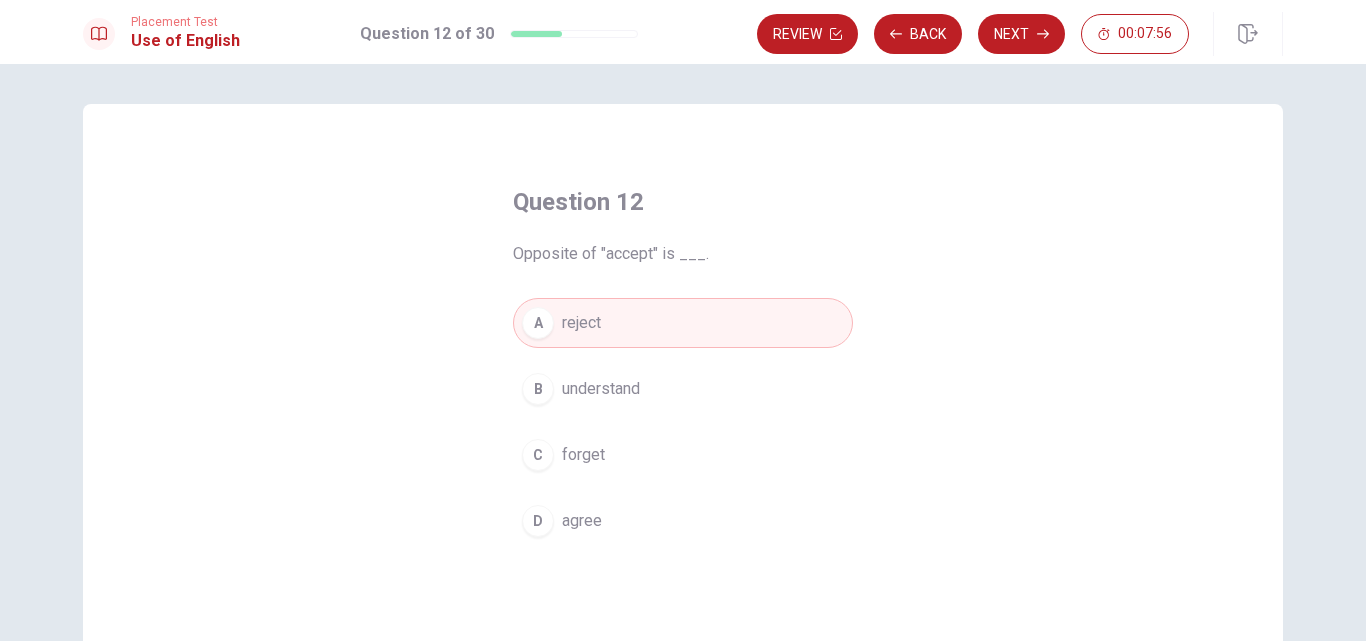 click on "Placement Test   Use of English Question 12 of 30 Review Back Next 00:07:56" at bounding box center (683, 32) 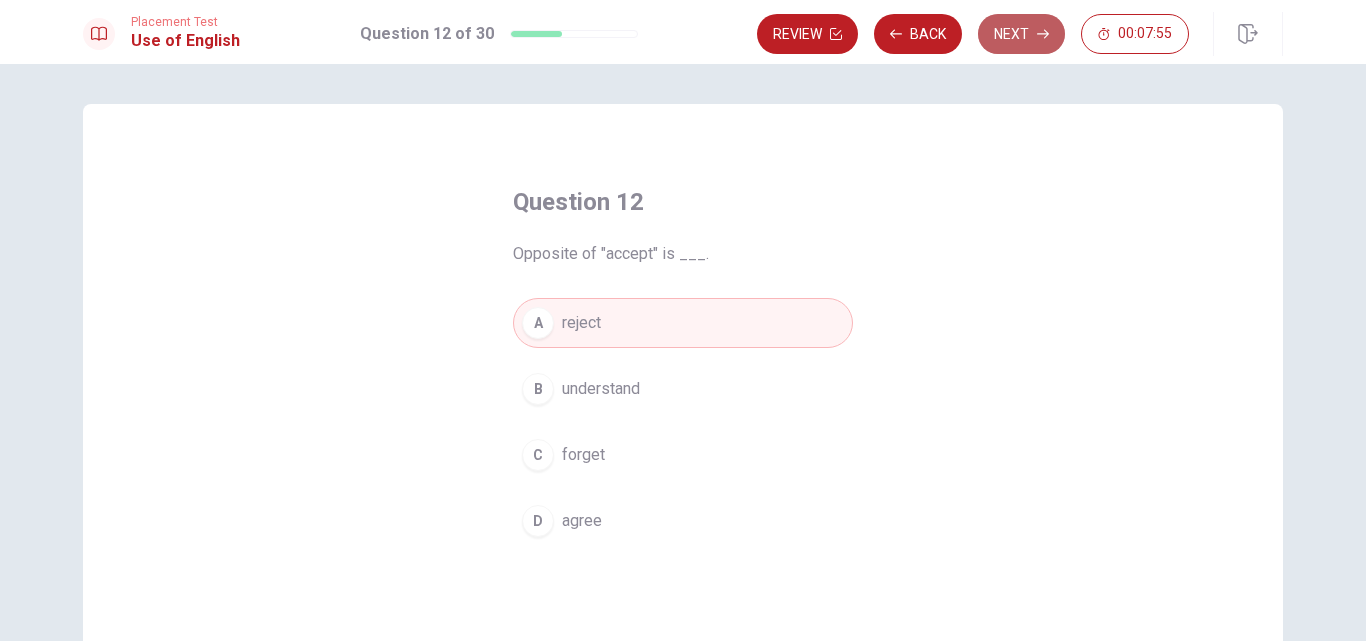 click on "Next" at bounding box center [1021, 34] 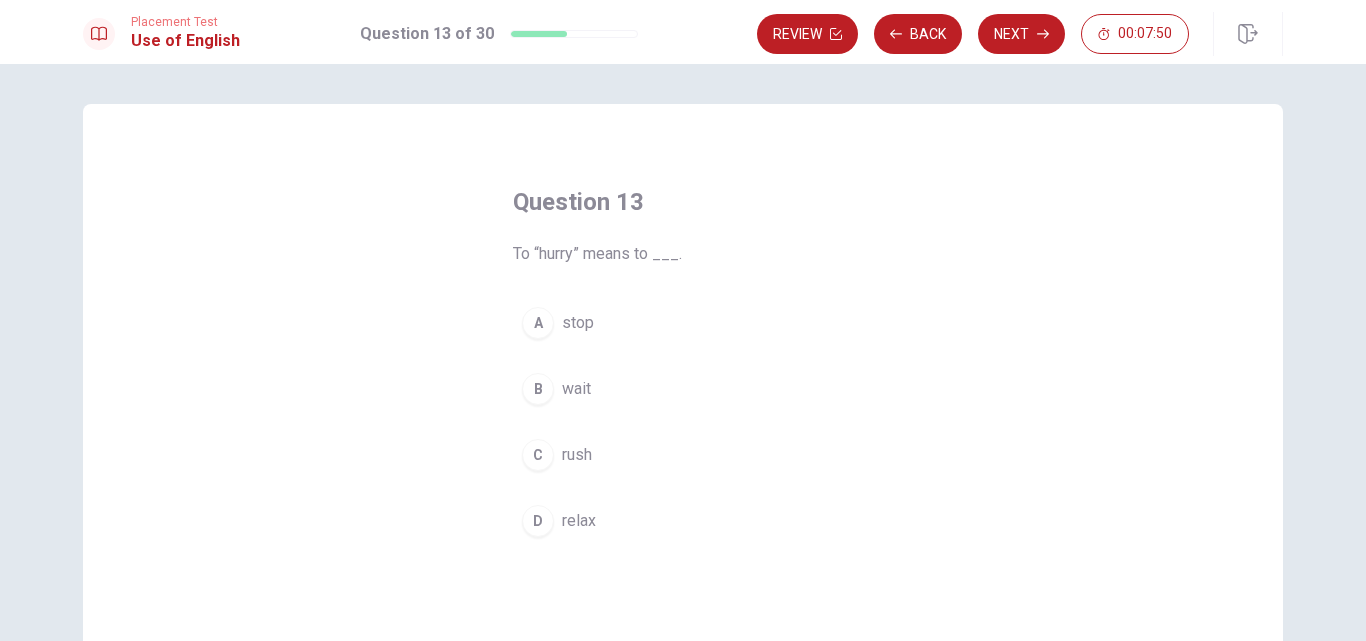click on "C" at bounding box center (538, 455) 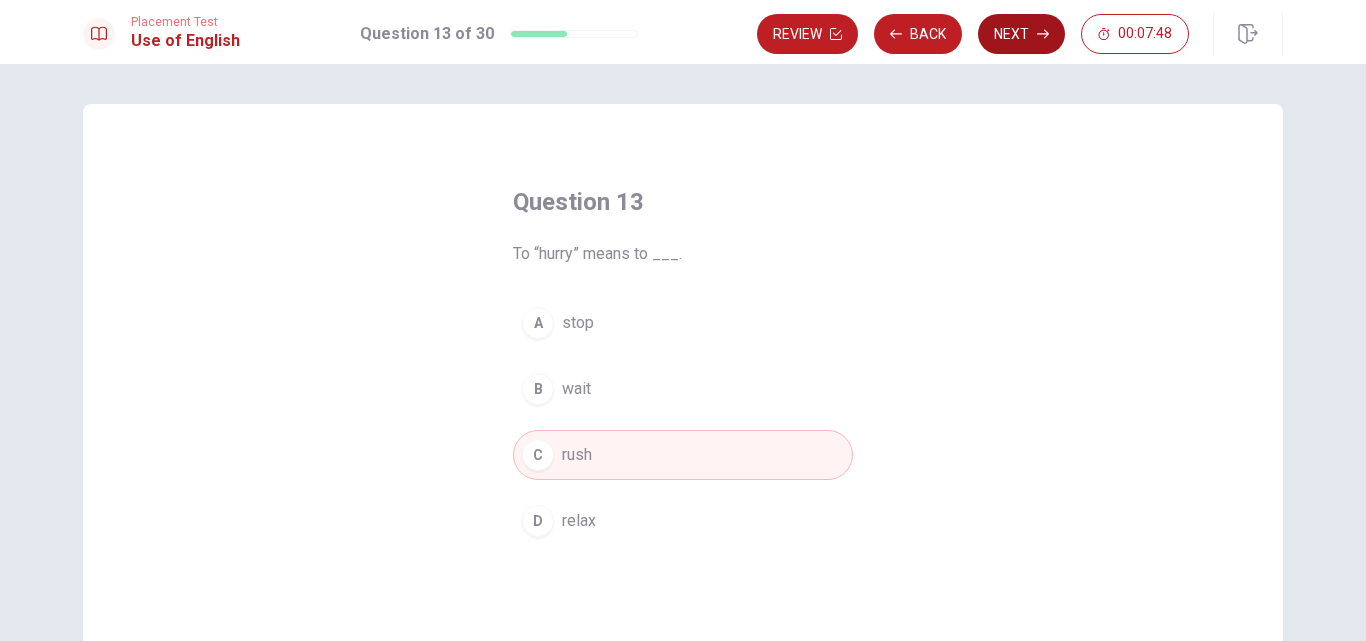 click on "Next" at bounding box center [1021, 34] 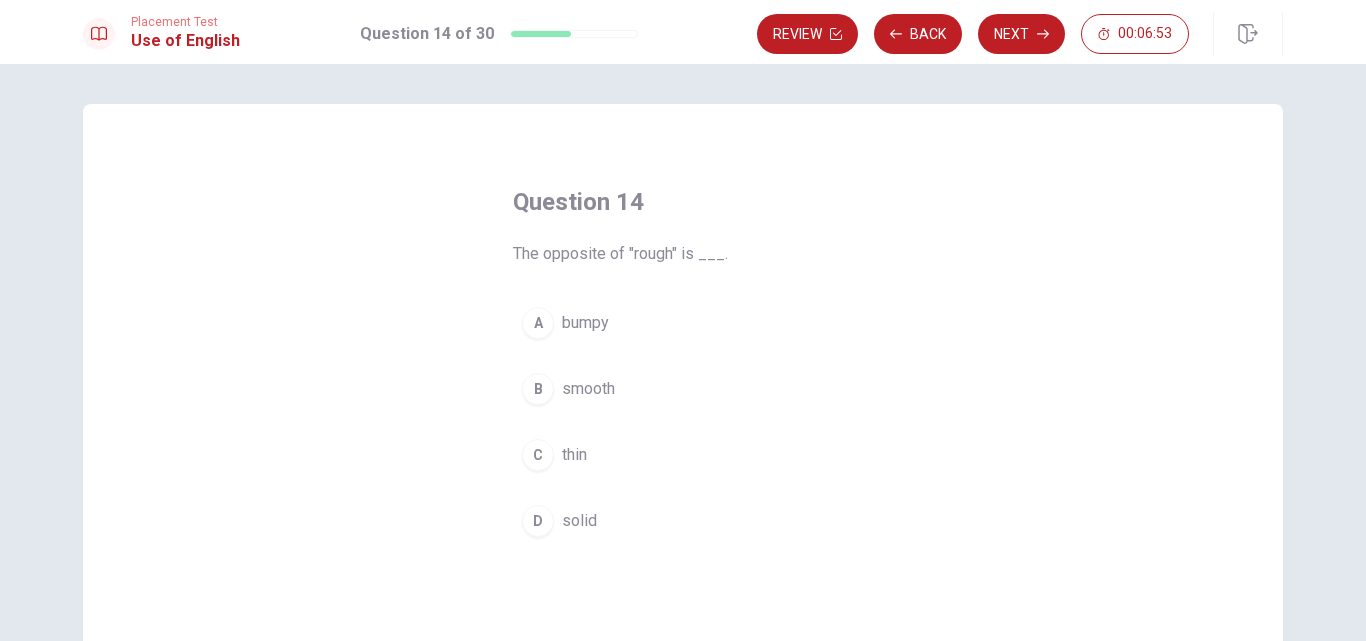click on "B" at bounding box center (538, 389) 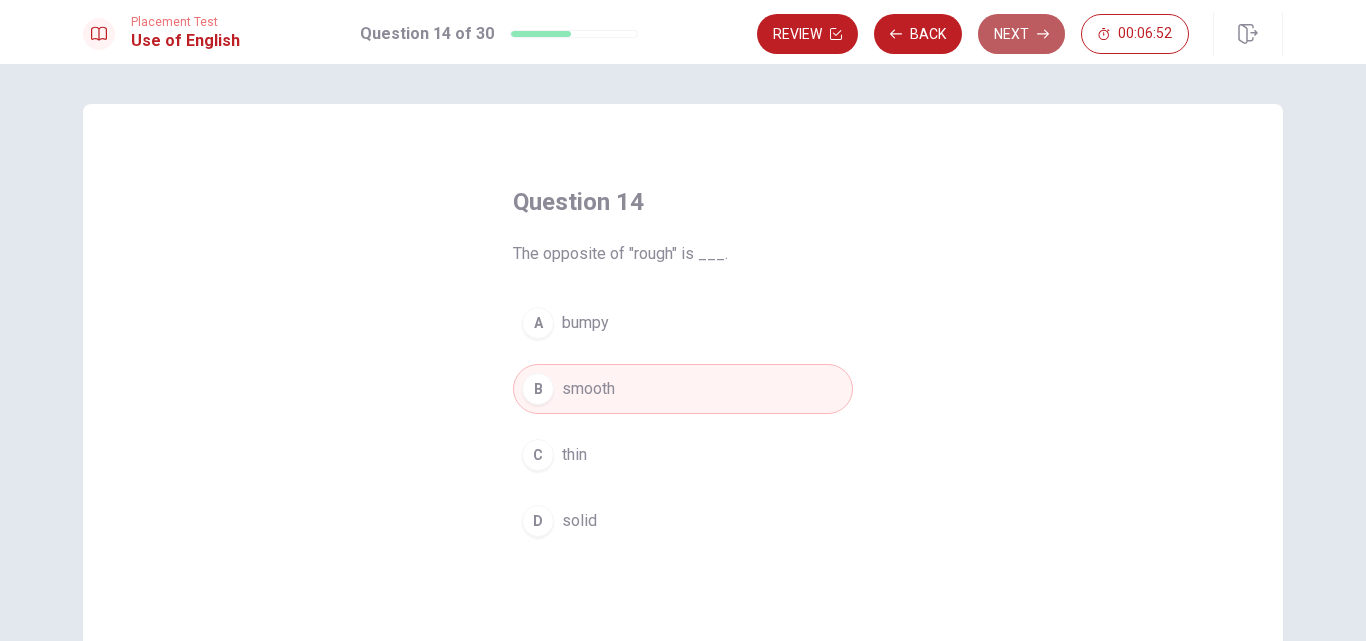 click on "Next" at bounding box center [1021, 34] 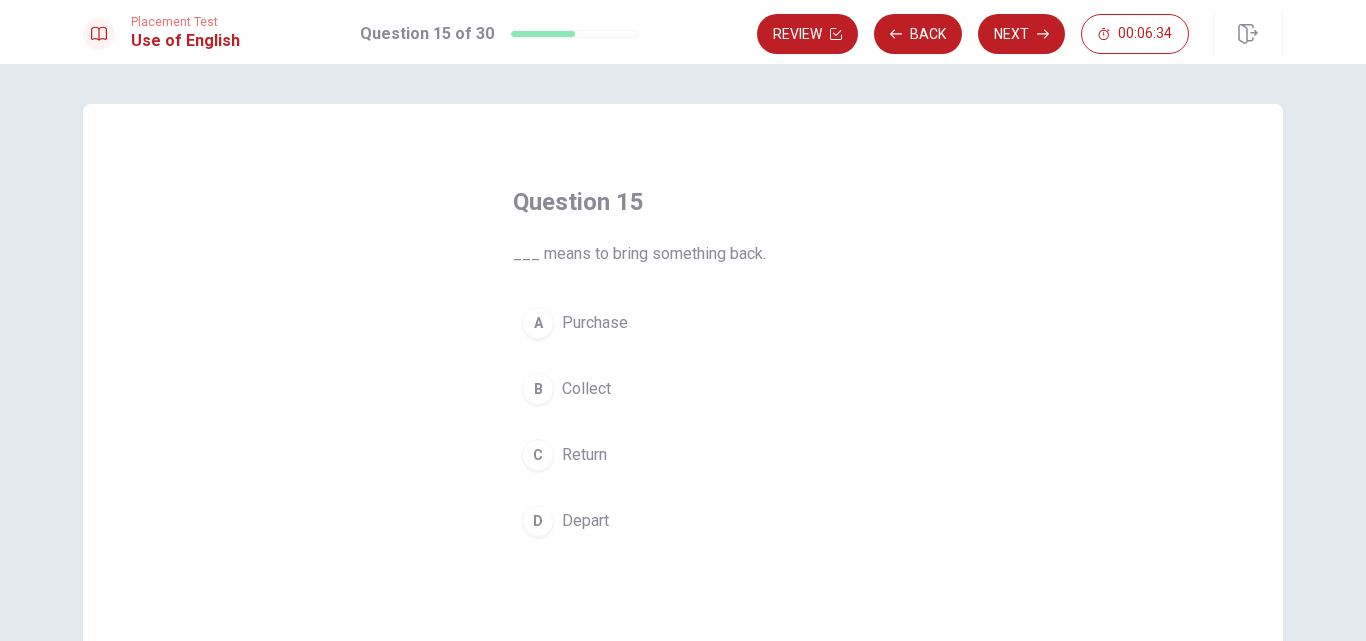 click on "D" at bounding box center [538, 521] 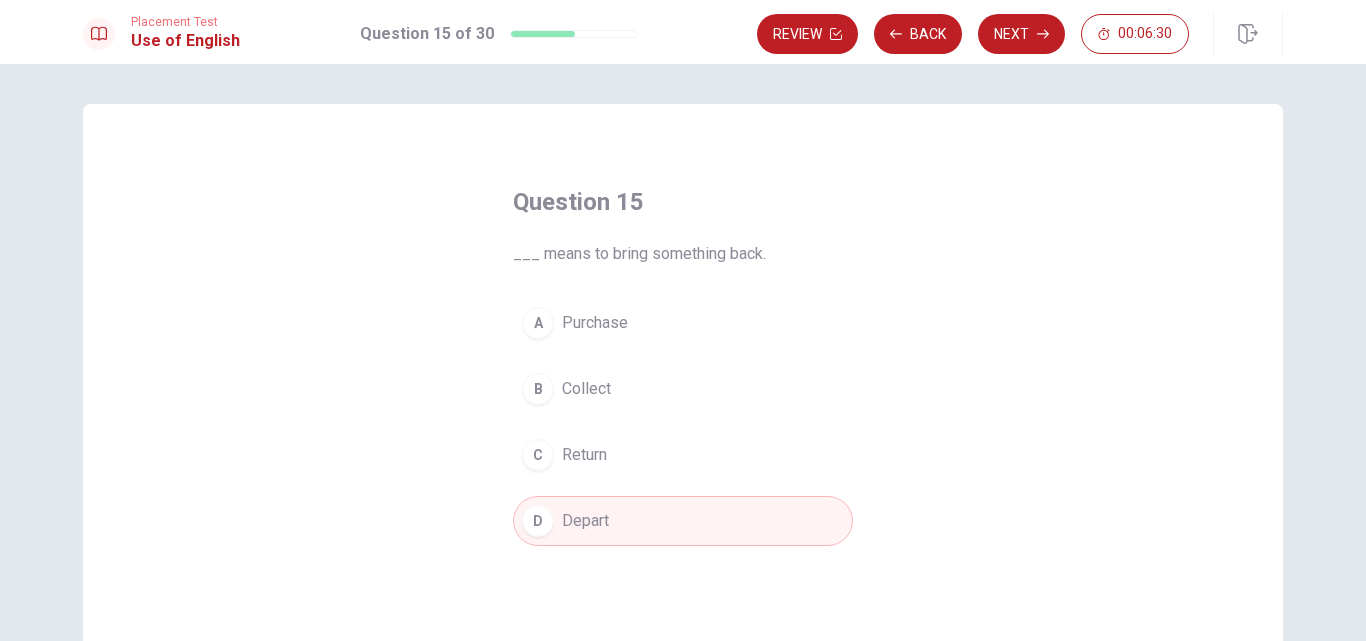 click on "C Return" at bounding box center (683, 455) 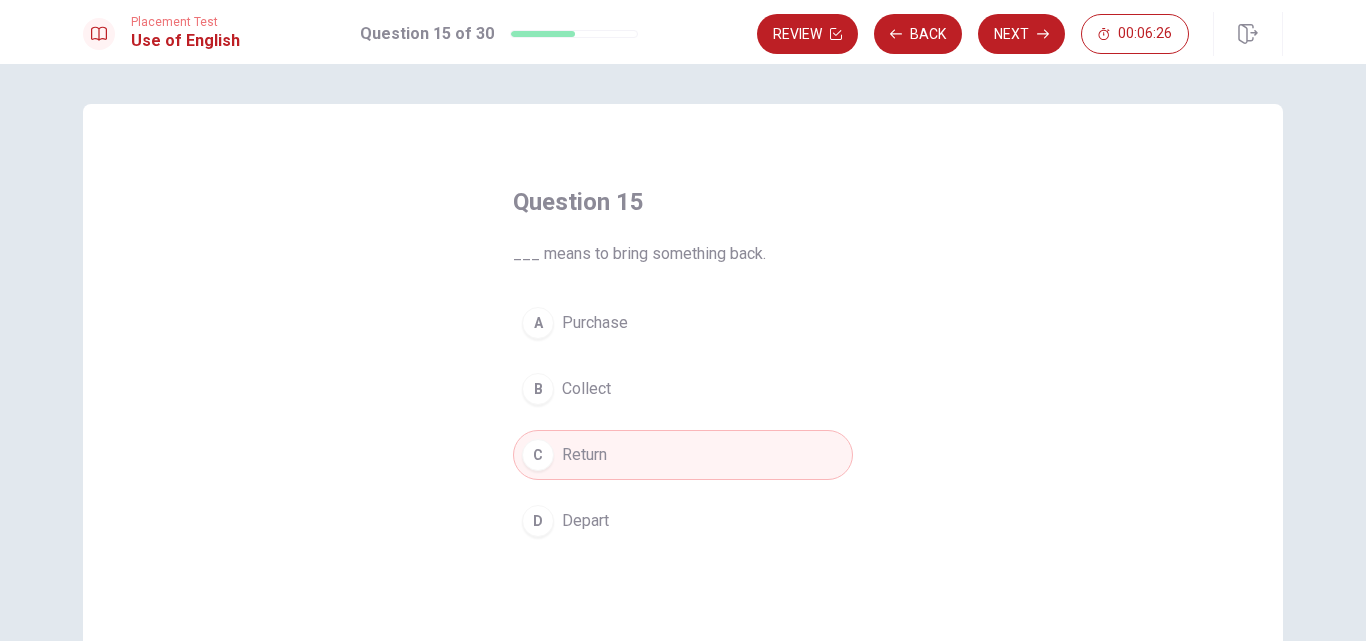 click on "D Depart" at bounding box center (683, 521) 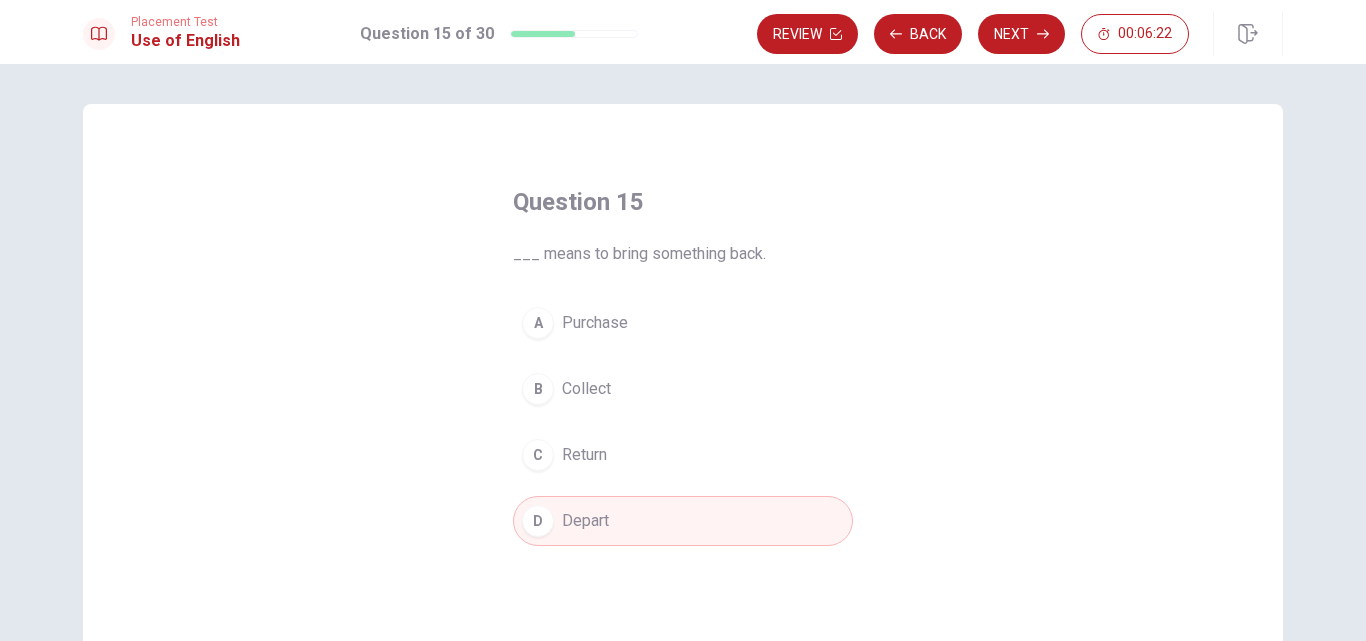 click on "C Return" at bounding box center [683, 455] 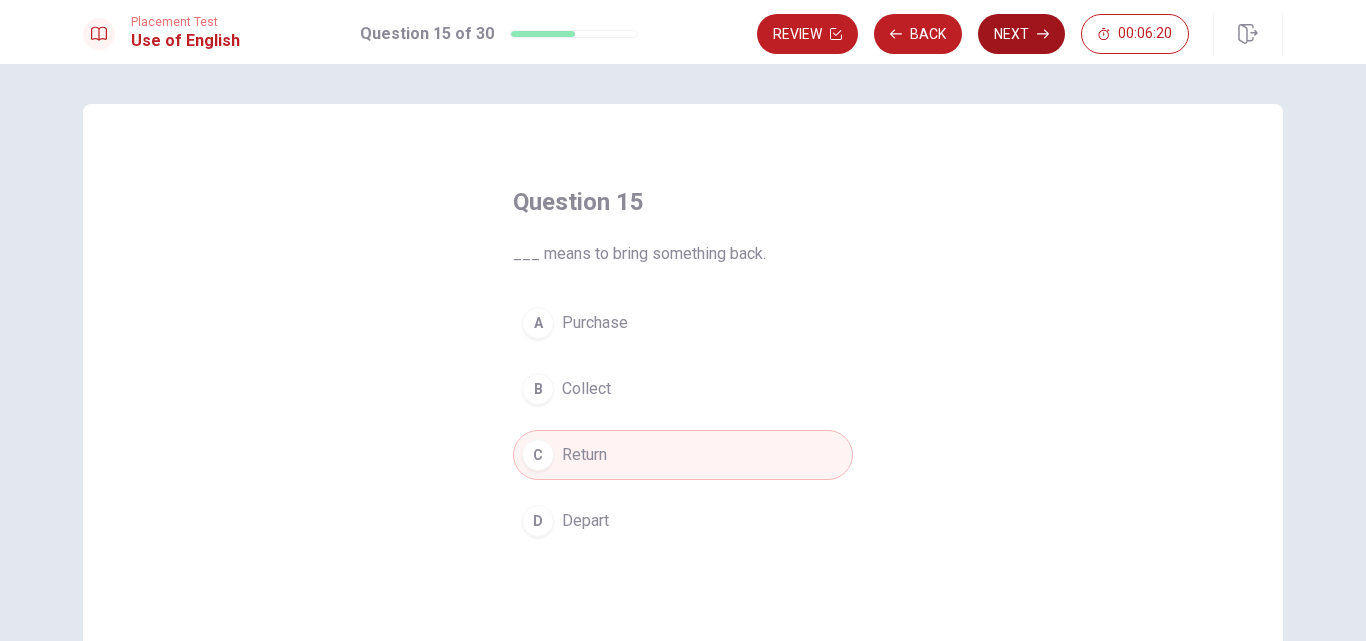 click on "Next" at bounding box center [1021, 34] 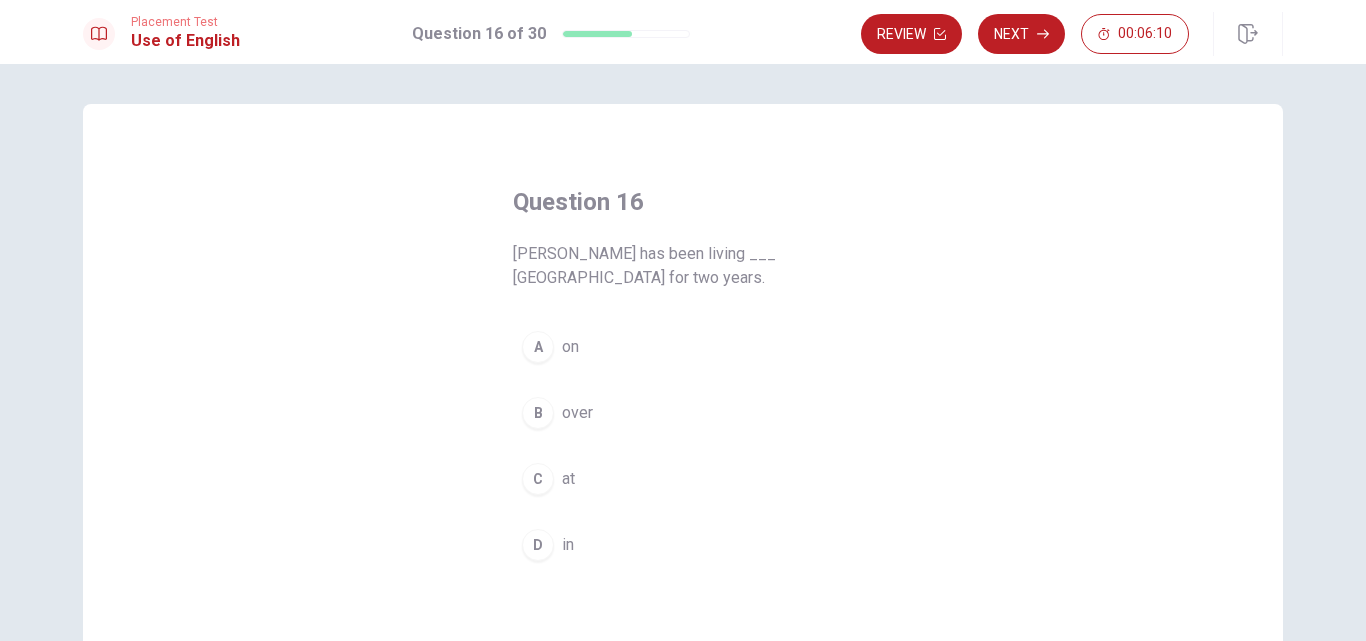 click on "D" at bounding box center [538, 545] 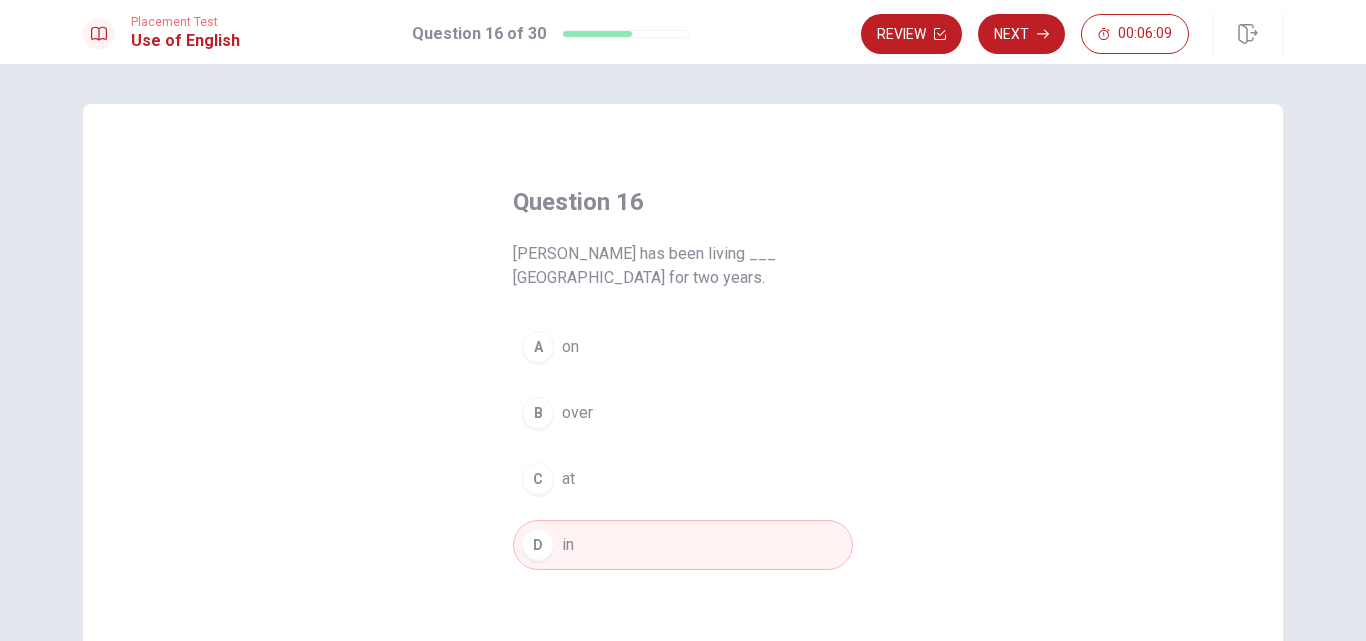click on "Next" at bounding box center [1021, 34] 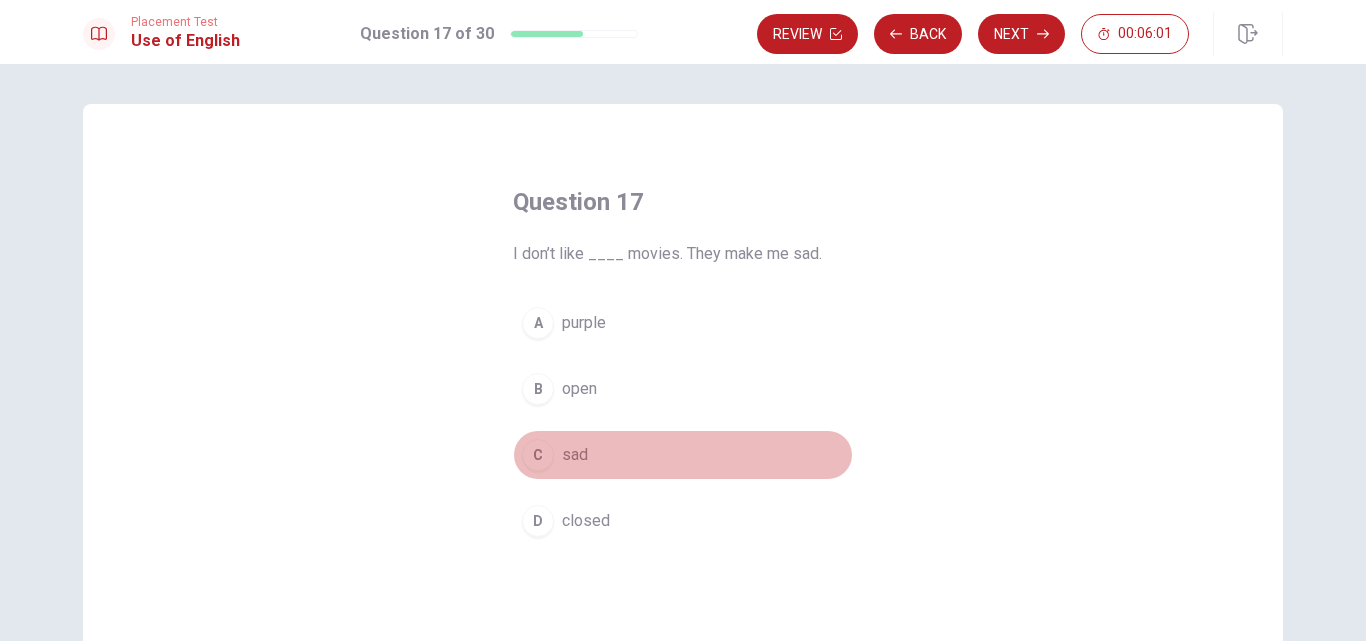 click on "C" at bounding box center [538, 455] 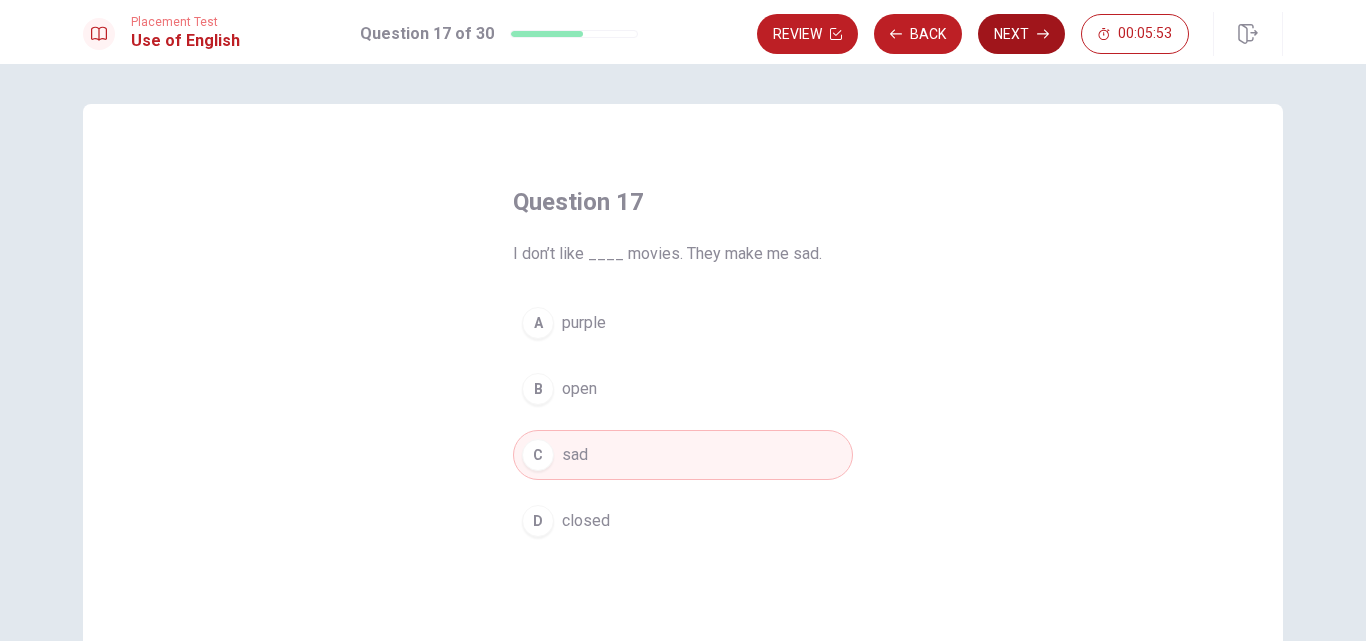 click on "Next" at bounding box center [1021, 34] 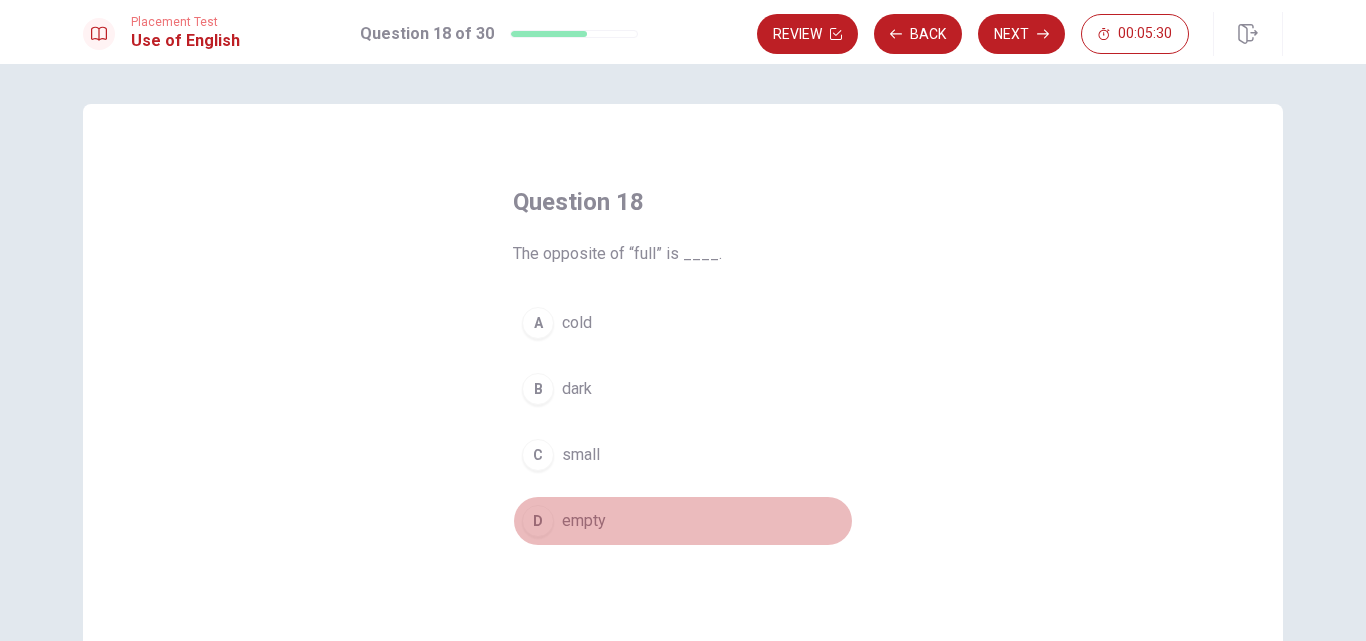 click on "D" at bounding box center (538, 521) 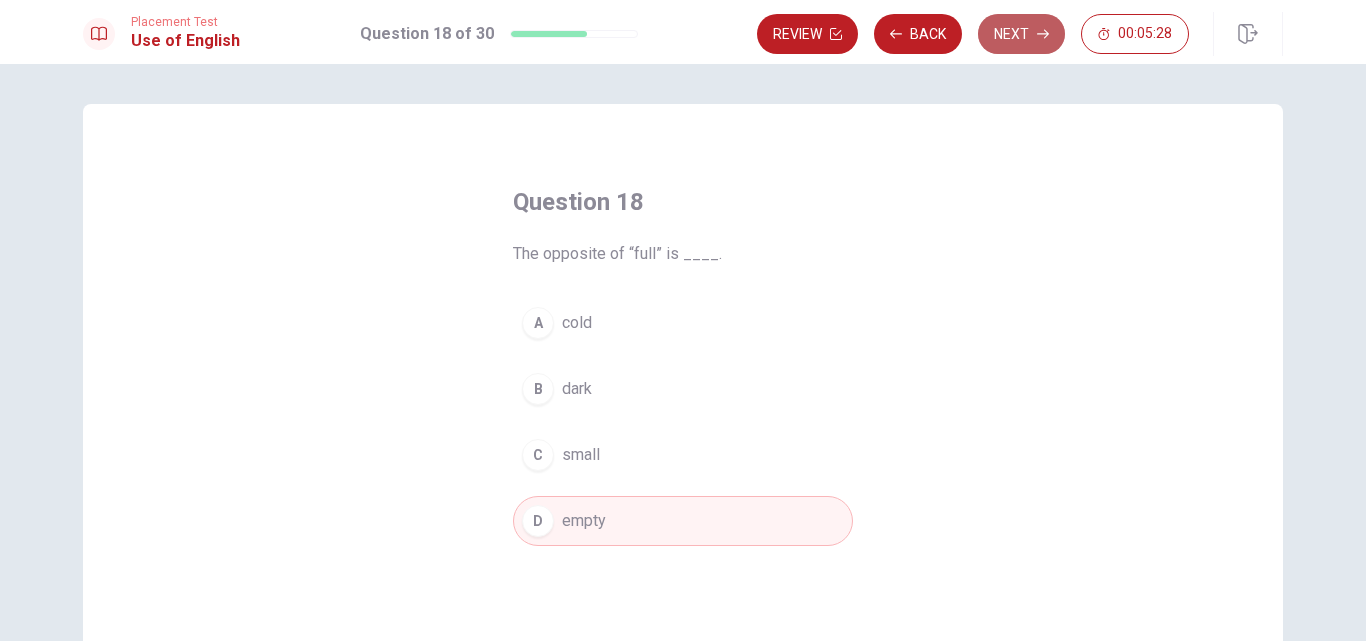 click on "Next" at bounding box center (1021, 34) 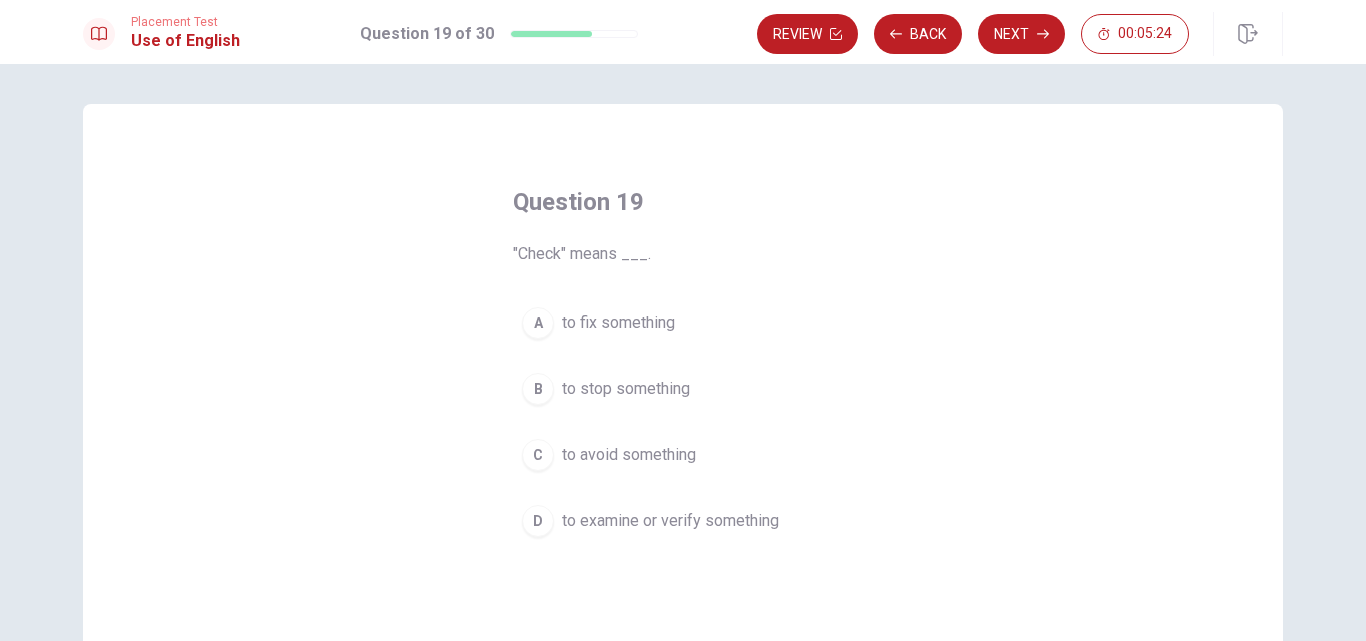 click on "D" at bounding box center (538, 521) 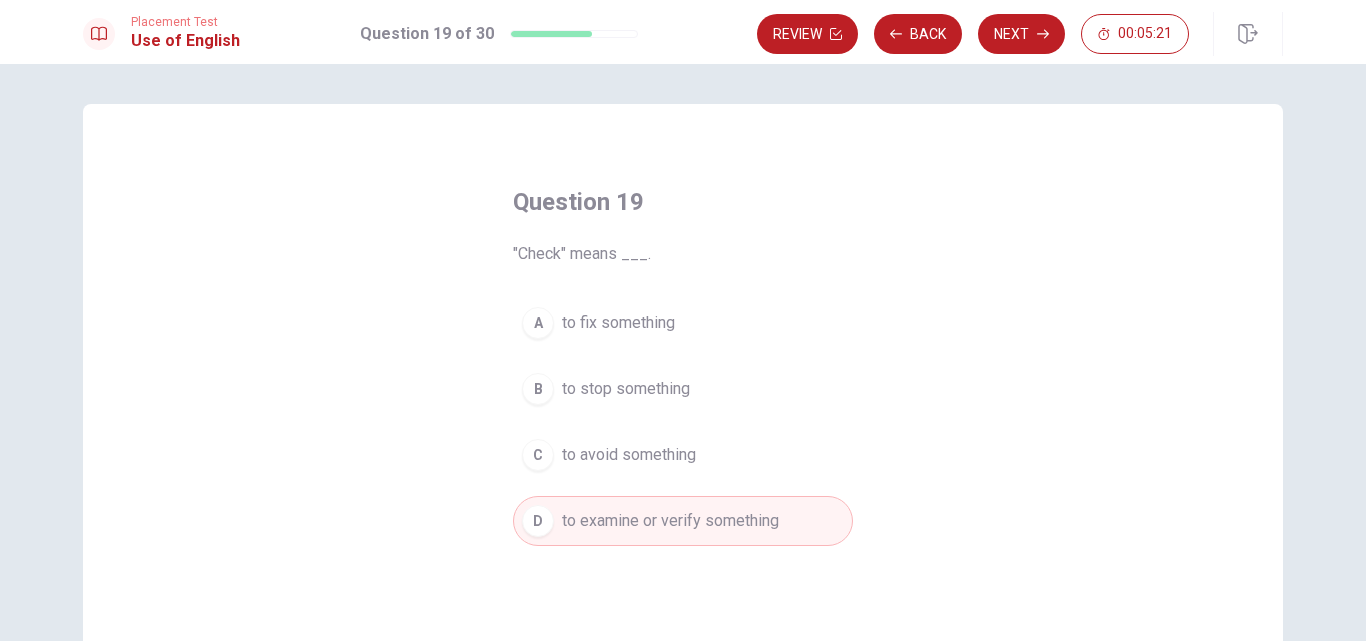 click on "Next" at bounding box center (1021, 34) 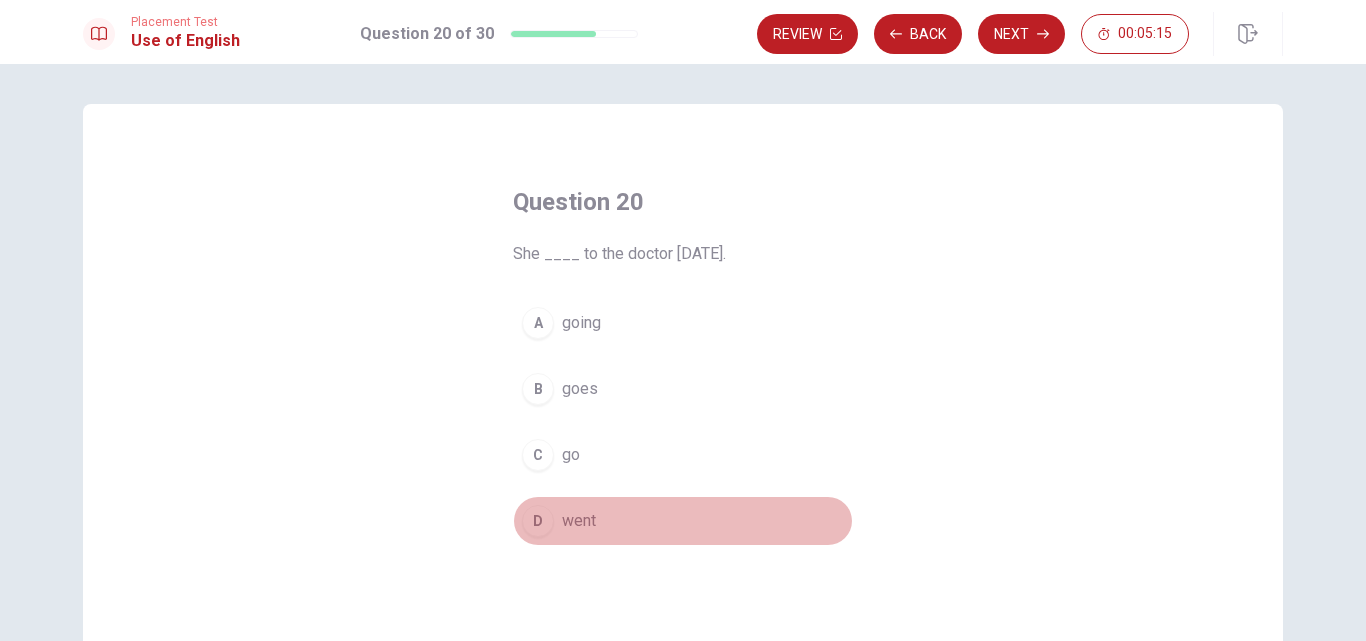 click on "D" at bounding box center (538, 521) 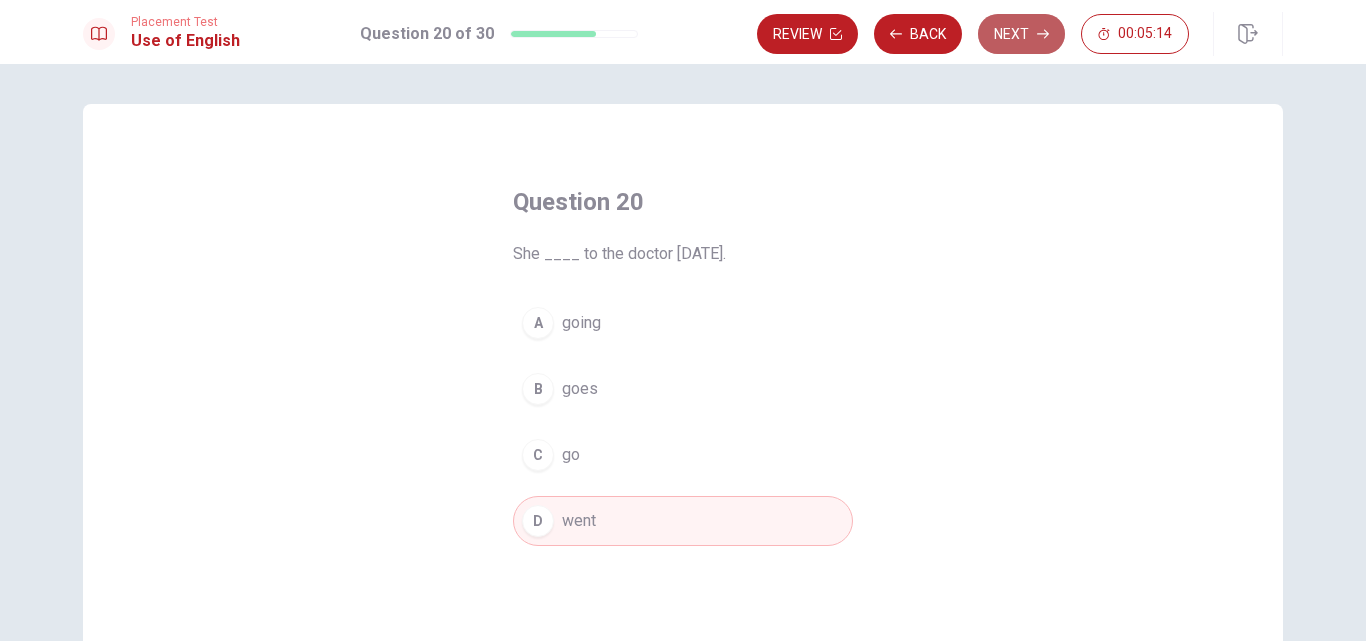 click on "Next" at bounding box center [1021, 34] 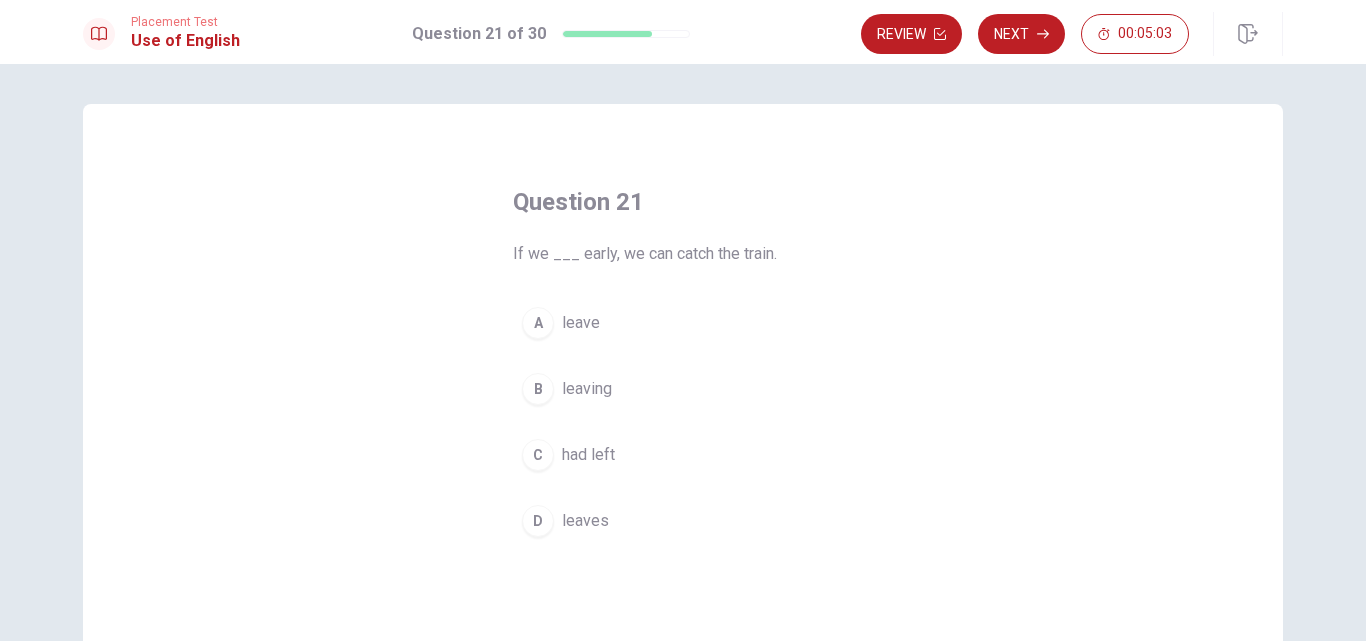 click on "A" at bounding box center [538, 323] 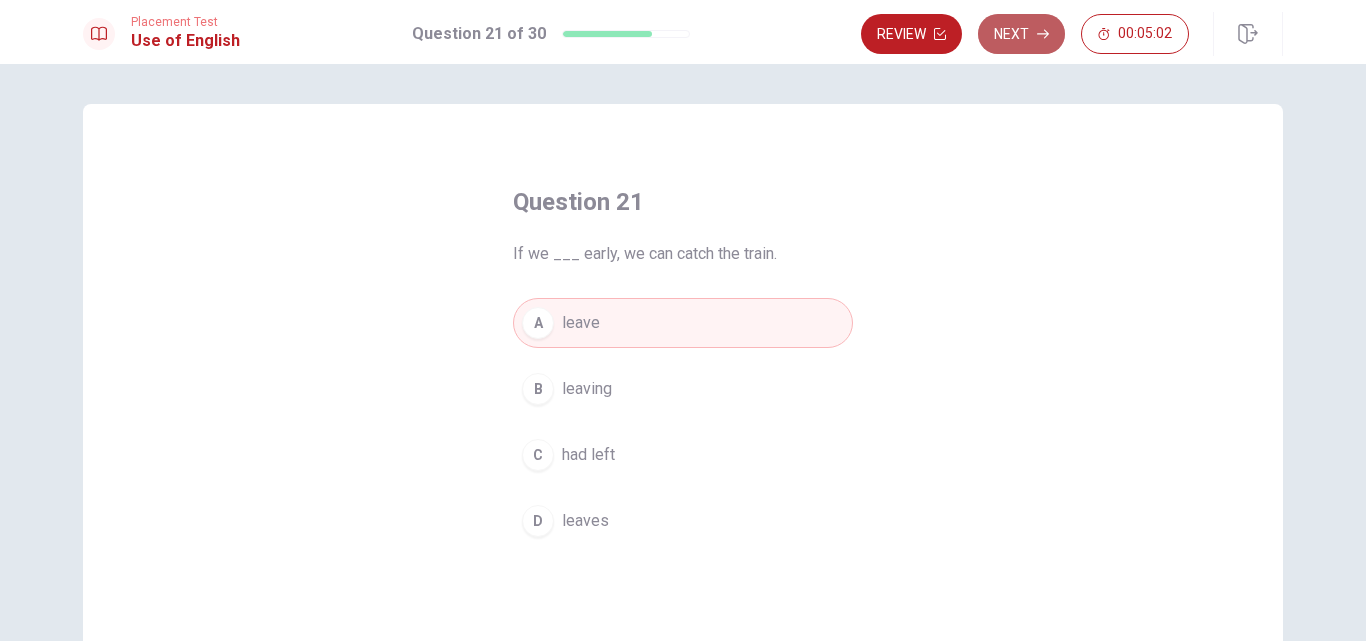 click on "Next" at bounding box center (1021, 34) 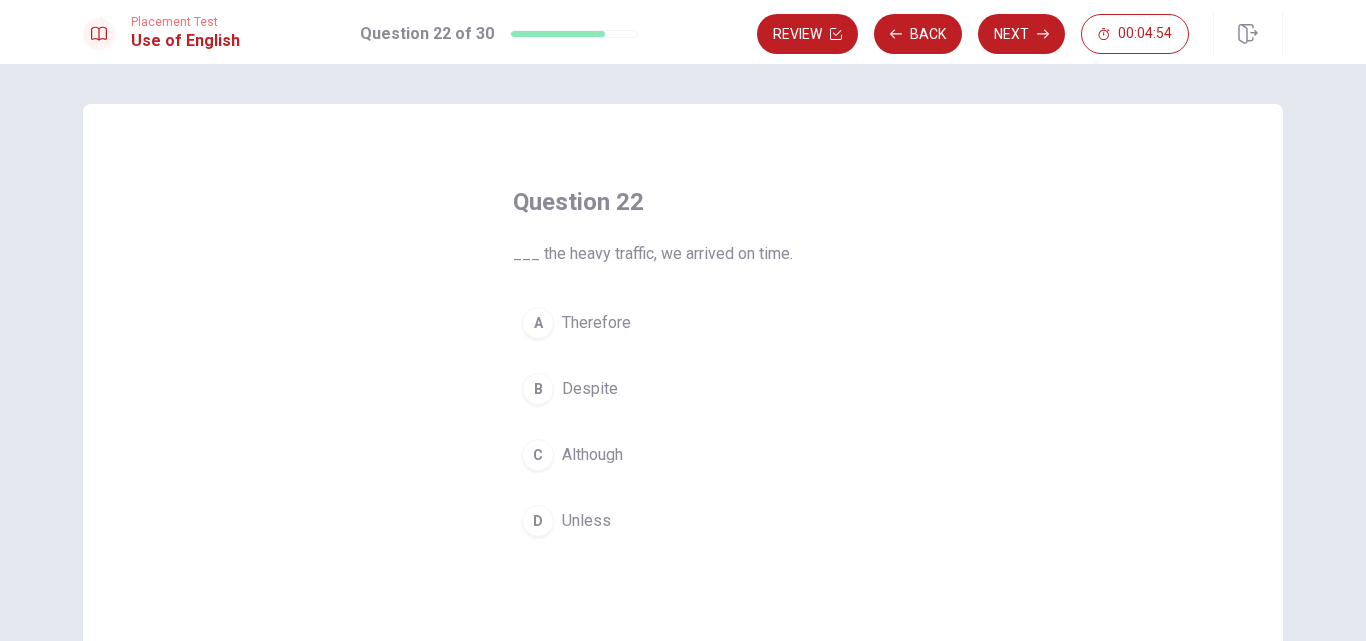 click on "B" at bounding box center (538, 389) 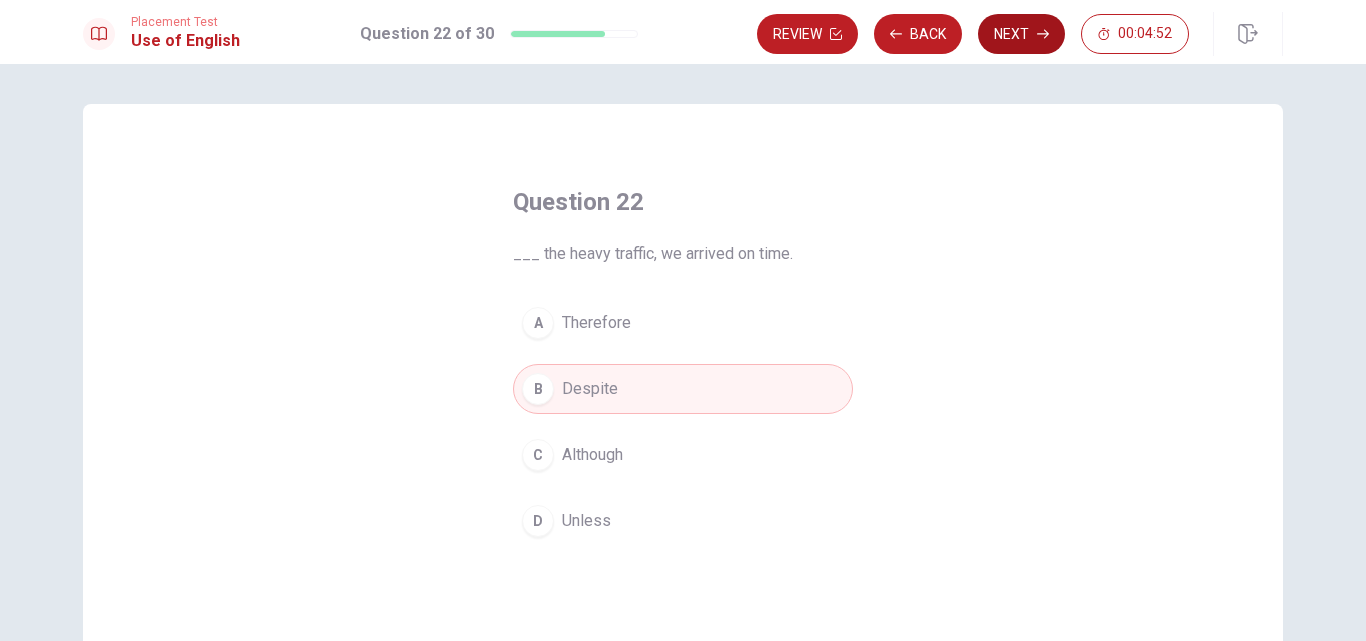 click on "Next" at bounding box center [1021, 34] 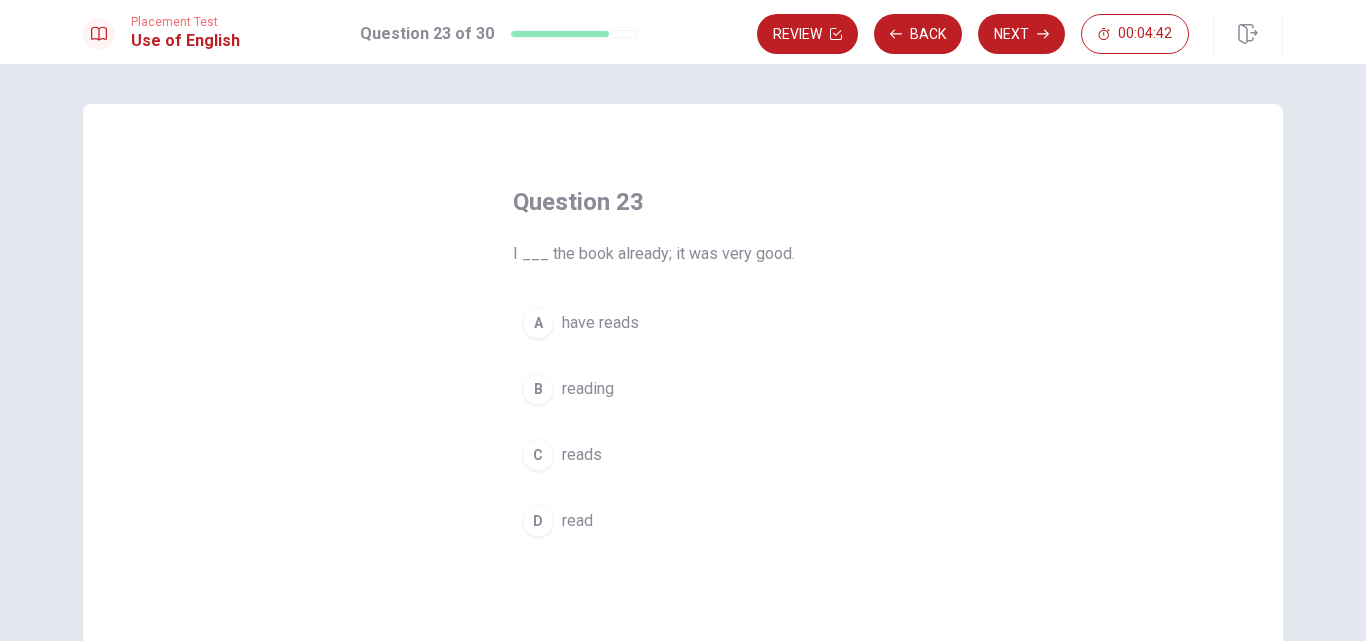 click on "D" at bounding box center [538, 521] 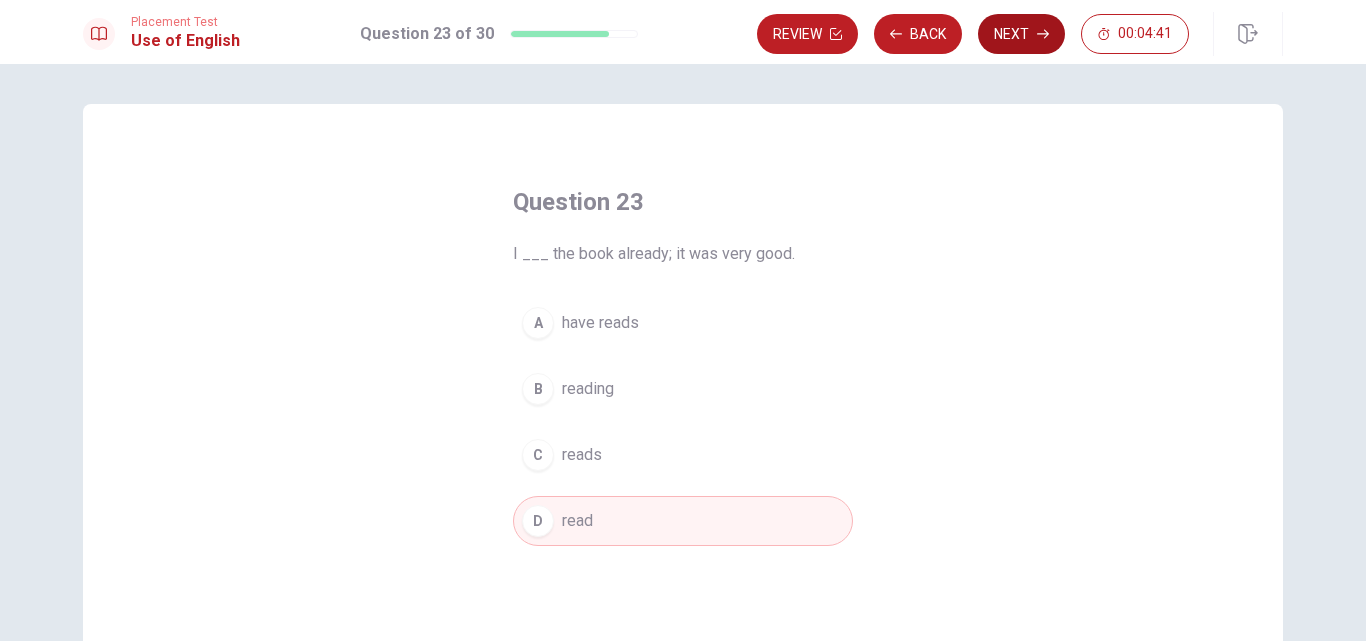 click on "Next" at bounding box center (1021, 34) 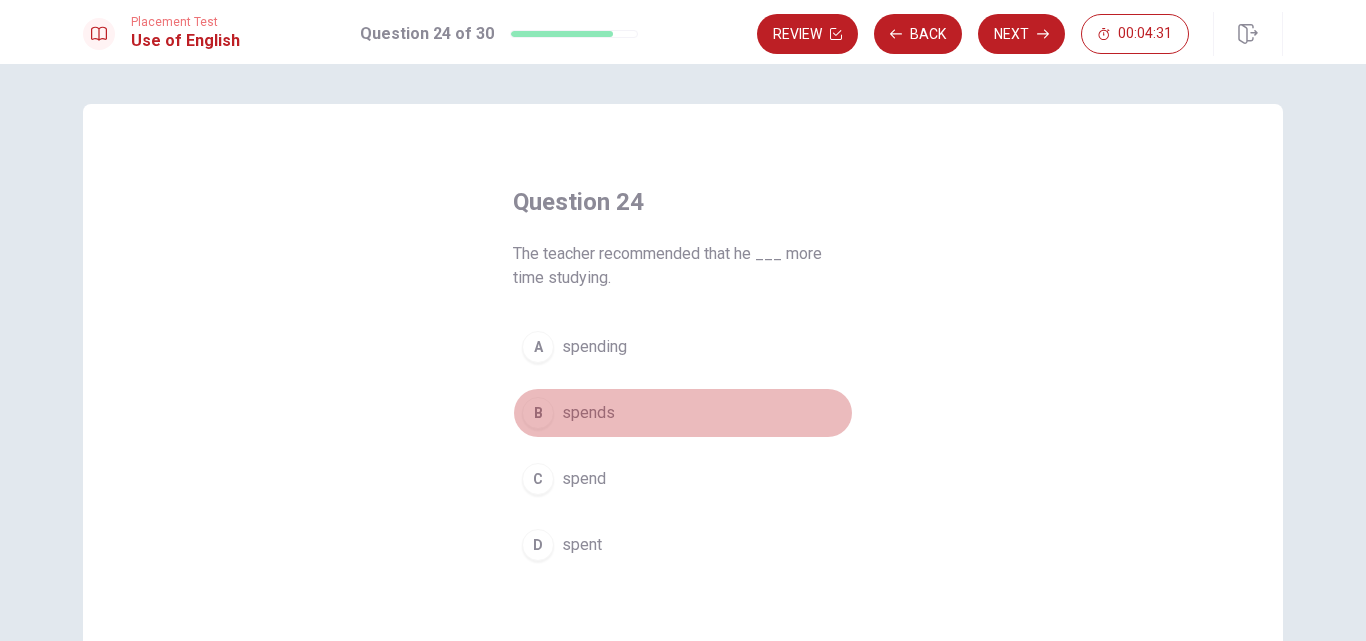 click on "B" at bounding box center [538, 413] 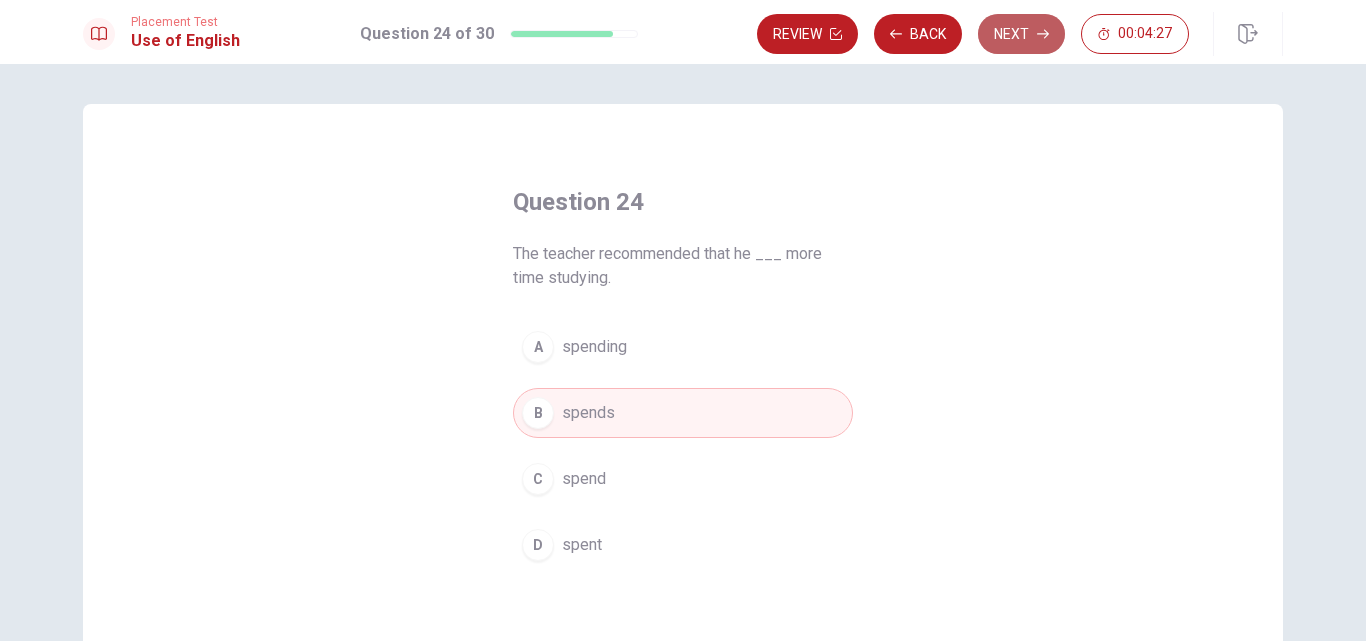 click on "Next" at bounding box center (1021, 34) 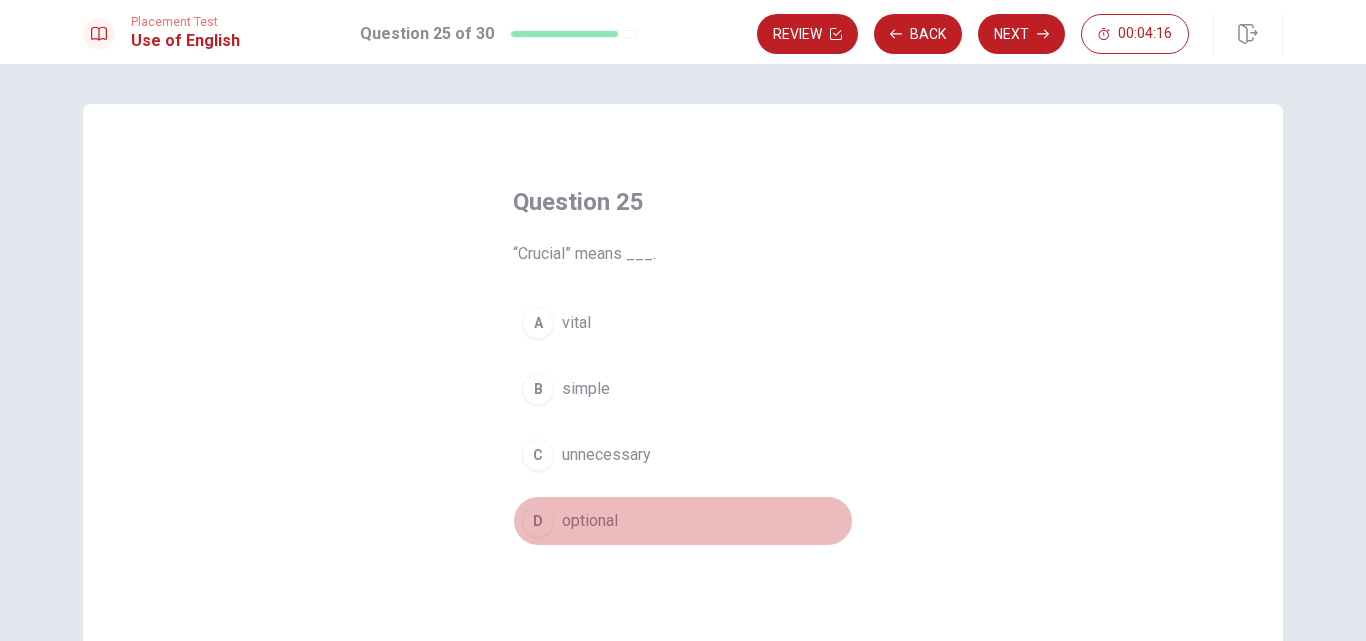 click on "D" at bounding box center (538, 521) 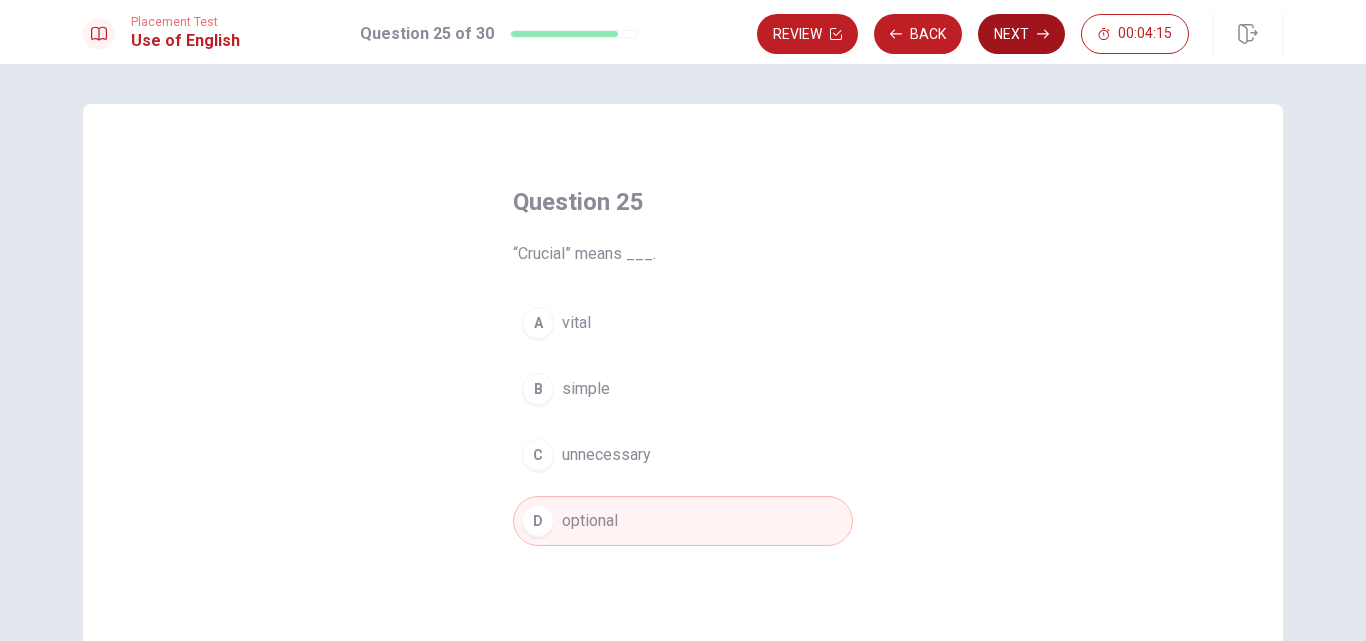 click on "Next" at bounding box center (1021, 34) 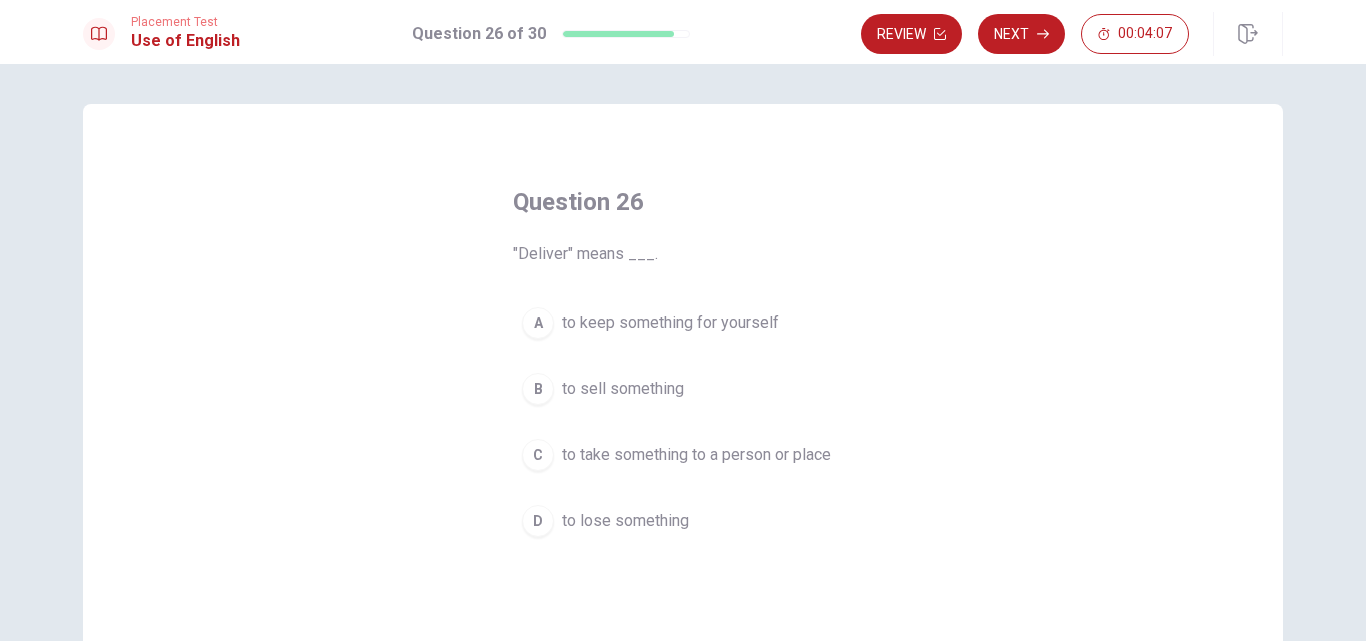 click on "C" at bounding box center [538, 455] 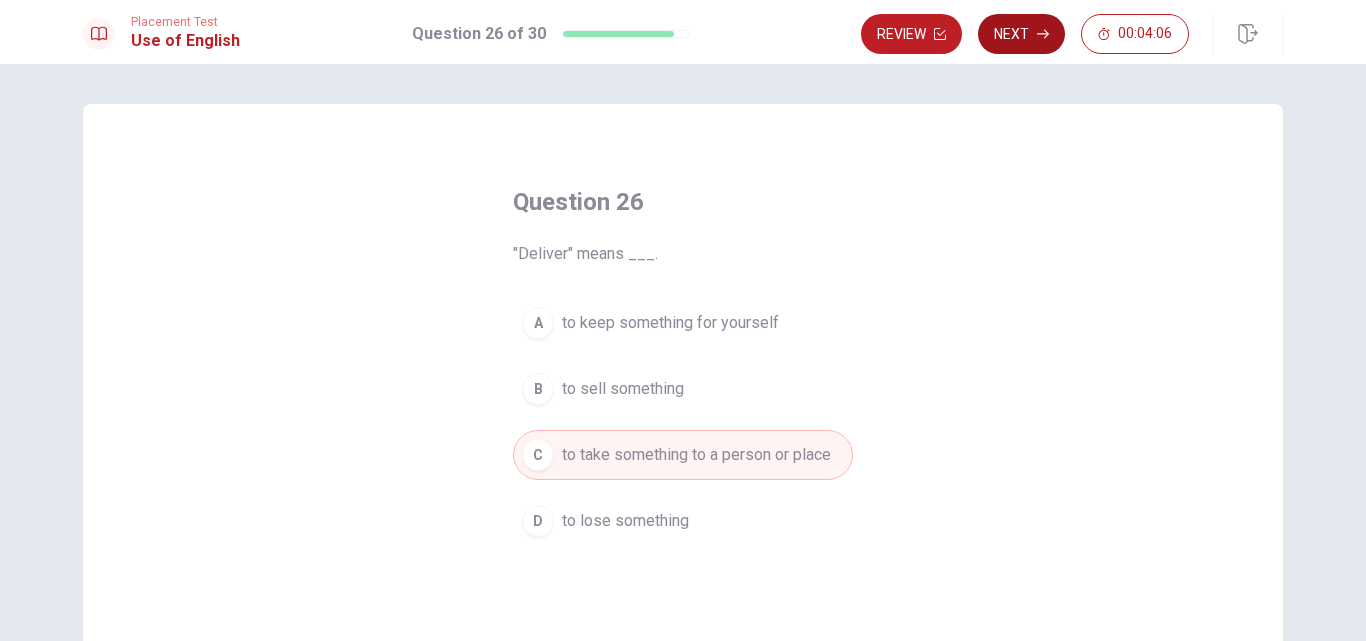 click on "Next" at bounding box center [1021, 34] 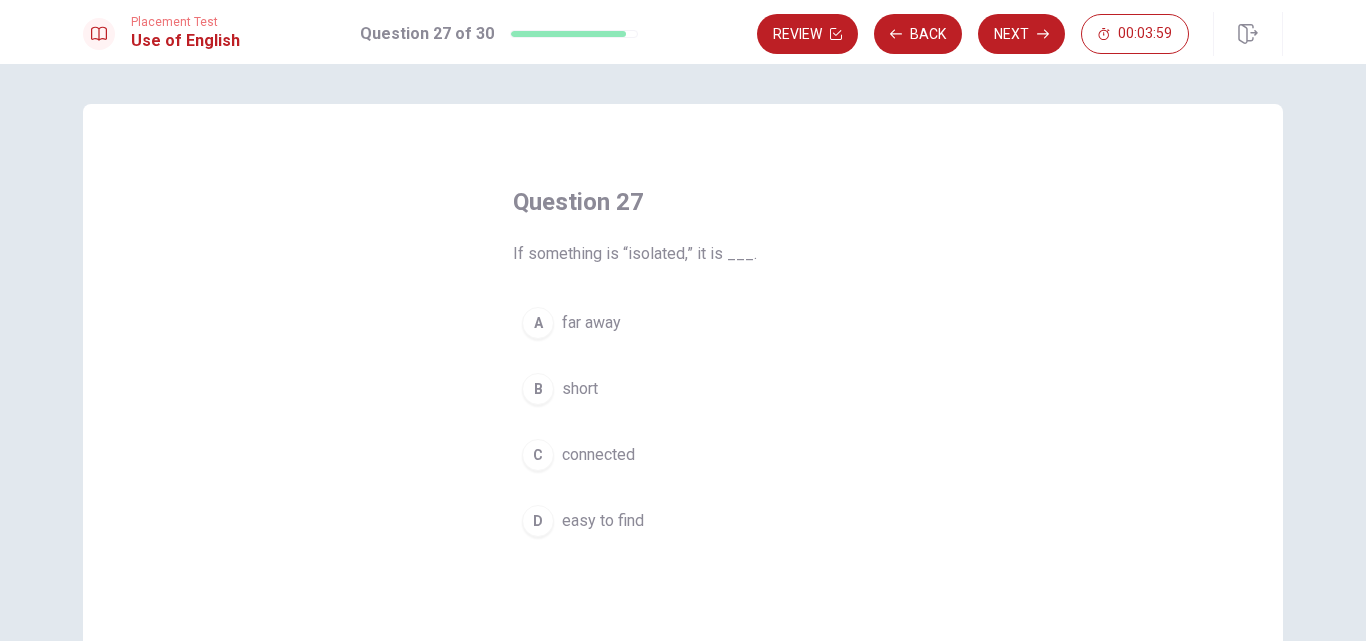 click on "D" at bounding box center [538, 521] 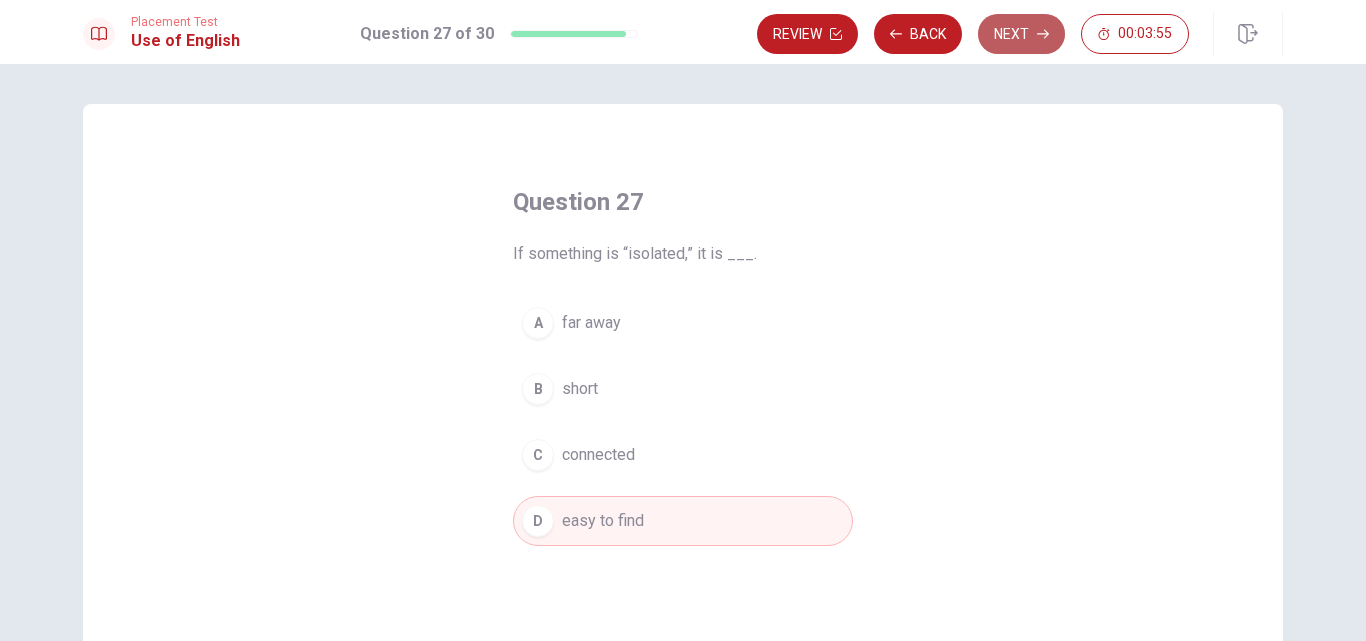 click 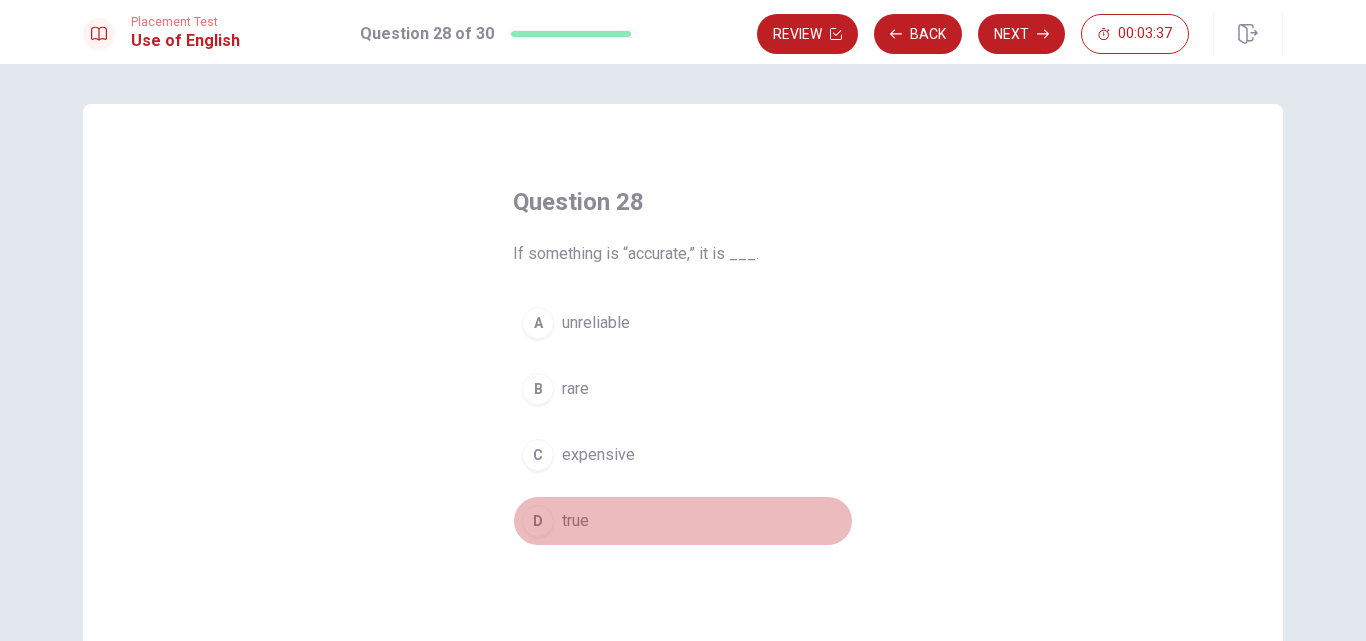 click on "D" at bounding box center (538, 521) 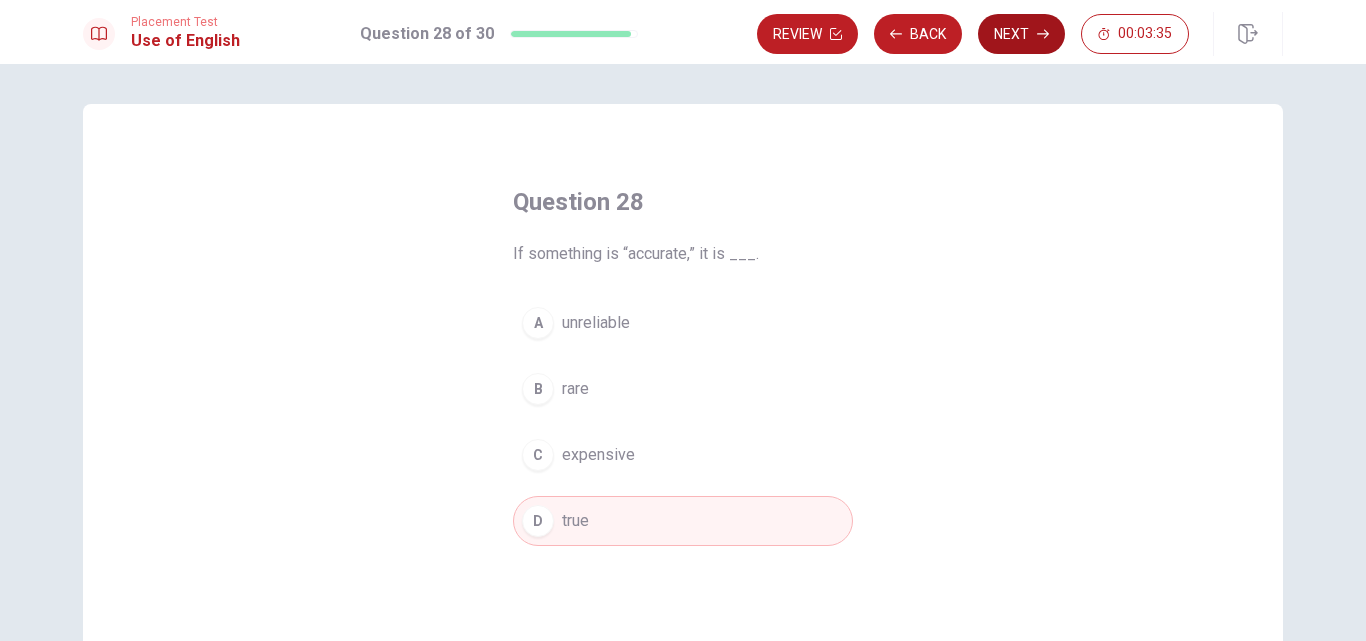 click on "Next" at bounding box center [1021, 34] 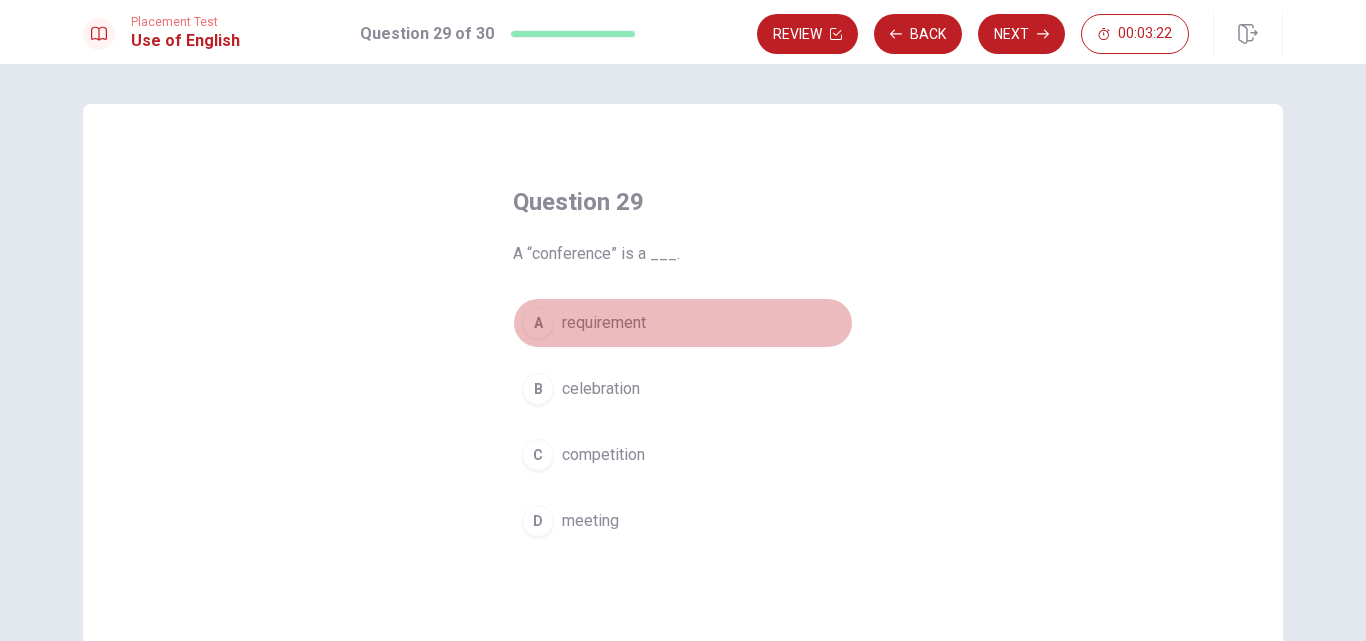 click on "A" at bounding box center [538, 323] 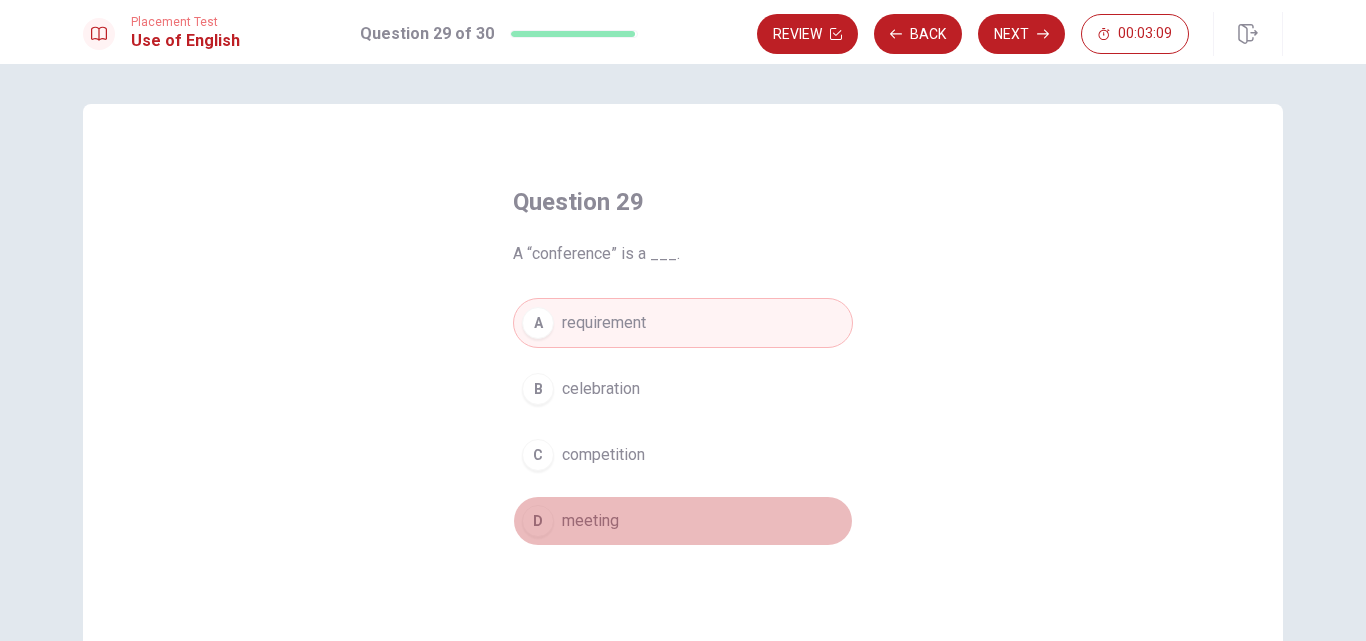 click on "meeting" at bounding box center [590, 521] 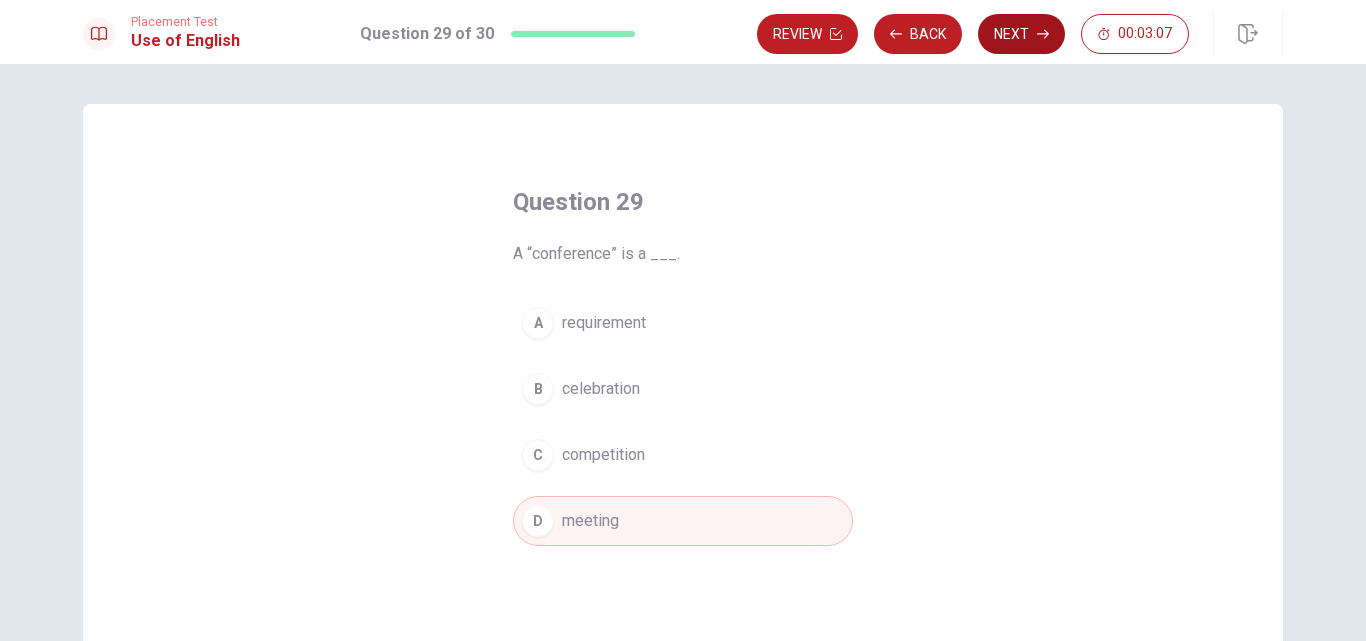 click on "Next" at bounding box center [1021, 34] 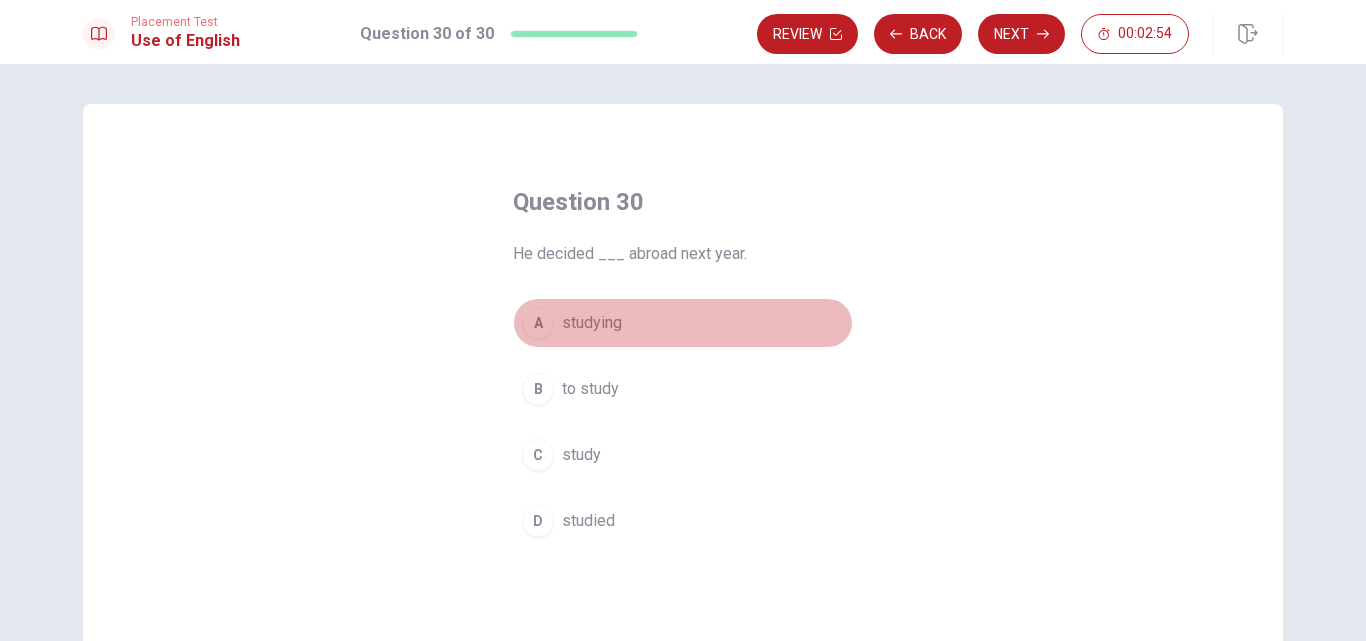 click on "A" at bounding box center [538, 323] 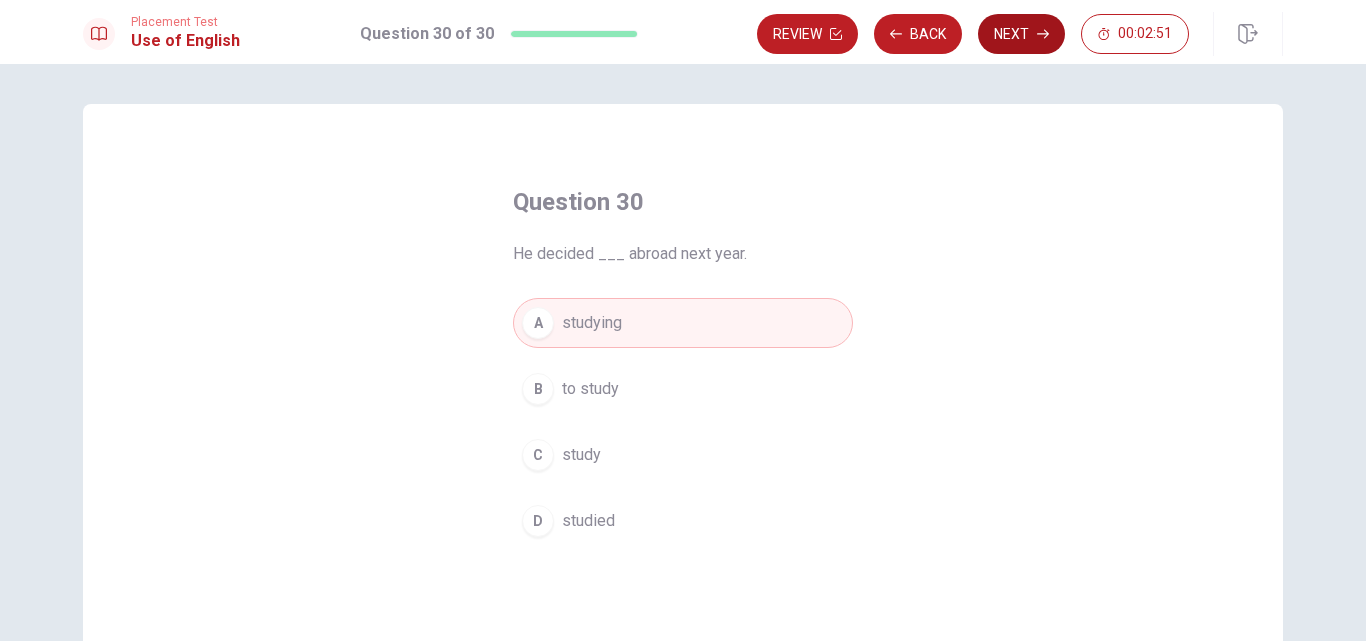 click on "Next" at bounding box center [1021, 34] 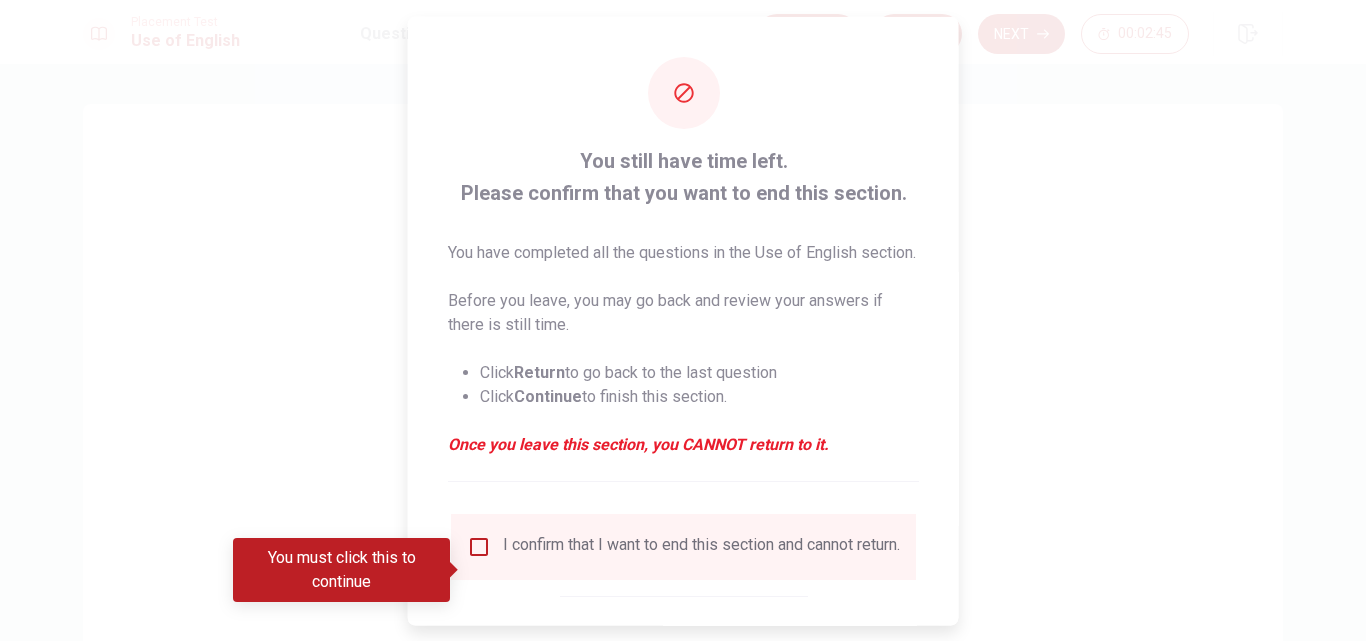 click at bounding box center (479, 546) 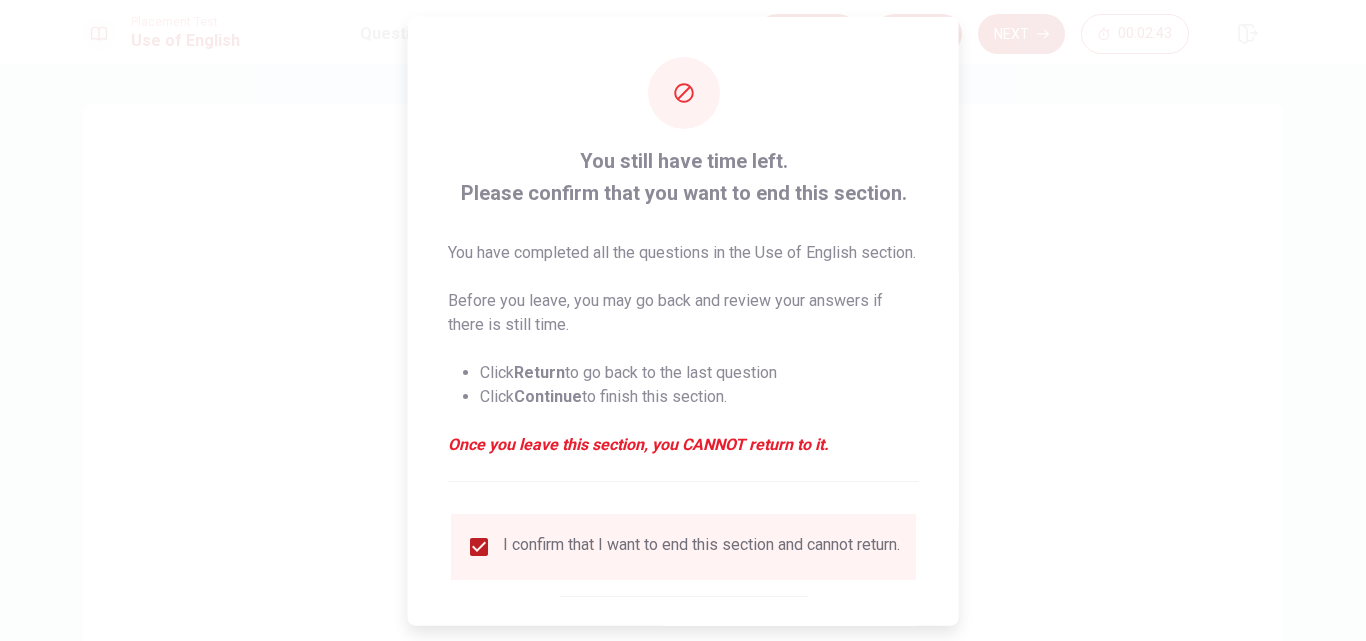scroll, scrollTop: 129, scrollLeft: 0, axis: vertical 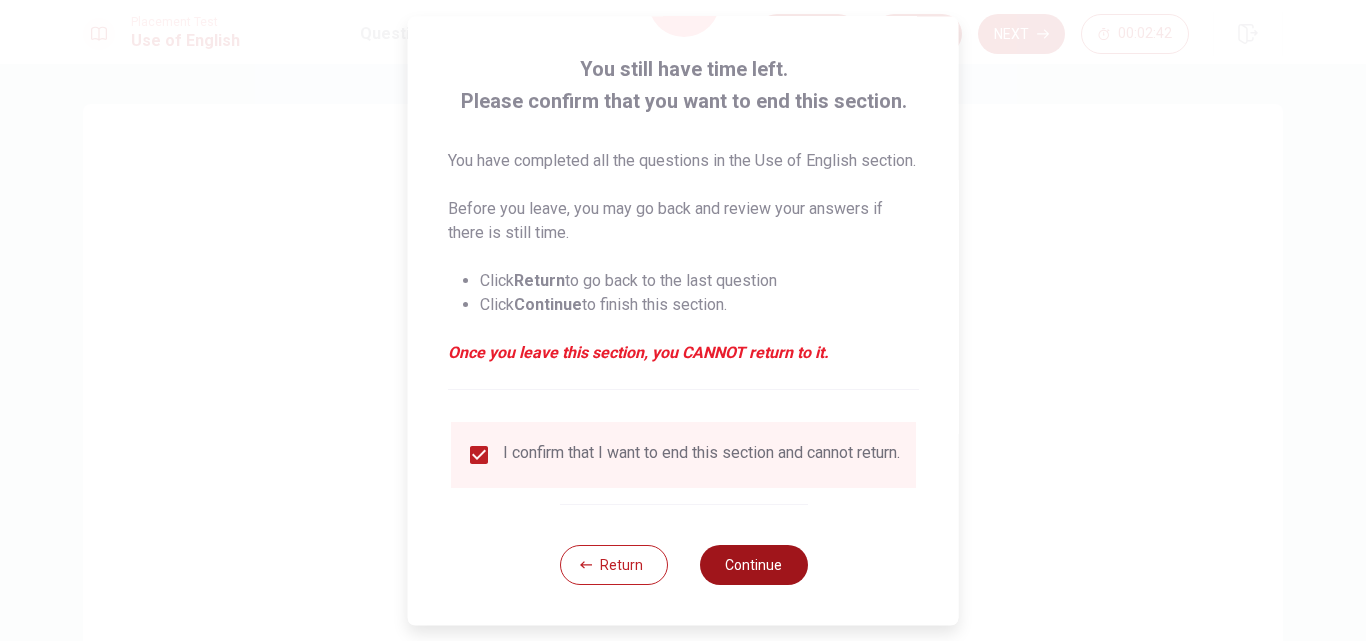click on "Continue" at bounding box center (753, 565) 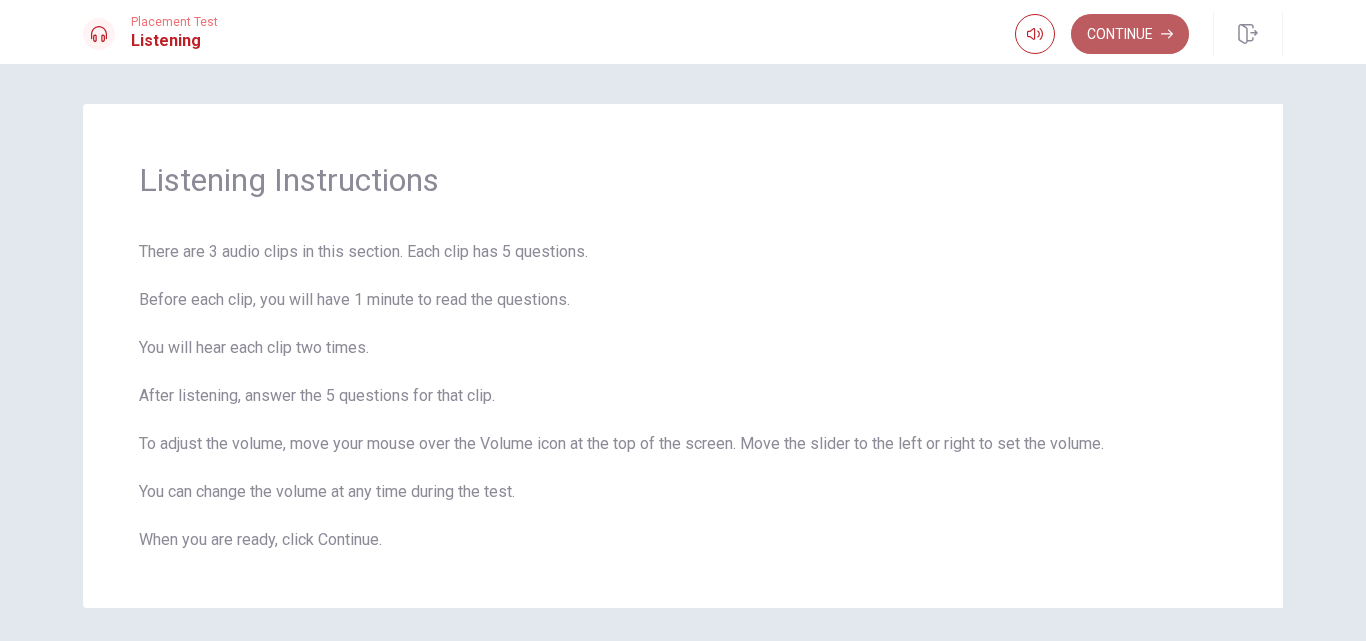 click on "Continue" at bounding box center (1130, 34) 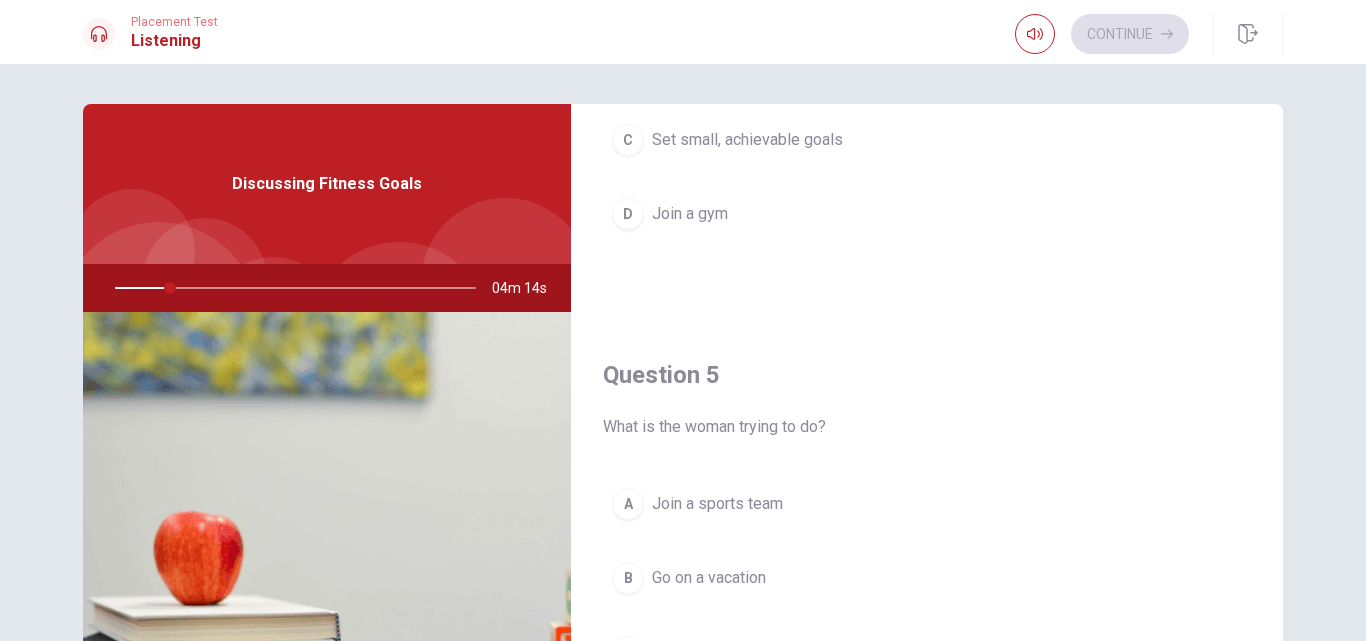 scroll, scrollTop: 1865, scrollLeft: 0, axis: vertical 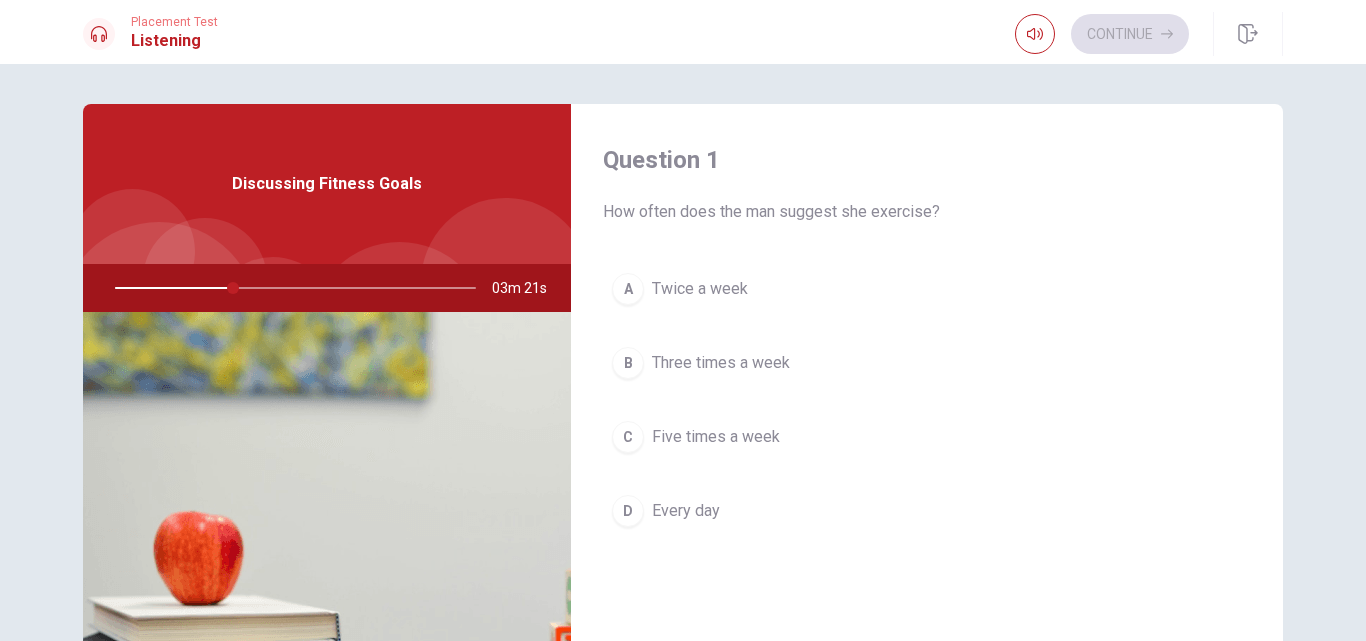 click on "B" at bounding box center [628, 363] 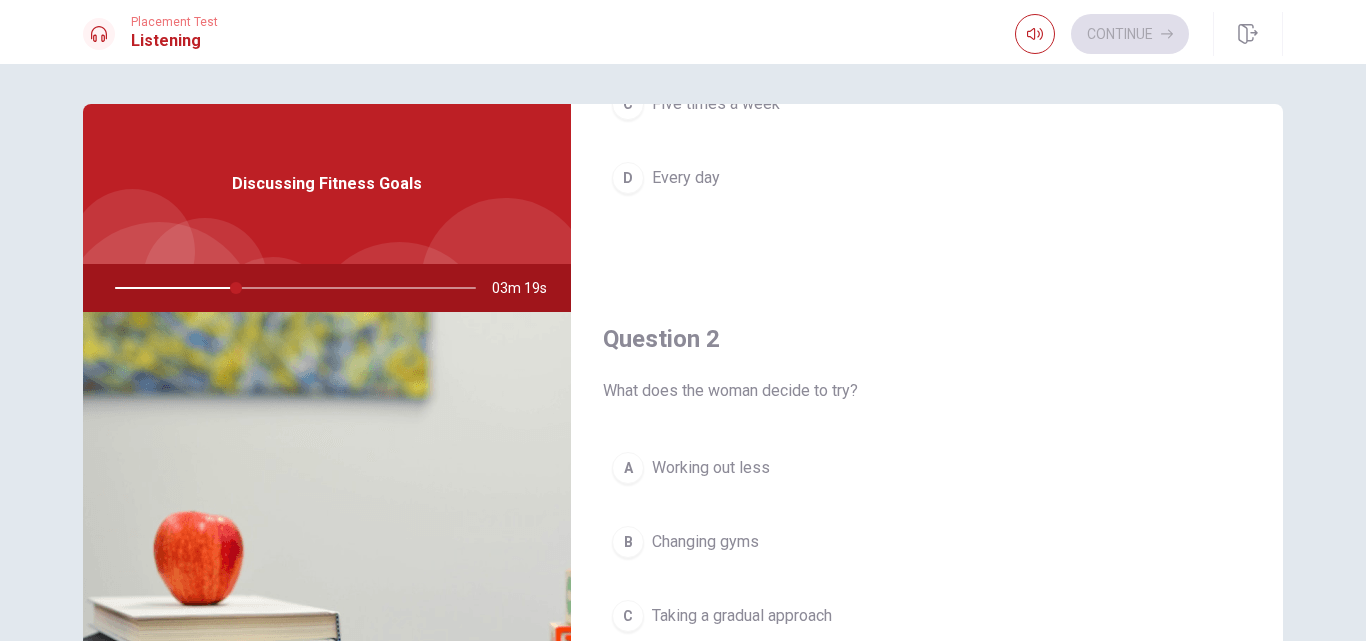 scroll, scrollTop: 500, scrollLeft: 0, axis: vertical 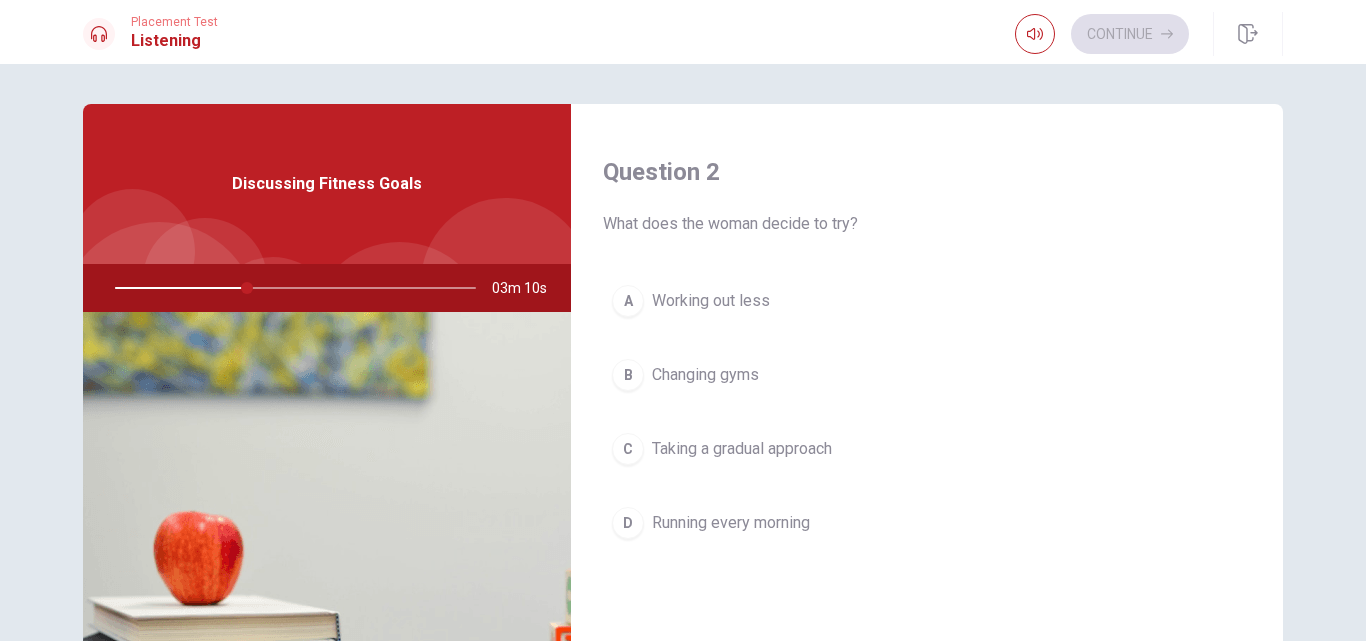 click on "A" at bounding box center (628, 301) 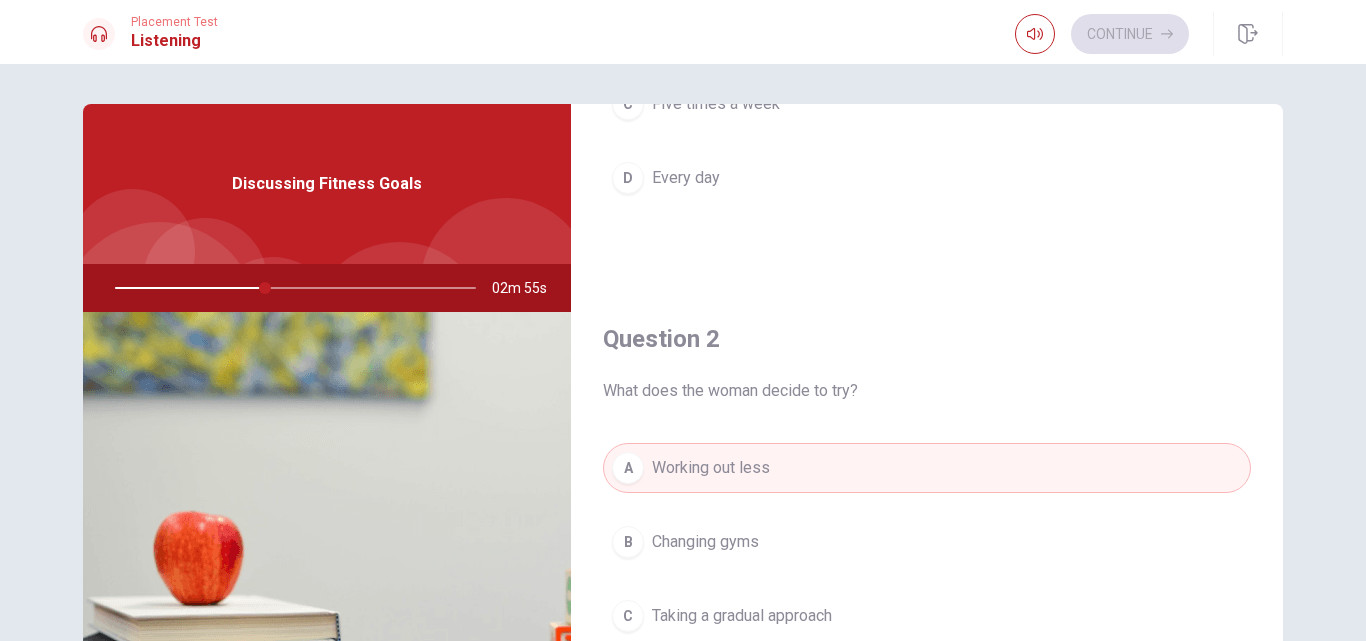 scroll, scrollTop: 167, scrollLeft: 0, axis: vertical 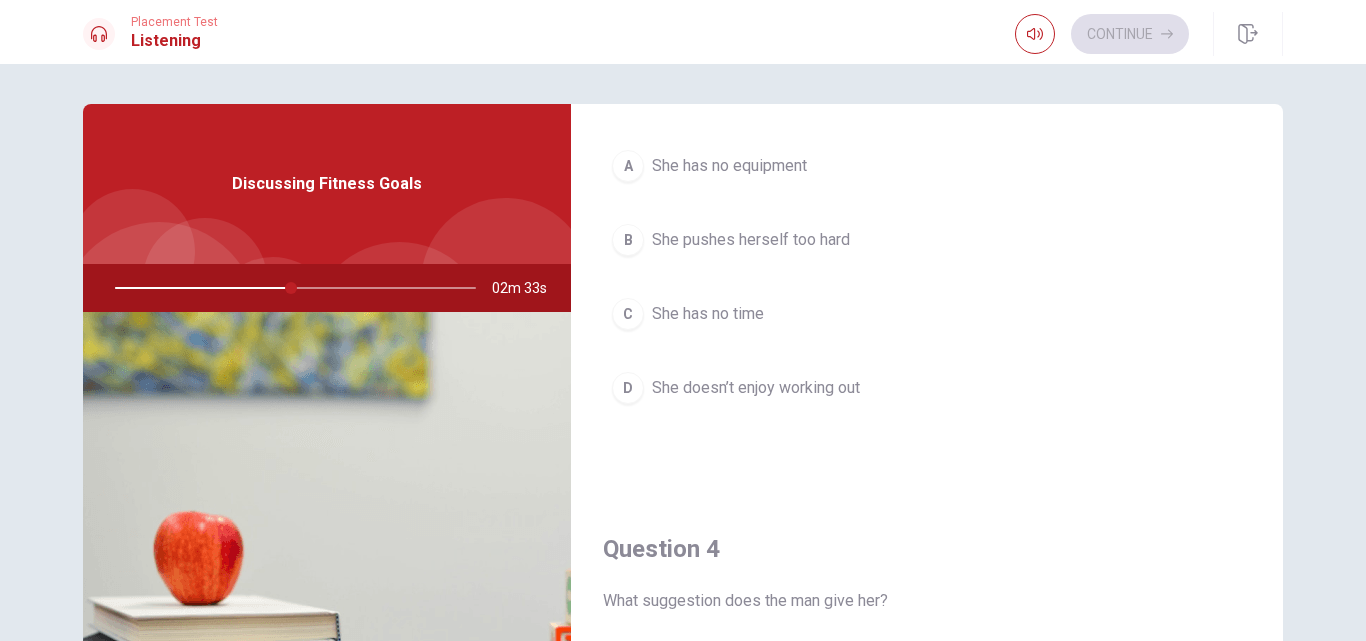click on "She pushes herself too hard" at bounding box center [751, 240] 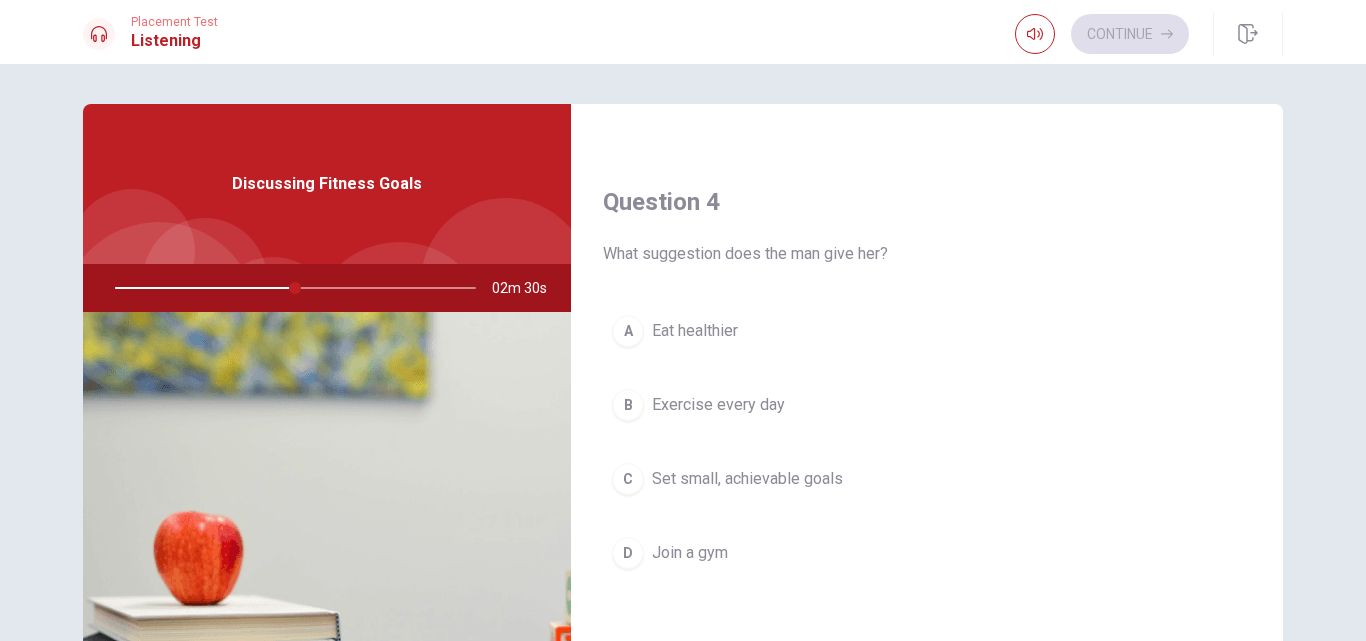 scroll, scrollTop: 1502, scrollLeft: 0, axis: vertical 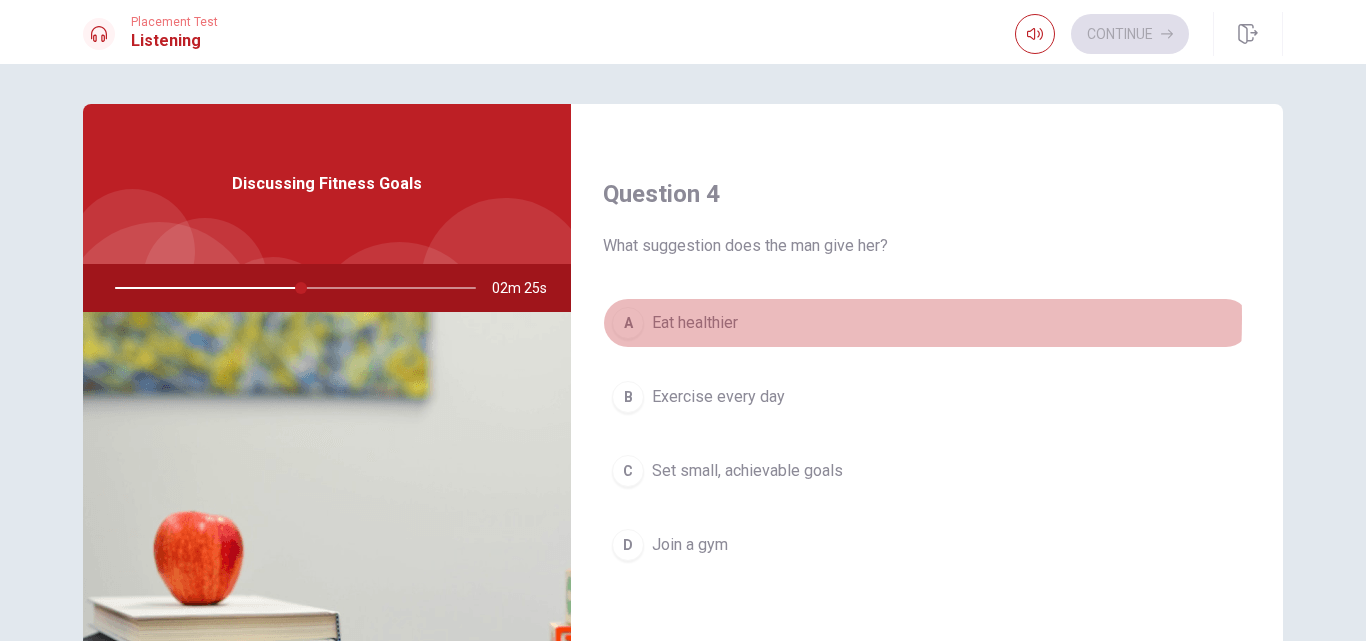 click on "Eat healthier" at bounding box center (695, 323) 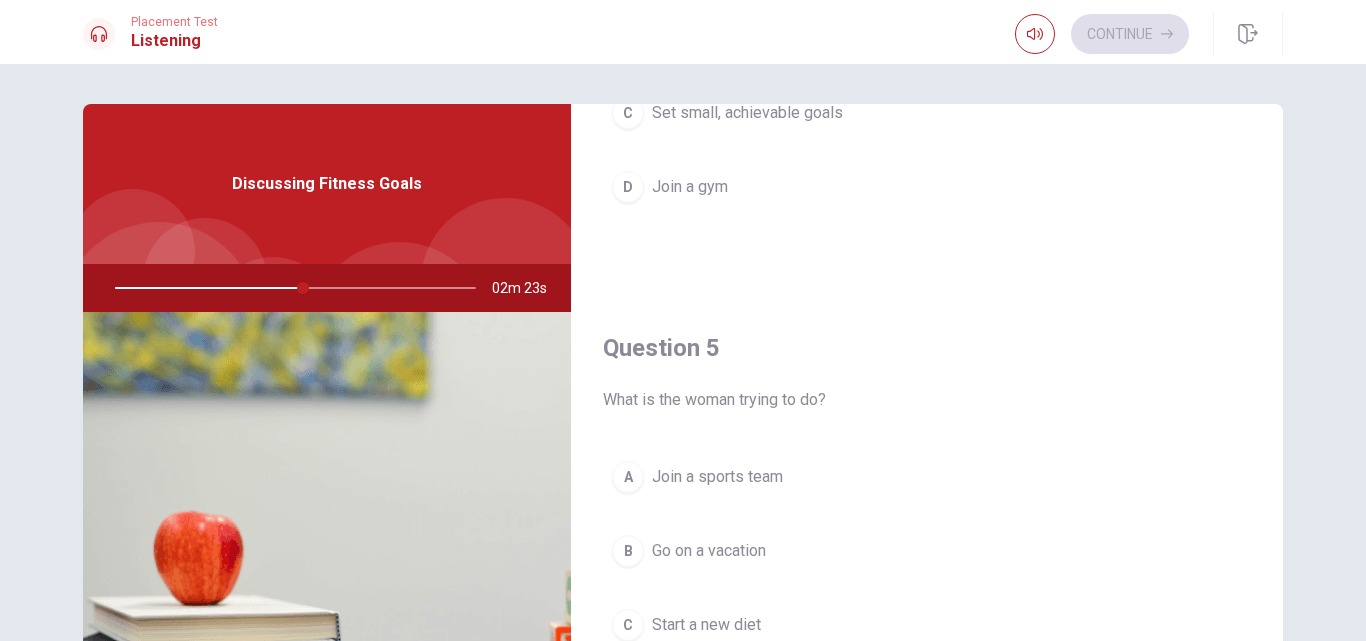 scroll, scrollTop: 1865, scrollLeft: 0, axis: vertical 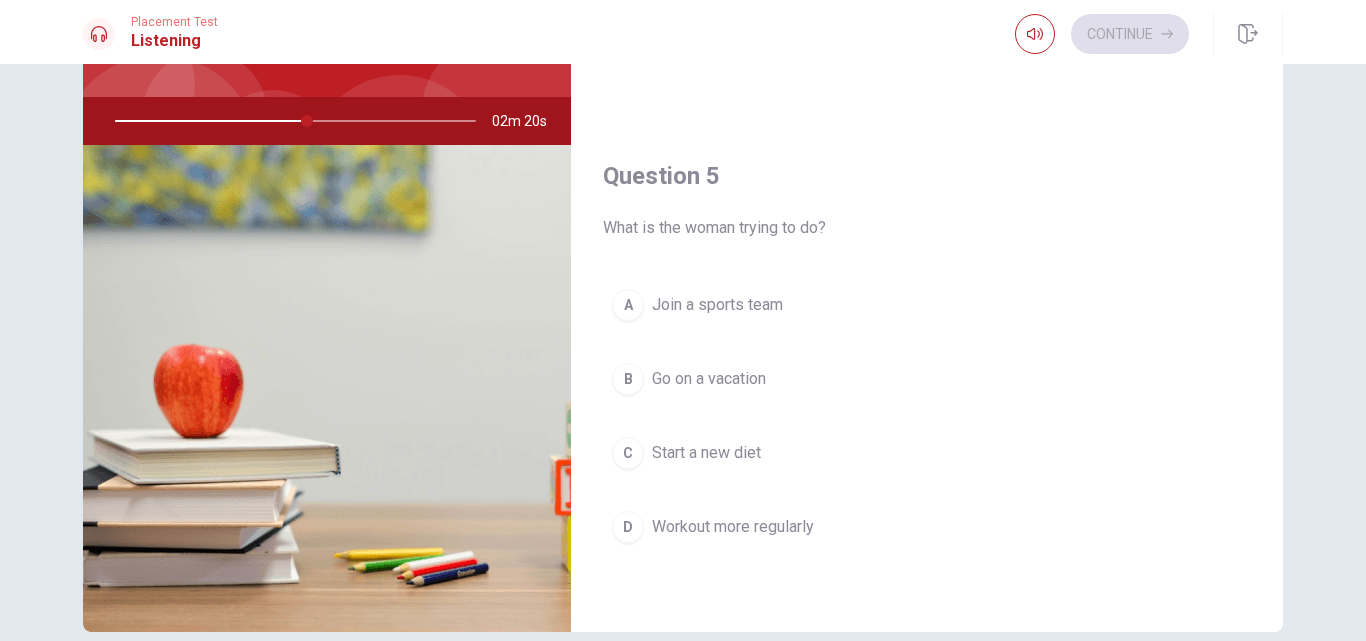 click on "Workout more regularly" at bounding box center (733, 527) 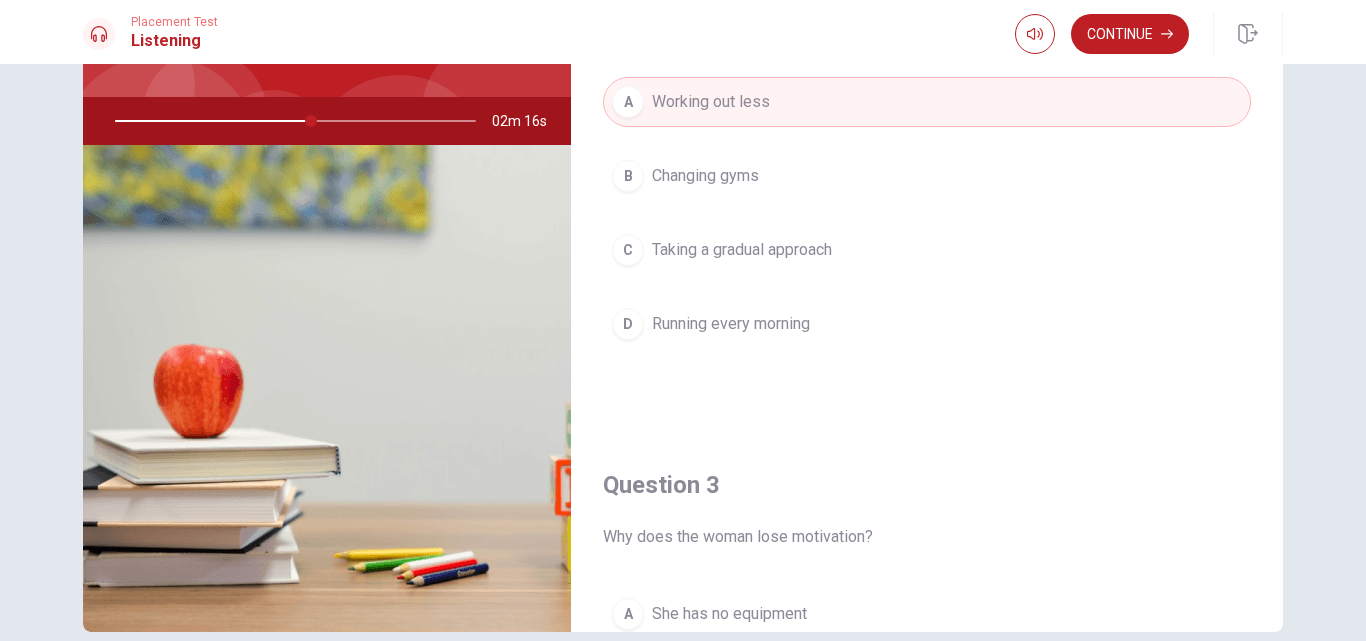 scroll, scrollTop: 198, scrollLeft: 0, axis: vertical 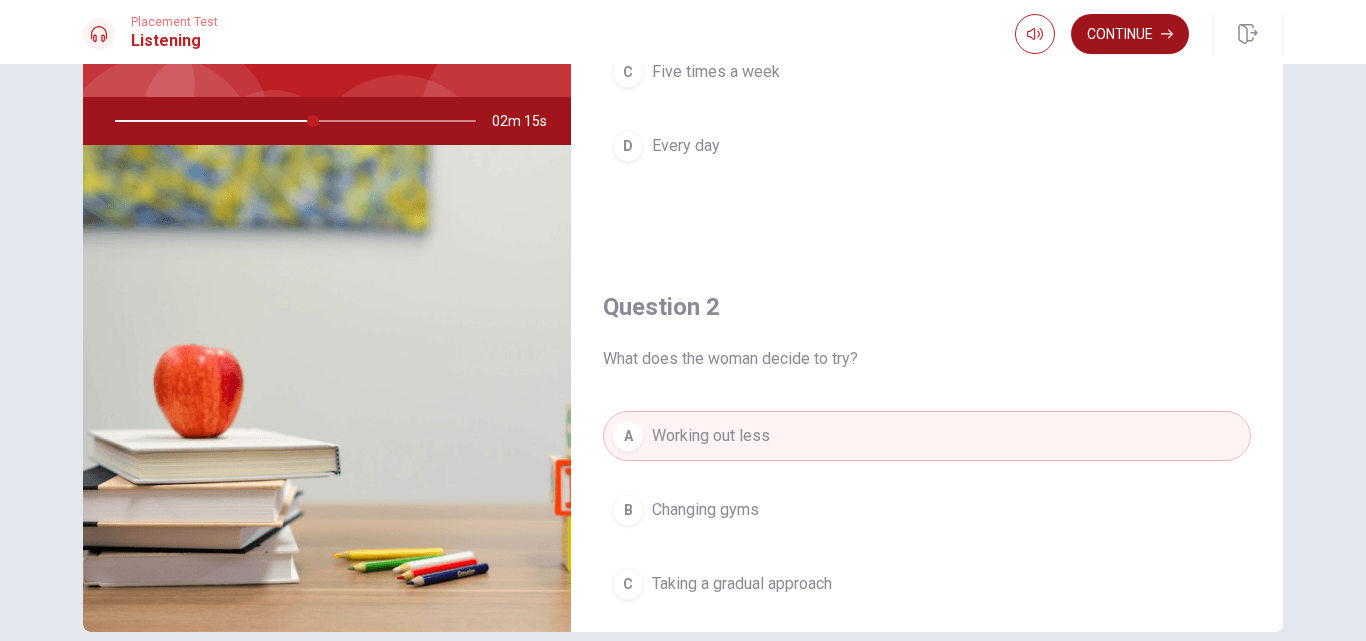 click on "Continue" at bounding box center [1130, 34] 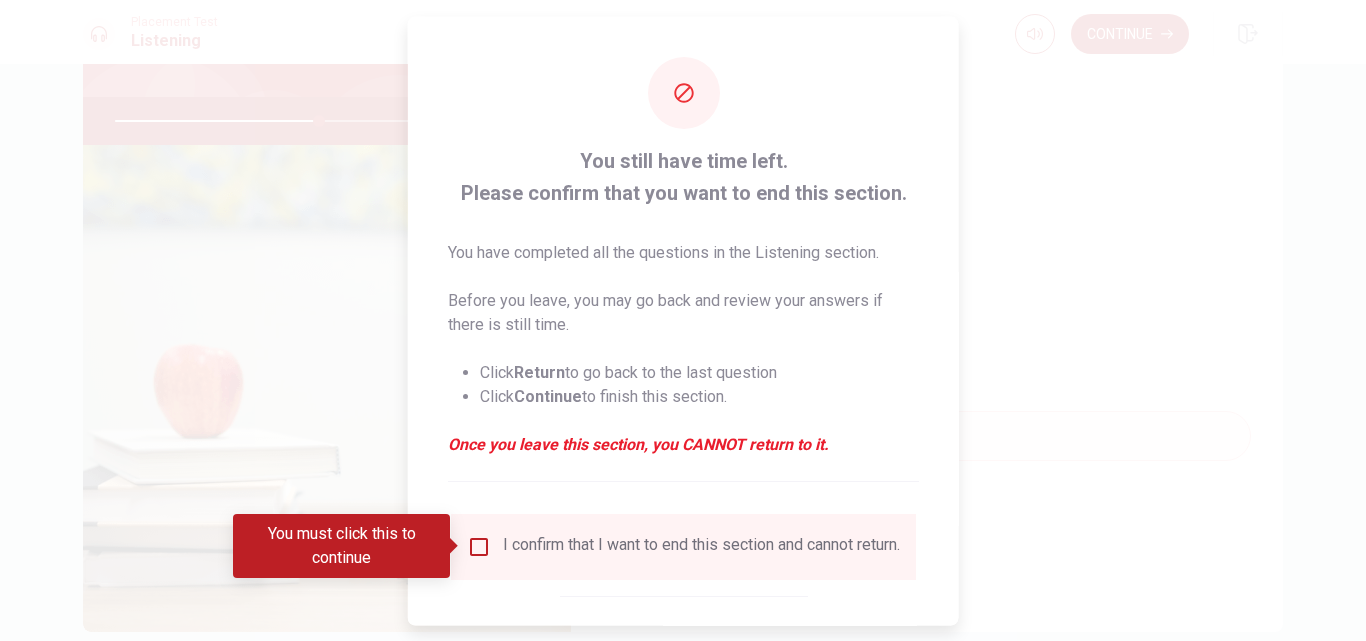 click at bounding box center [479, 546] 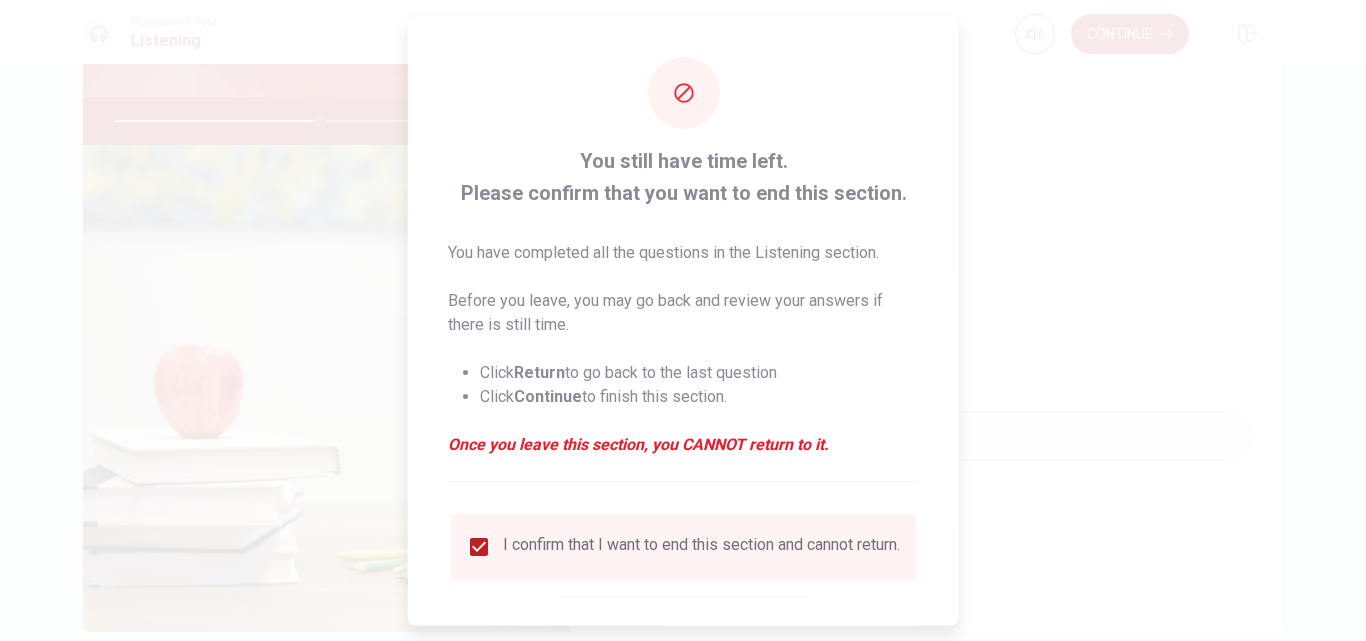 scroll, scrollTop: 105, scrollLeft: 0, axis: vertical 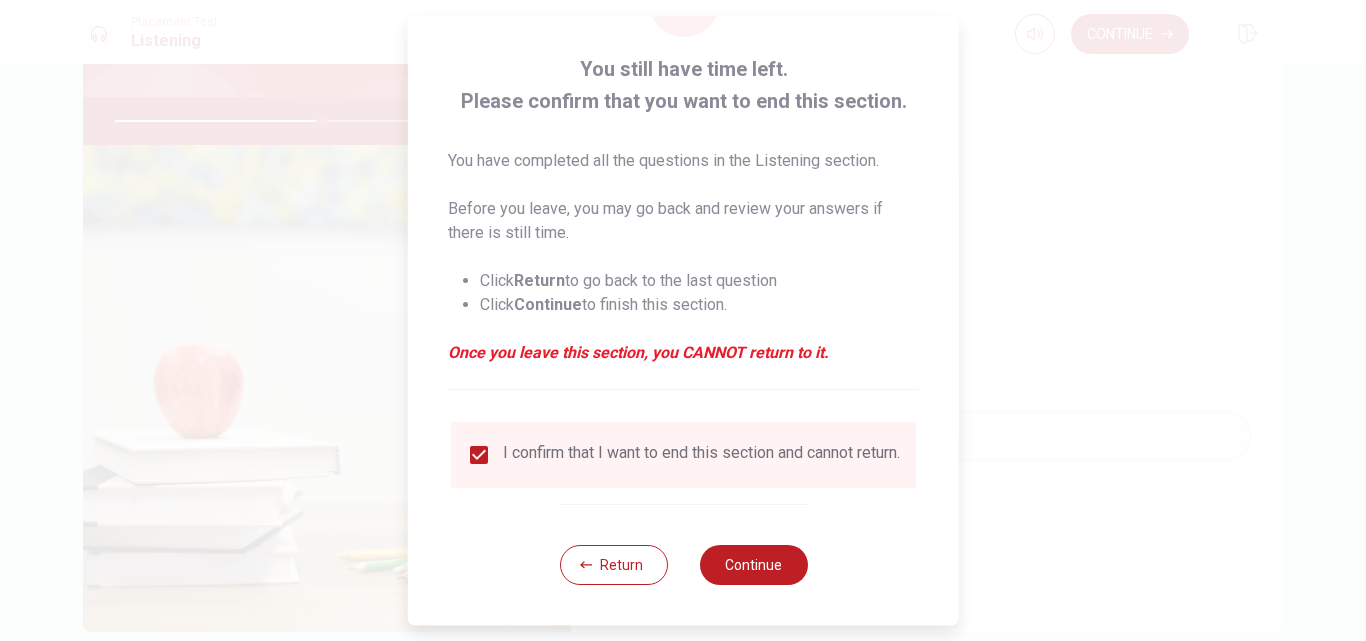 click on "Return" at bounding box center (613, 565) 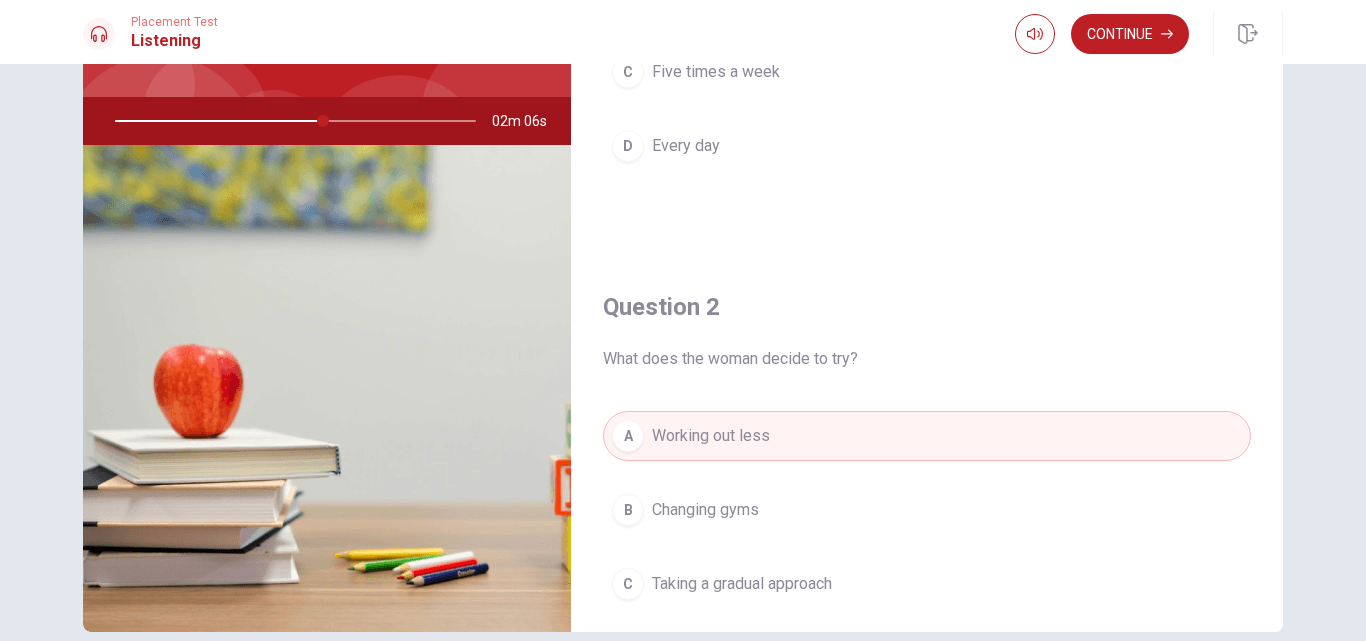 scroll, scrollTop: 0, scrollLeft: 0, axis: both 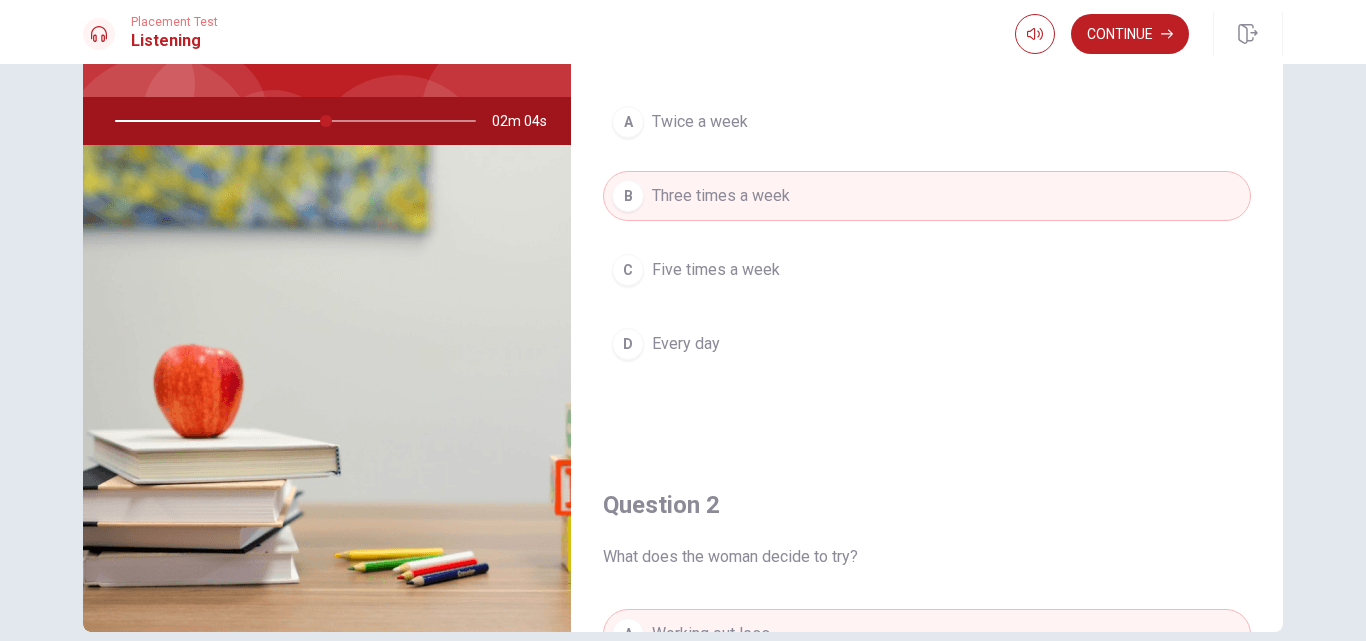 drag, startPoint x: 317, startPoint y: 121, endPoint x: 306, endPoint y: 125, distance: 11.7046995 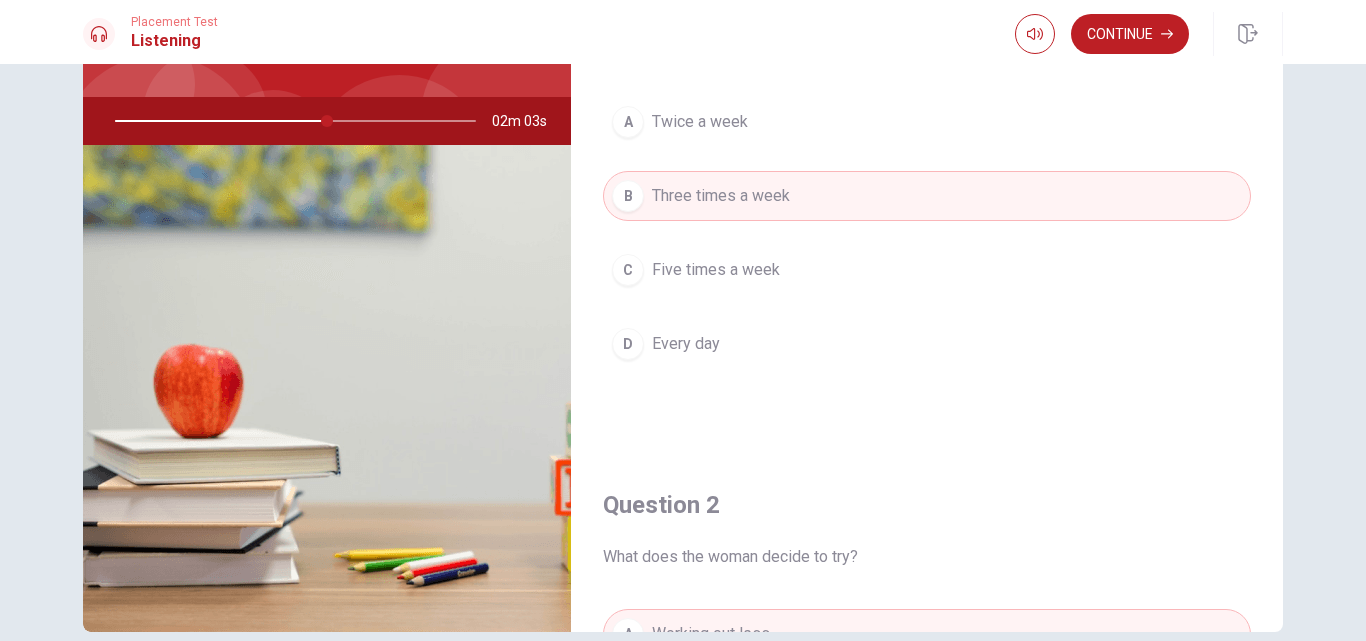 scroll, scrollTop: 0, scrollLeft: 0, axis: both 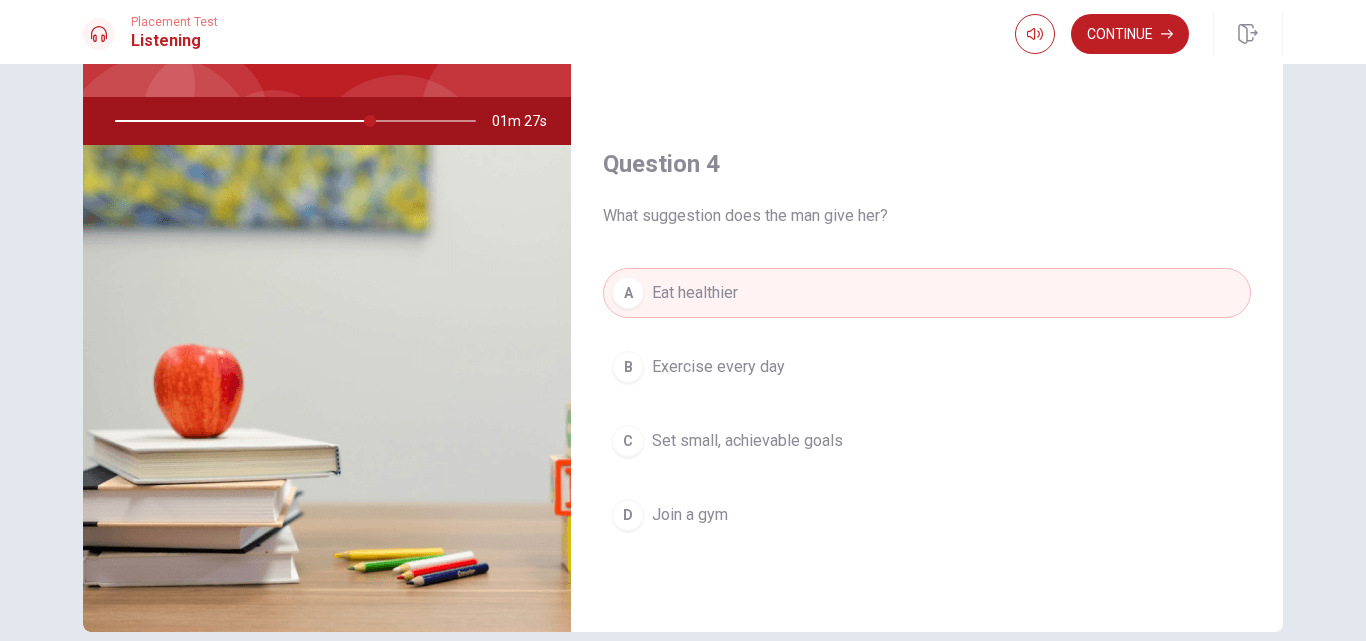 click on "C" at bounding box center (628, 441) 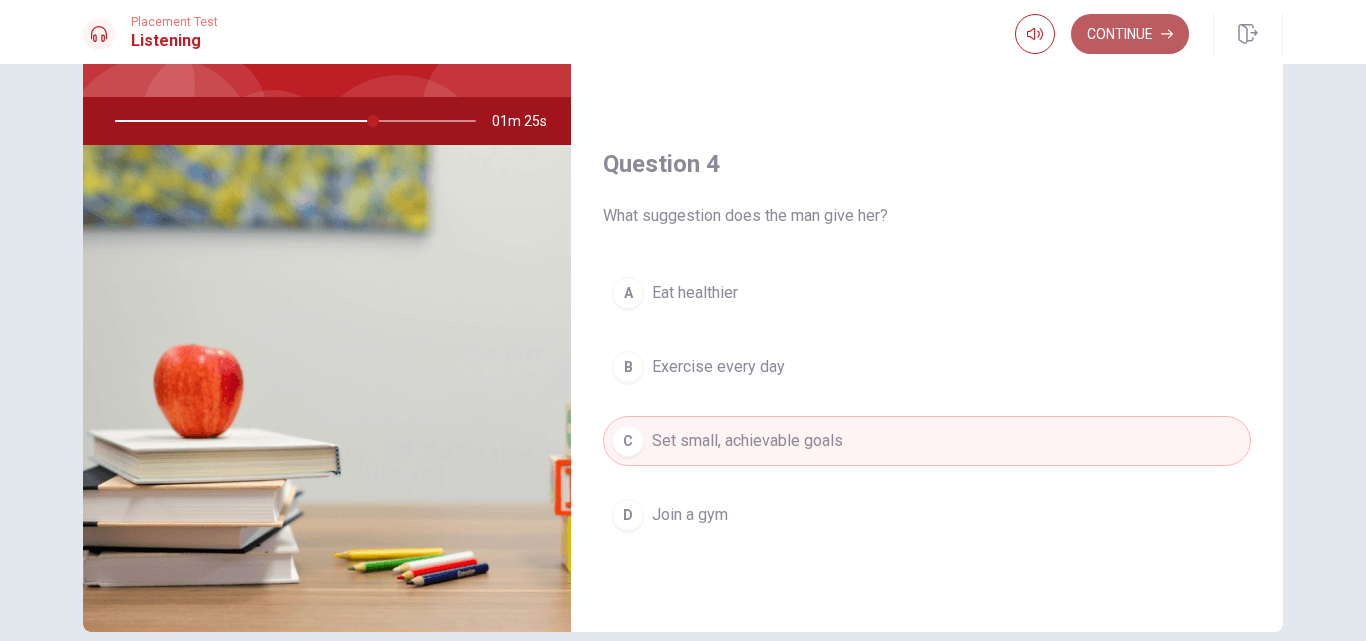 click on "Continue" at bounding box center [1130, 34] 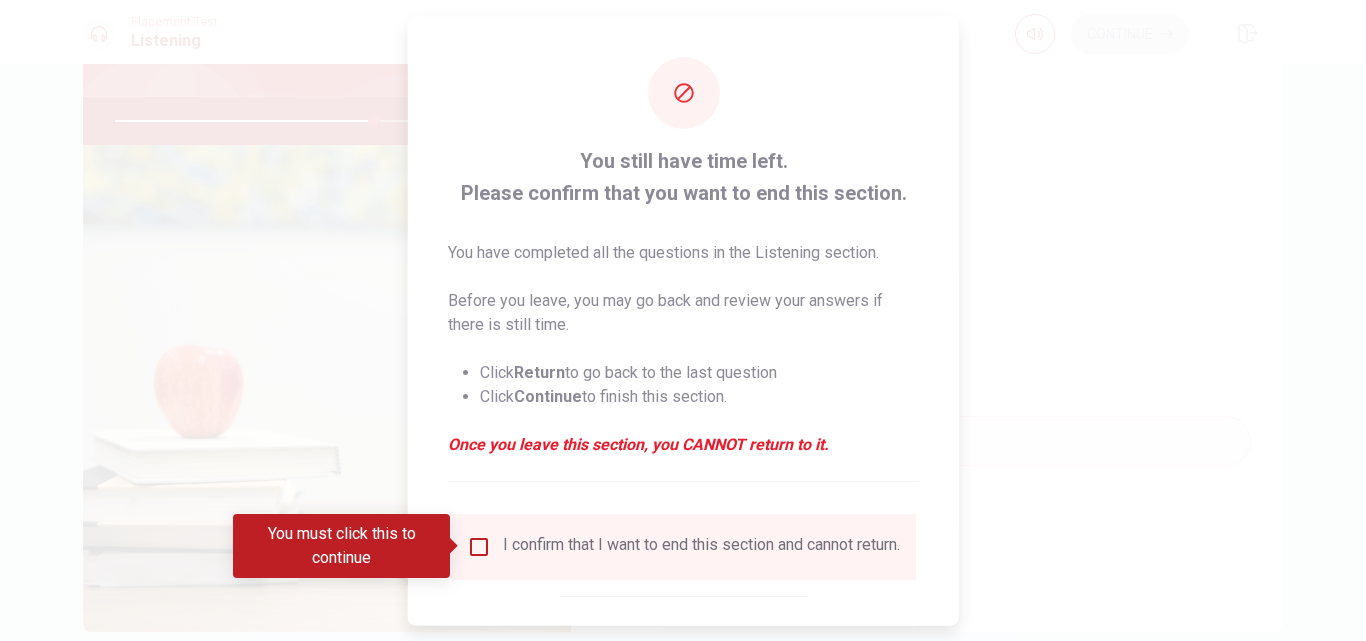 click at bounding box center [479, 546] 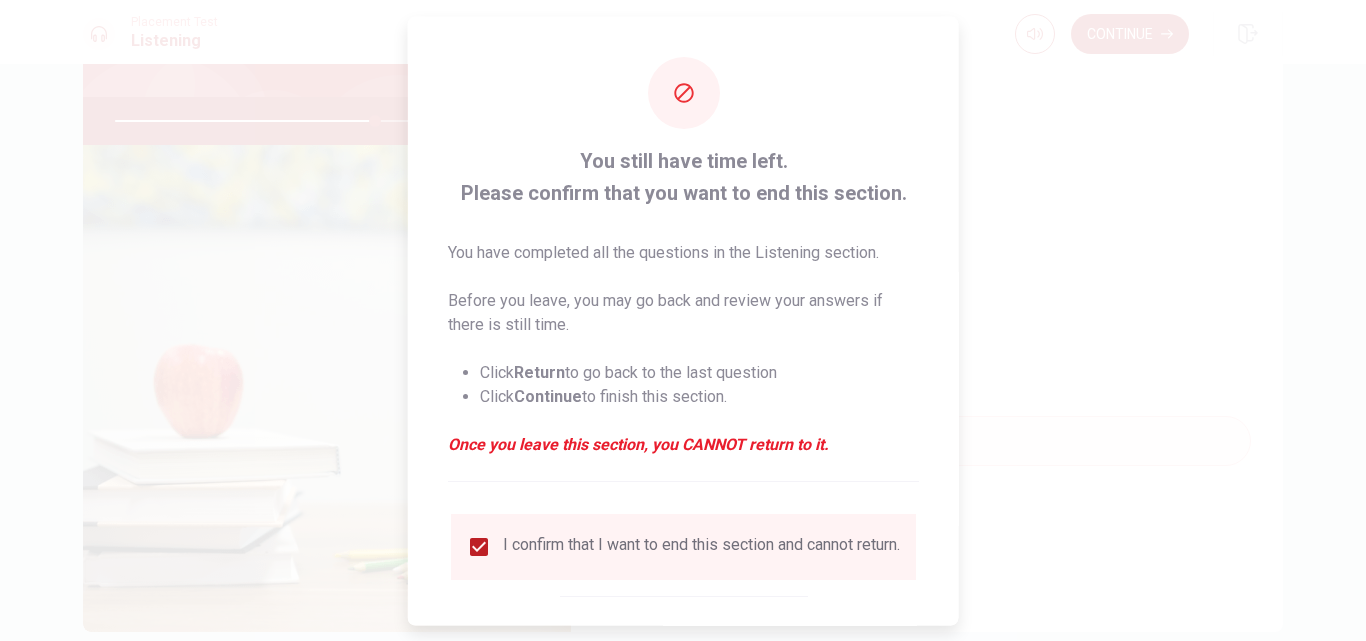 scroll, scrollTop: 105, scrollLeft: 0, axis: vertical 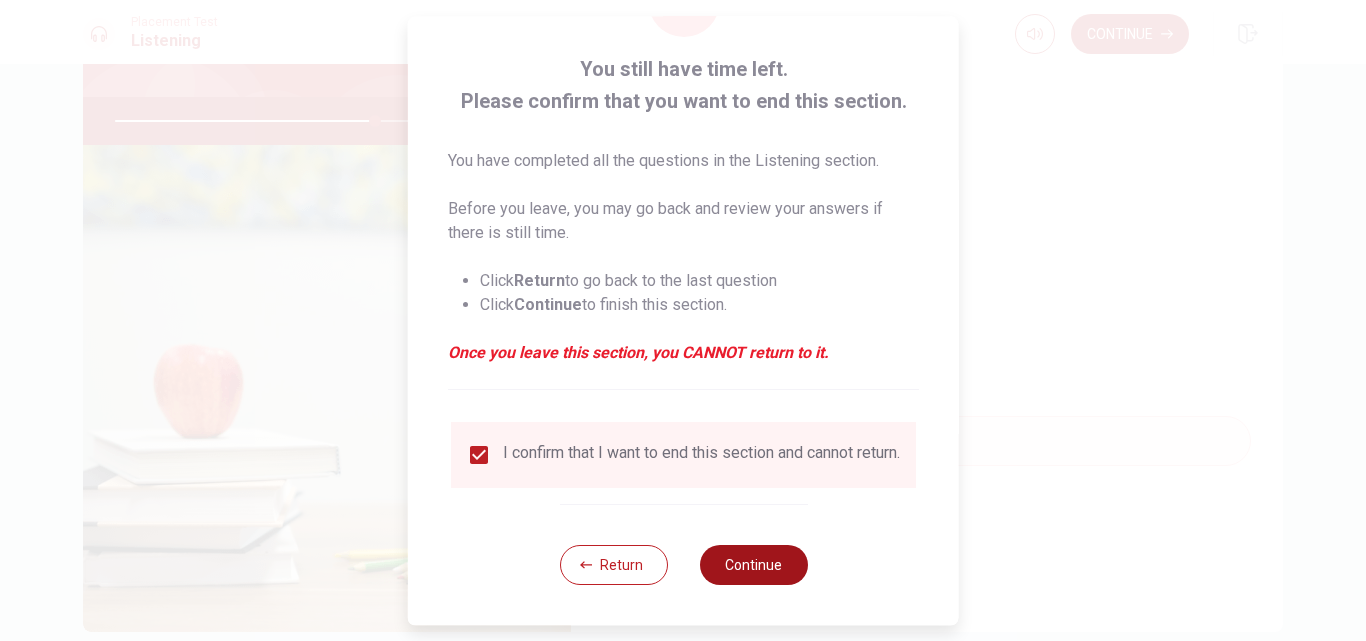 click on "Continue" at bounding box center (753, 565) 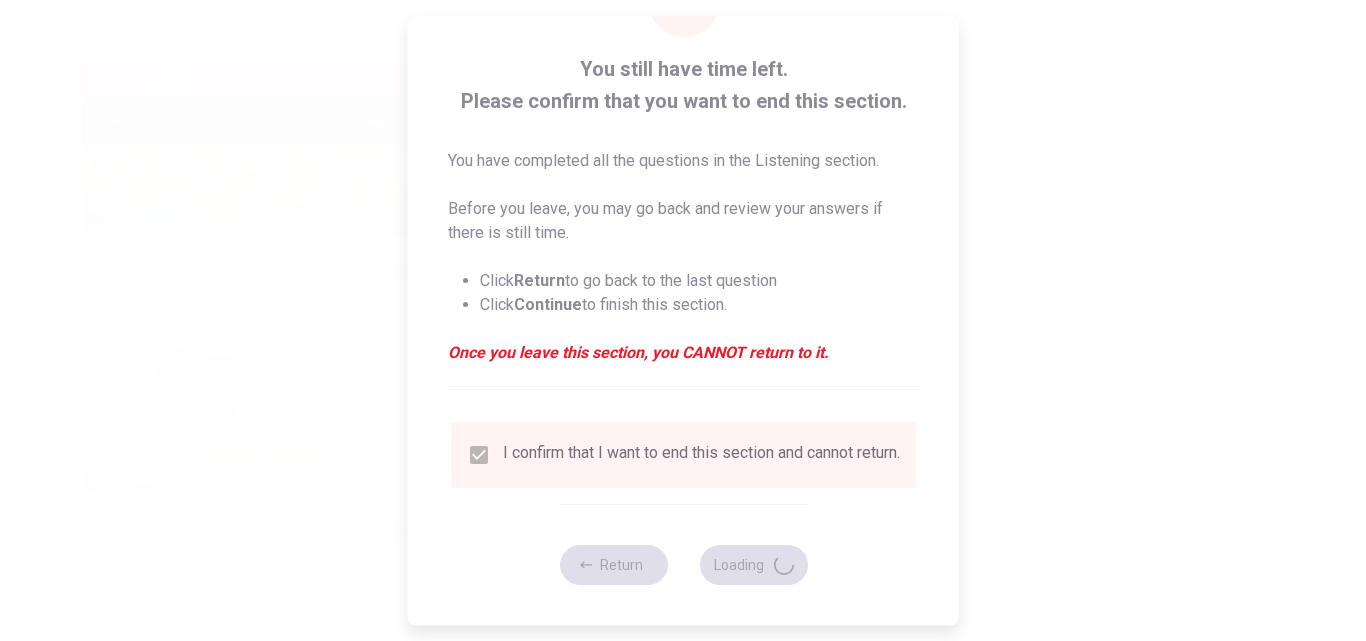 type on "73" 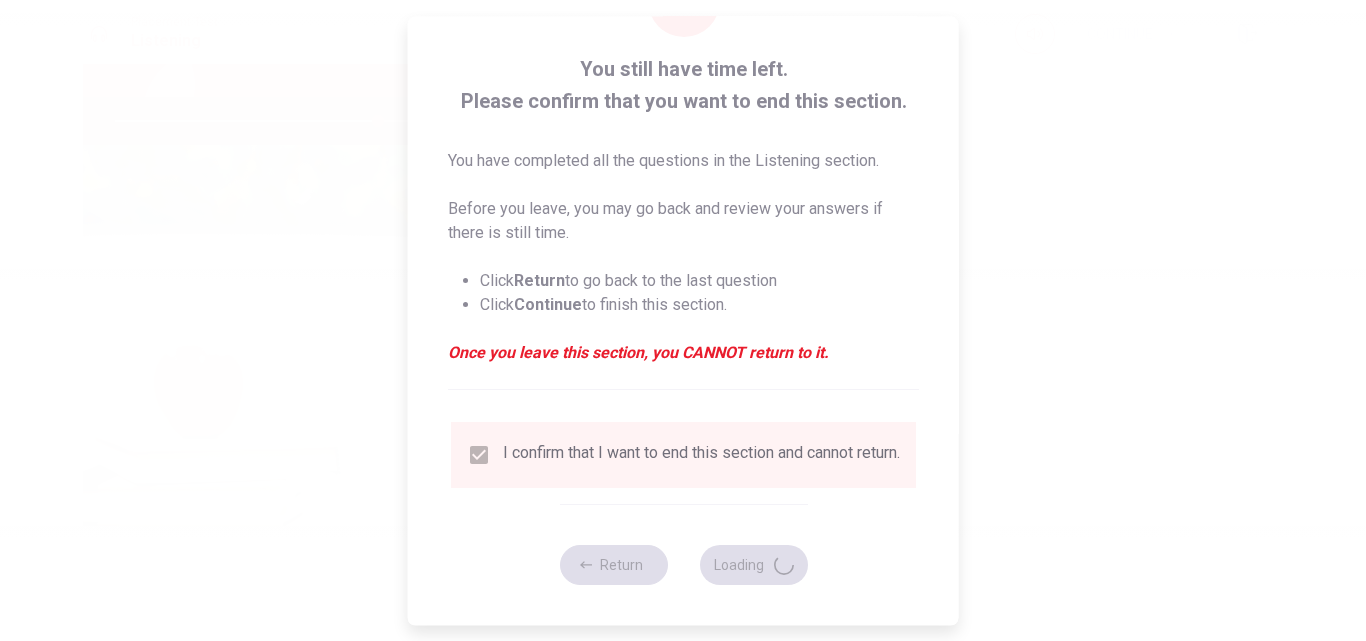 scroll, scrollTop: 0, scrollLeft: 0, axis: both 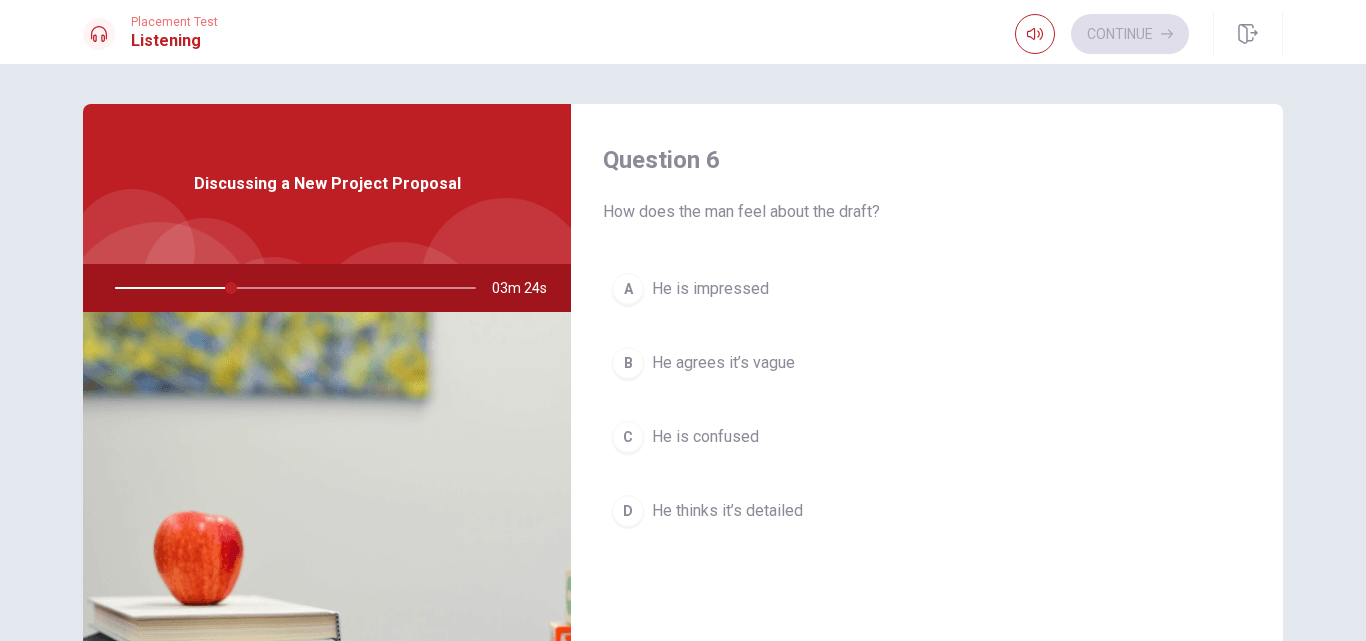 click on "B" at bounding box center (628, 363) 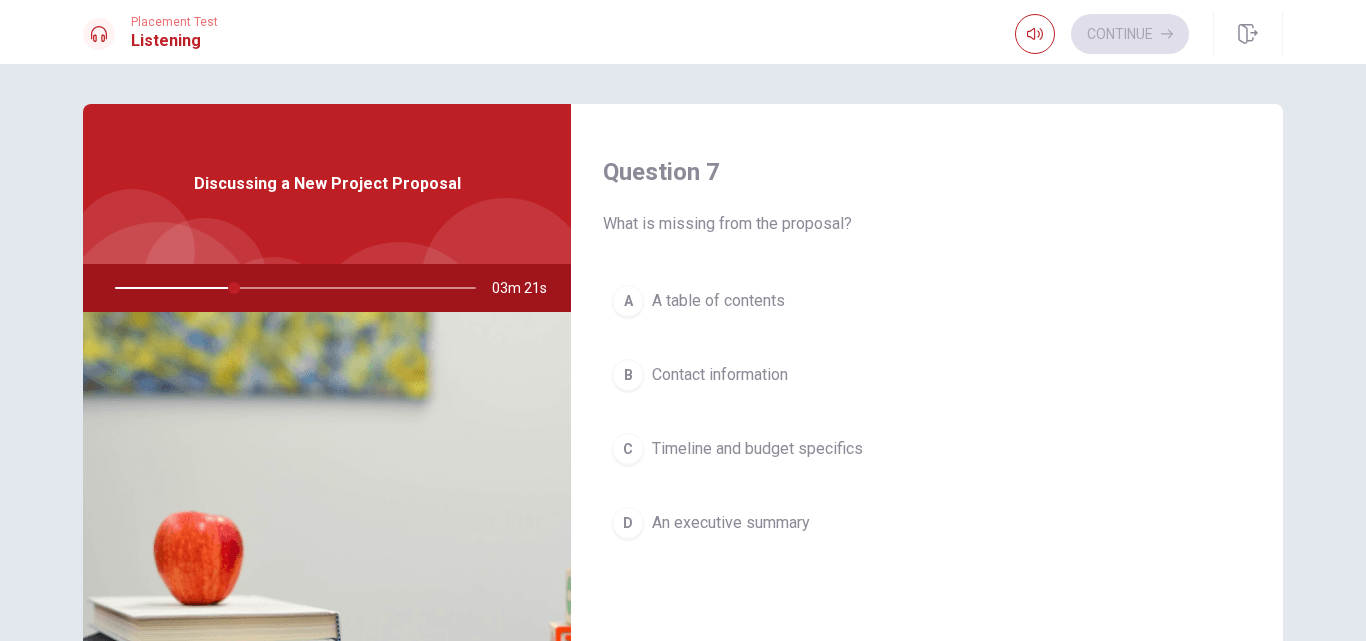scroll, scrollTop: 667, scrollLeft: 0, axis: vertical 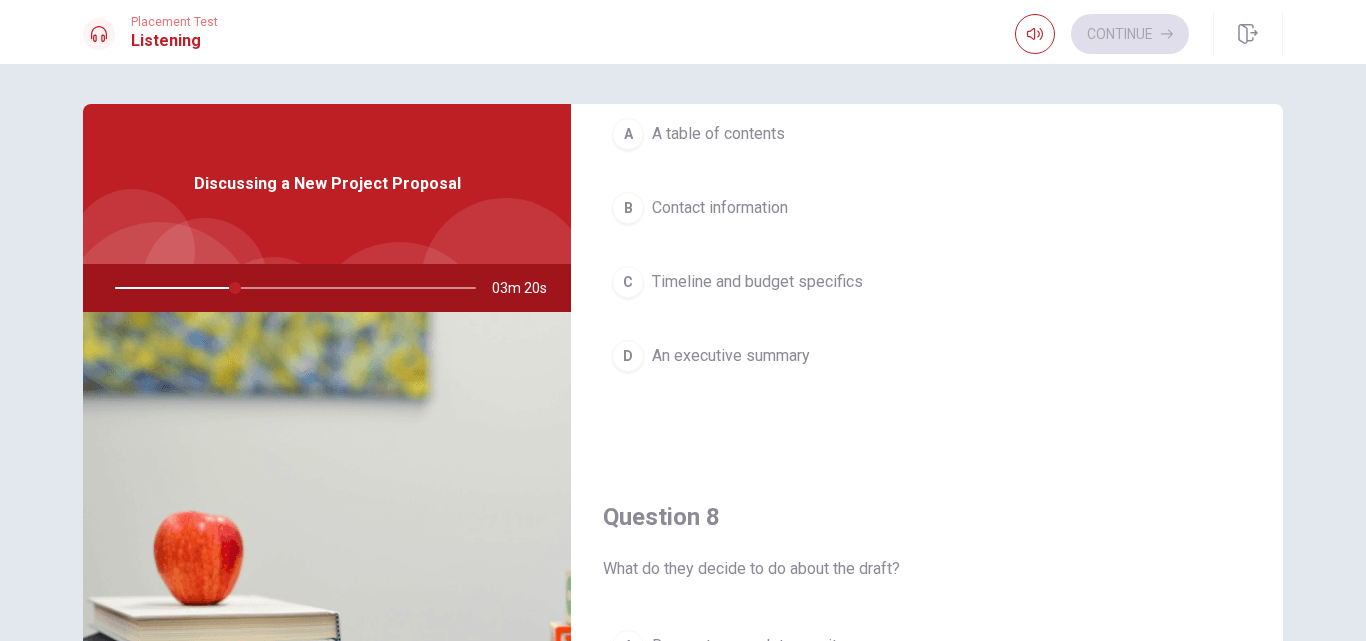 click on "C" at bounding box center [628, 282] 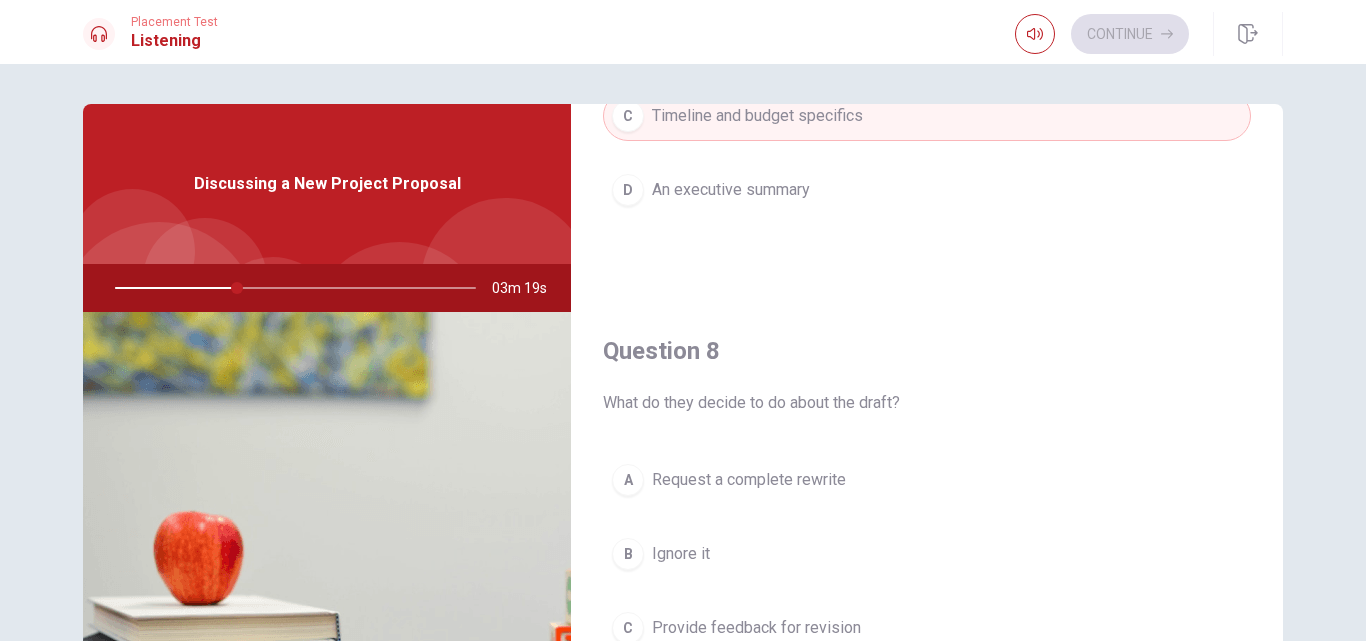 scroll, scrollTop: 1167, scrollLeft: 0, axis: vertical 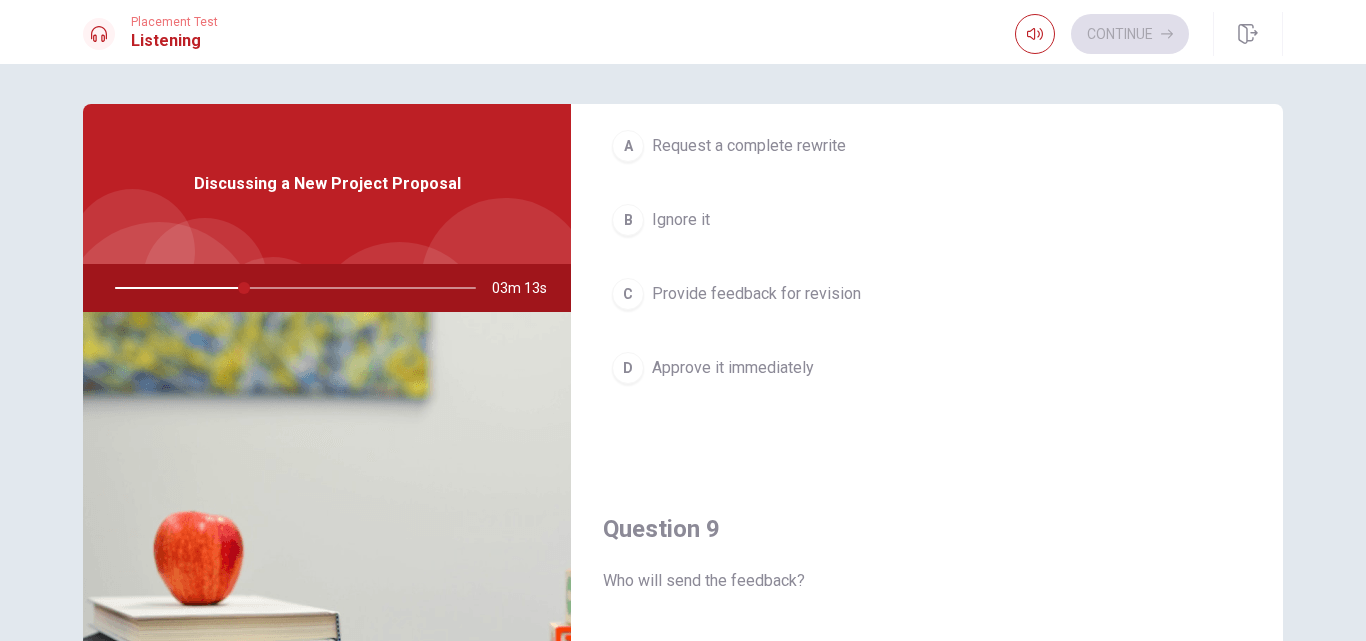 click on "C" at bounding box center (628, 294) 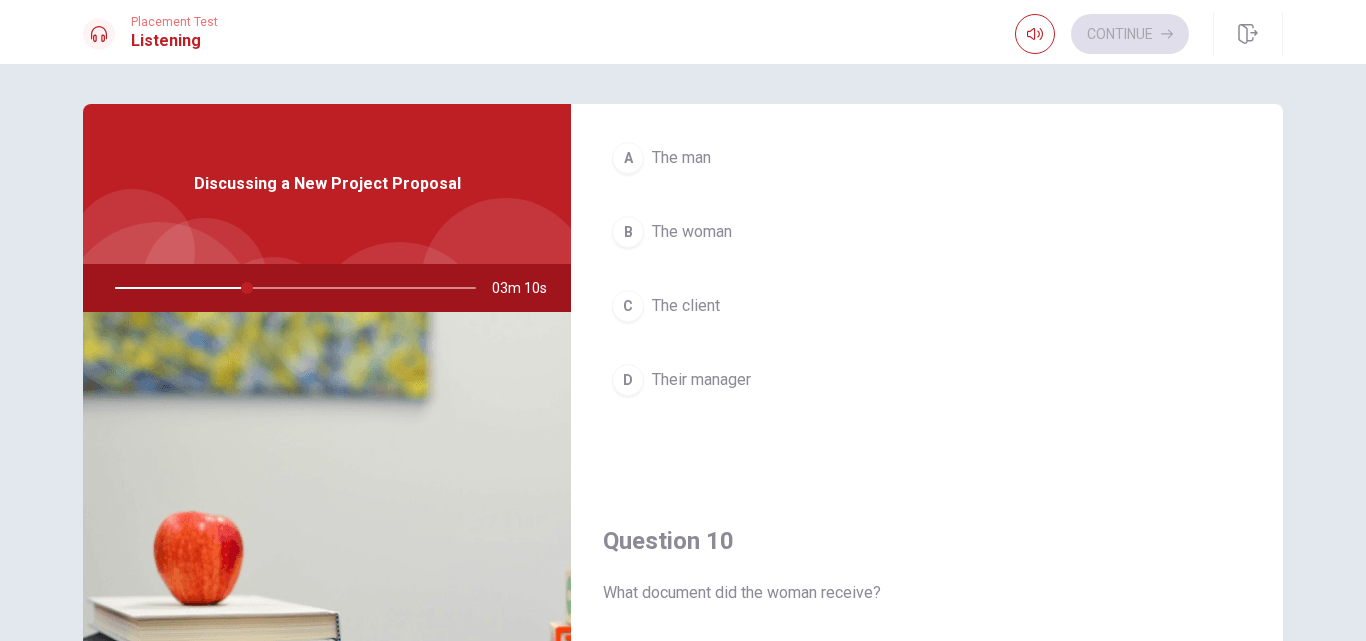scroll, scrollTop: 1500, scrollLeft: 0, axis: vertical 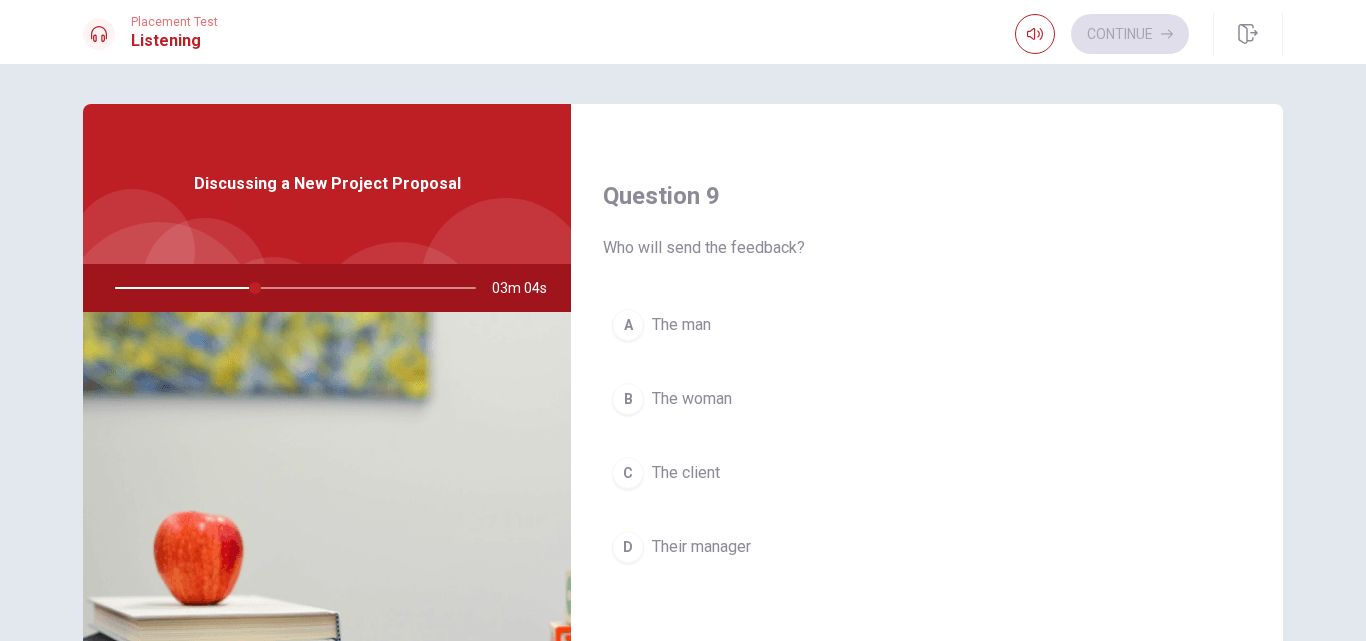 click on "The woman" at bounding box center (692, 399) 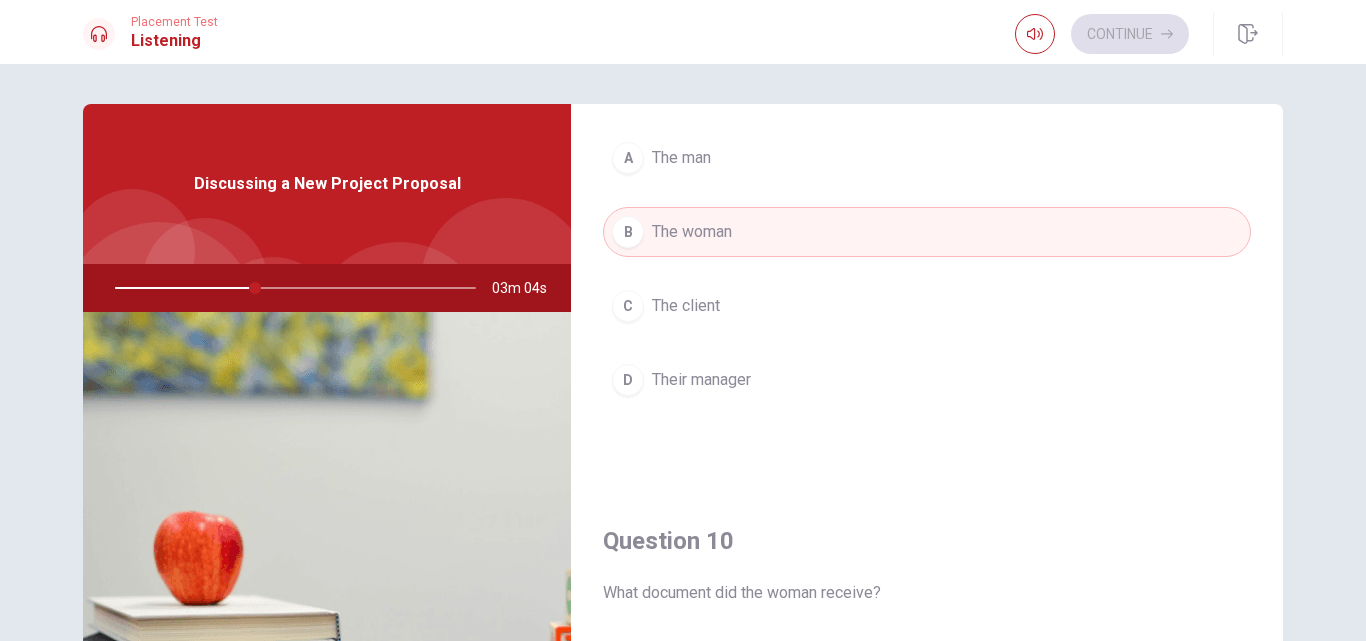 scroll, scrollTop: 1865, scrollLeft: 0, axis: vertical 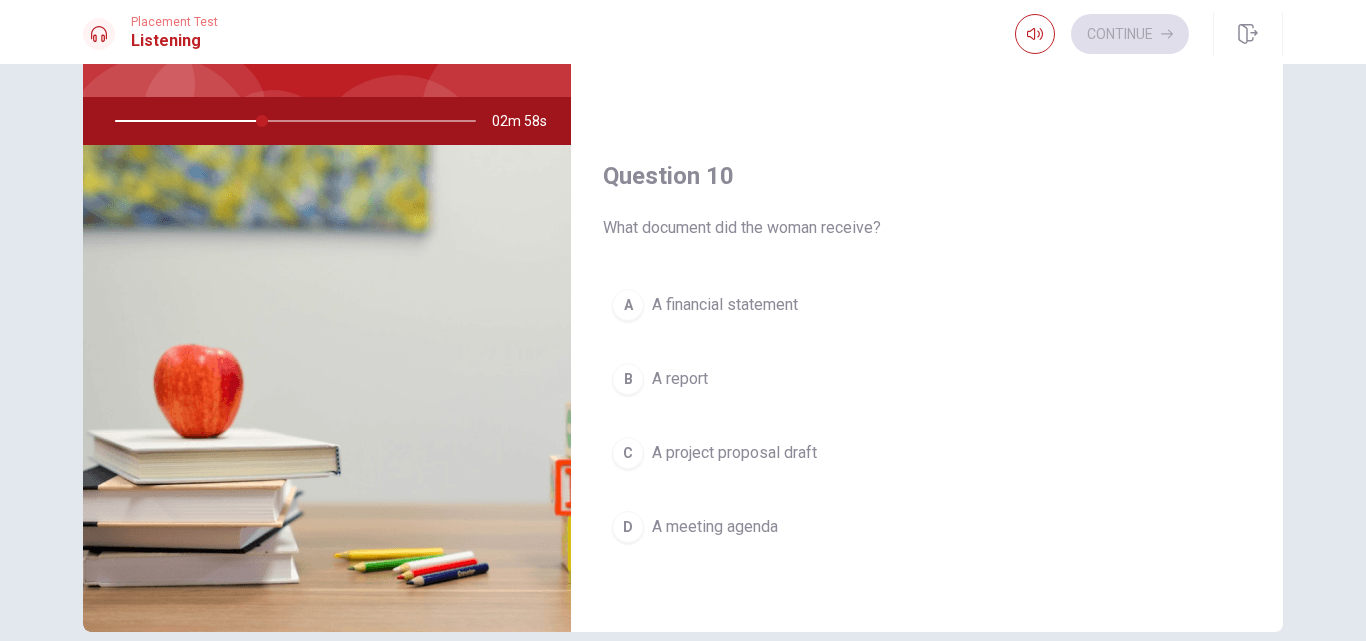 click on "A project proposal draft" at bounding box center [734, 453] 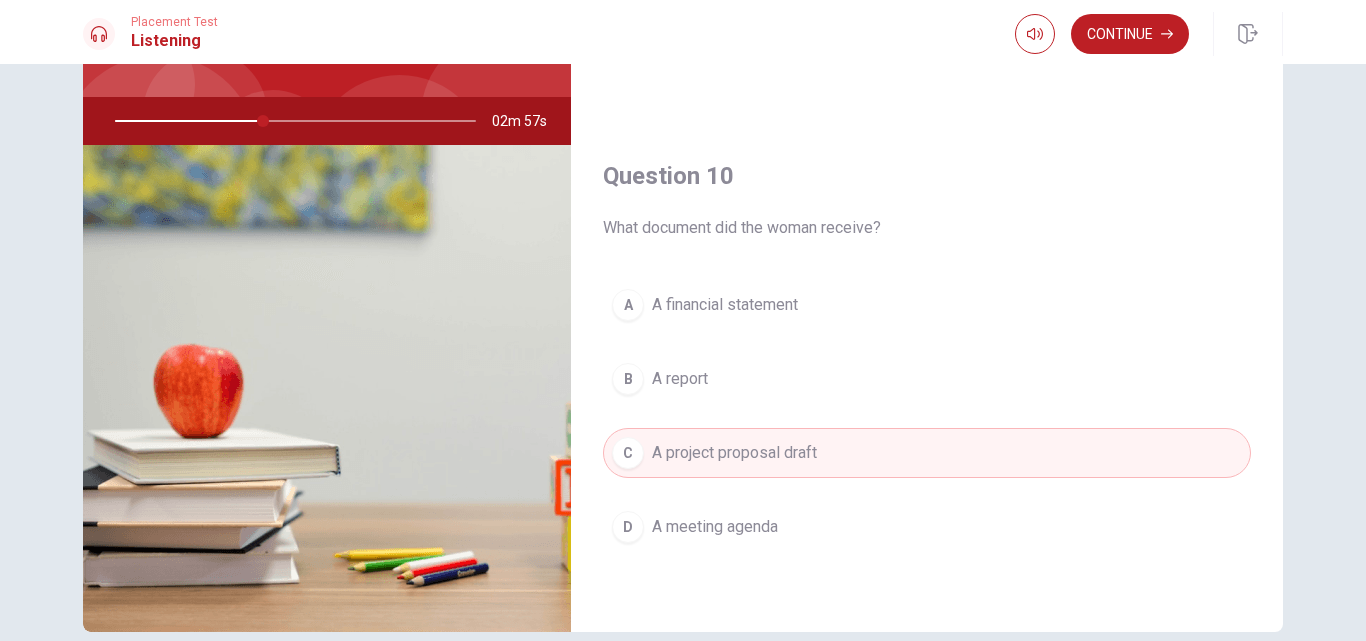 scroll, scrollTop: 1532, scrollLeft: 0, axis: vertical 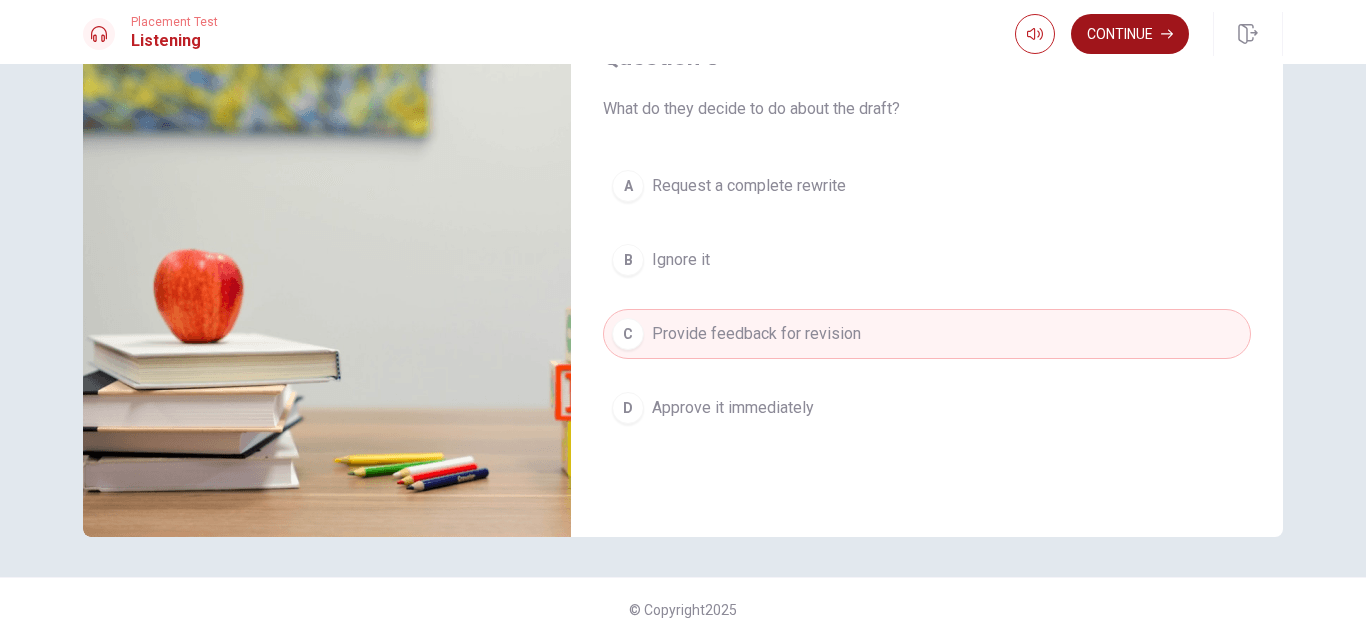 click on "Continue" at bounding box center [1130, 34] 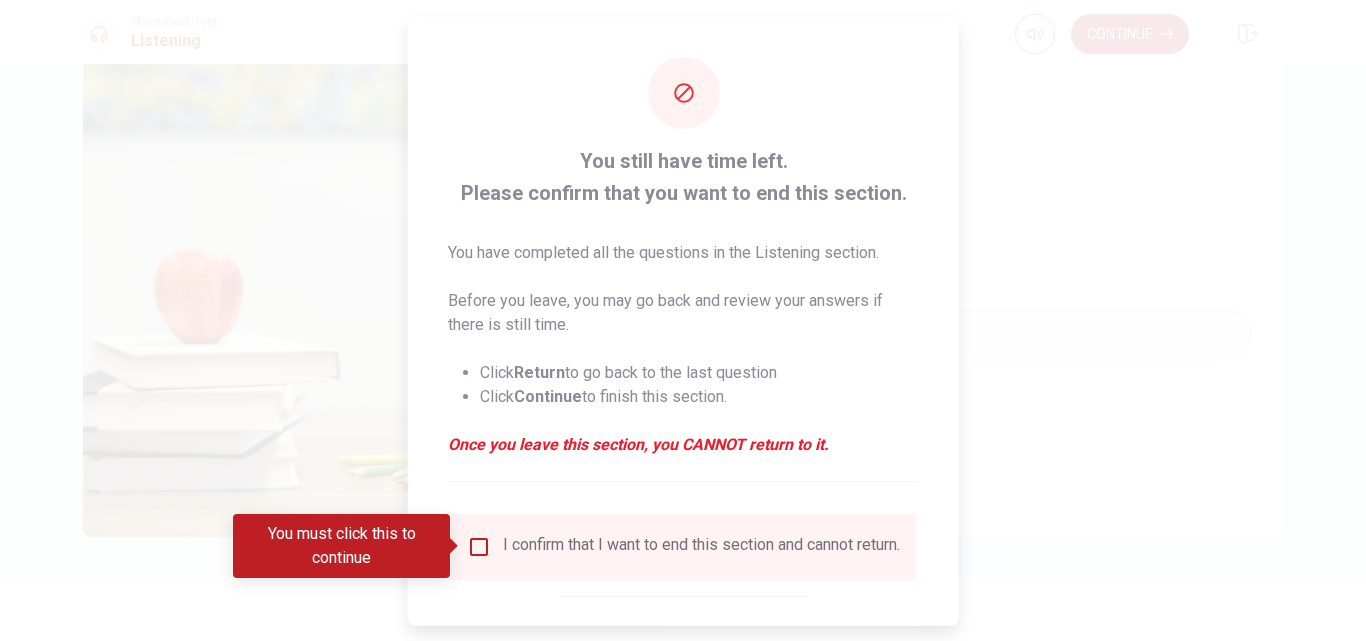 click at bounding box center [479, 546] 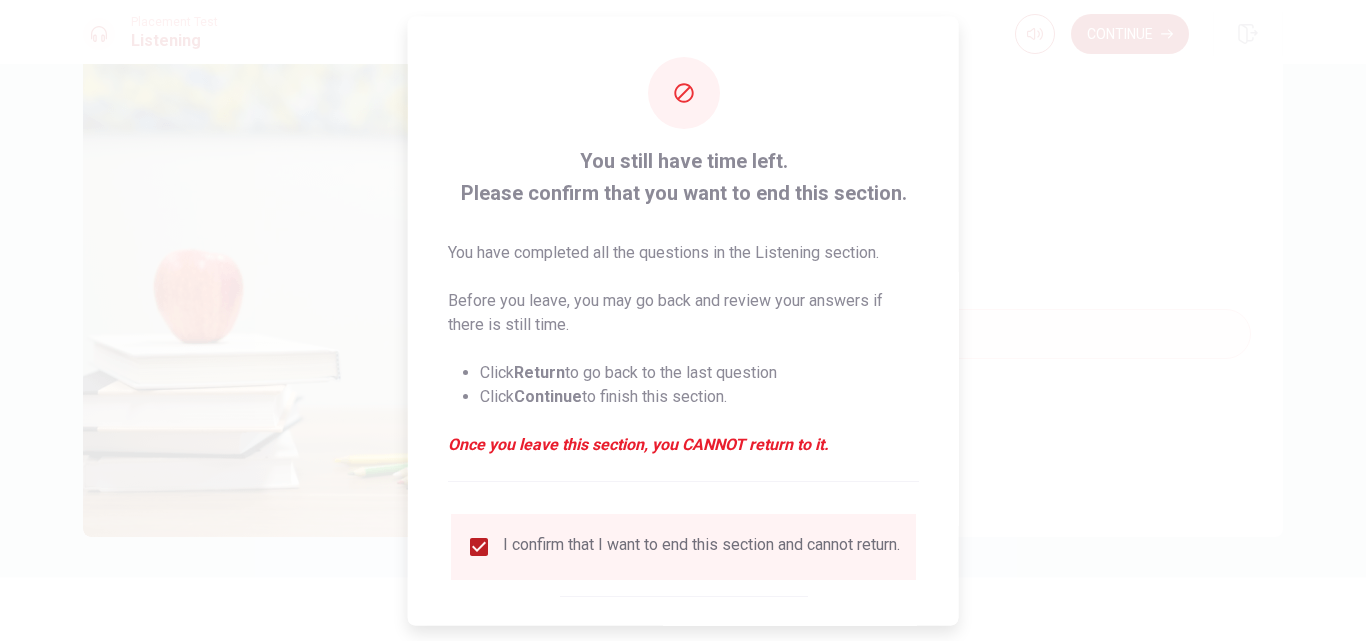 scroll, scrollTop: 105, scrollLeft: 0, axis: vertical 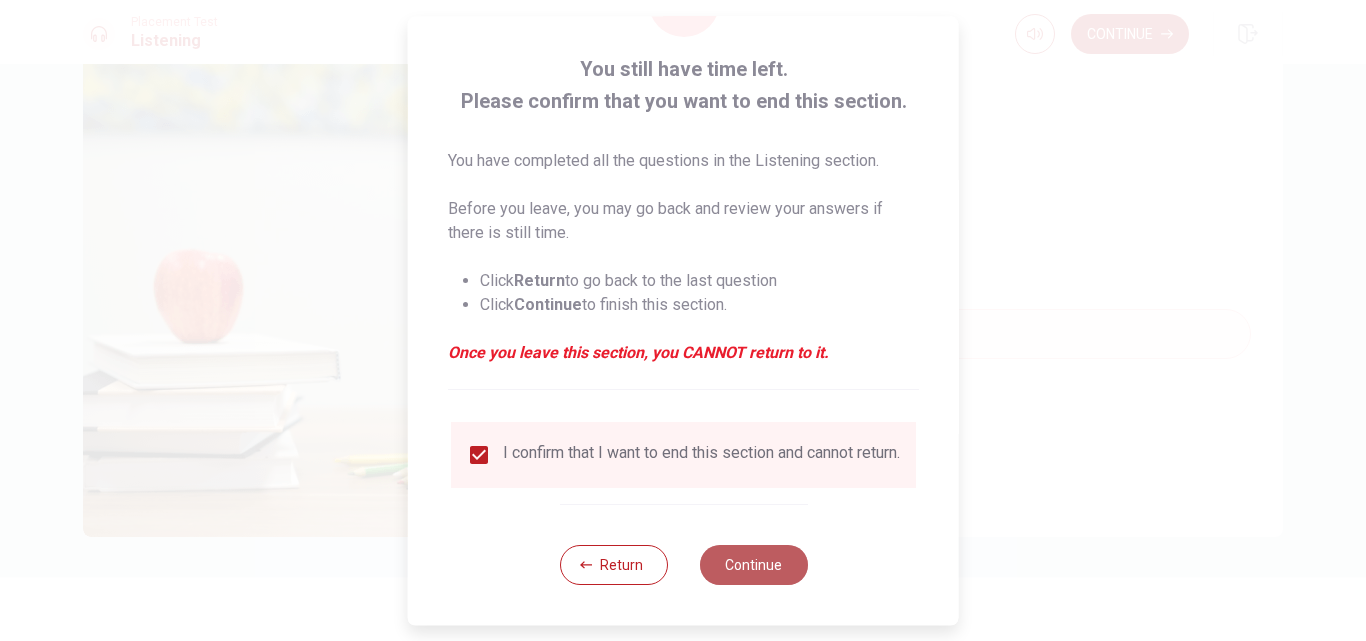click on "Continue" at bounding box center [753, 565] 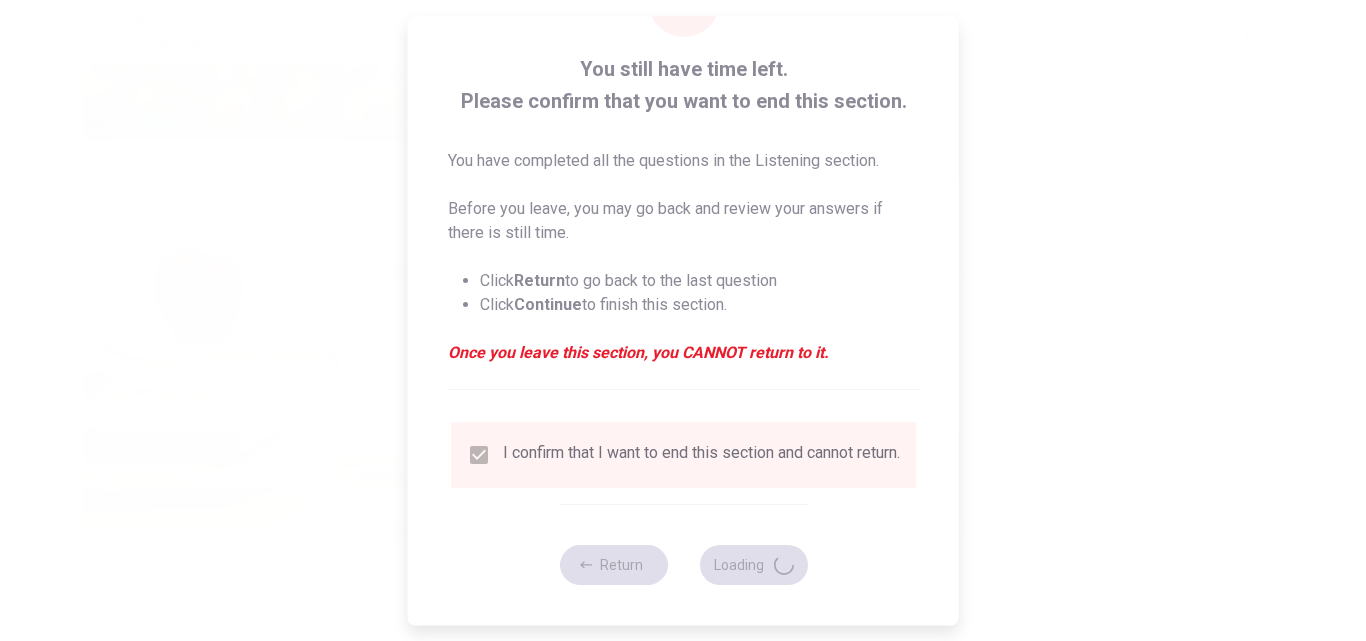 type on "57" 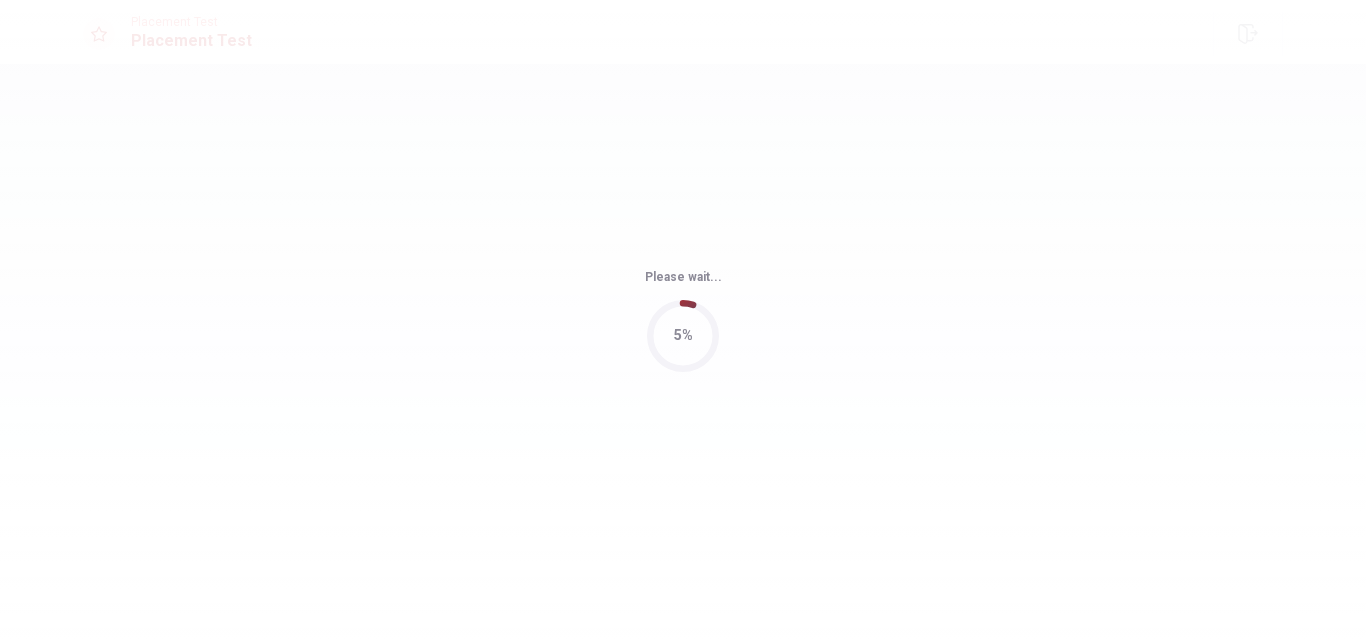 scroll, scrollTop: 0, scrollLeft: 0, axis: both 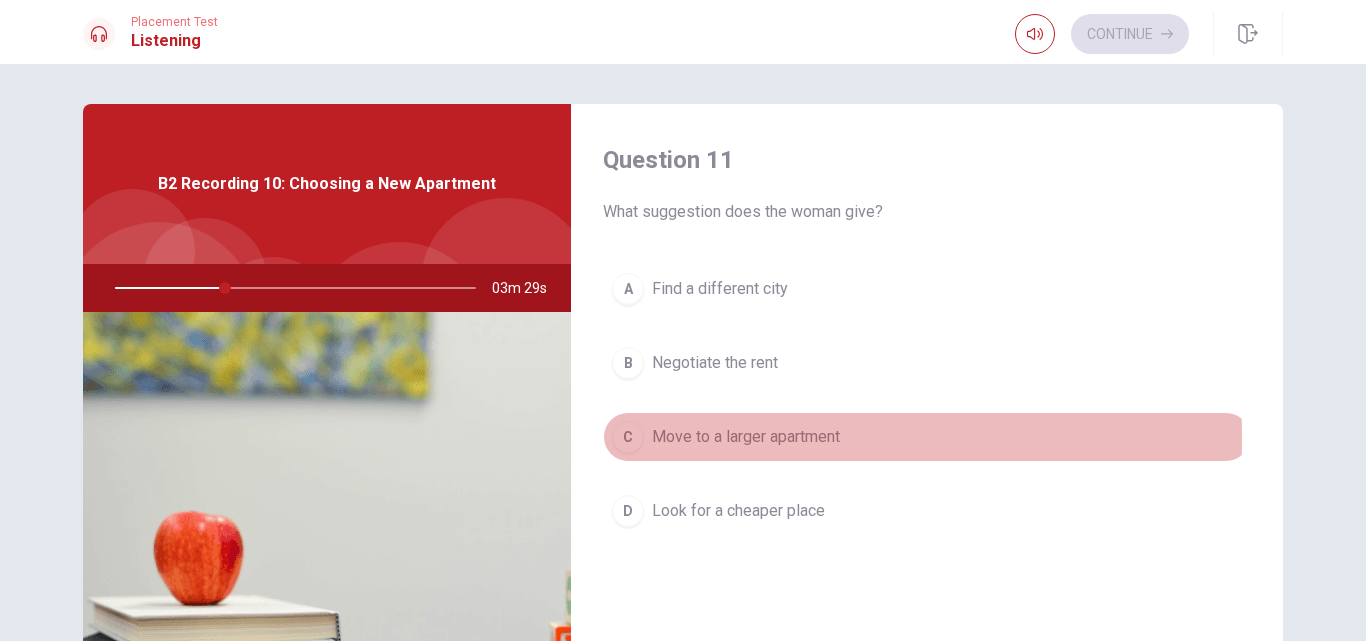 click on "C" at bounding box center [628, 437] 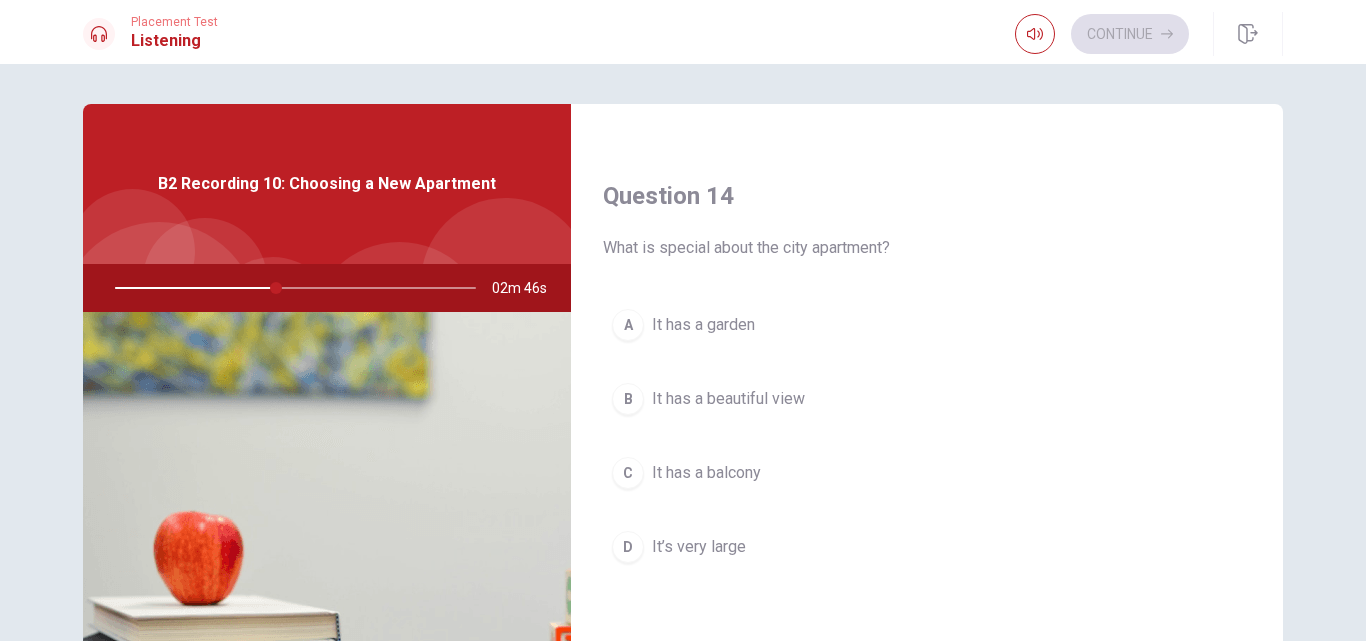 scroll, scrollTop: 1833, scrollLeft: 0, axis: vertical 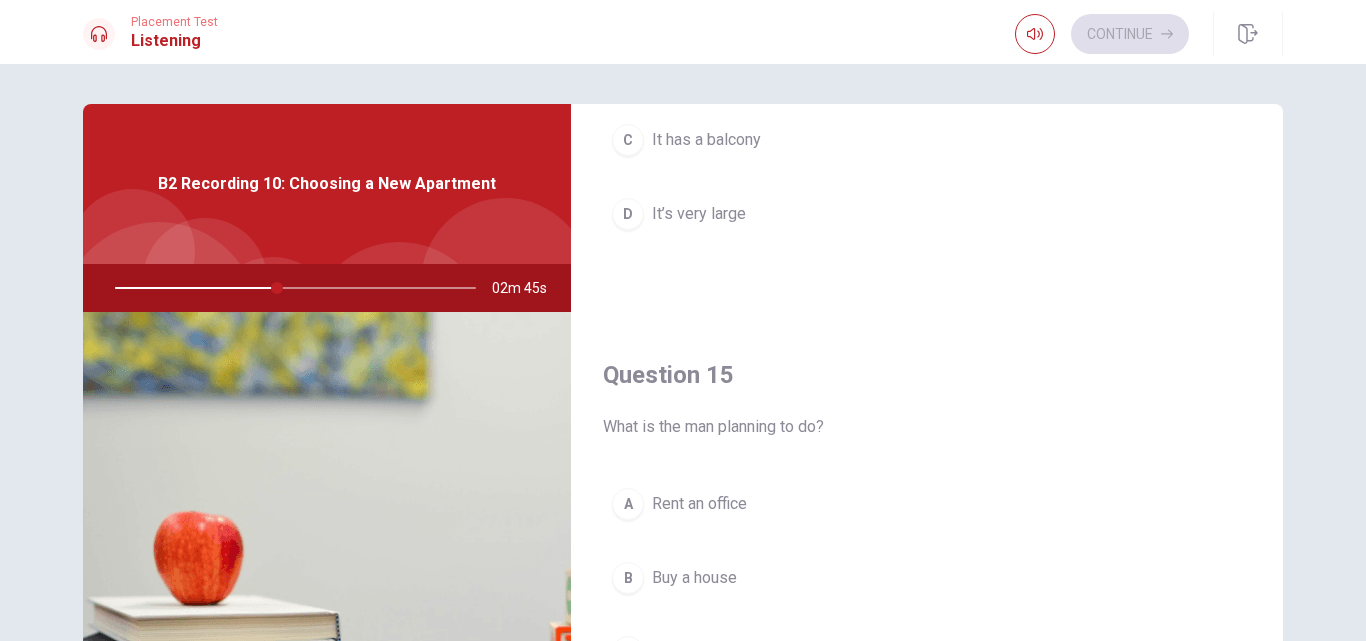 click on "D" at bounding box center (628, 214) 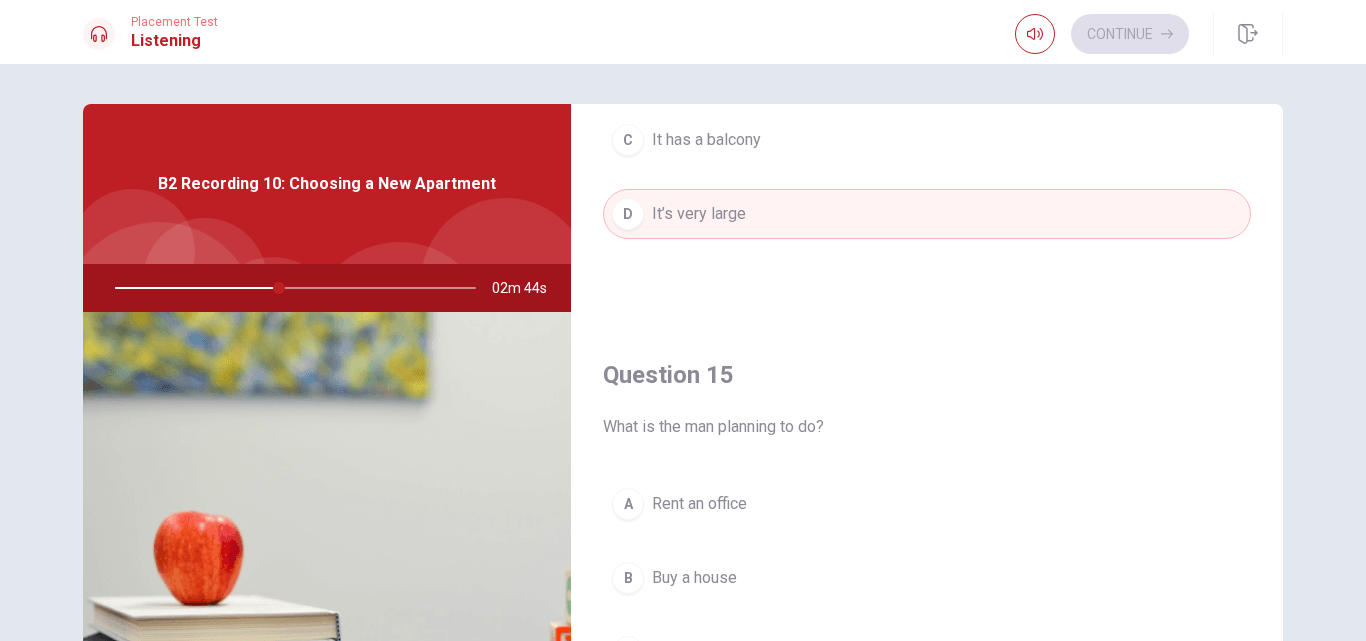 scroll, scrollTop: 1865, scrollLeft: 0, axis: vertical 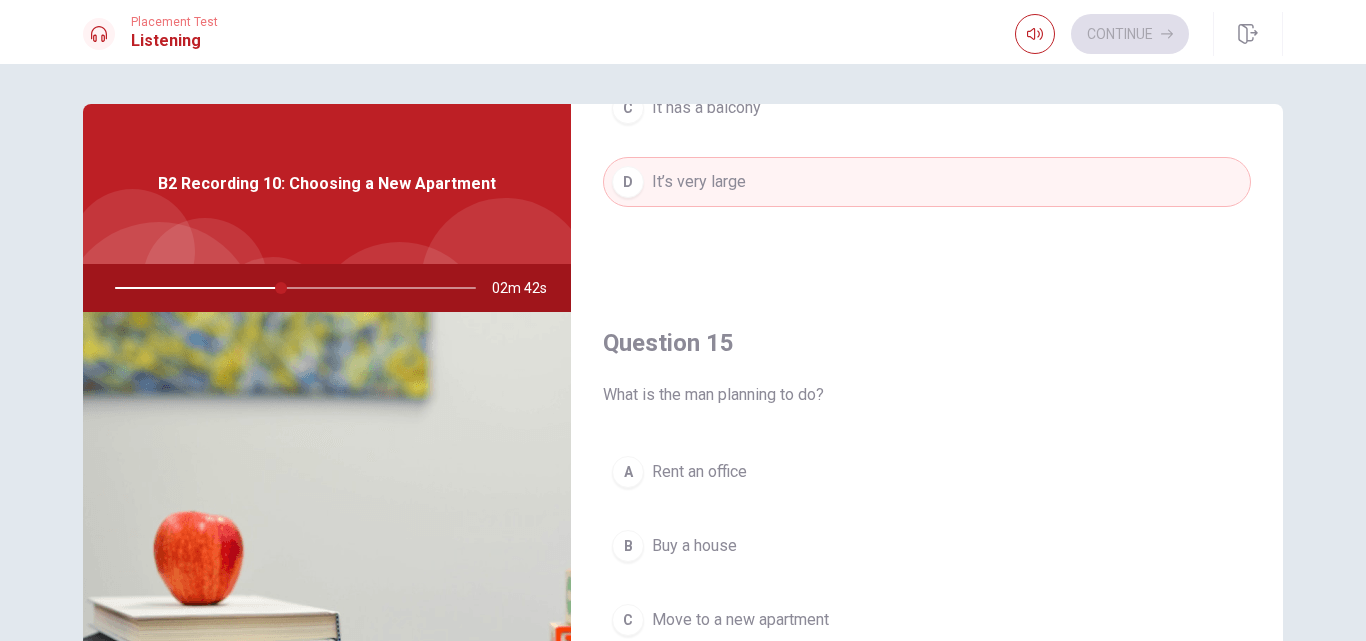 click on "A" at bounding box center (628, 472) 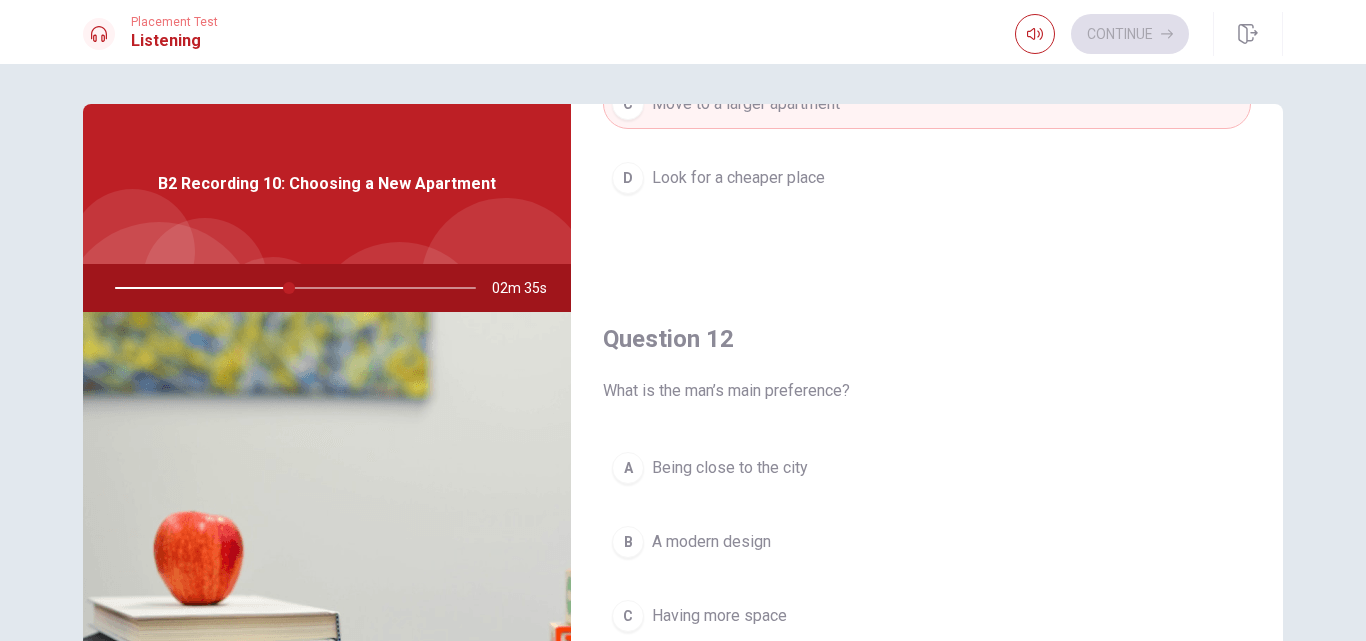 scroll, scrollTop: 500, scrollLeft: 0, axis: vertical 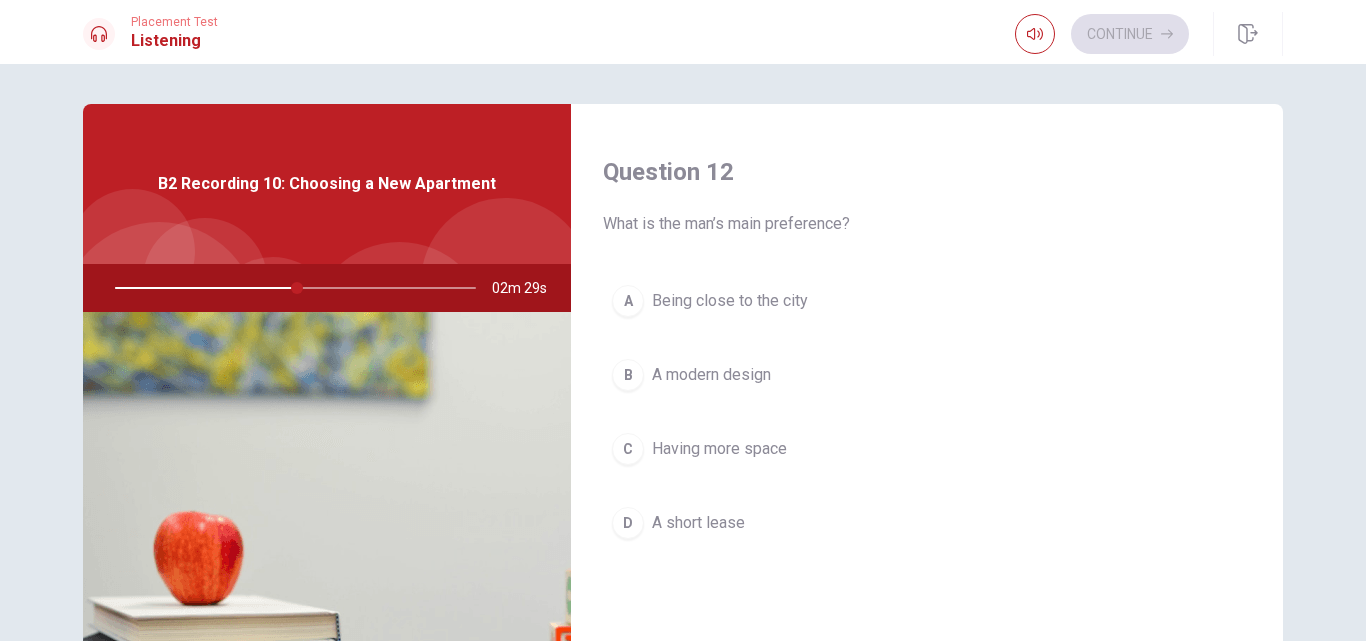 click on "C" at bounding box center (628, 449) 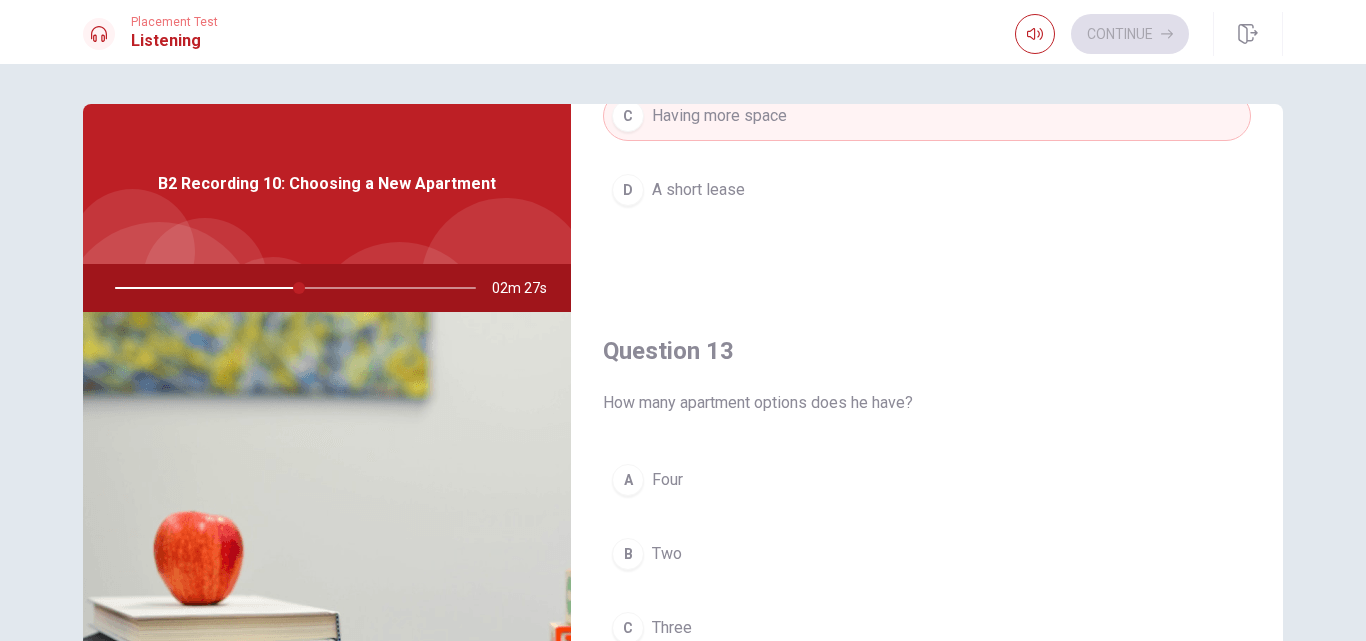 scroll, scrollTop: 1000, scrollLeft: 0, axis: vertical 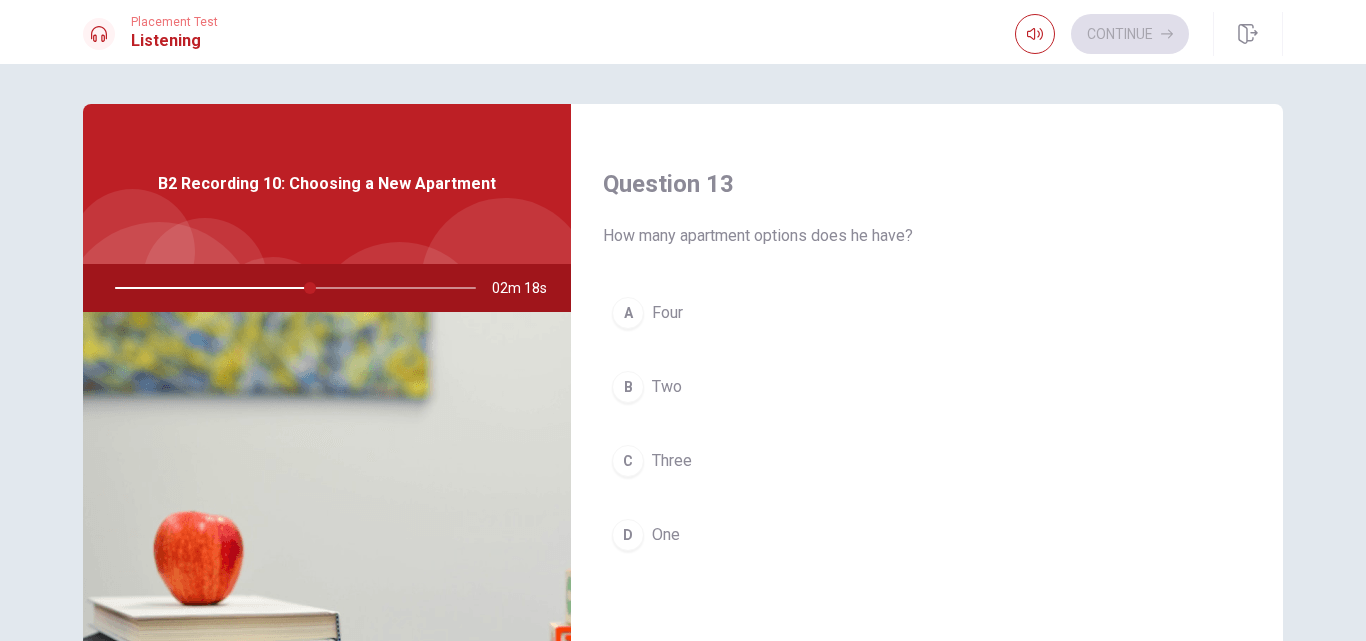 click on "B" at bounding box center (628, 387) 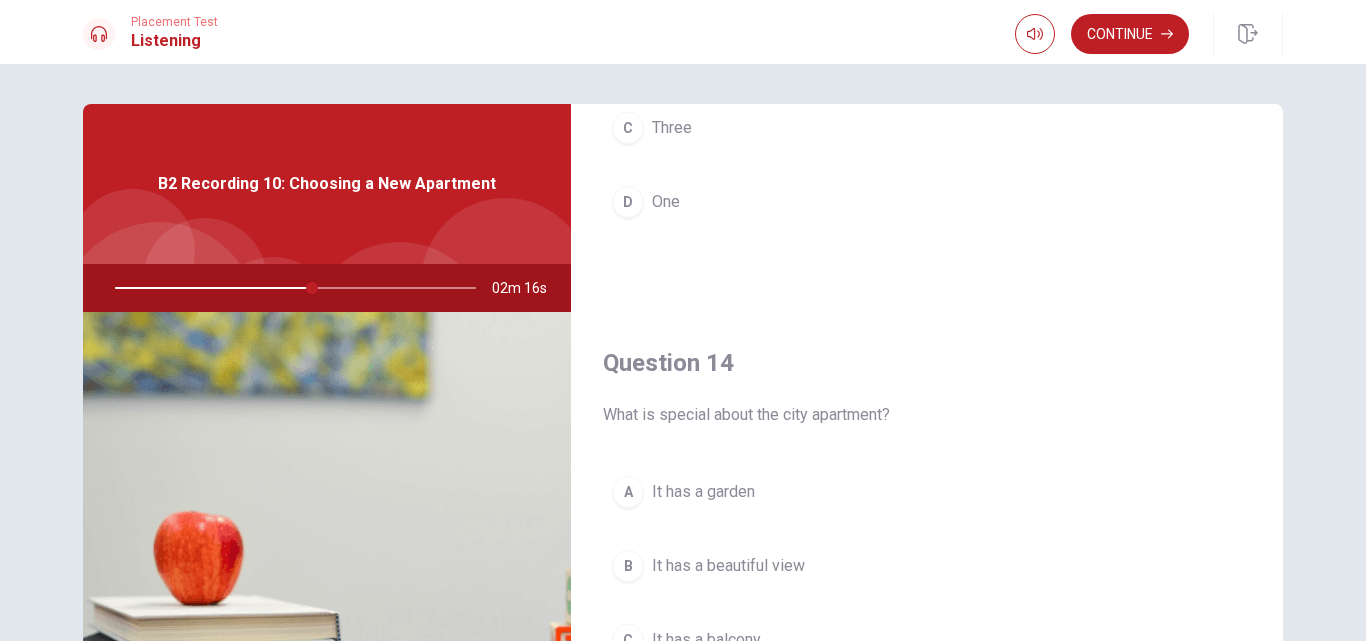 scroll, scrollTop: 1500, scrollLeft: 0, axis: vertical 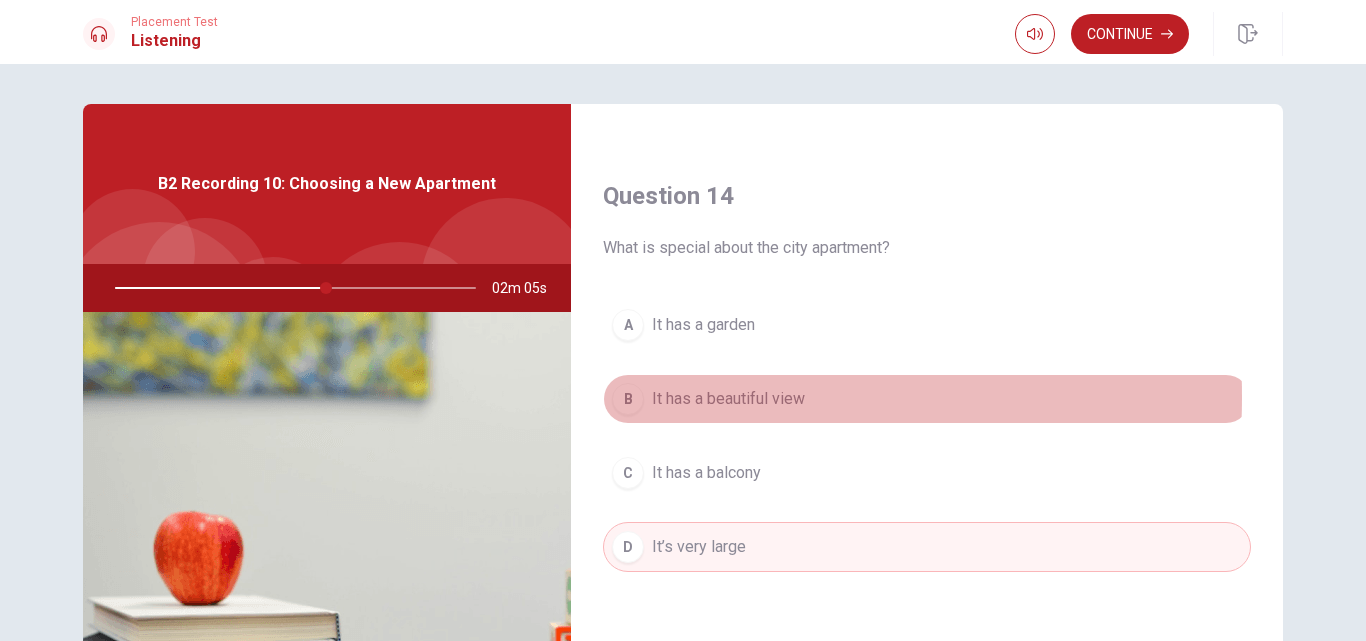click on "B" at bounding box center (628, 399) 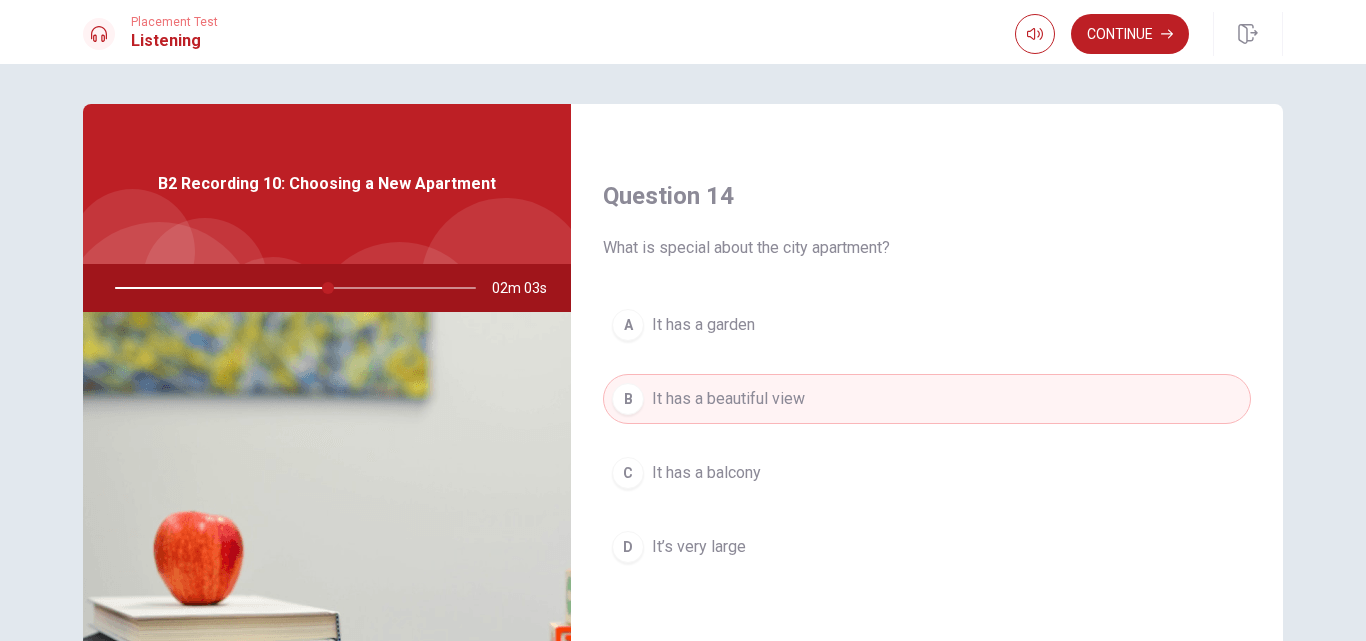 scroll, scrollTop: 1865, scrollLeft: 0, axis: vertical 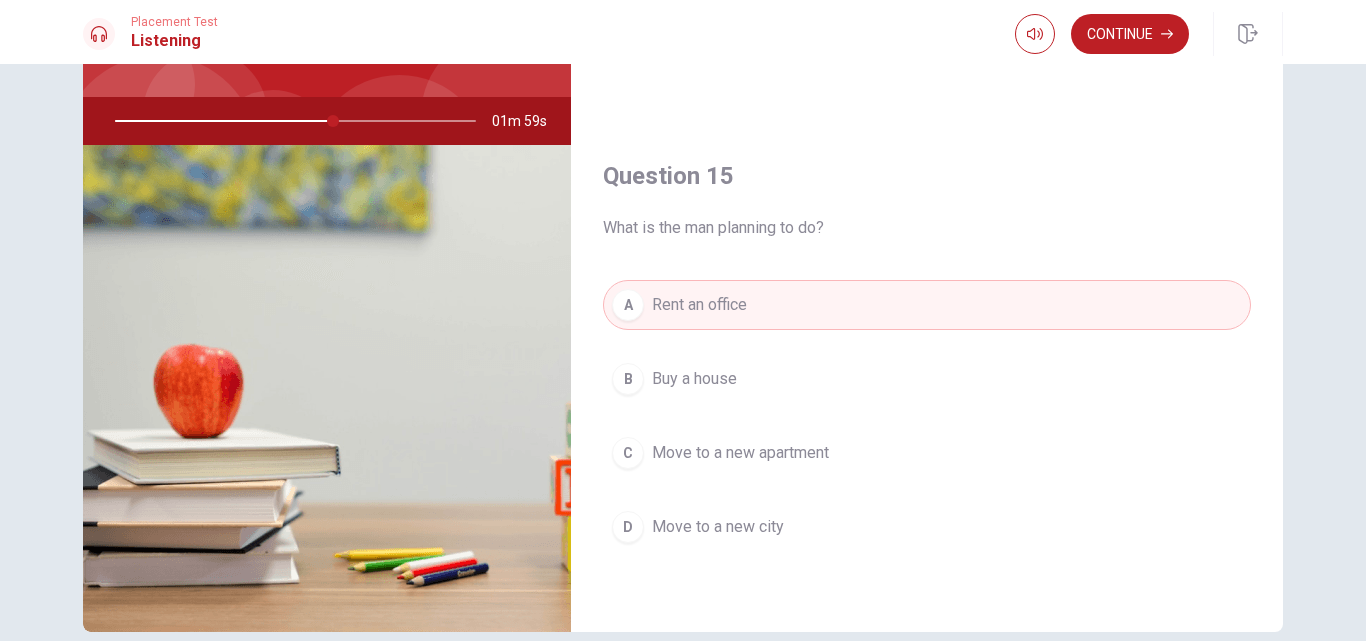 click on "C" at bounding box center (628, 453) 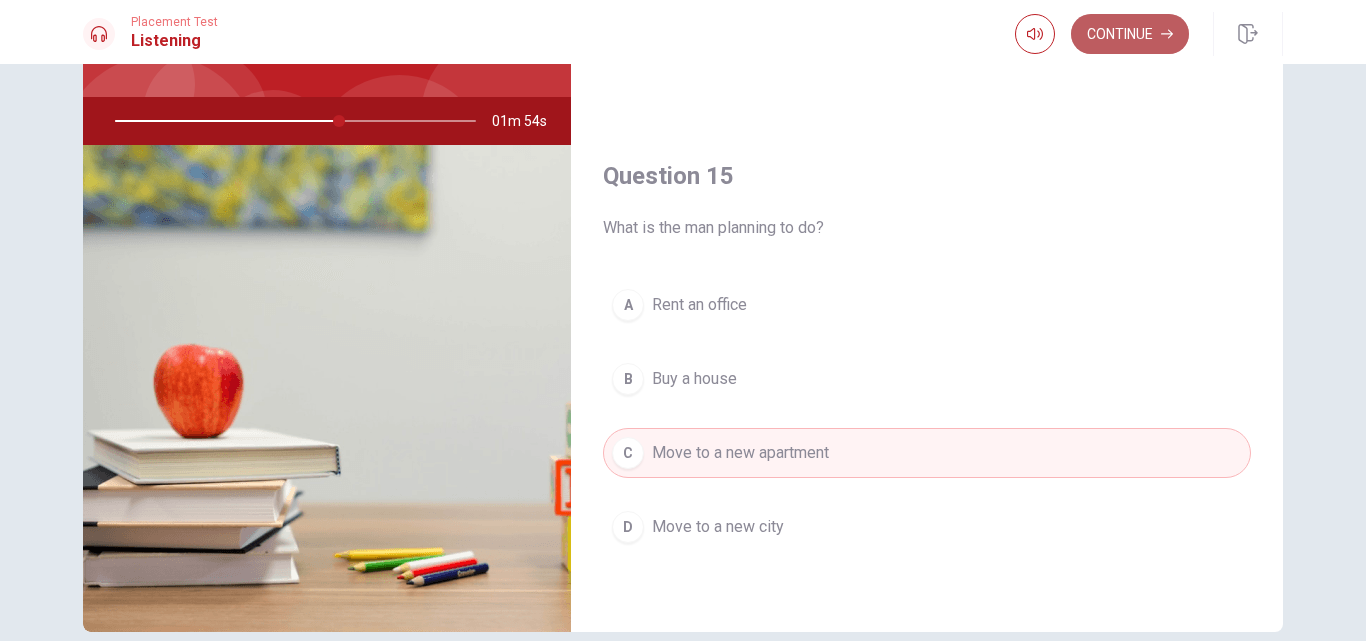 click on "Continue" at bounding box center [1130, 34] 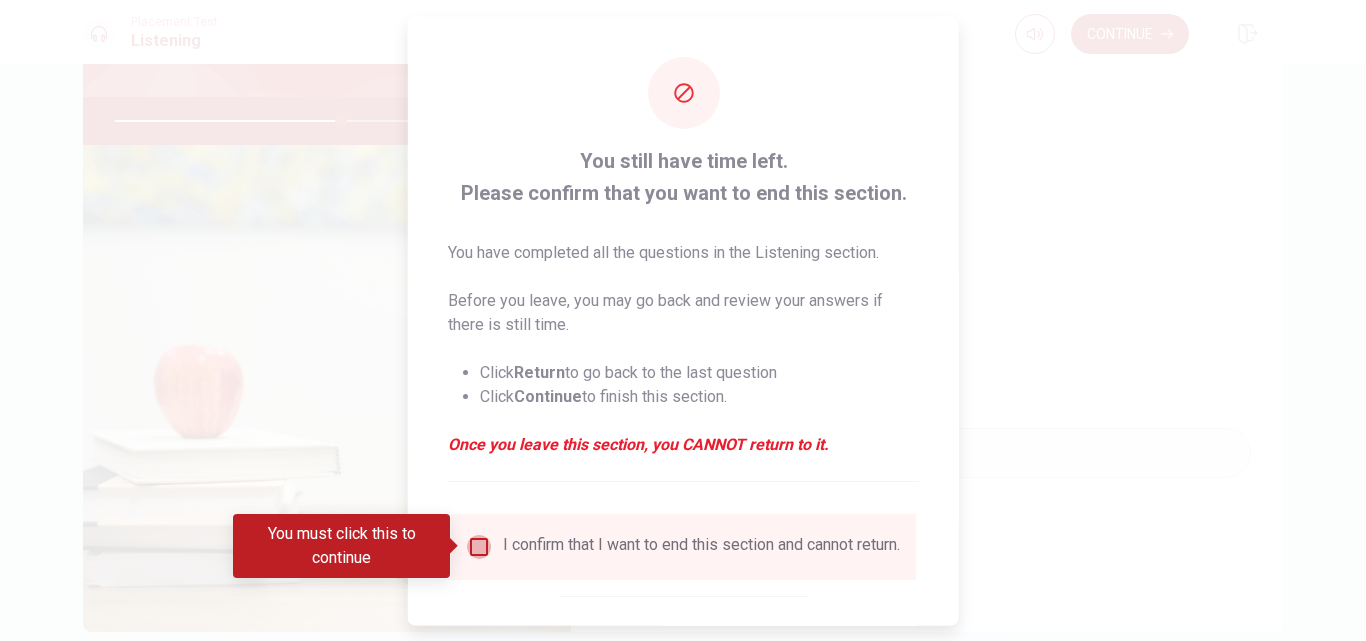 click at bounding box center (479, 546) 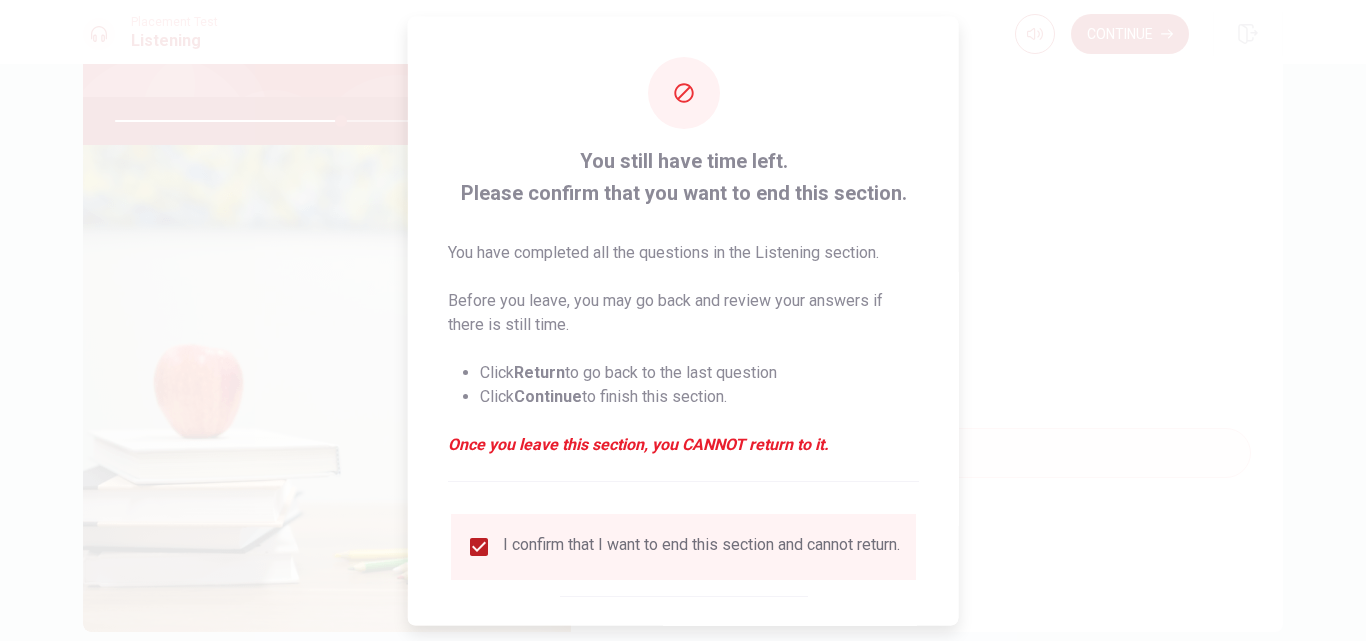 scroll, scrollTop: 105, scrollLeft: 0, axis: vertical 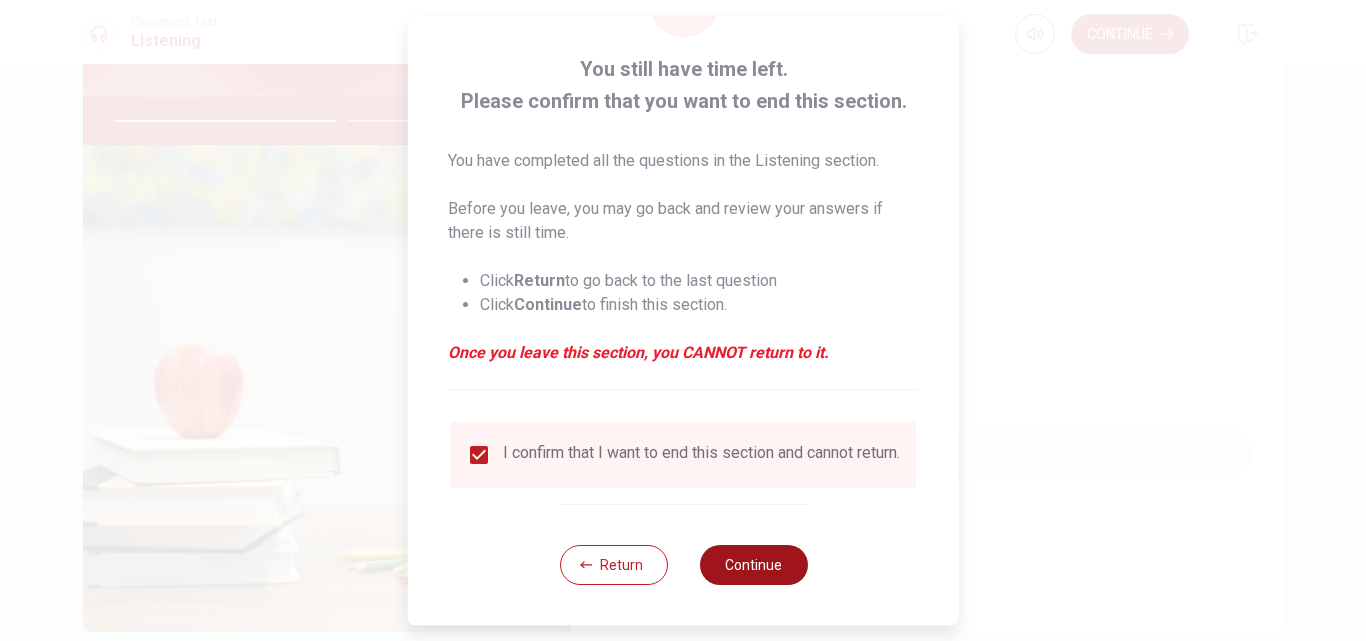 click on "Continue" at bounding box center (753, 565) 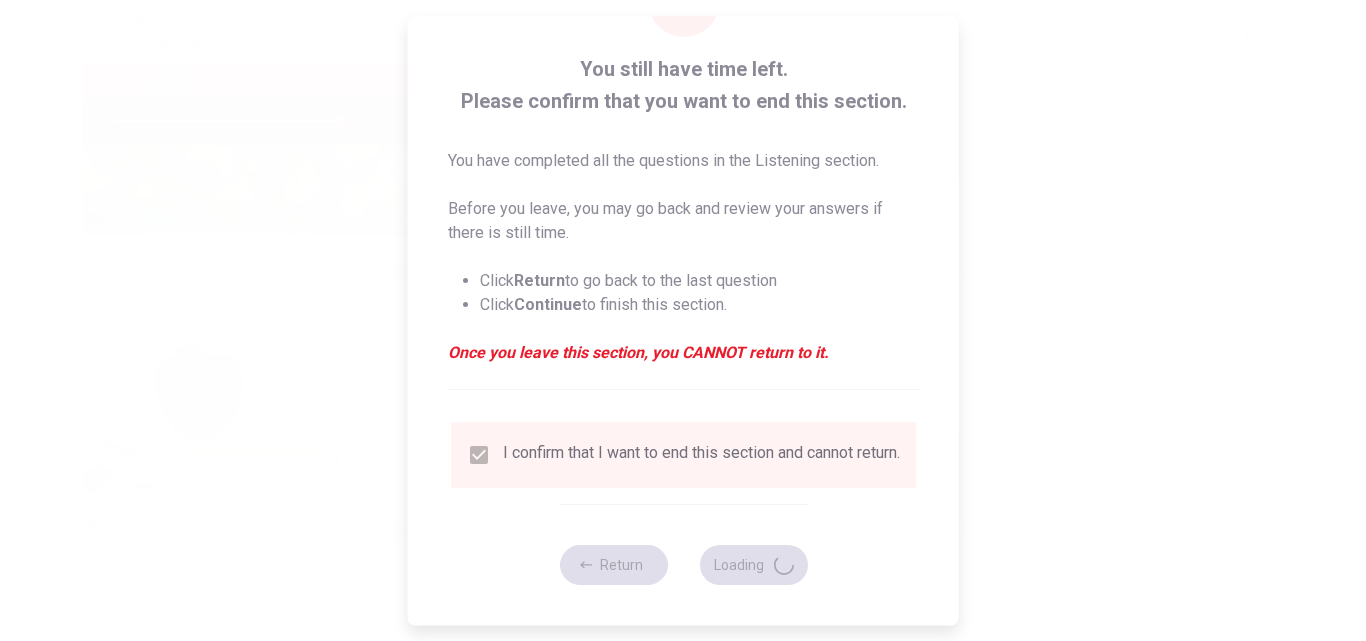 type on "63" 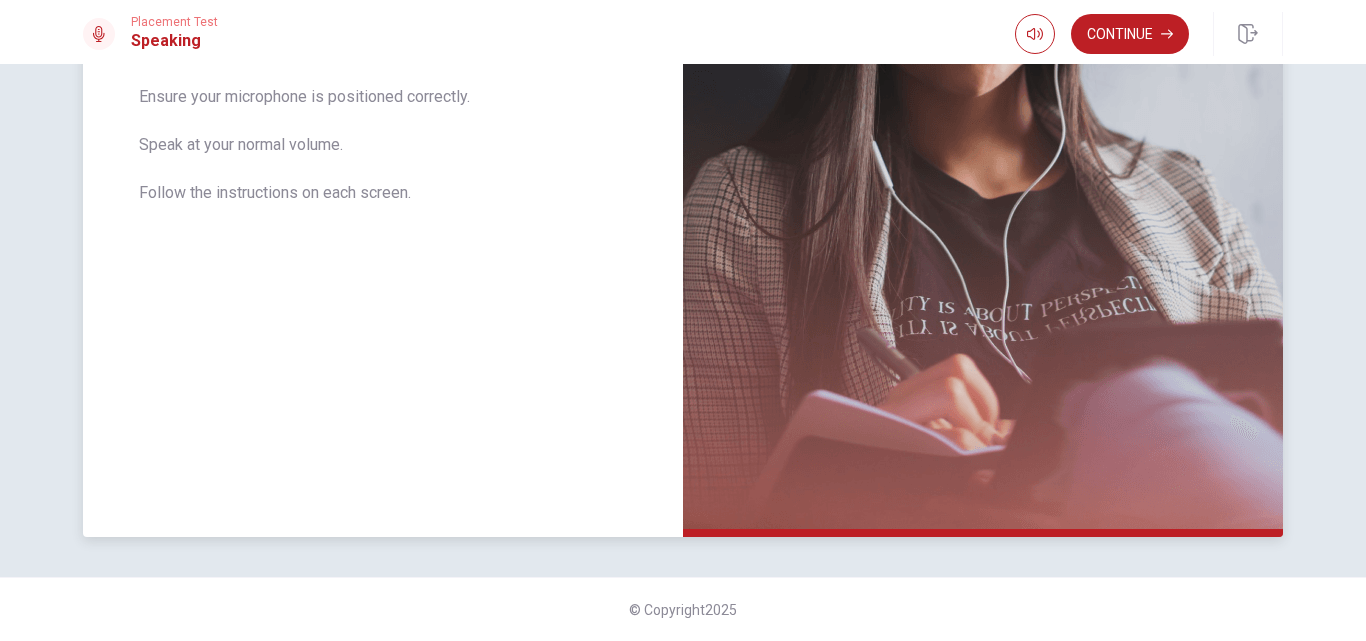 scroll, scrollTop: 0, scrollLeft: 0, axis: both 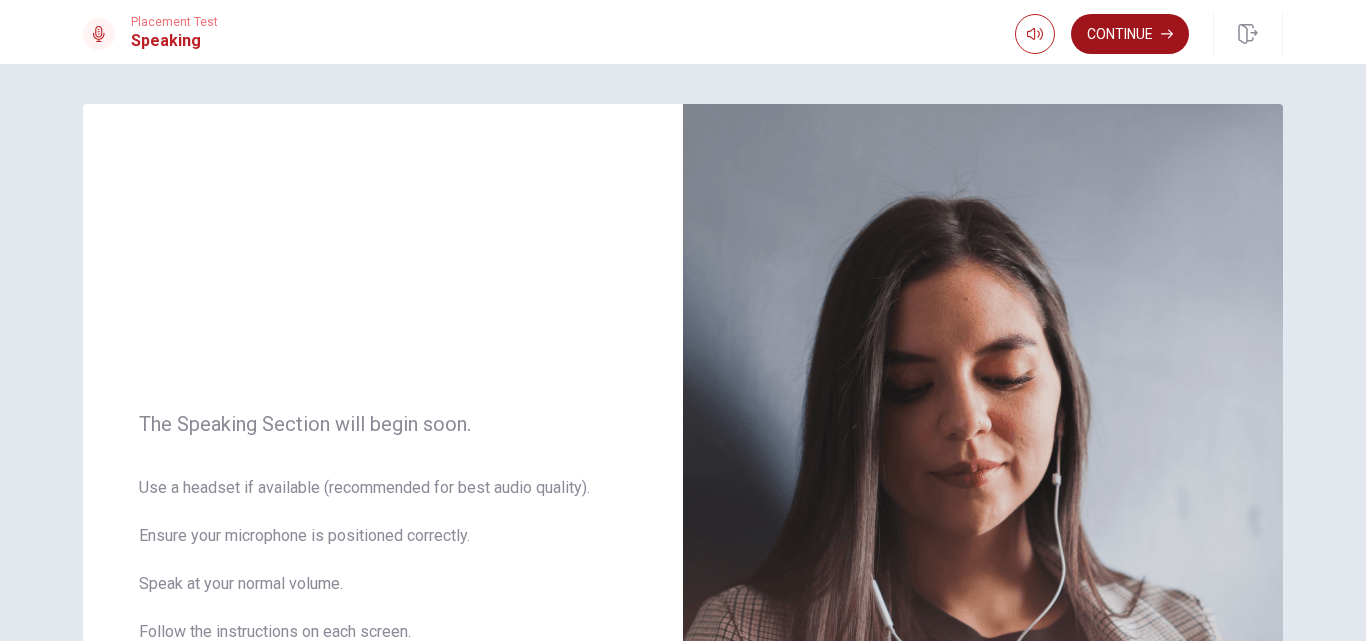 click on "Continue" at bounding box center (1130, 34) 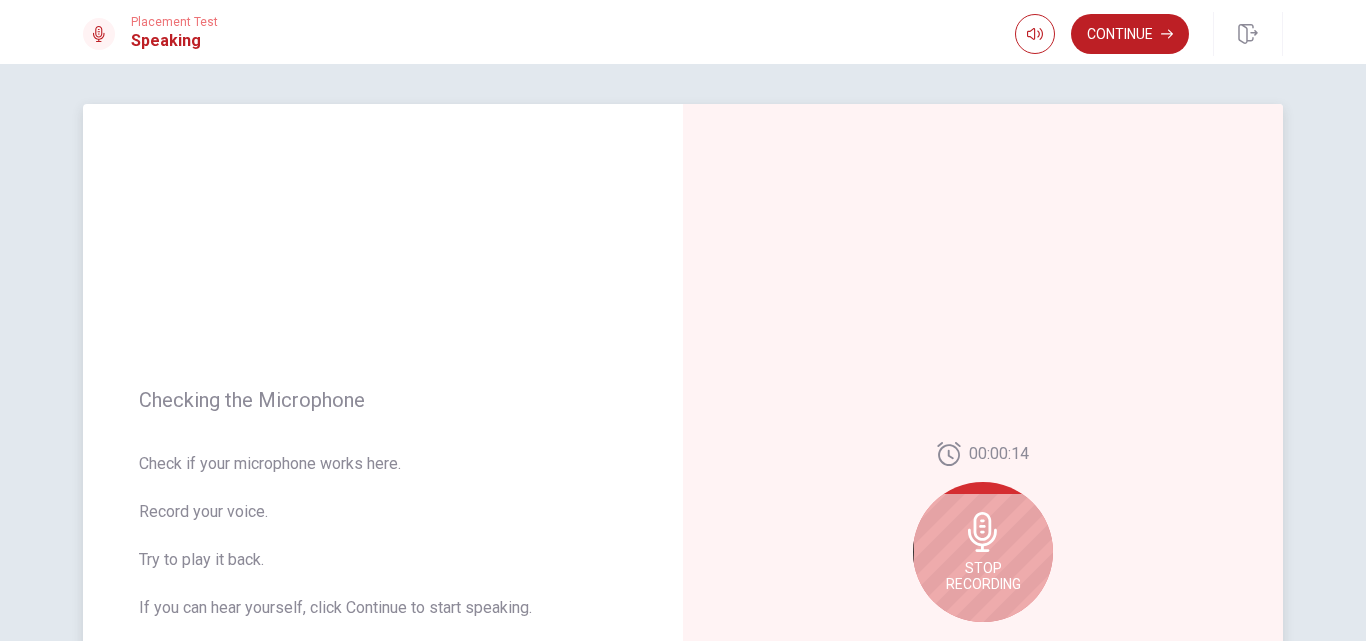 scroll, scrollTop: 167, scrollLeft: 0, axis: vertical 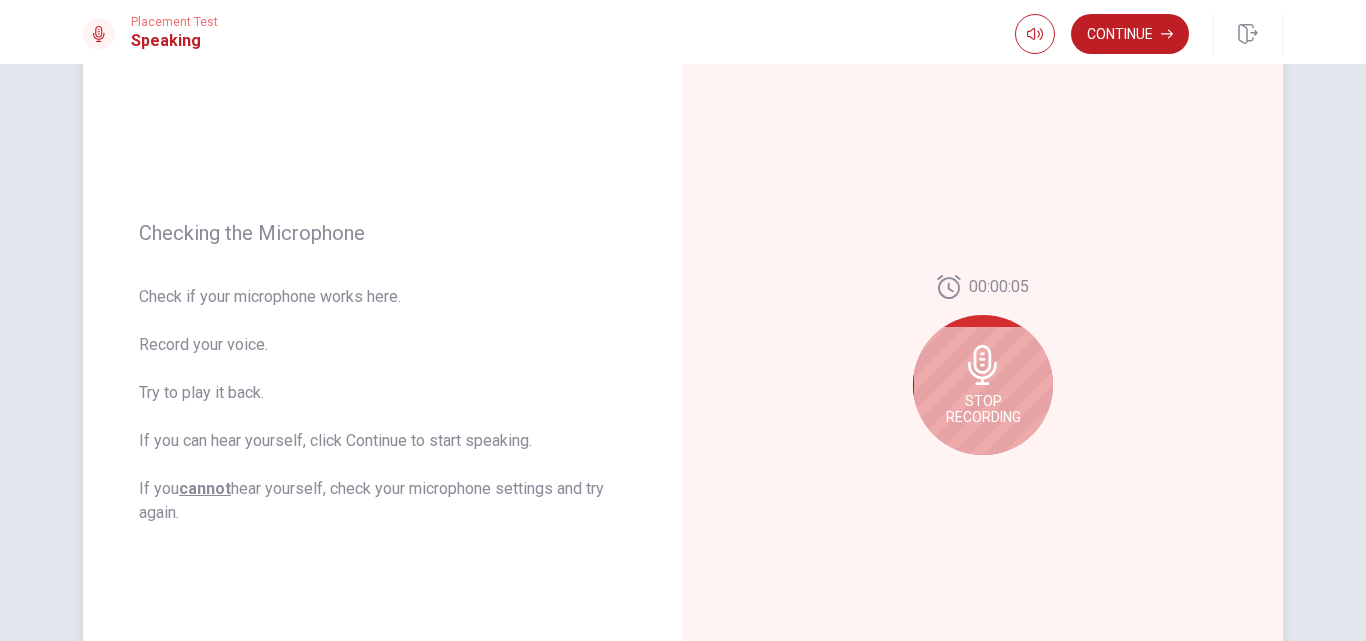click 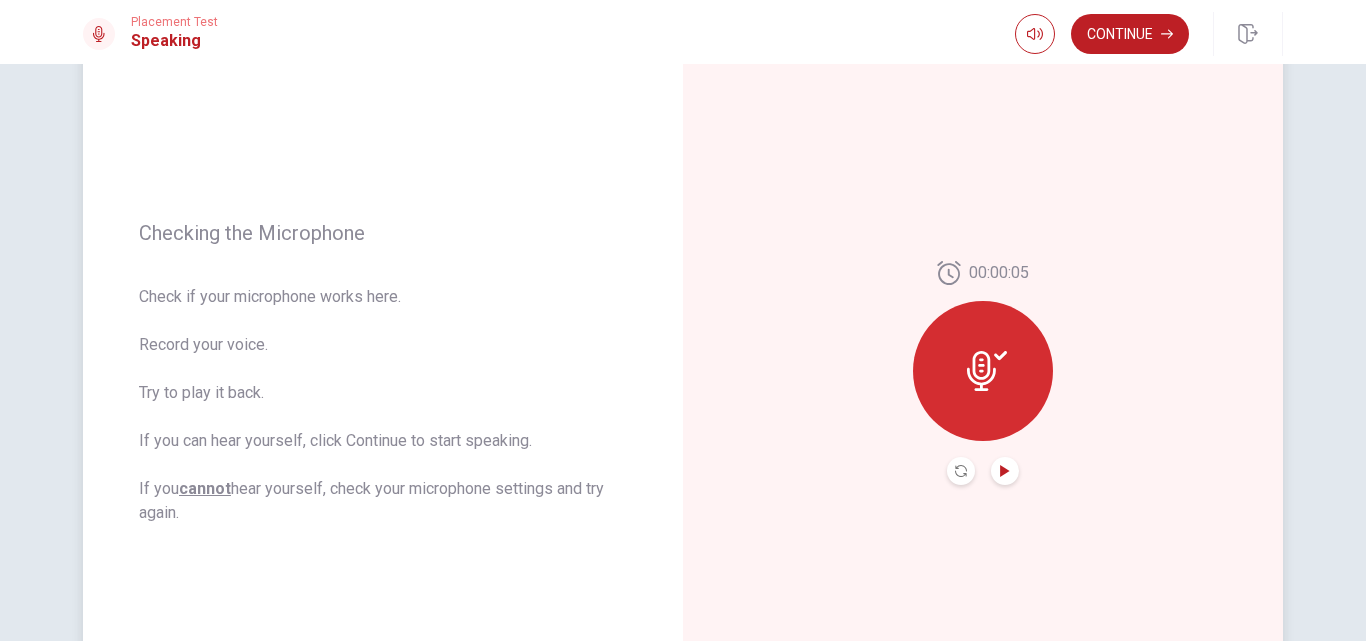 click 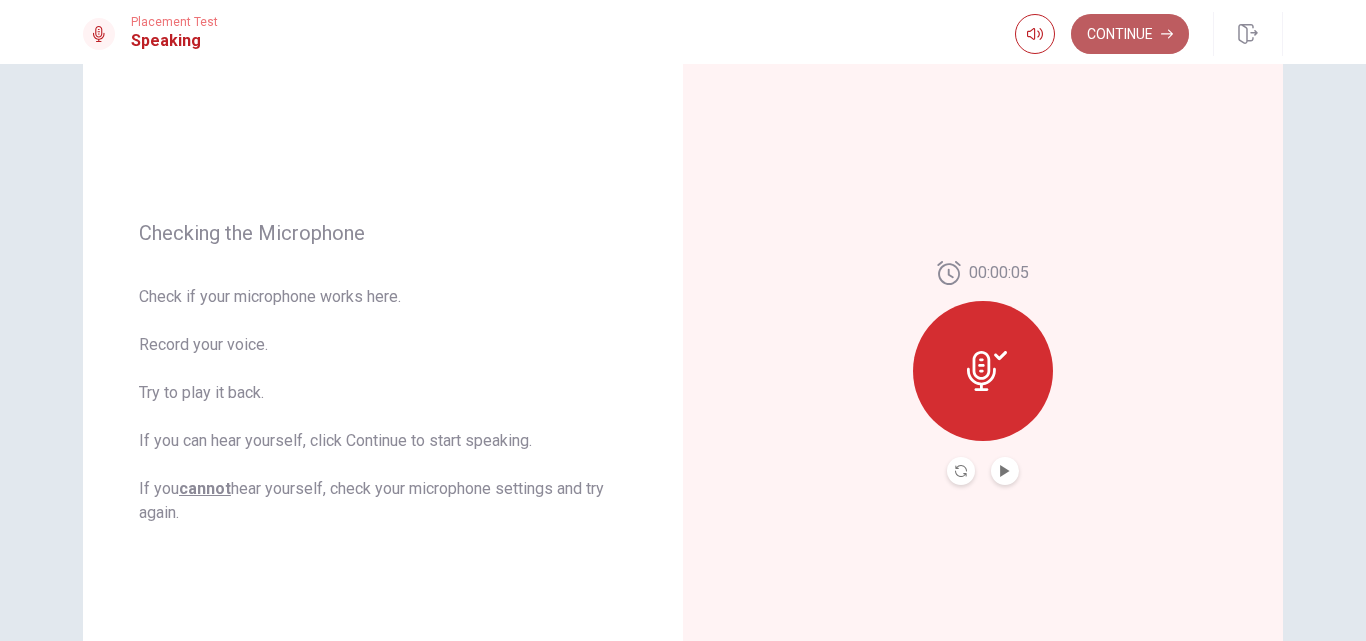click on "Continue" at bounding box center [1130, 34] 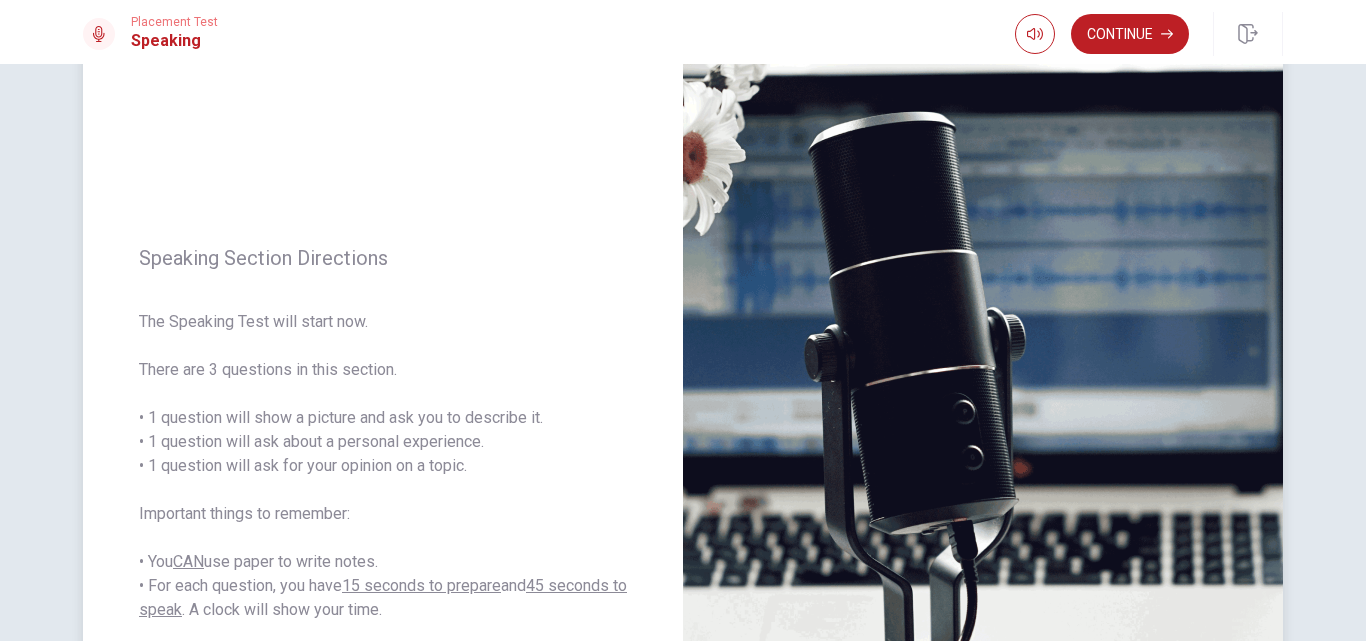scroll, scrollTop: 272, scrollLeft: 0, axis: vertical 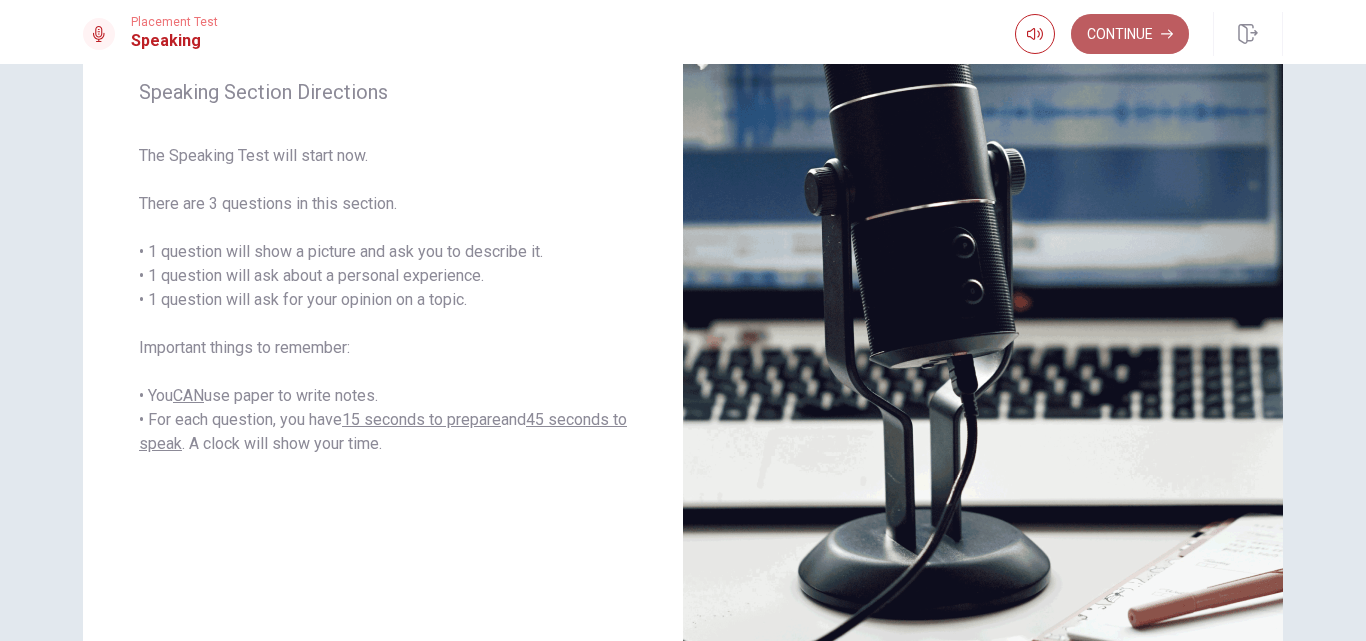 click on "Continue" at bounding box center [1130, 34] 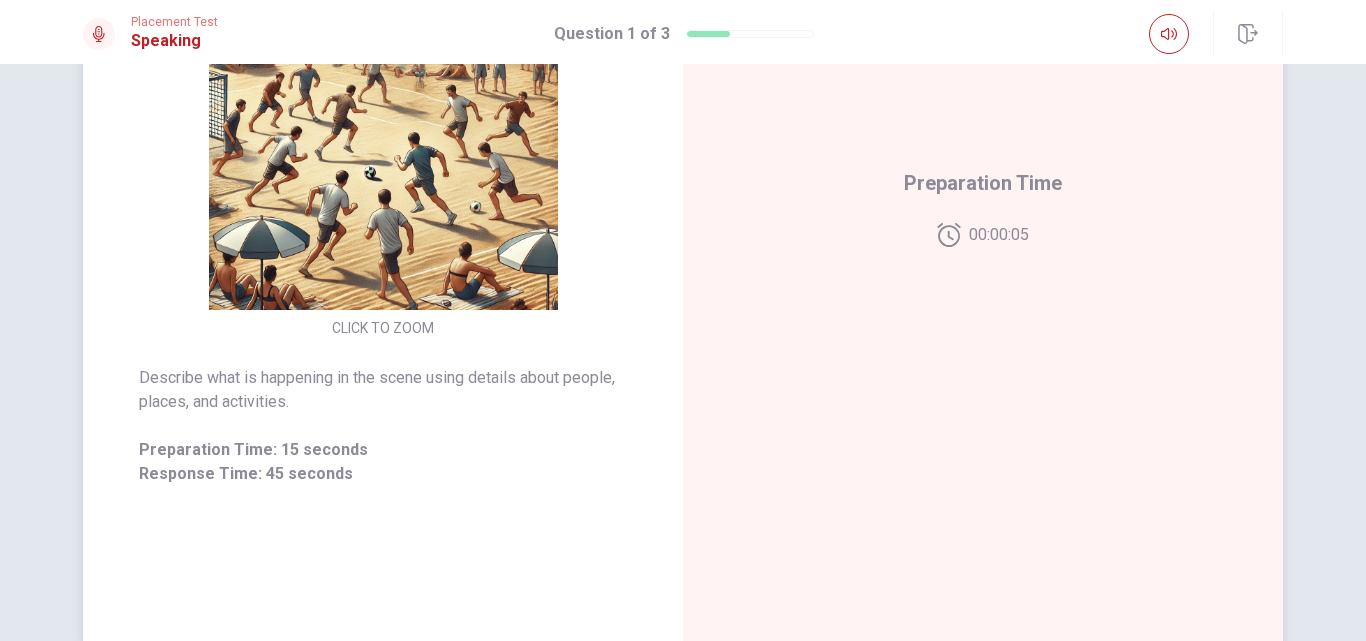 scroll, scrollTop: 167, scrollLeft: 0, axis: vertical 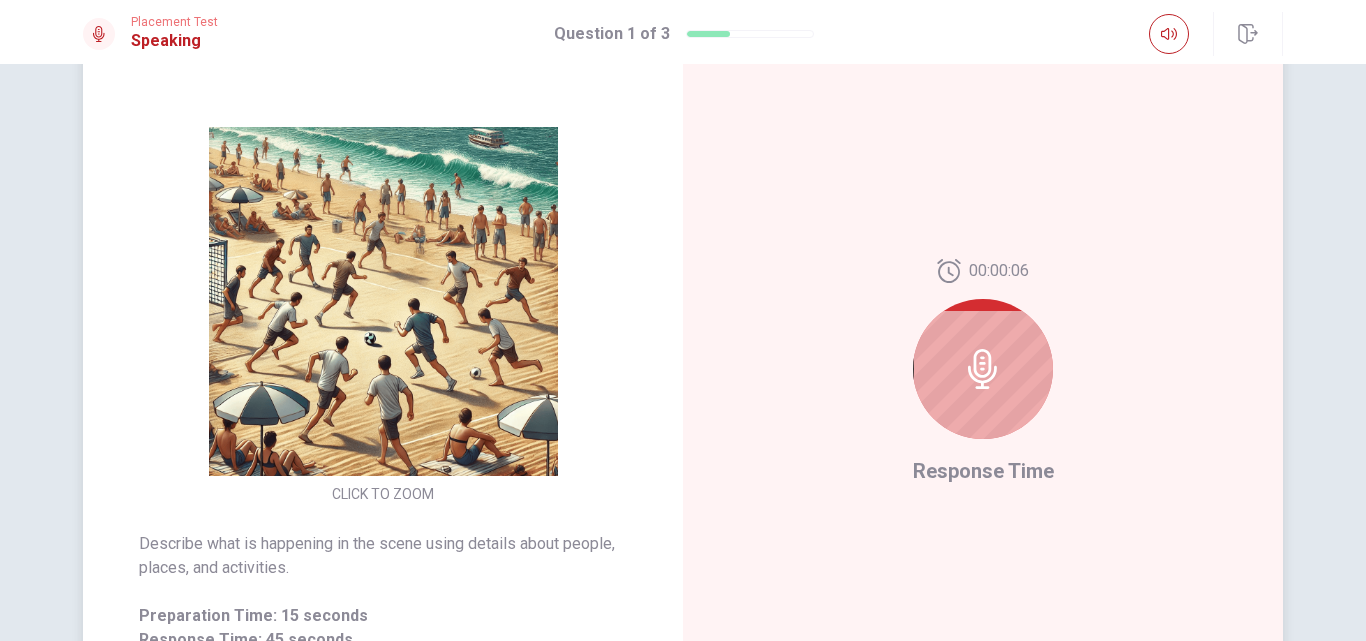 click 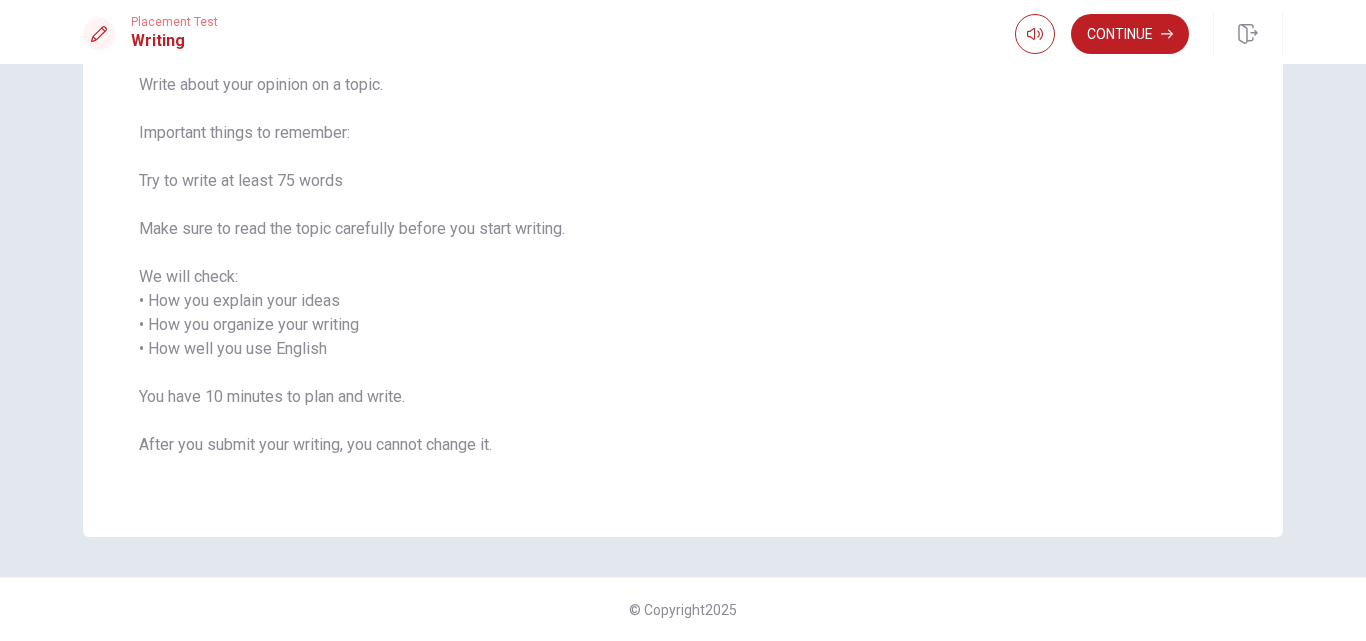 scroll, scrollTop: 0, scrollLeft: 0, axis: both 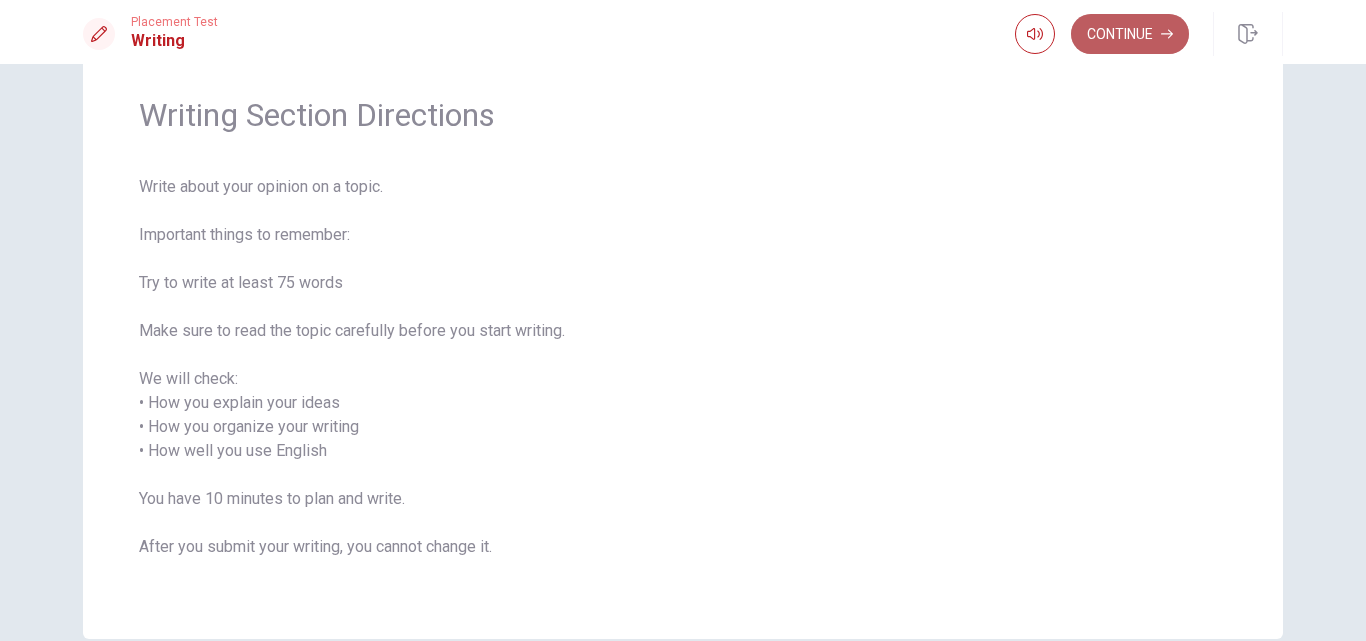 click on "Continue" at bounding box center (1130, 34) 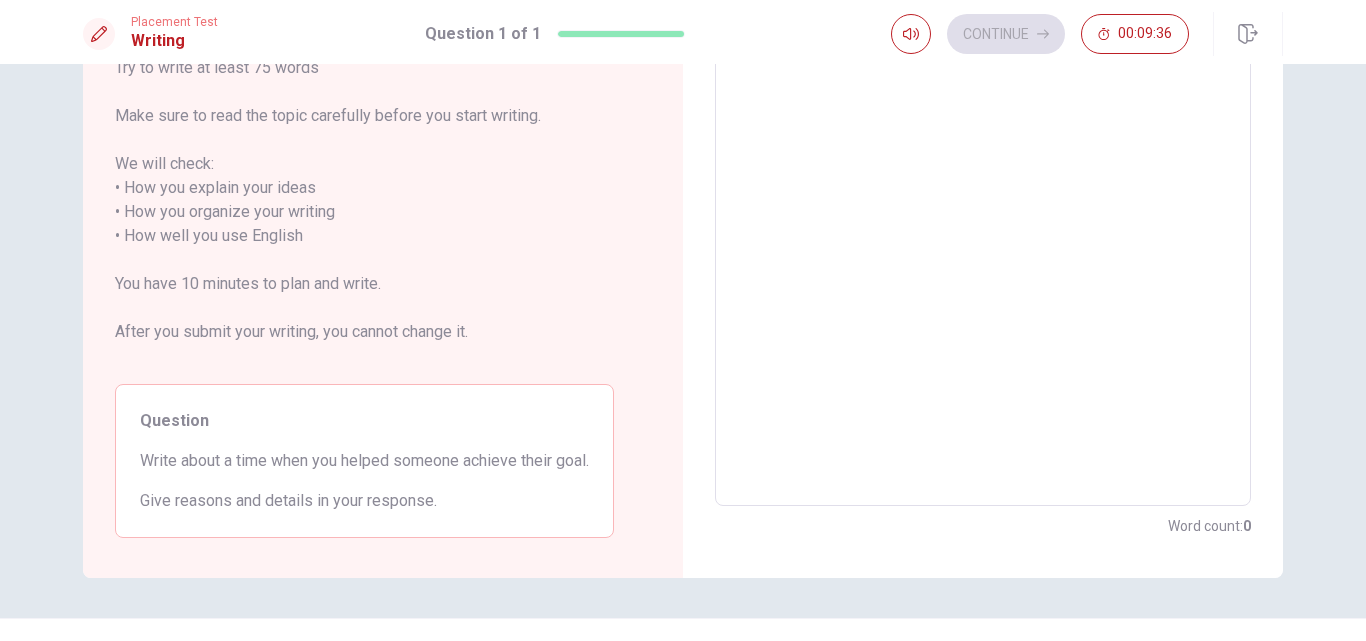scroll, scrollTop: 0, scrollLeft: 0, axis: both 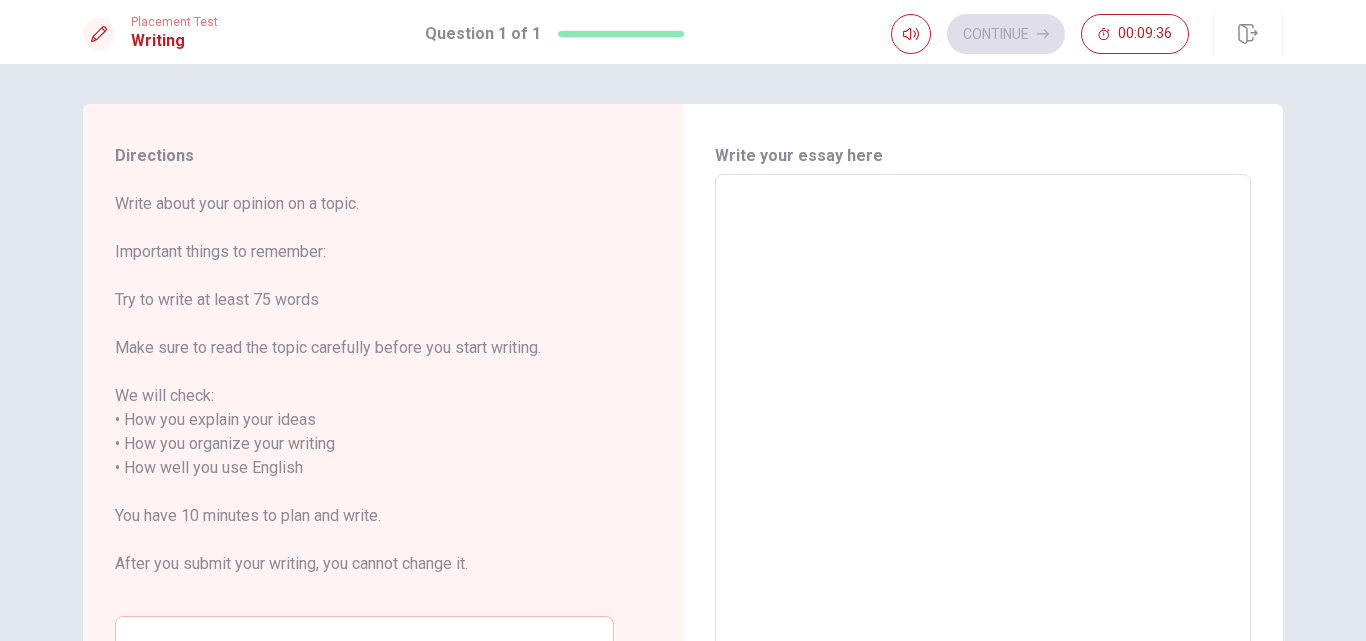click at bounding box center (983, 456) 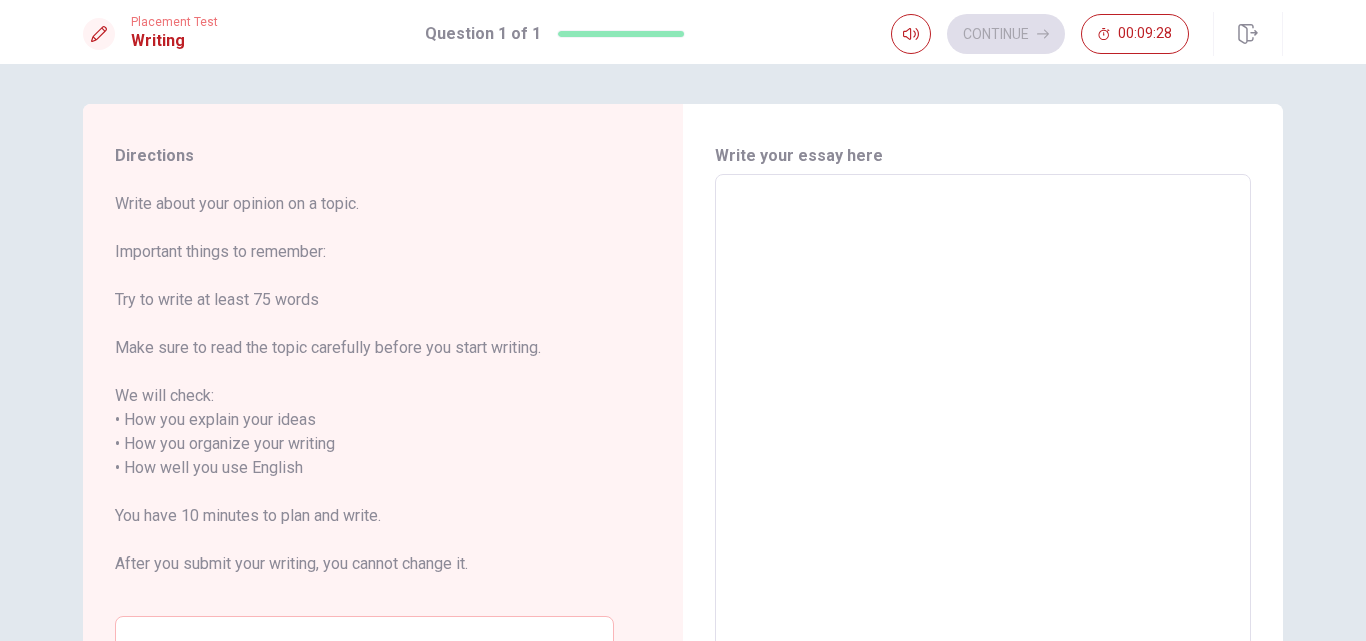 type on "o" 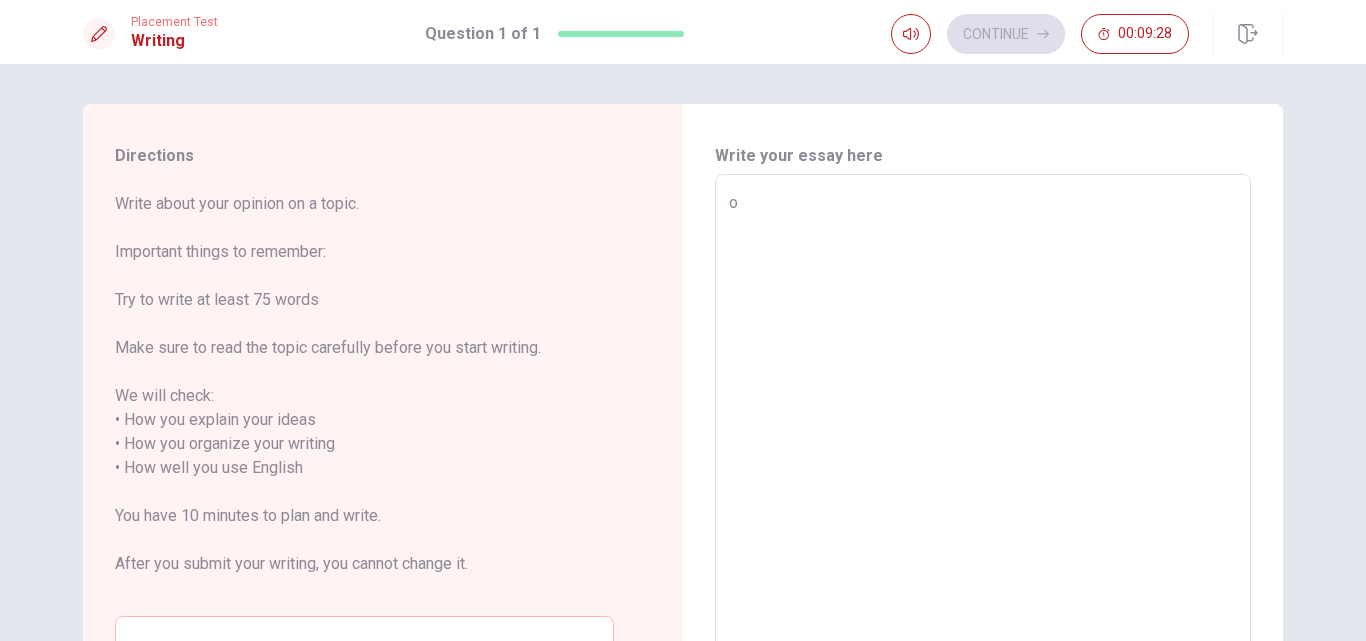 type on "x" 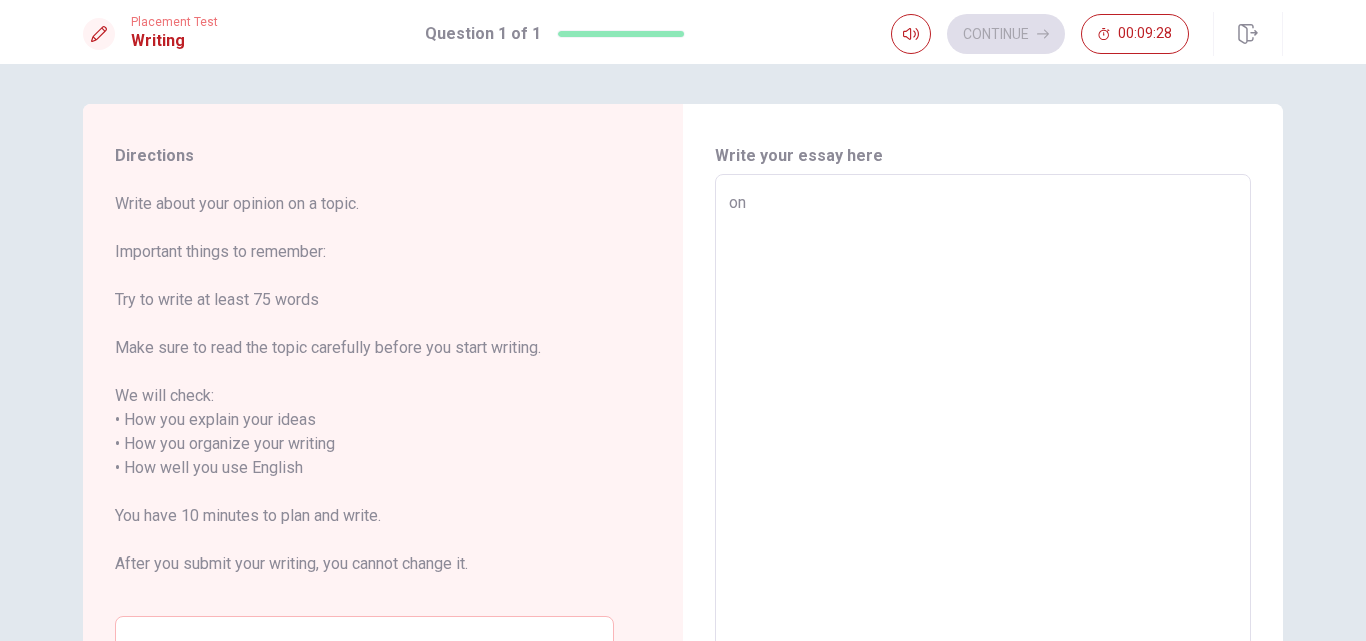 type on "x" 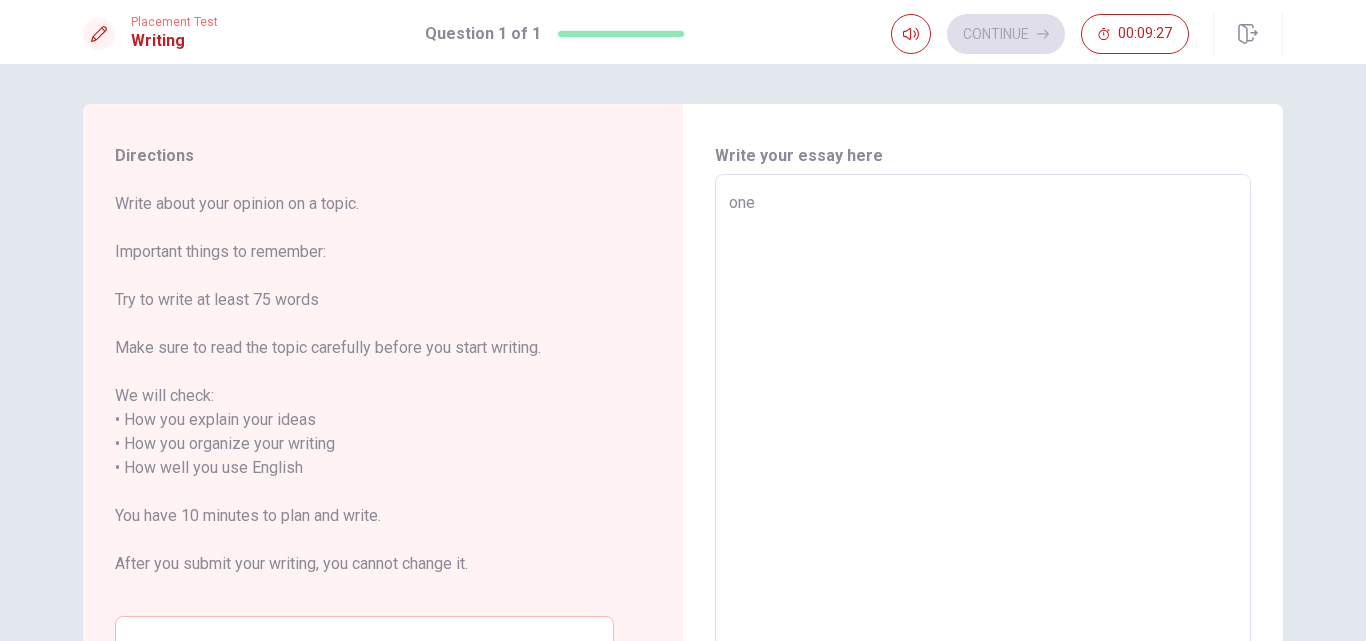 type on "x" 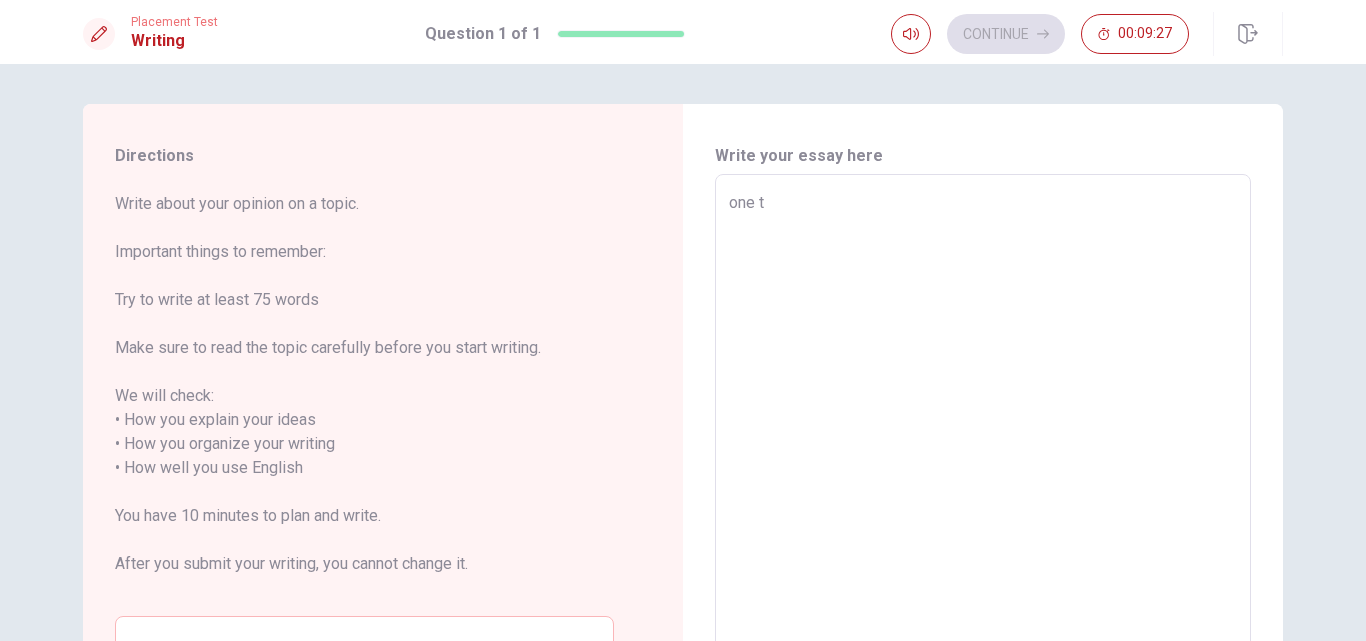 type on "x" 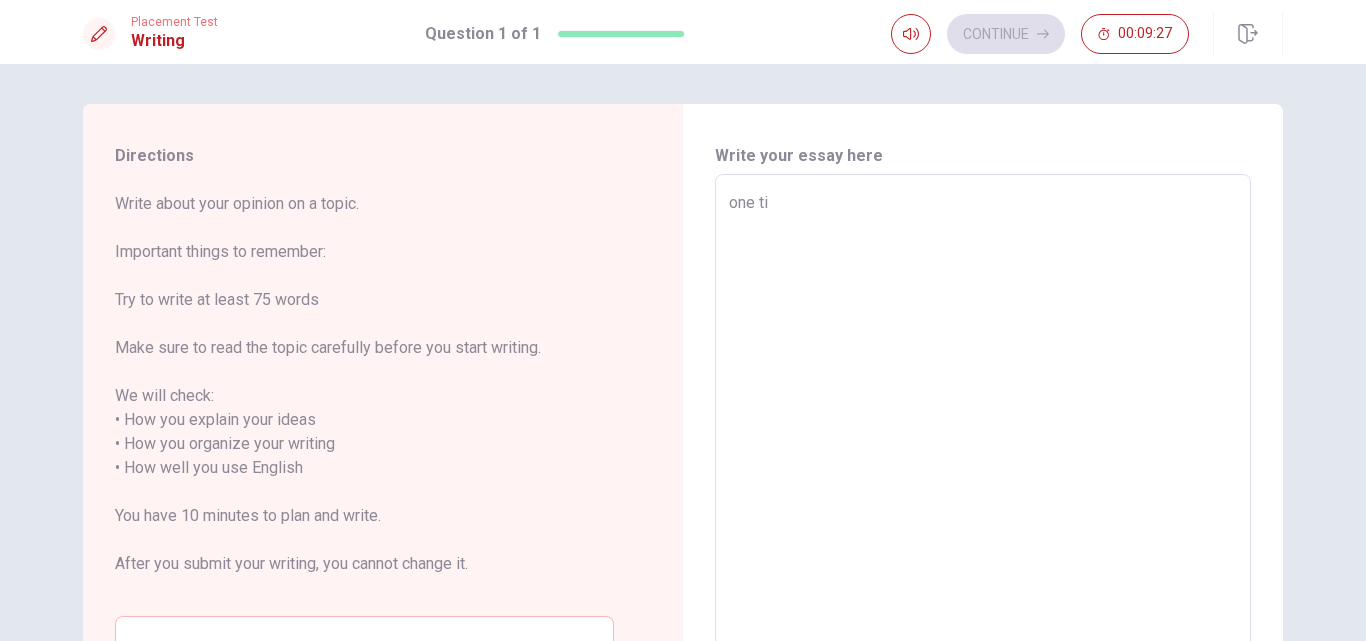 type on "x" 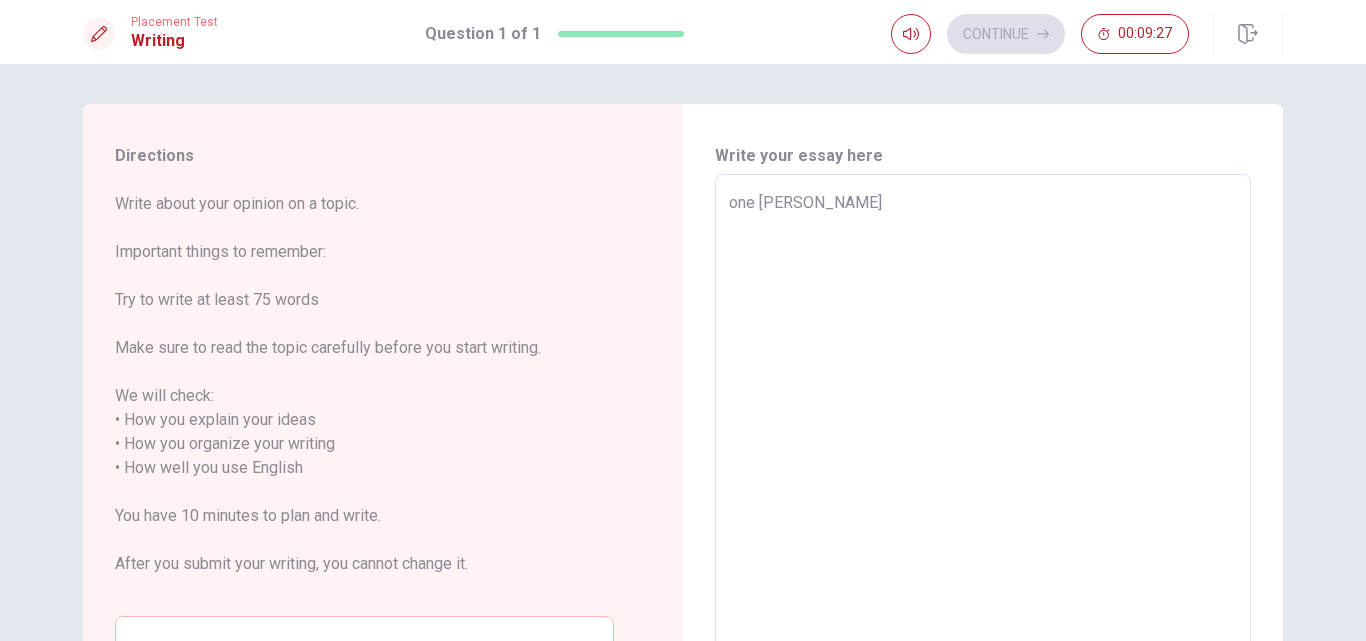 type on "x" 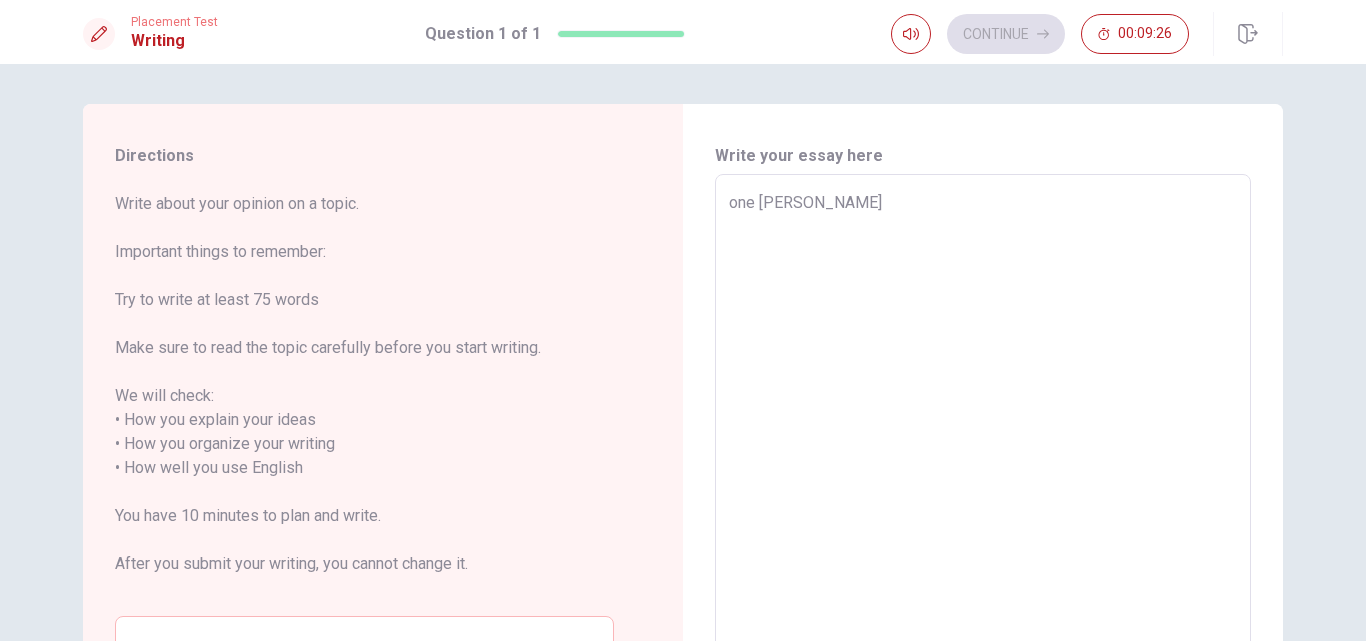 type on "one time" 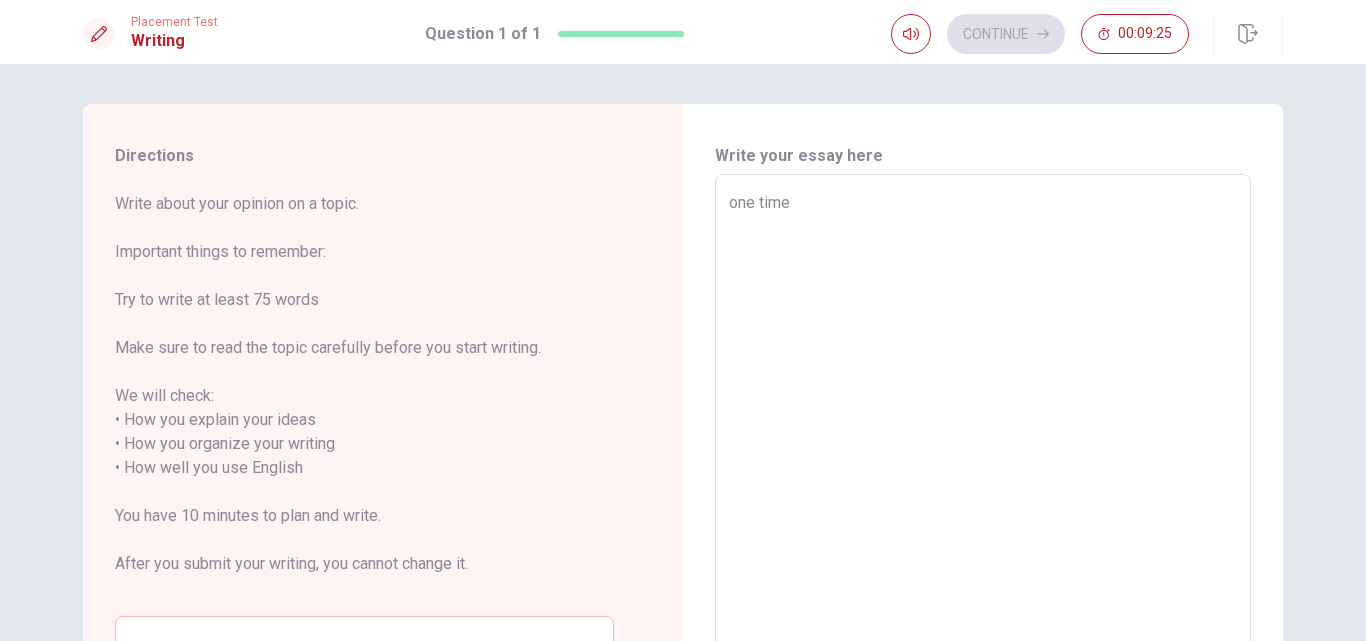 type on "x" 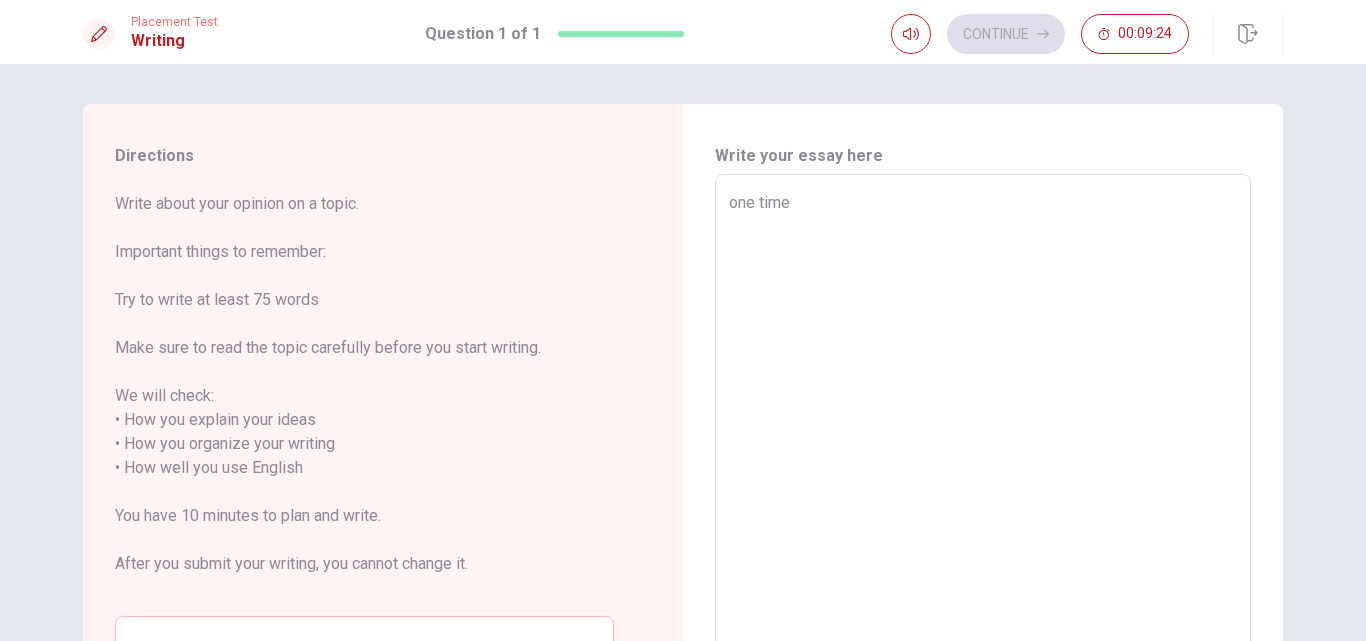type on "one [PERSON_NAME]" 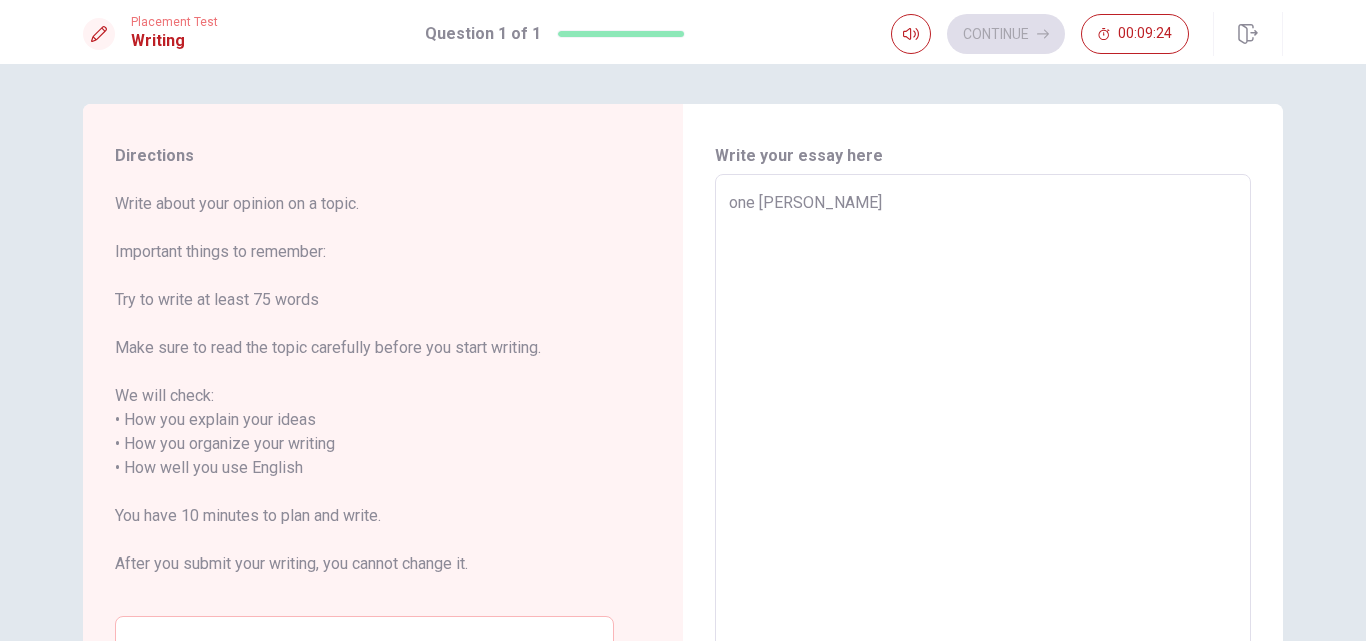 type on "x" 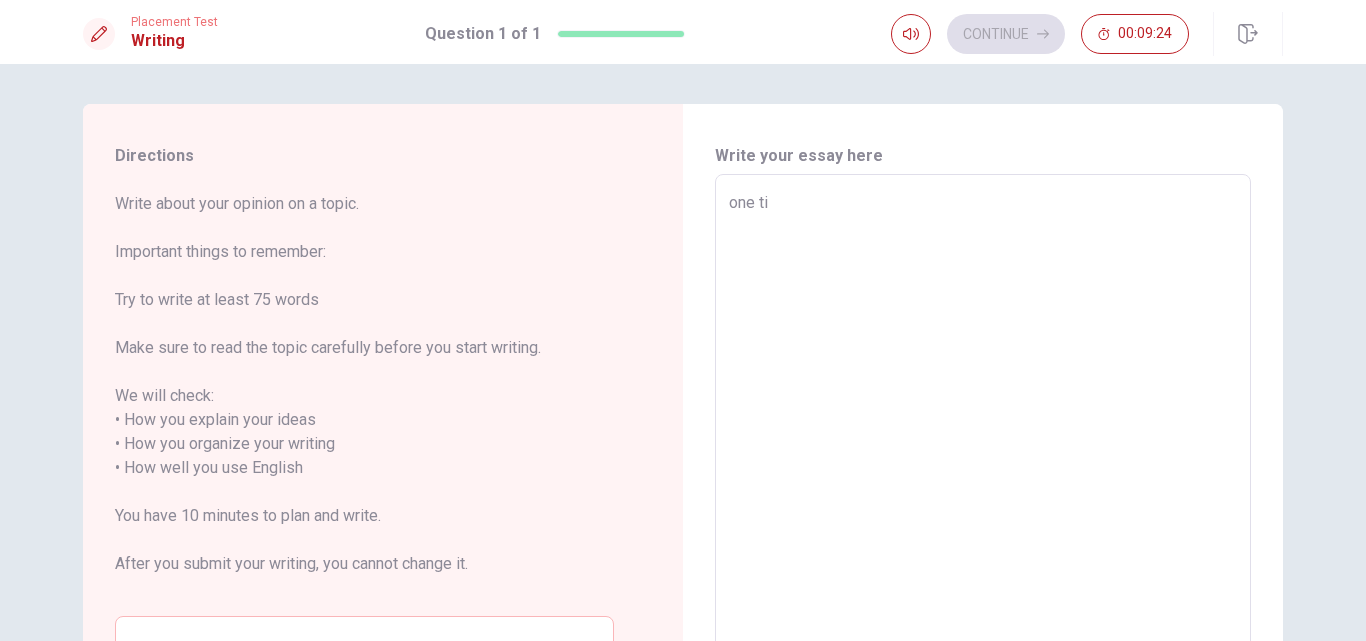 type on "x" 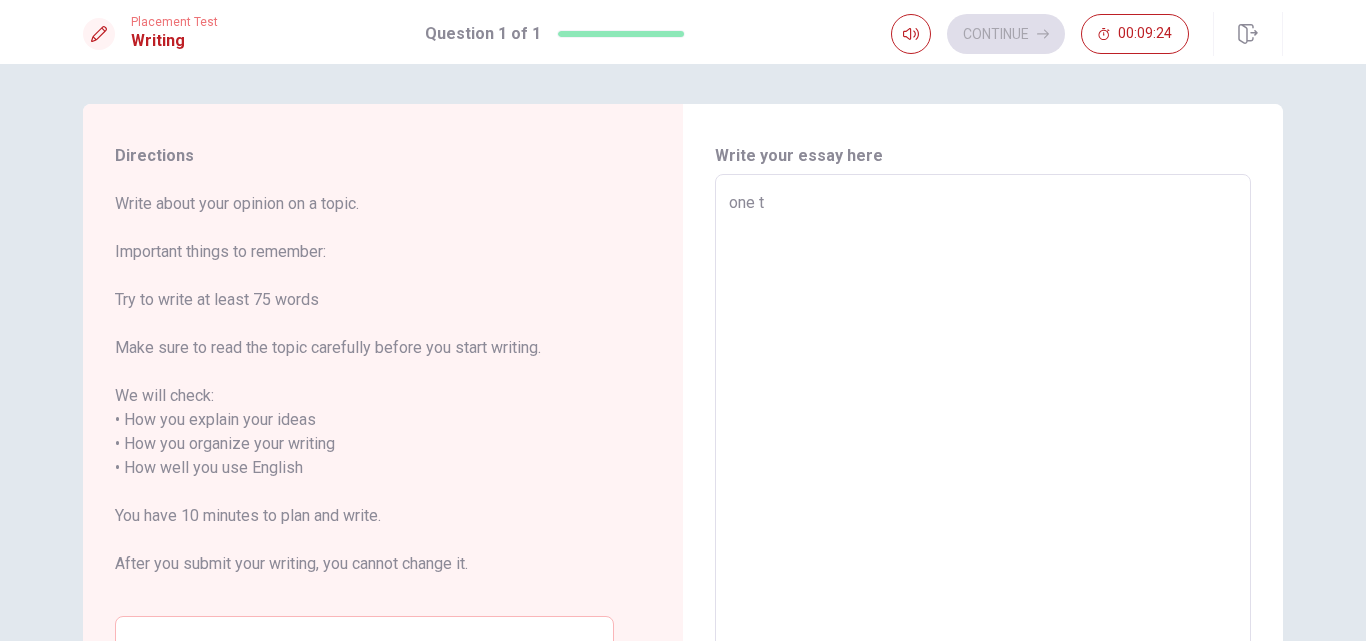 type on "x" 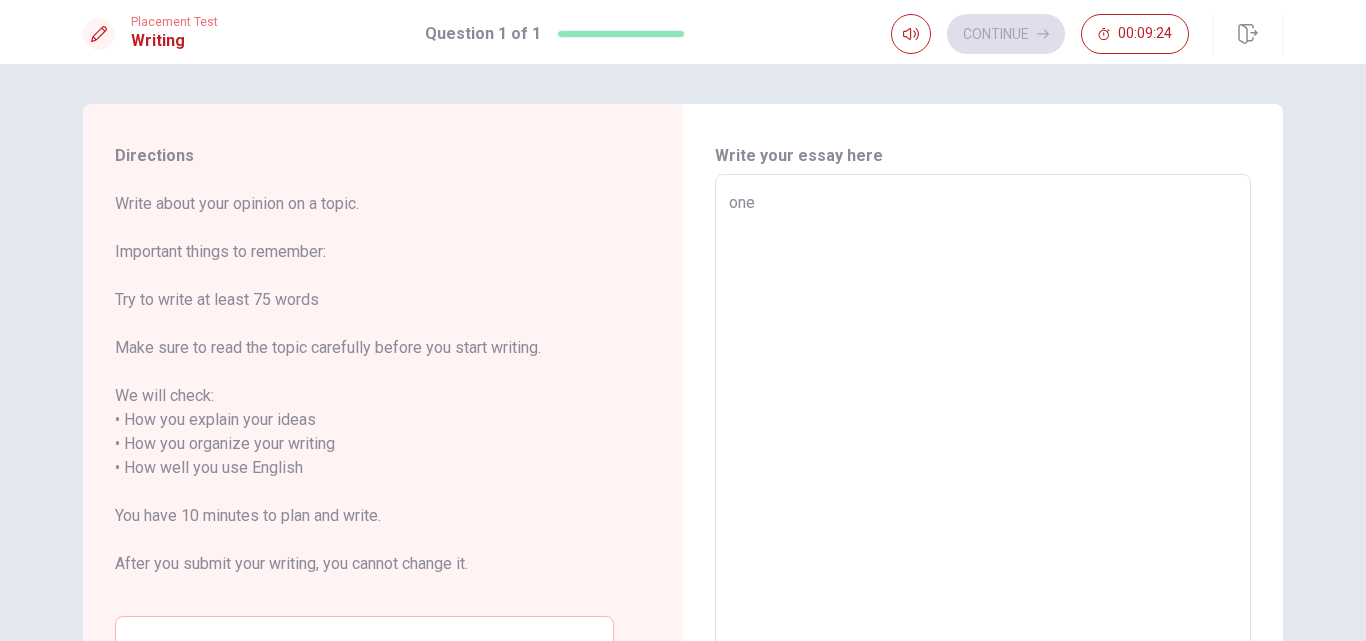type on "one" 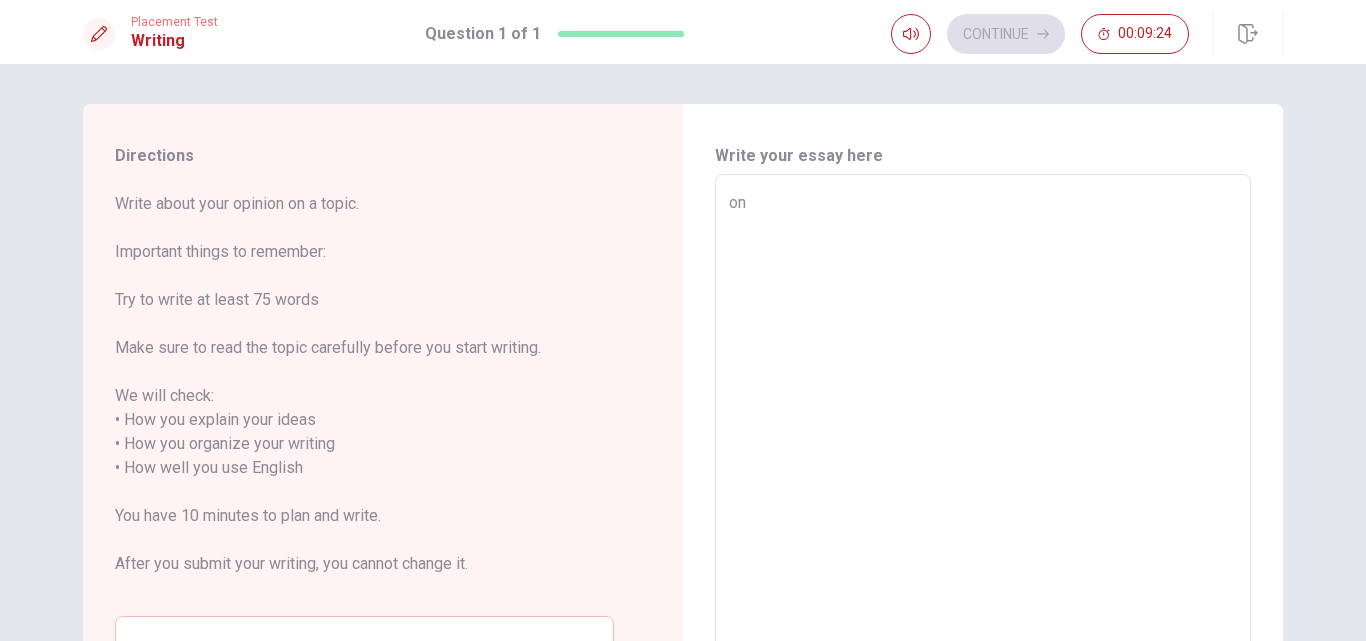 type on "o" 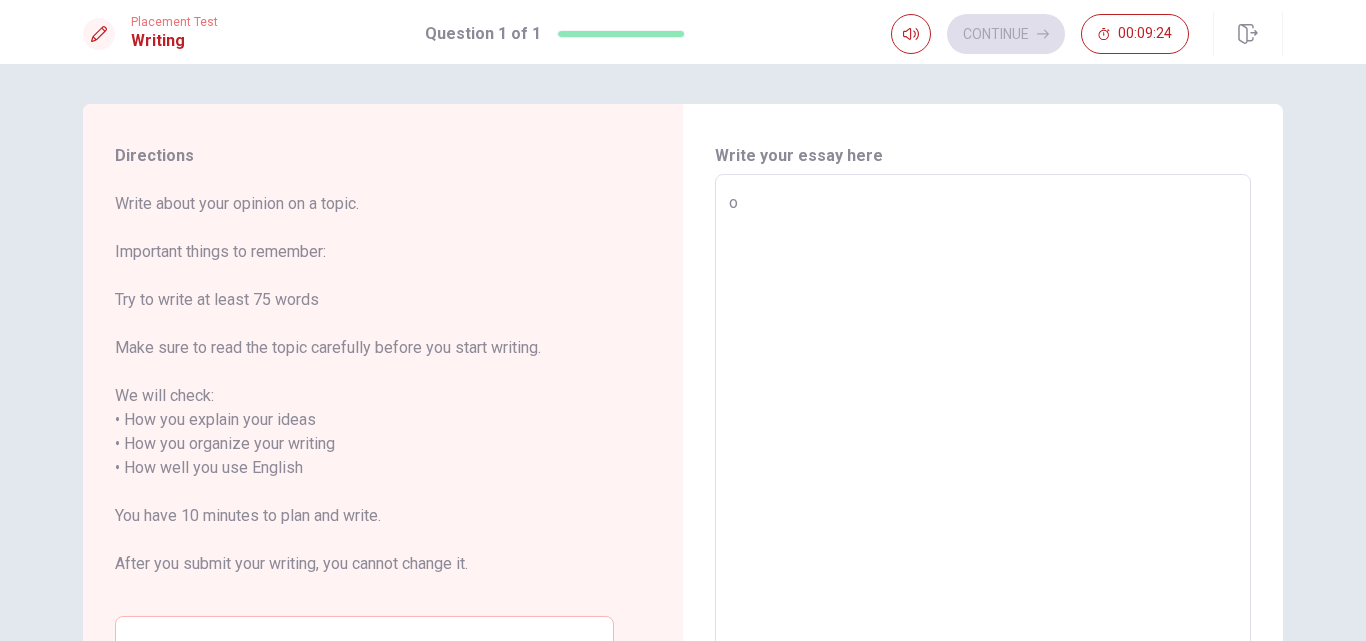 type on "x" 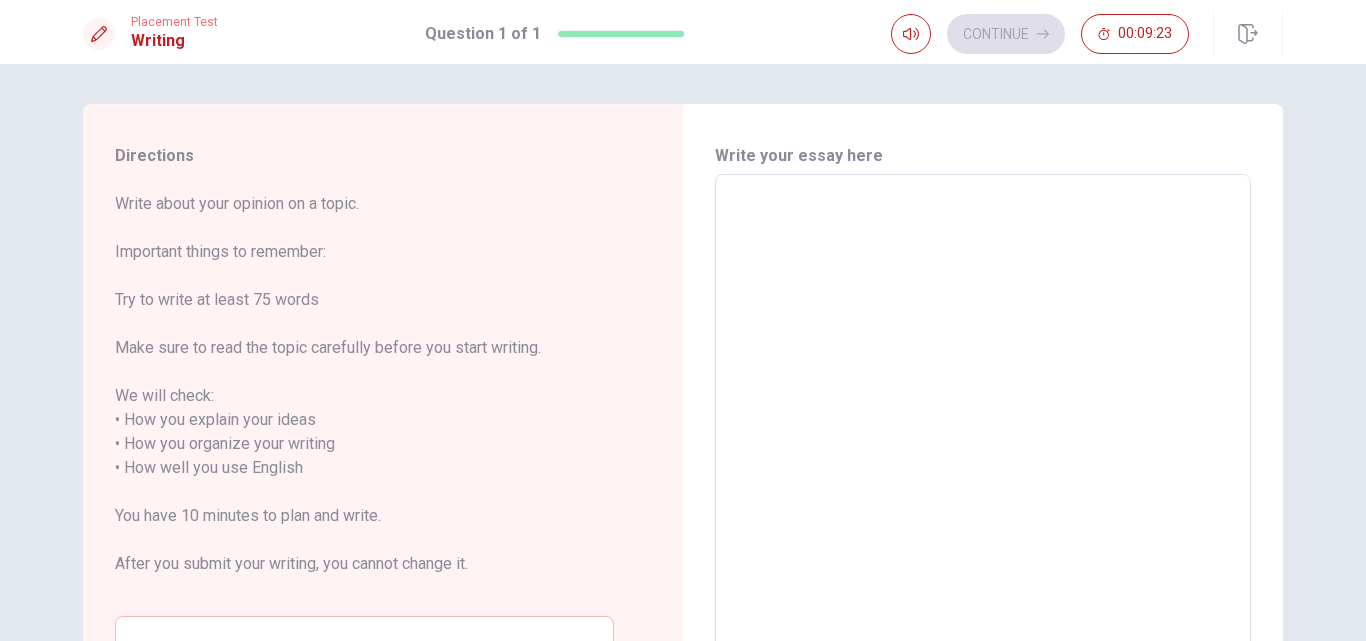 type on "O" 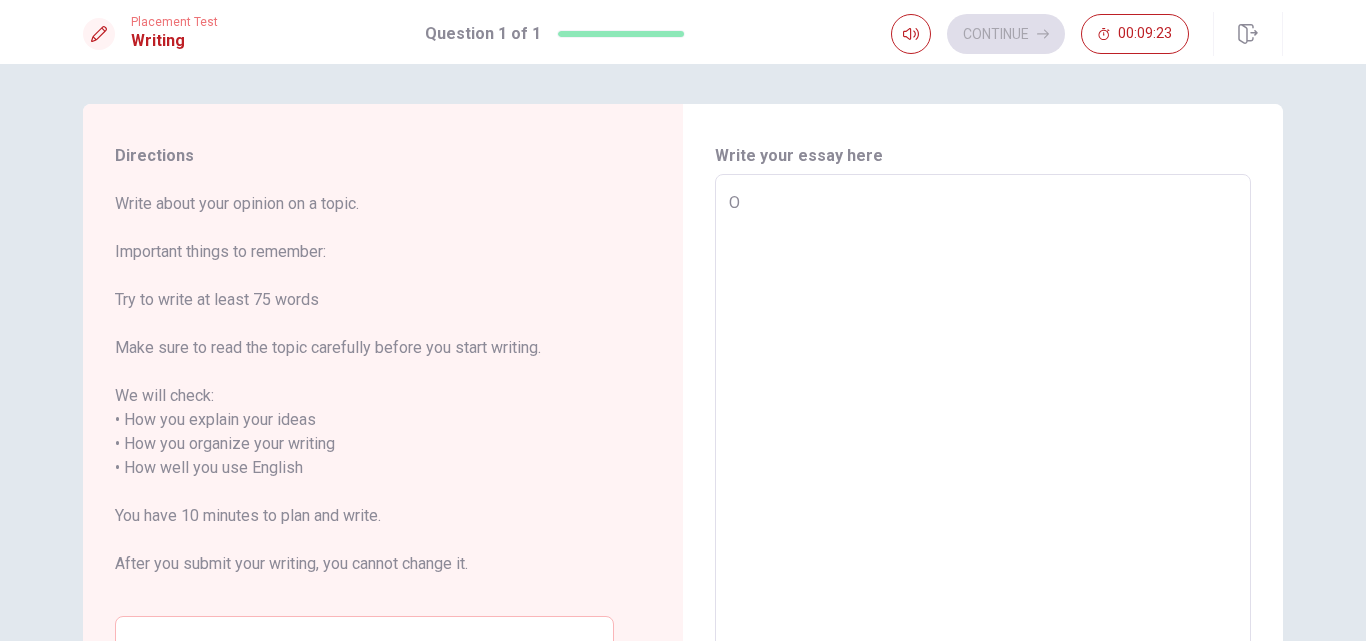 type on "x" 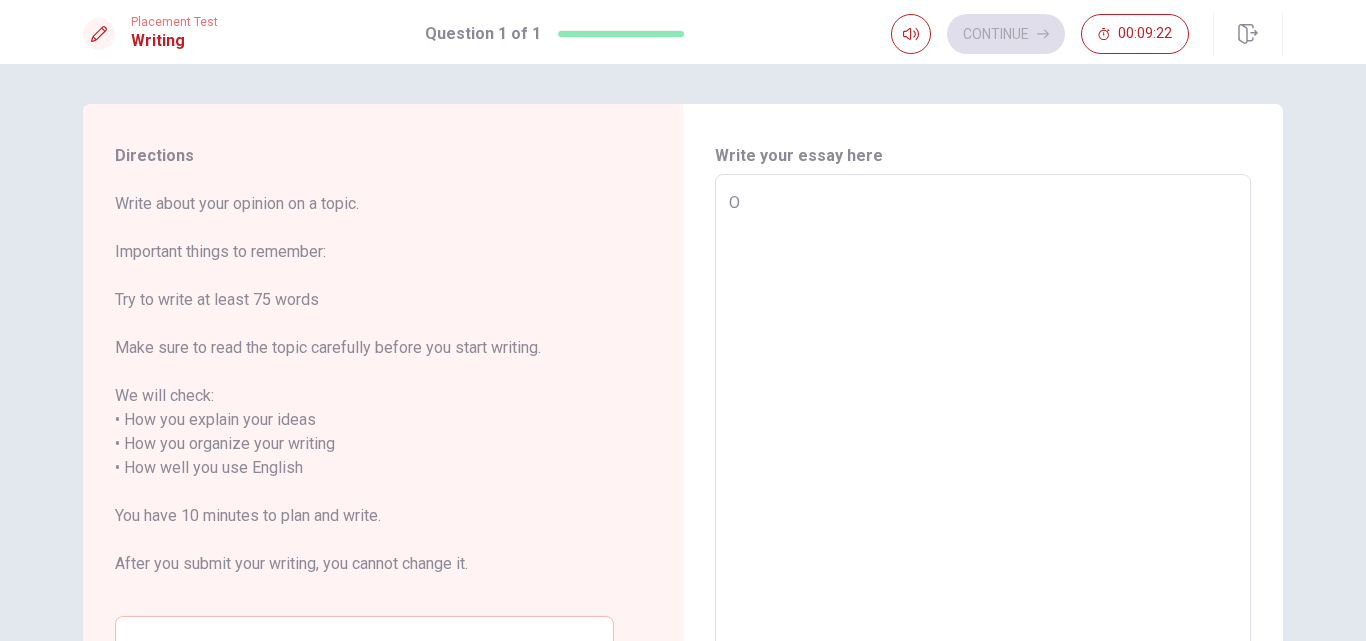 type on "On" 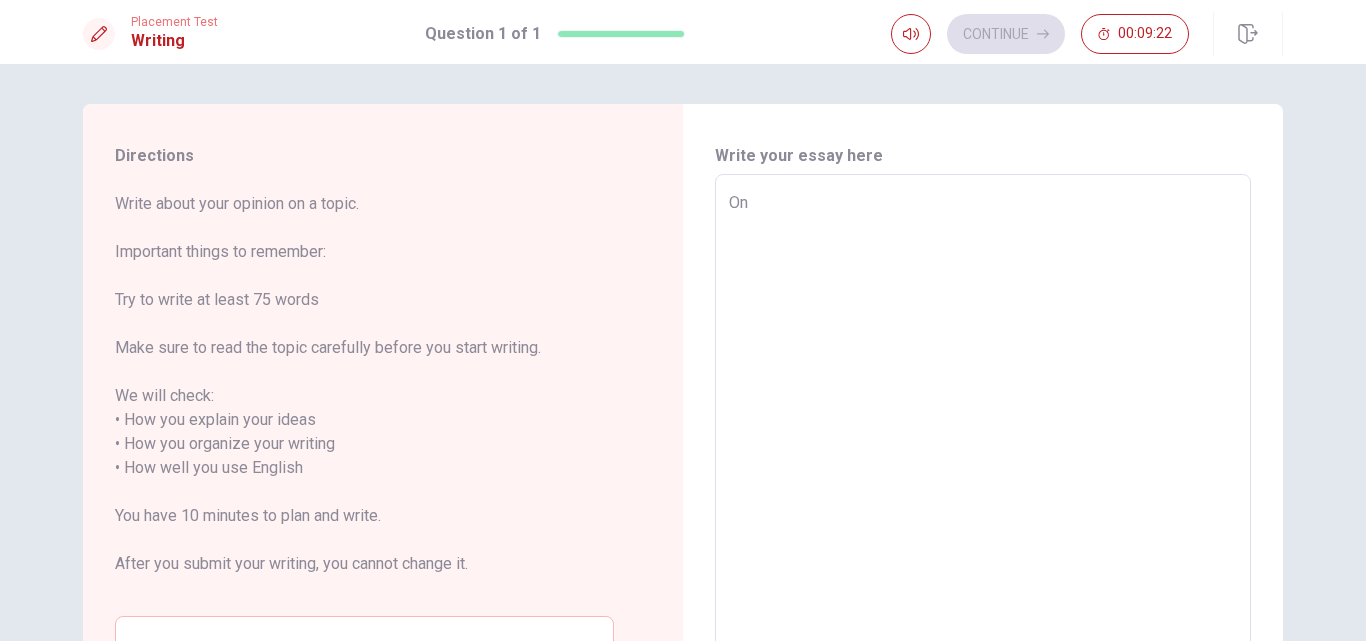 type on "x" 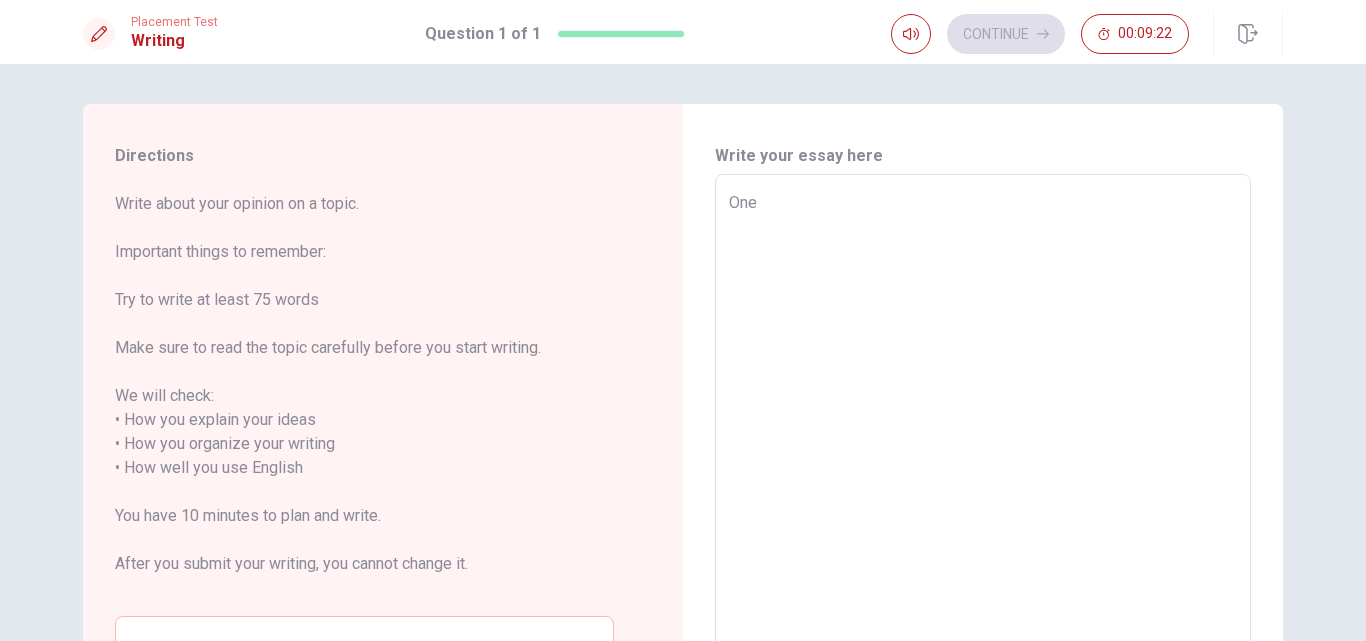 type on "x" 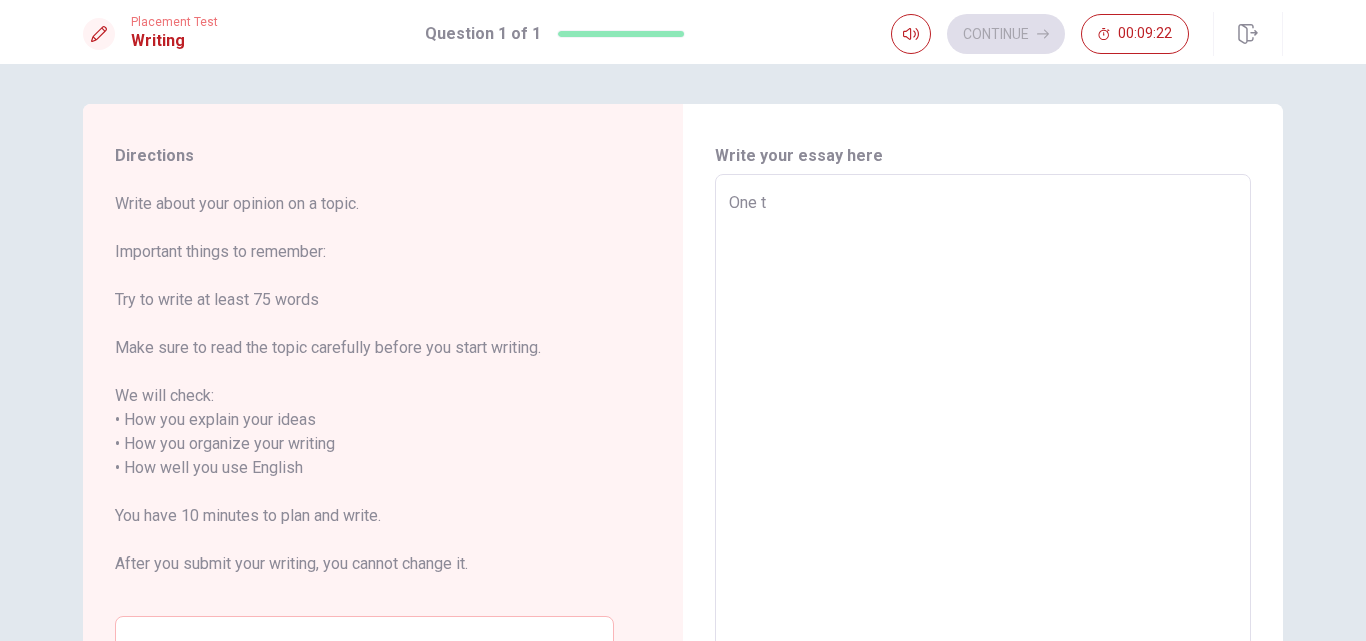 type on "x" 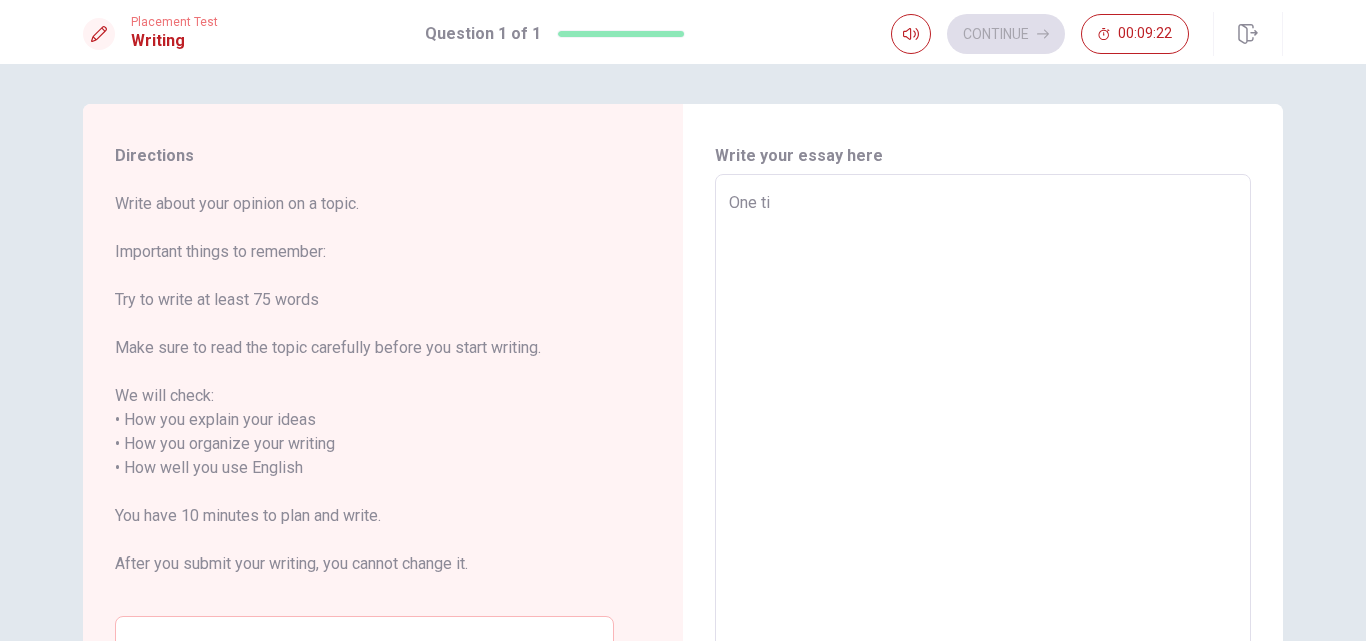 type on "x" 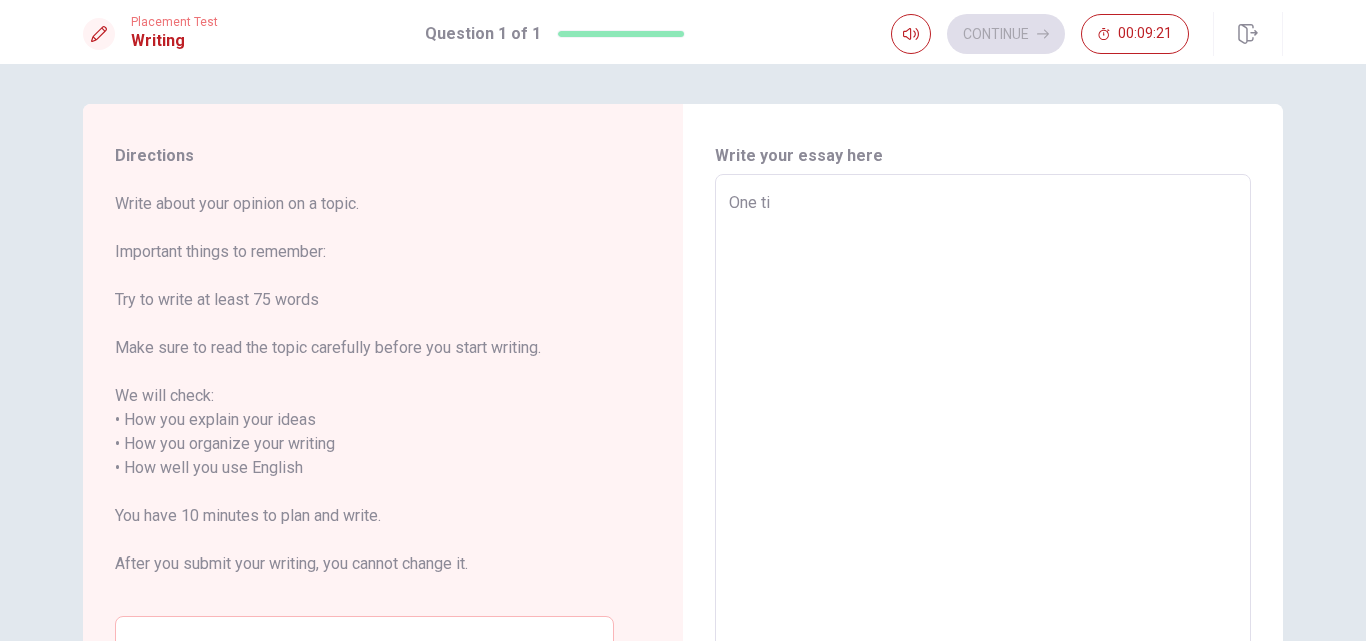 type on "One [PERSON_NAME]" 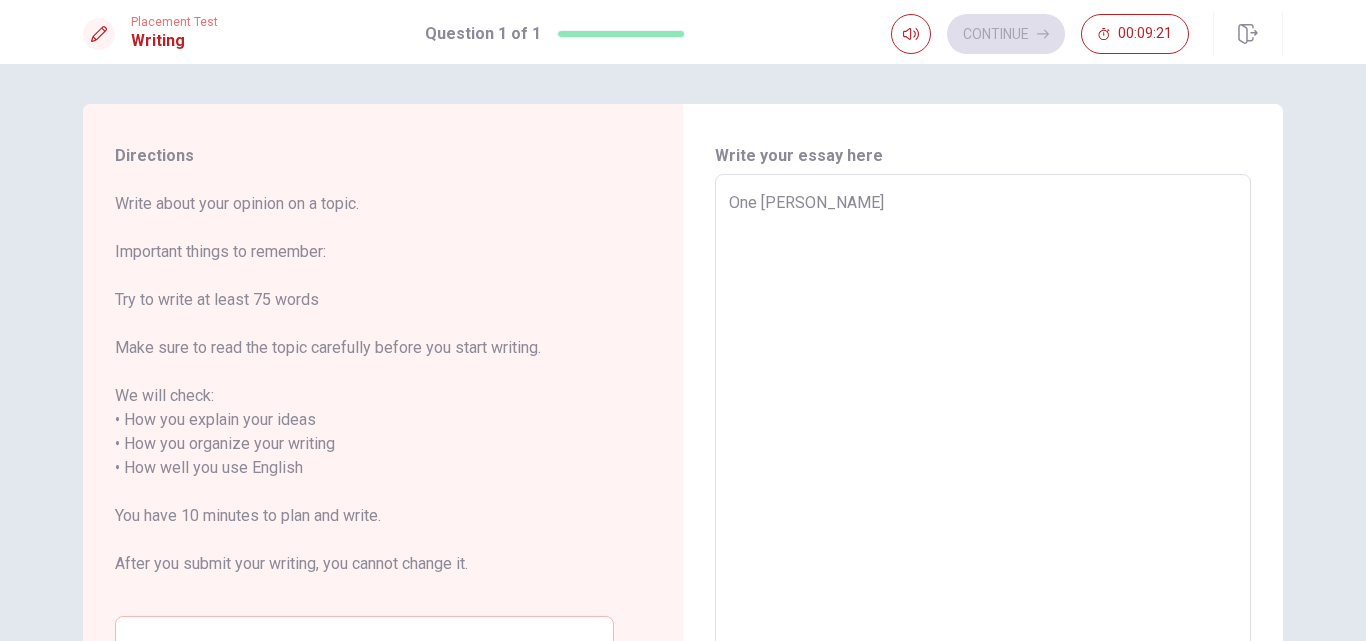 type on "x" 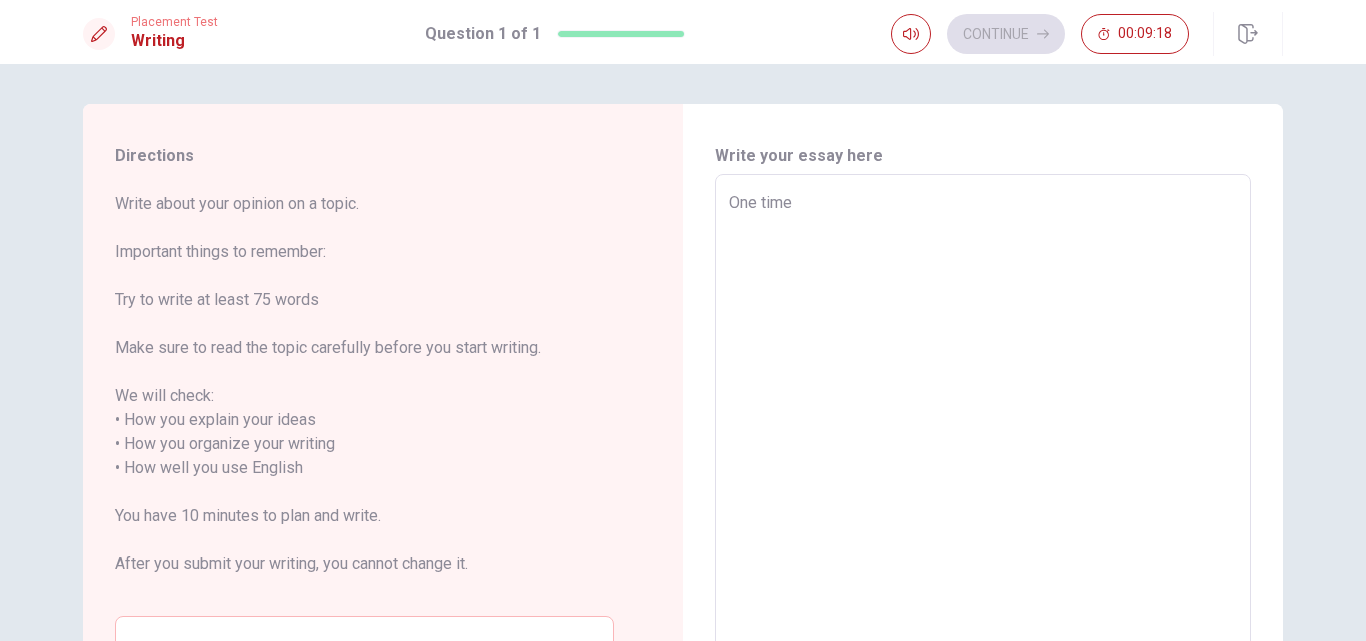 type on "x" 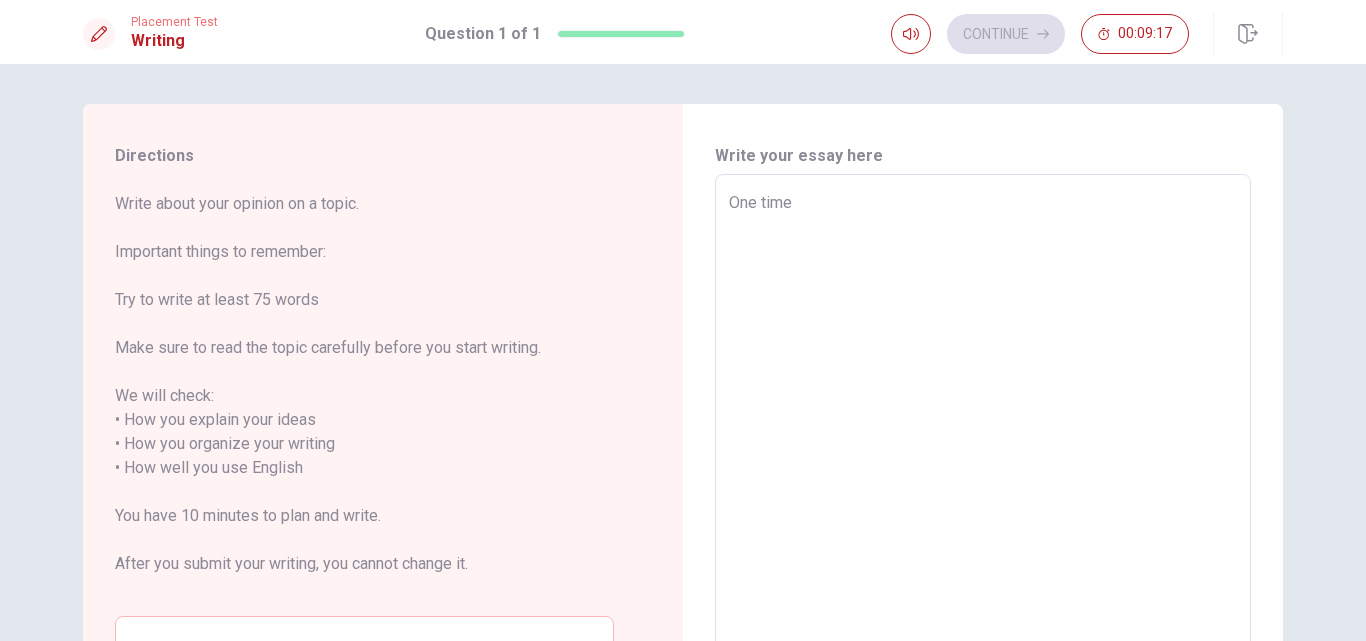 type on "One time" 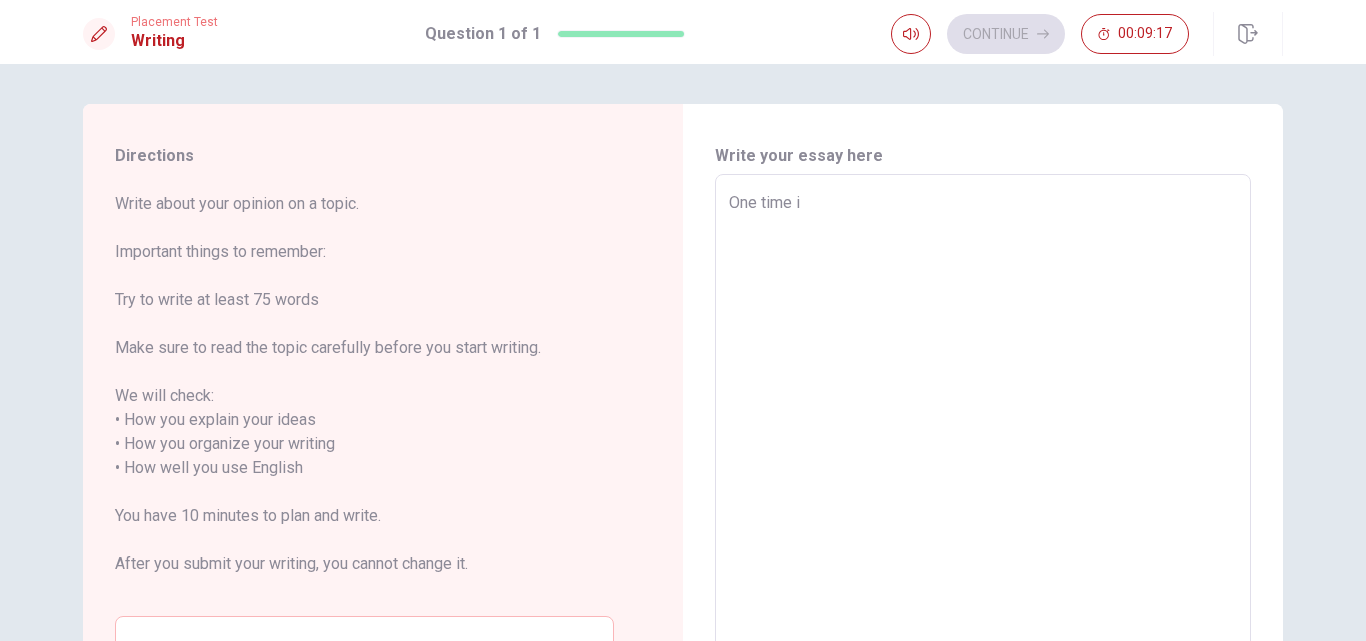 type on "x" 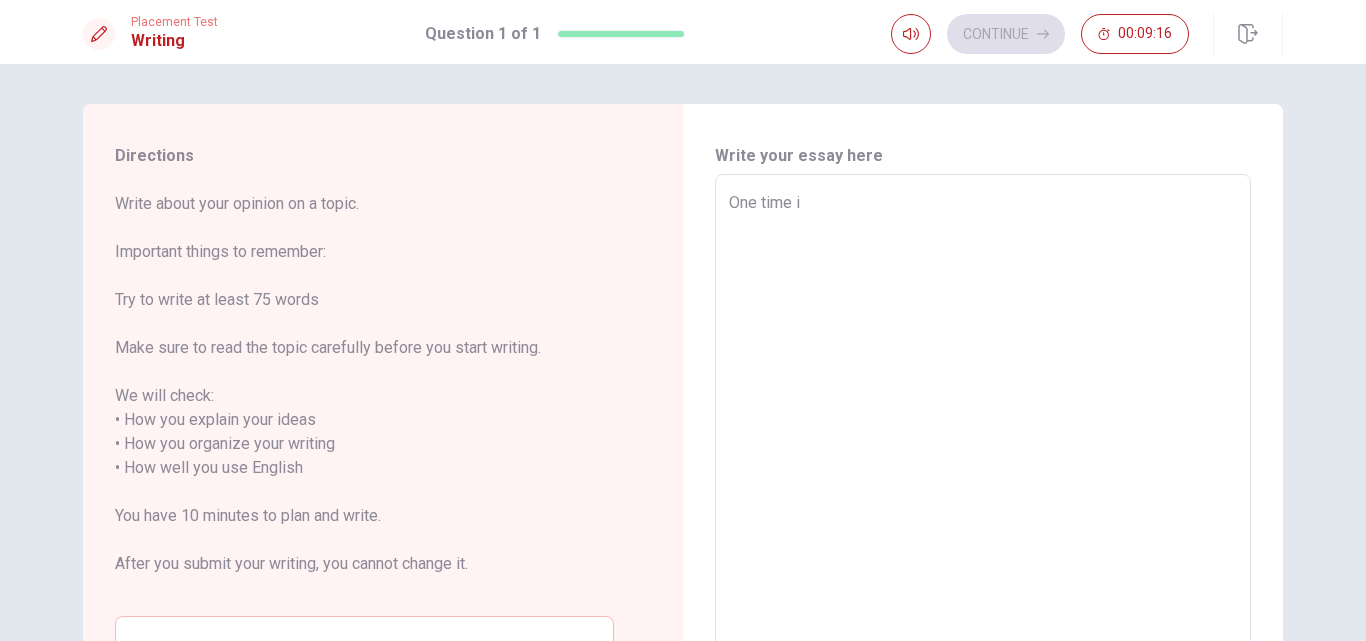 type on "One time i h" 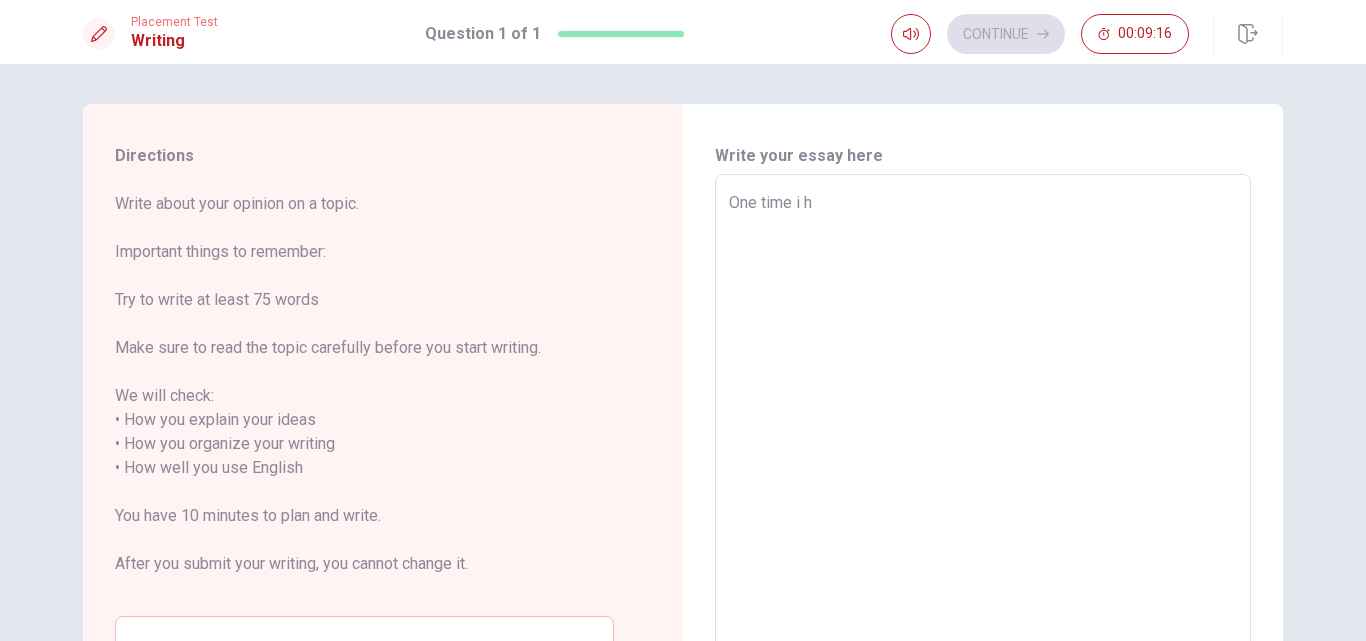 type on "x" 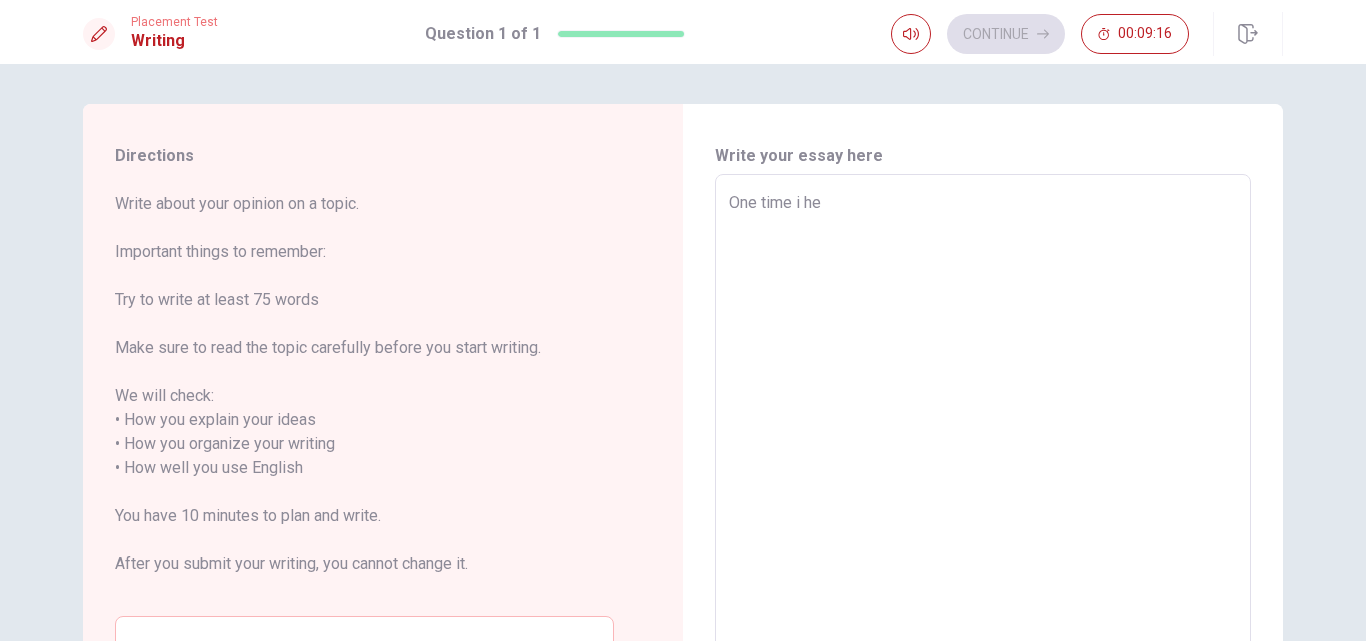 type on "x" 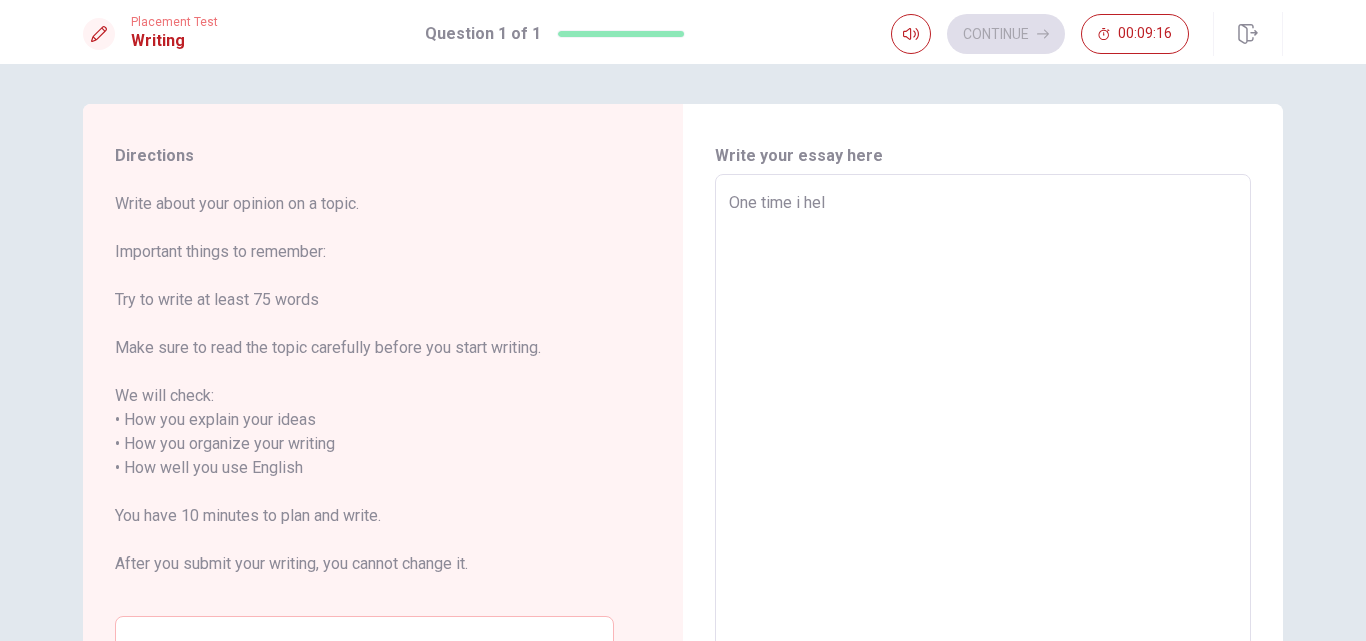 type on "x" 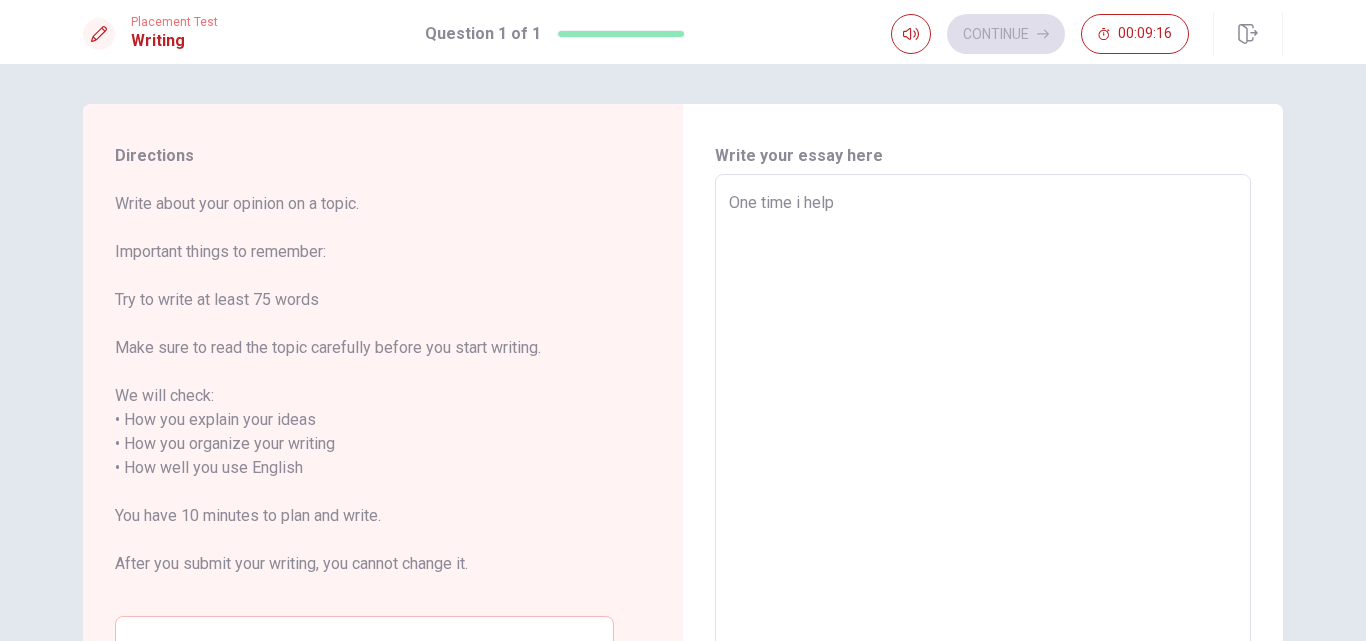 type on "x" 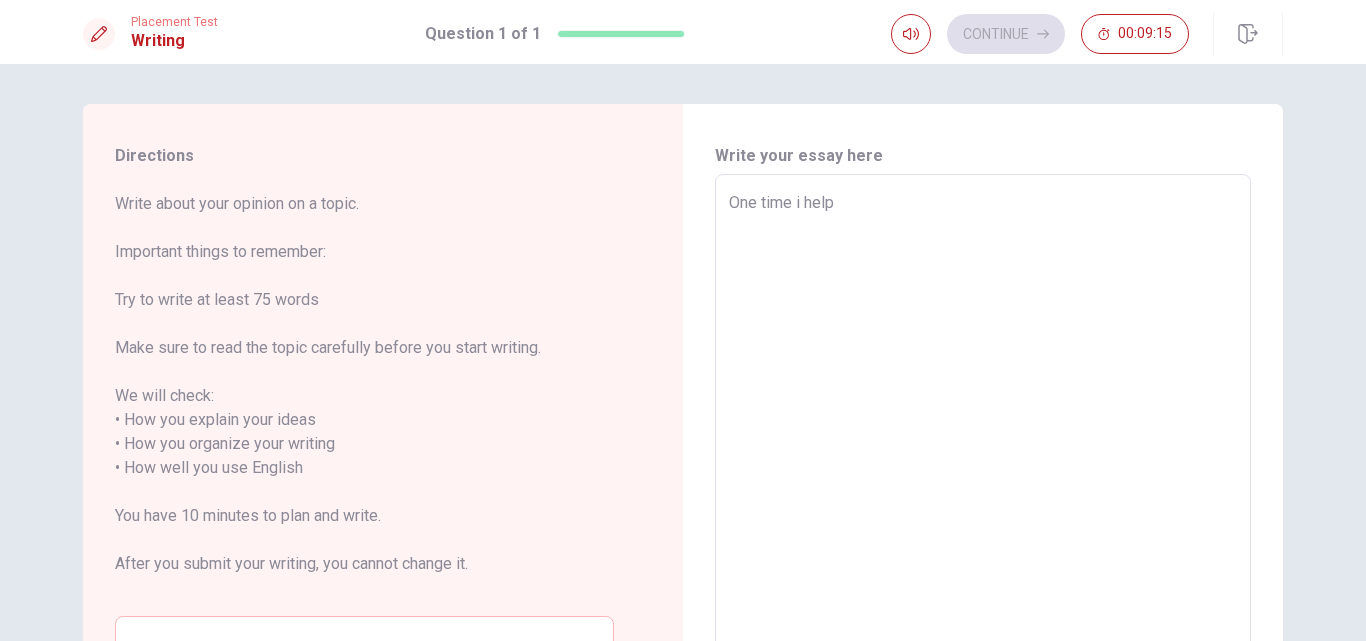 type on "One time i helpe" 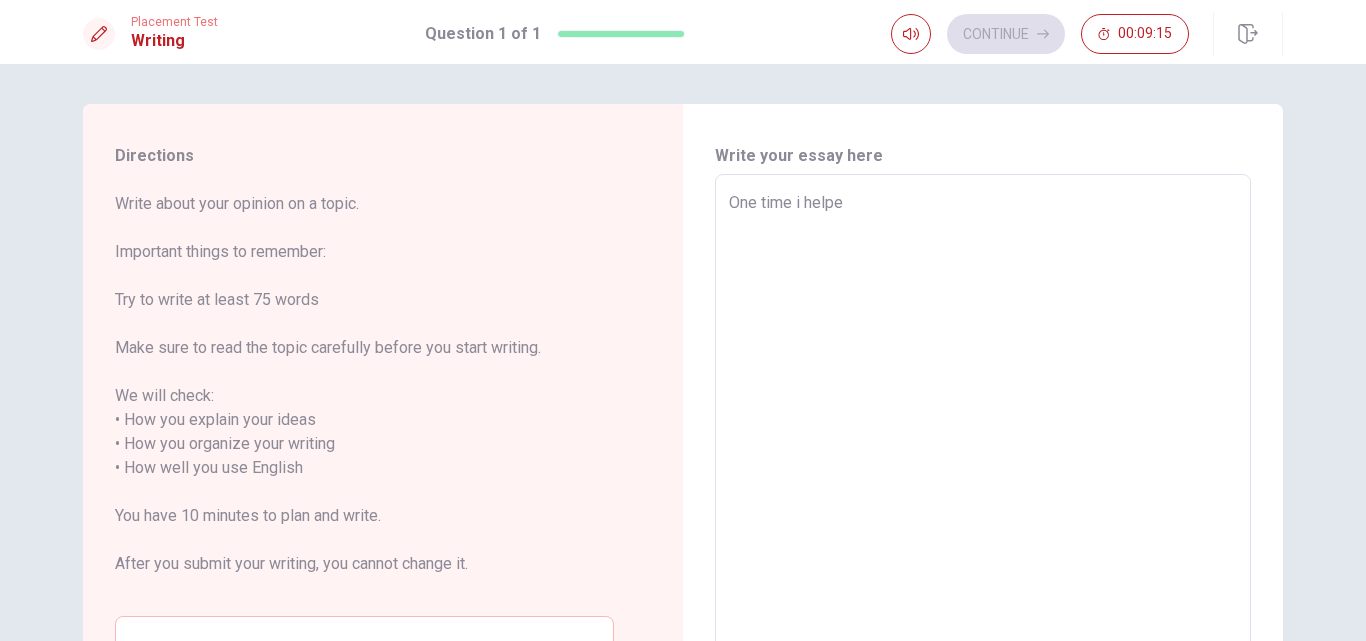 type on "x" 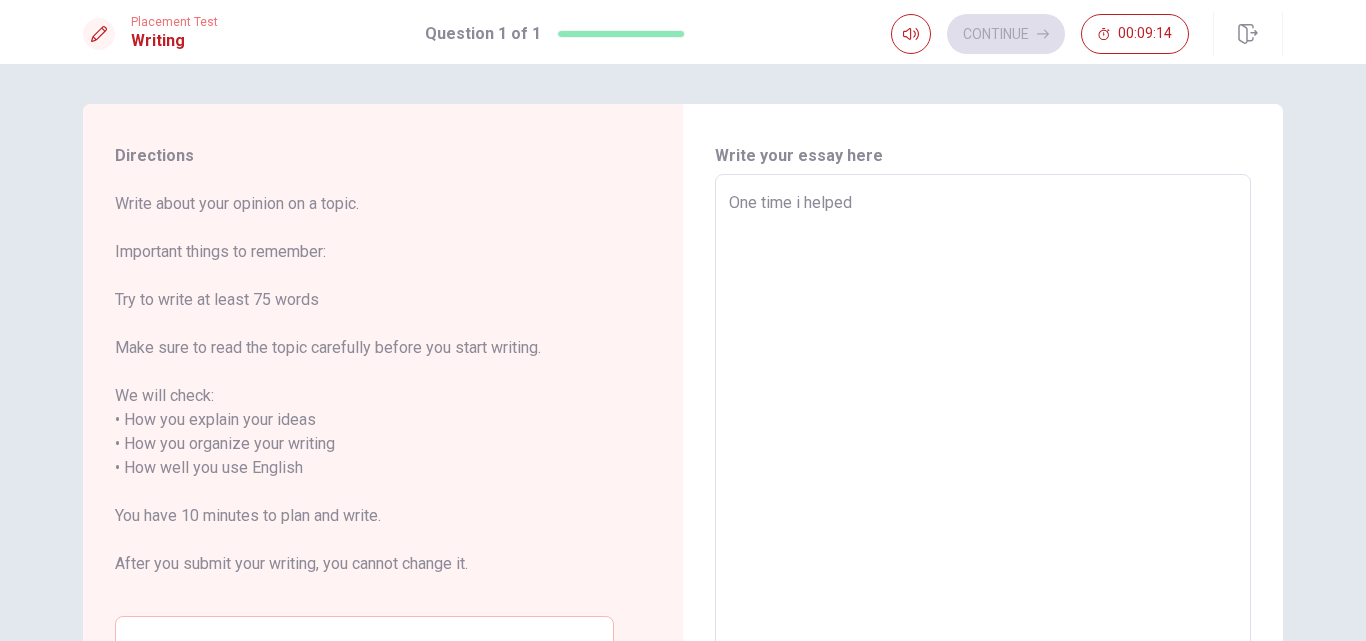 type on "One time i helped" 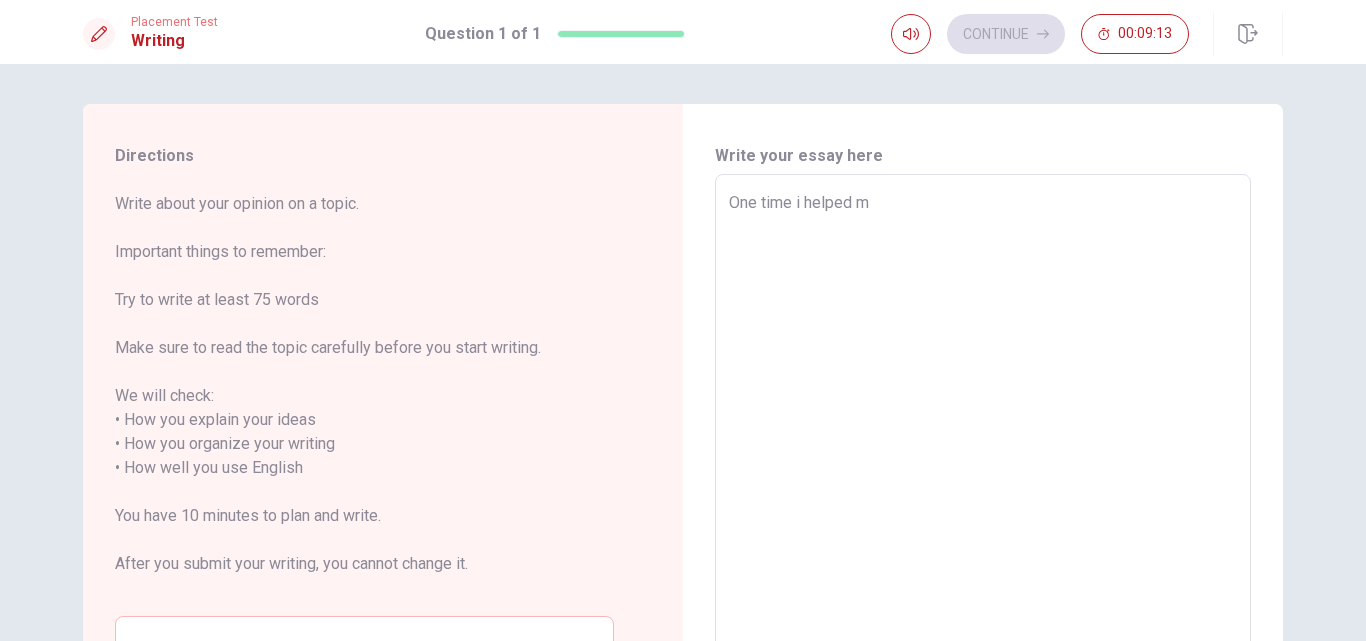 type on "x" 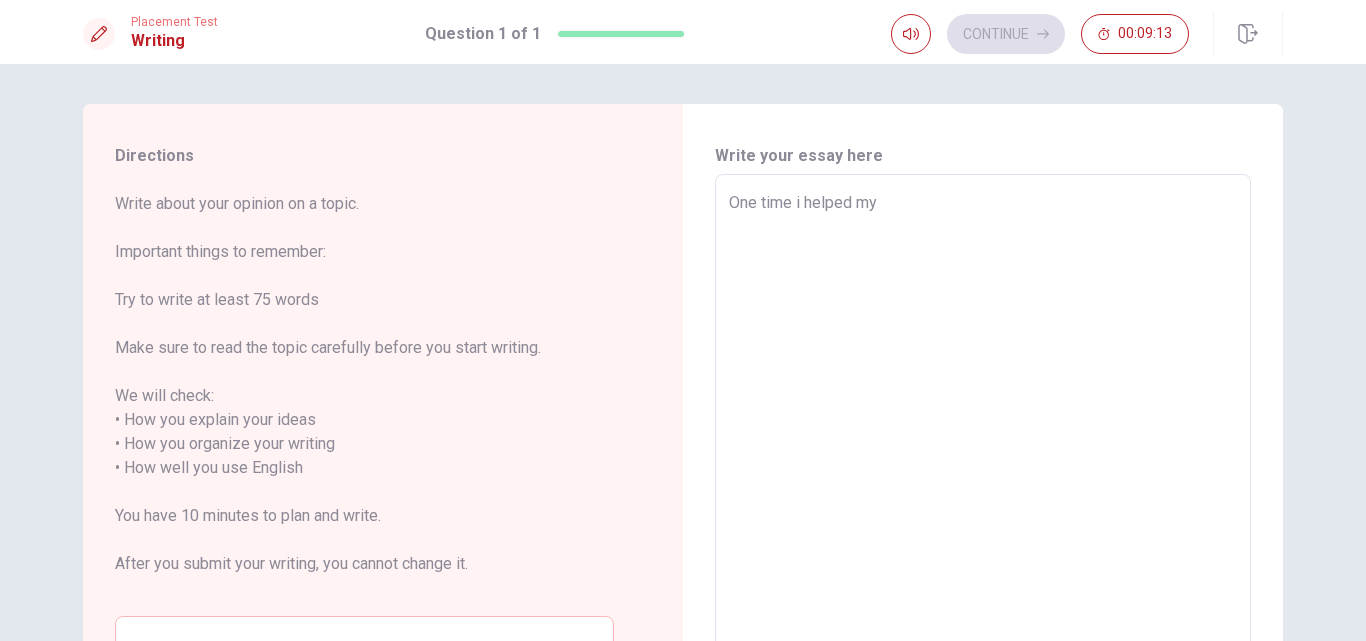 type on "x" 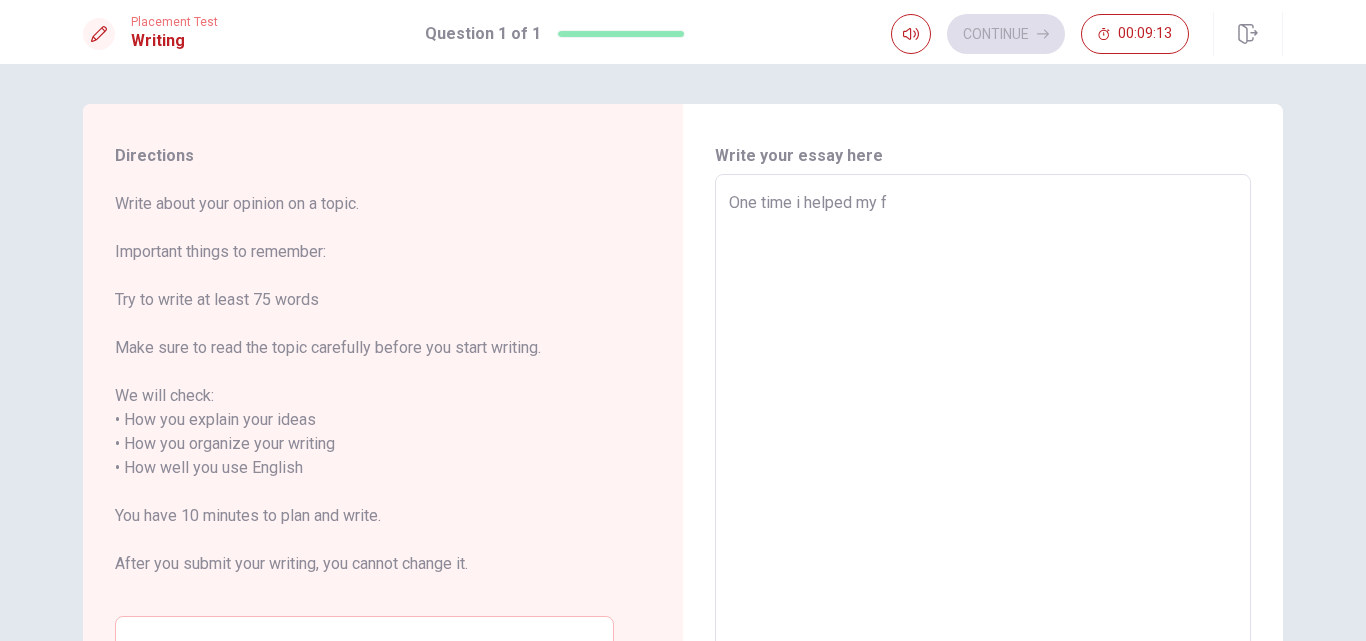 type on "x" 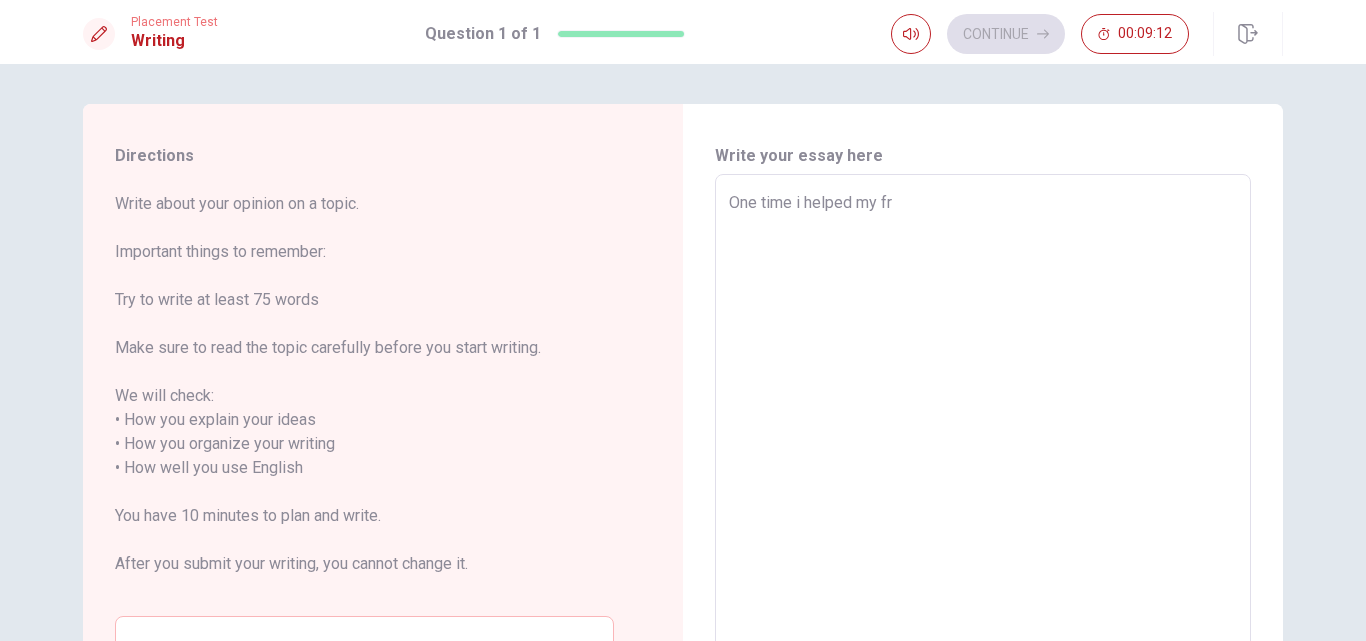 type on "x" 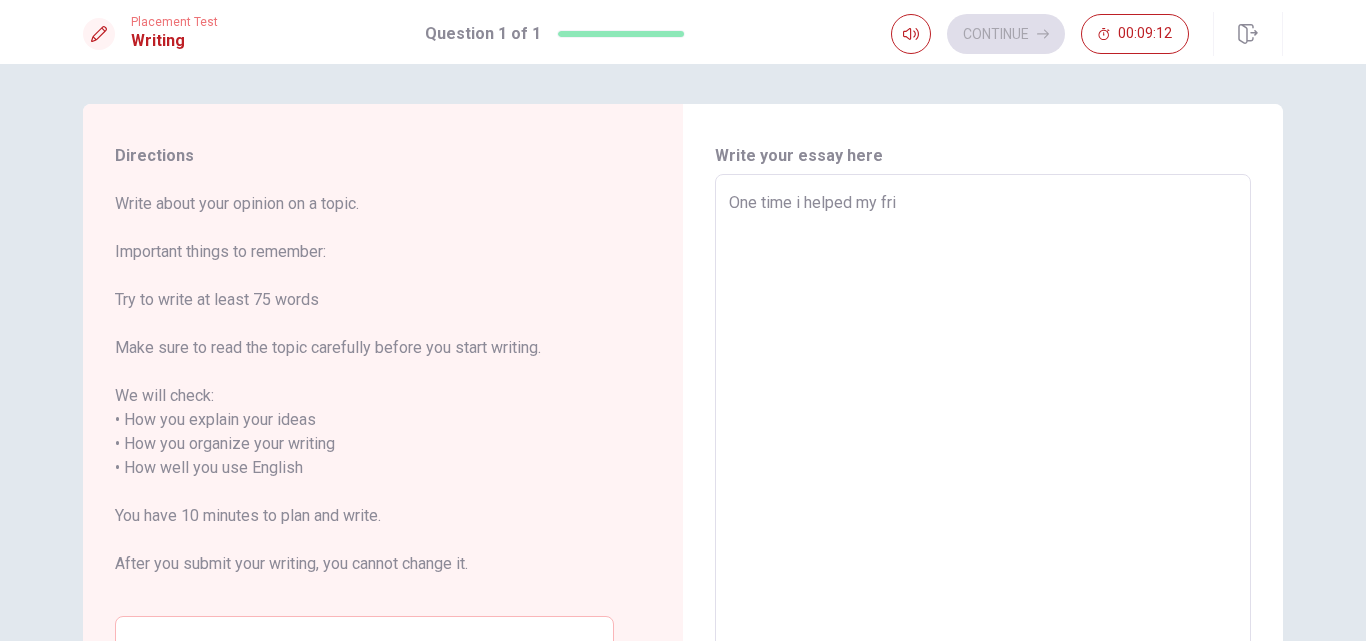 type on "x" 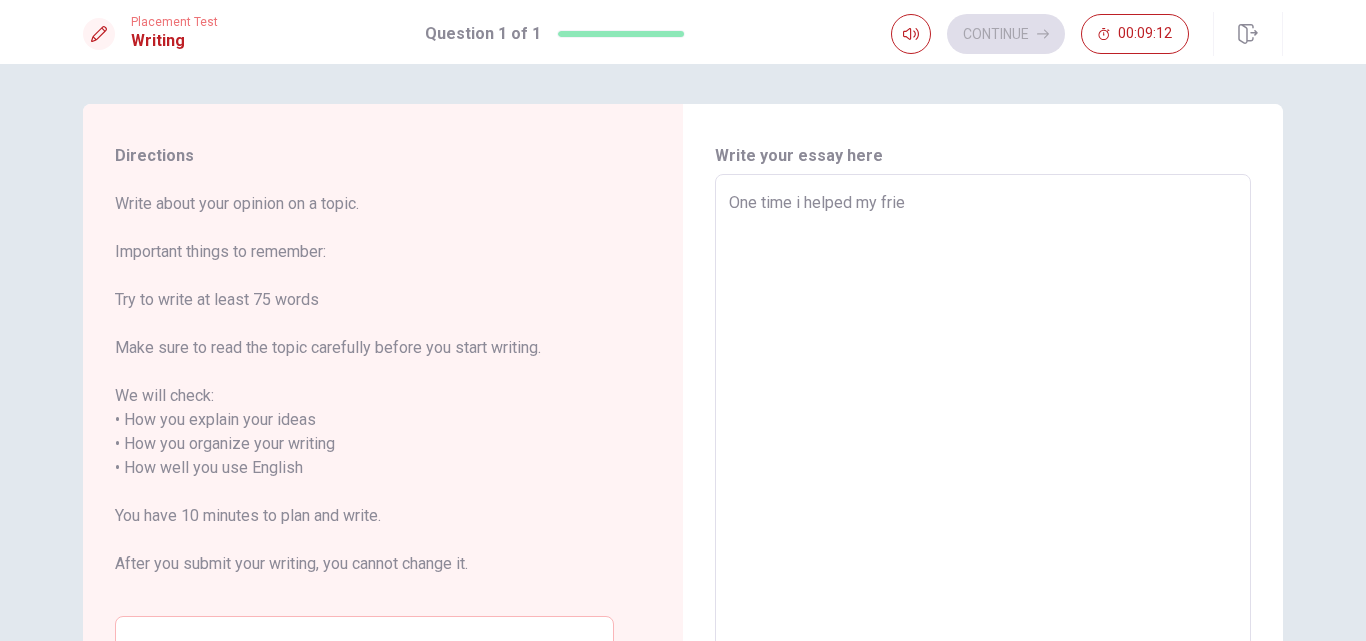 type on "x" 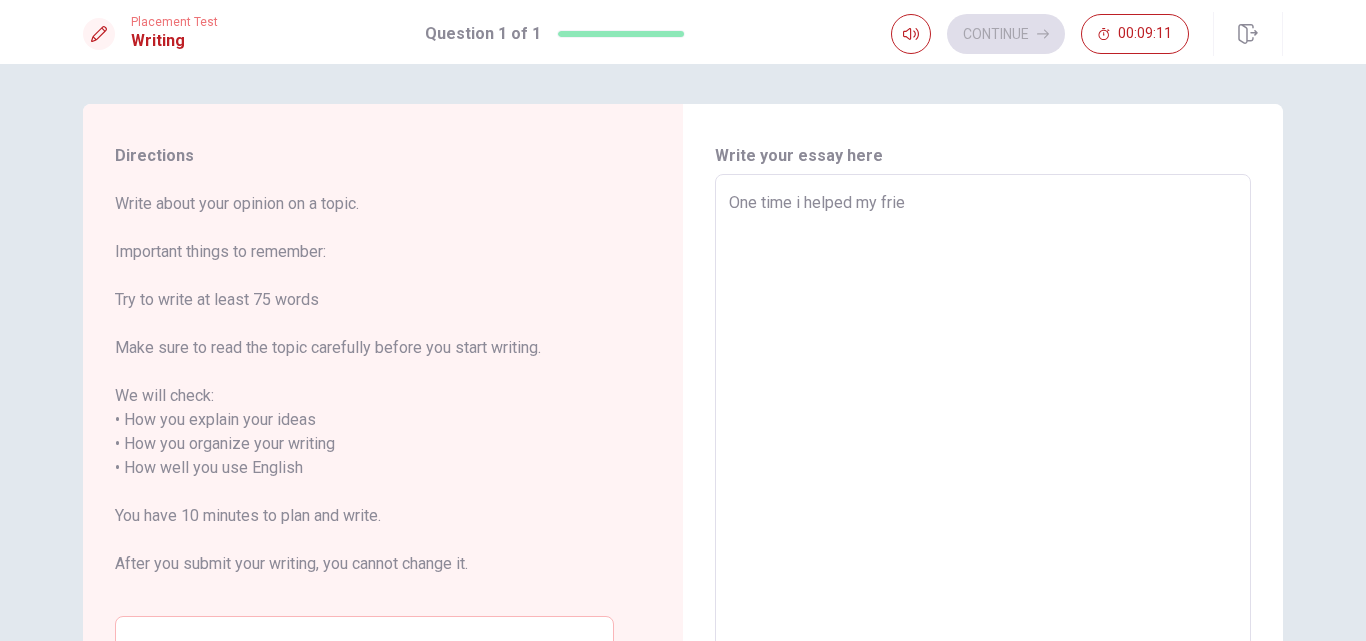type on "One time i helped my frien" 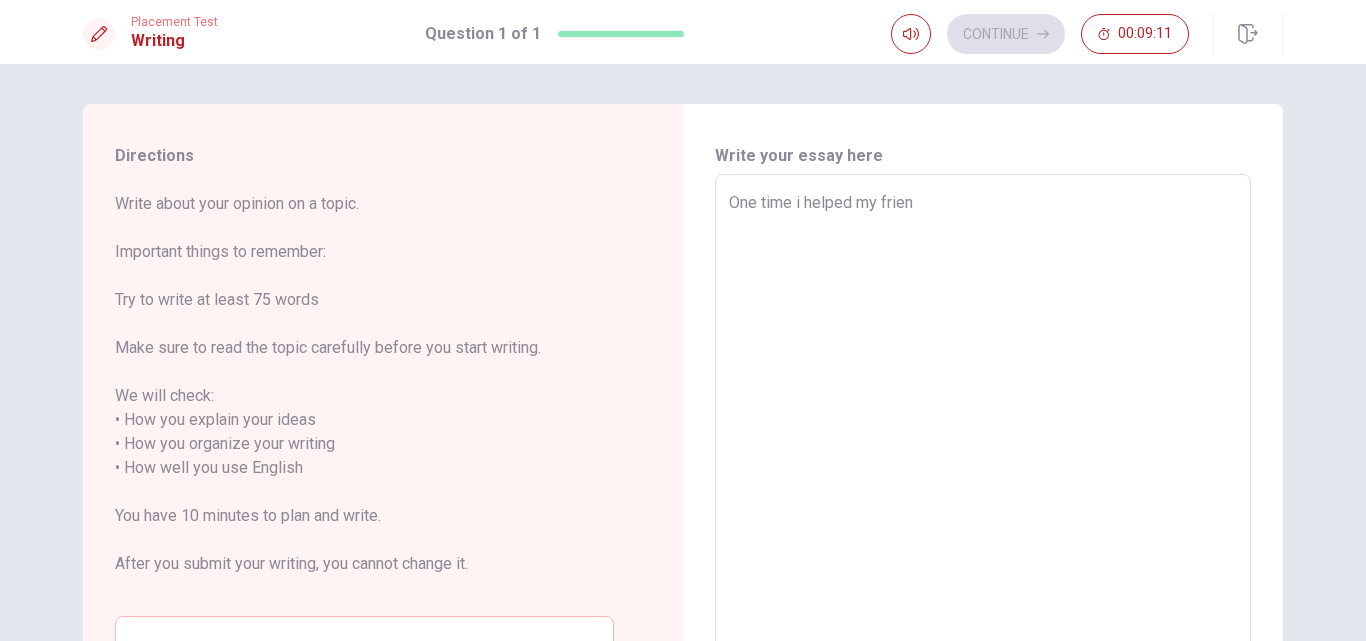 type on "x" 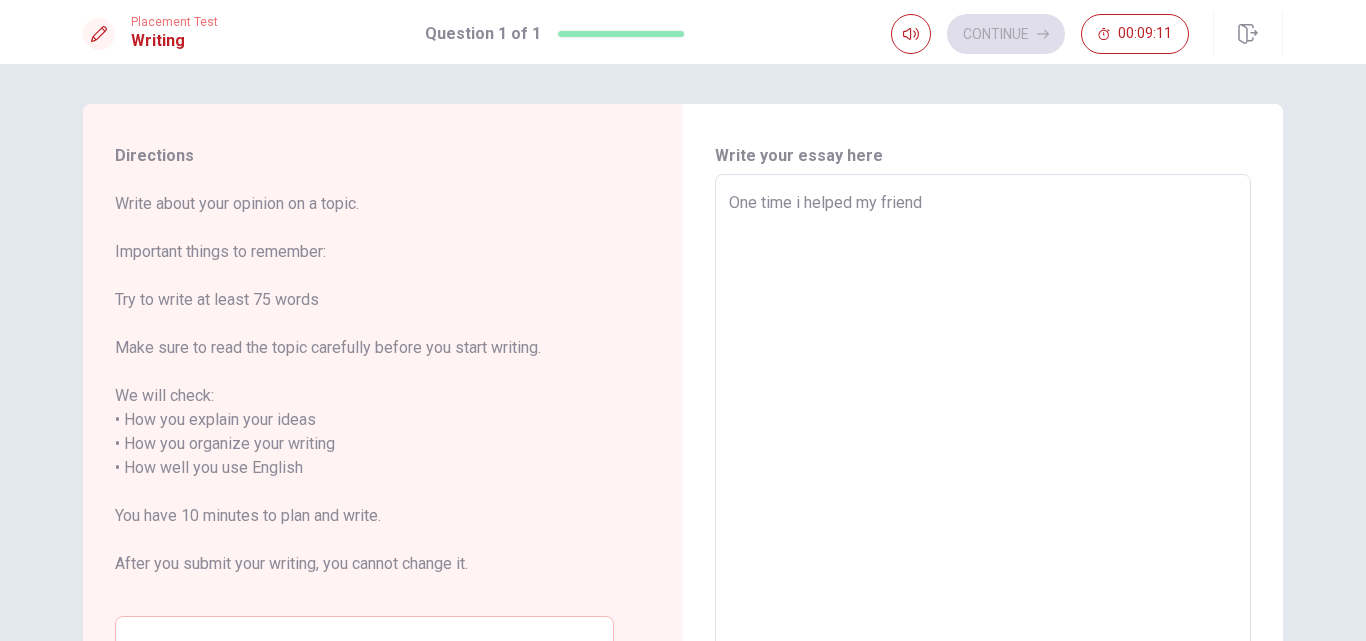 type on "x" 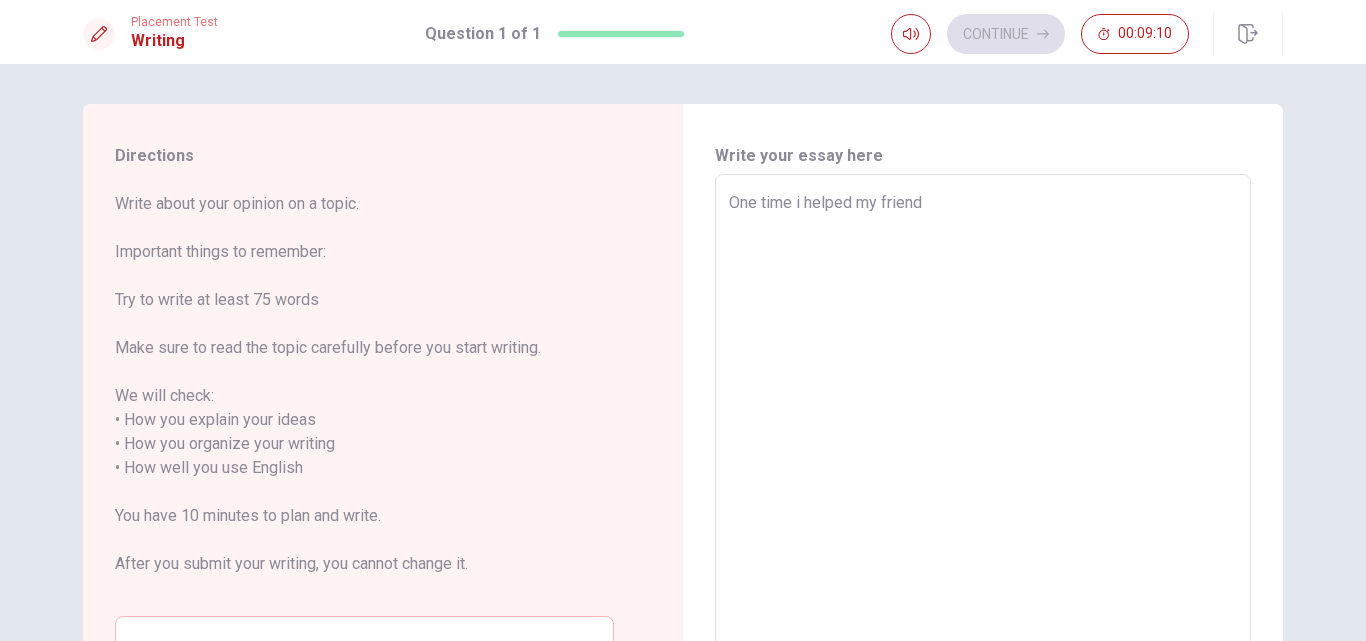 type on "One time i helped my friend" 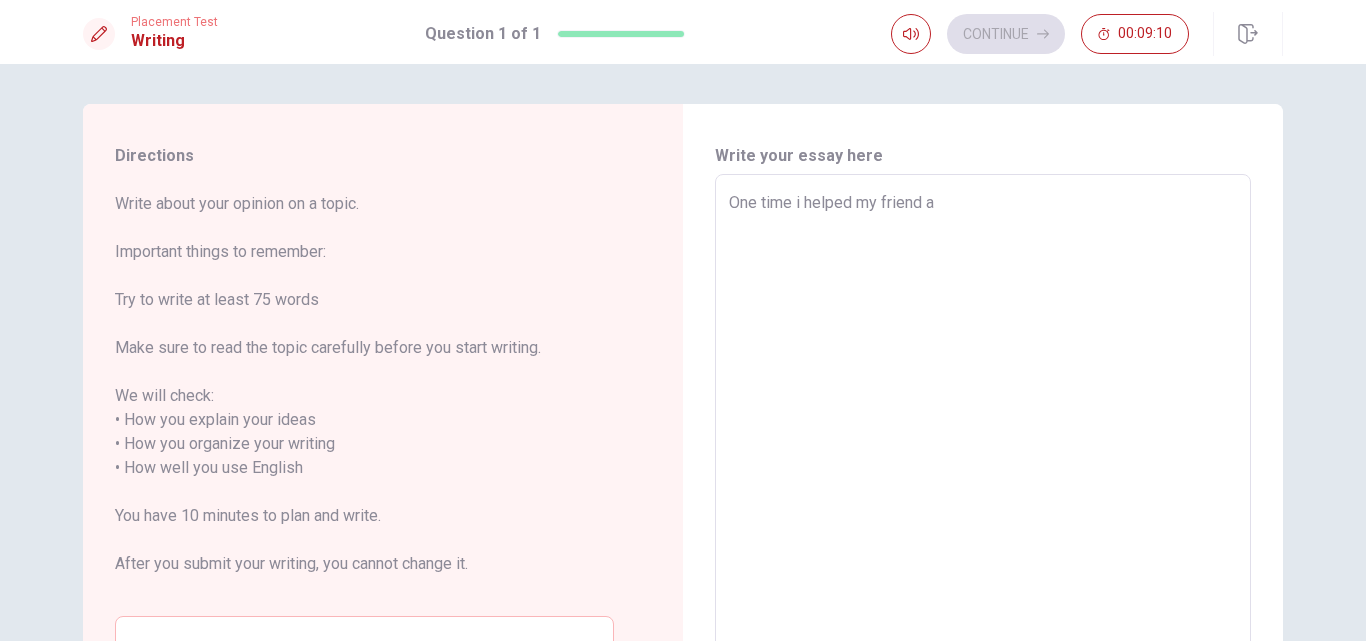 type on "x" 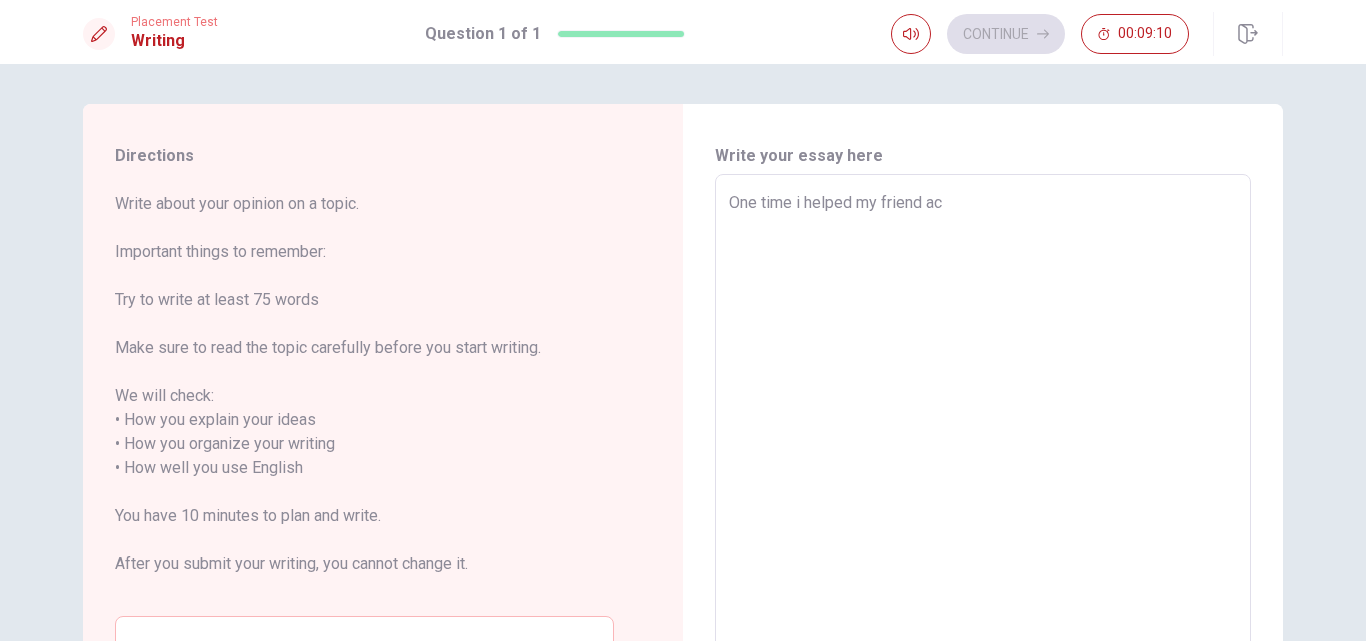 type on "x" 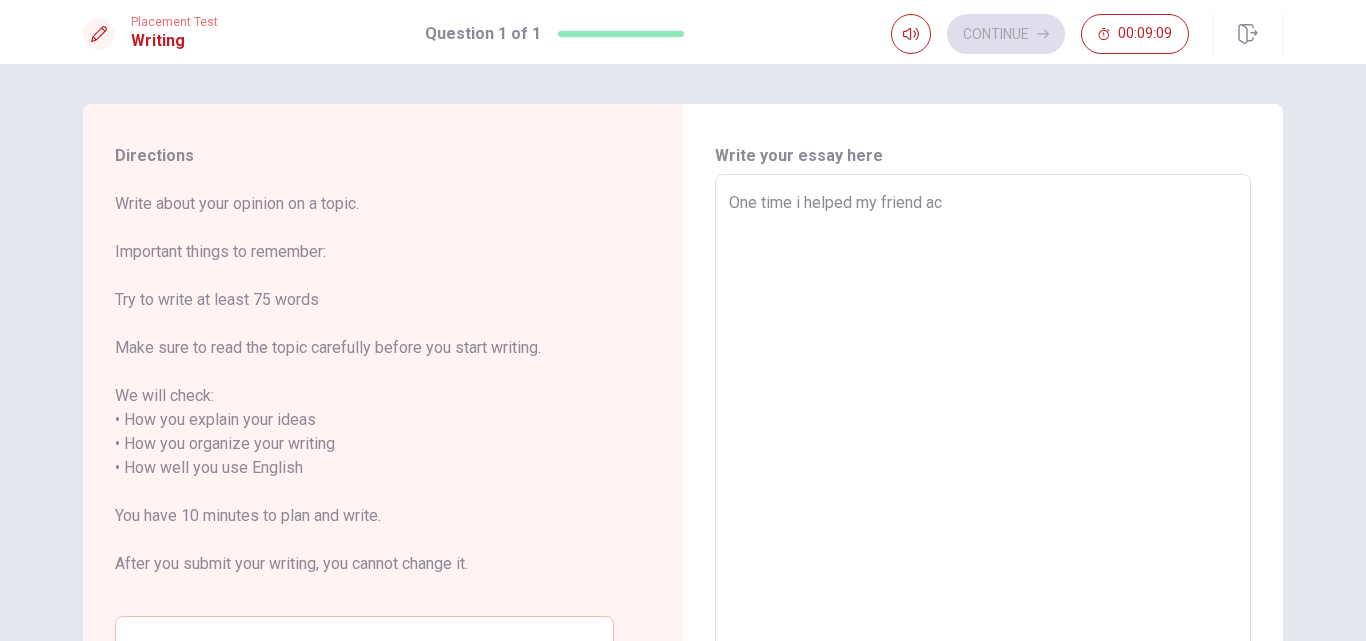 type on "One time i helped my friend ach" 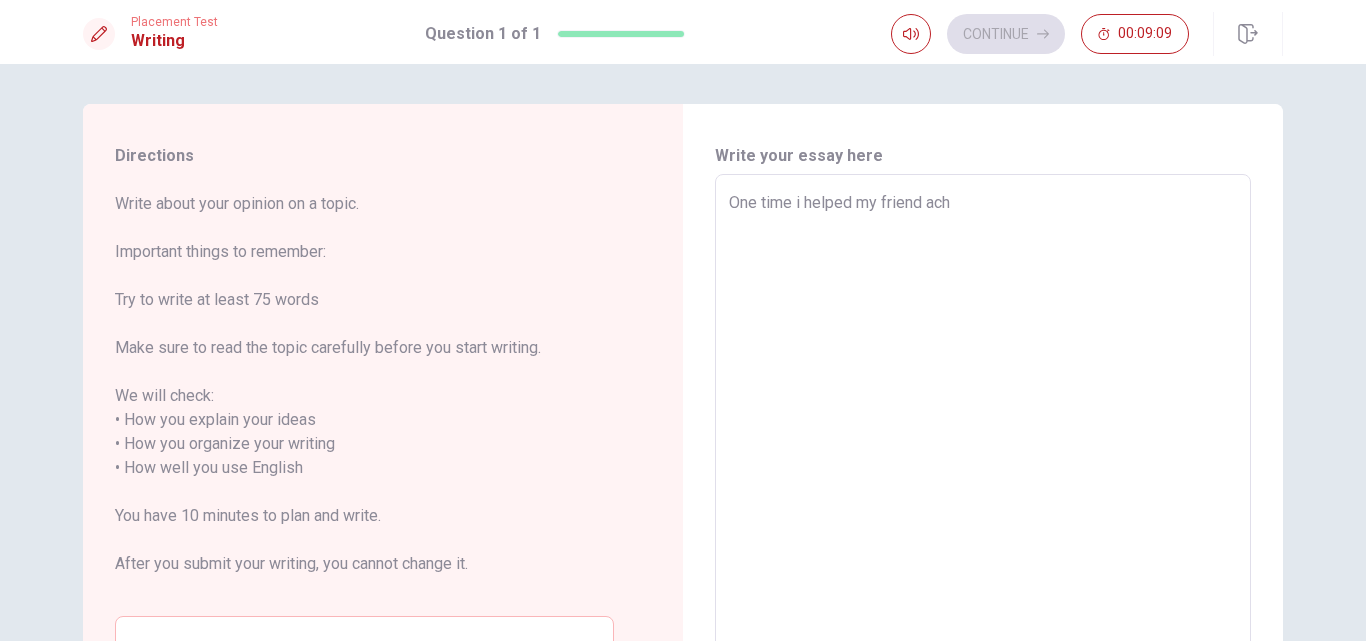 type on "x" 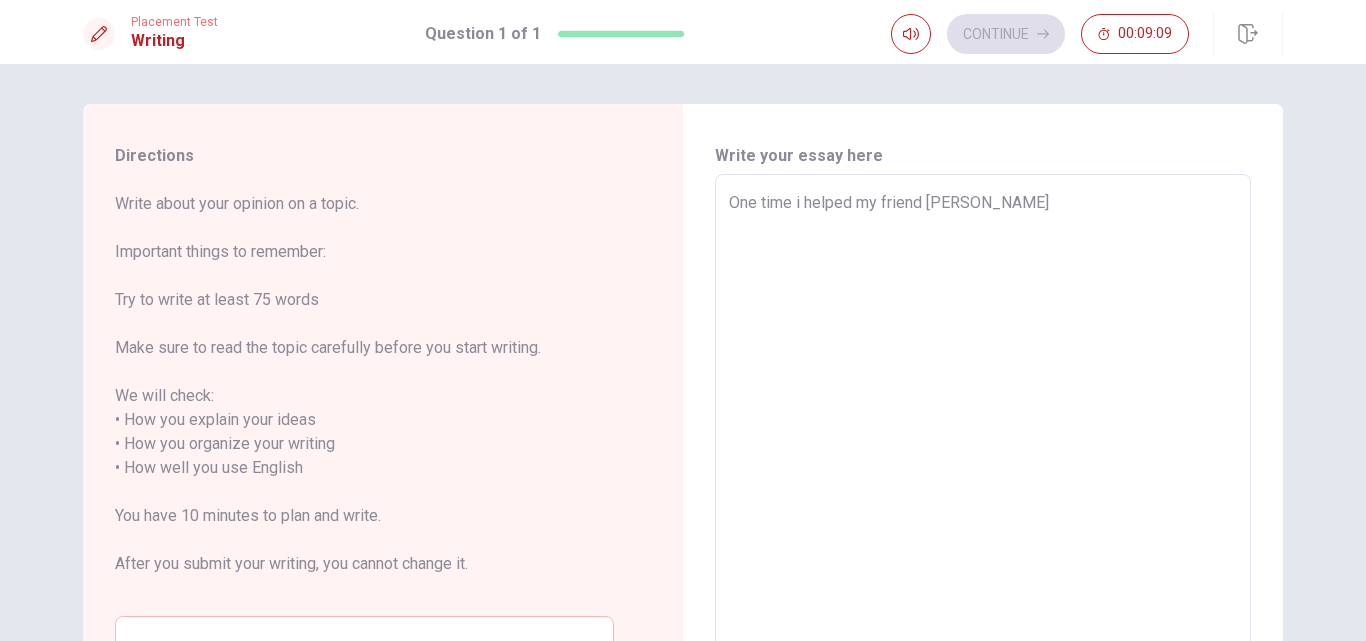 type on "x" 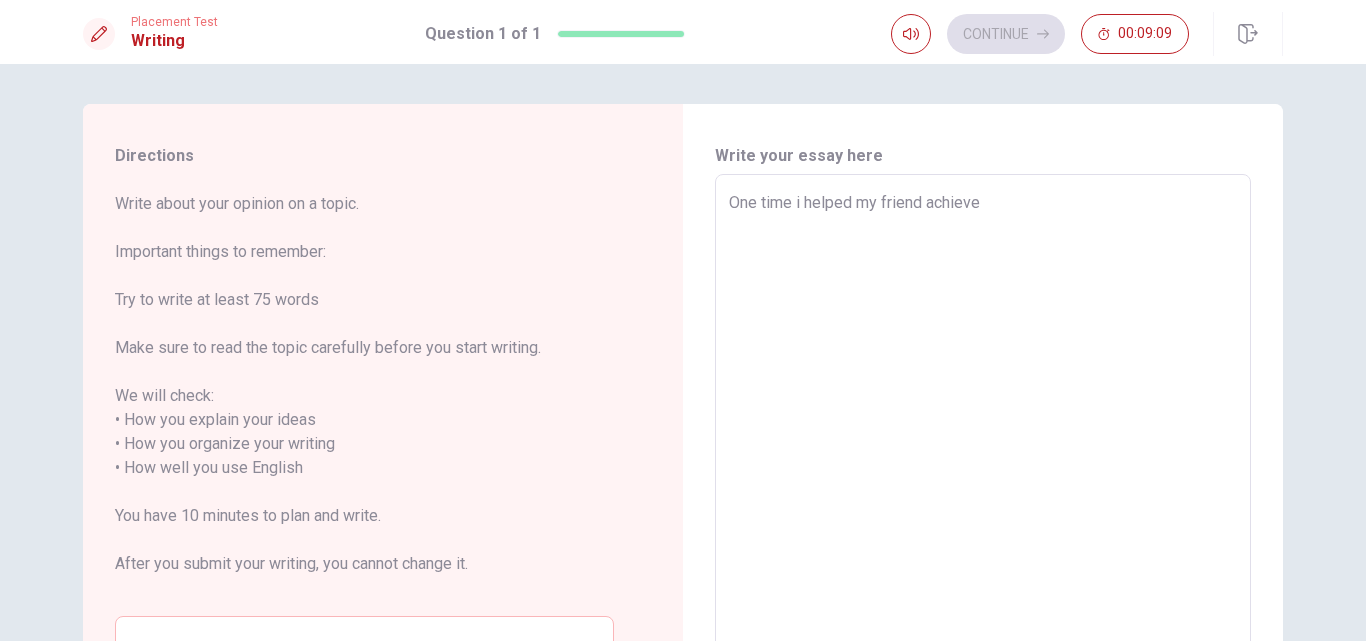 type on "x" 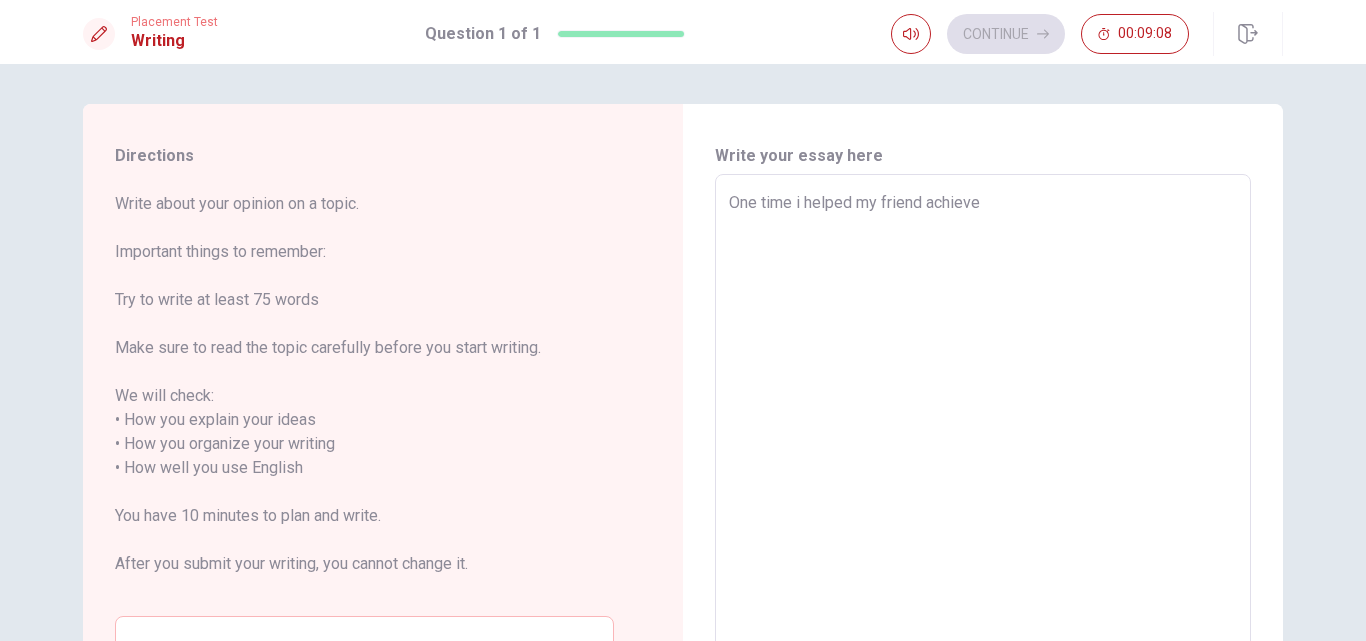 type on "One time i helped my friend achieve" 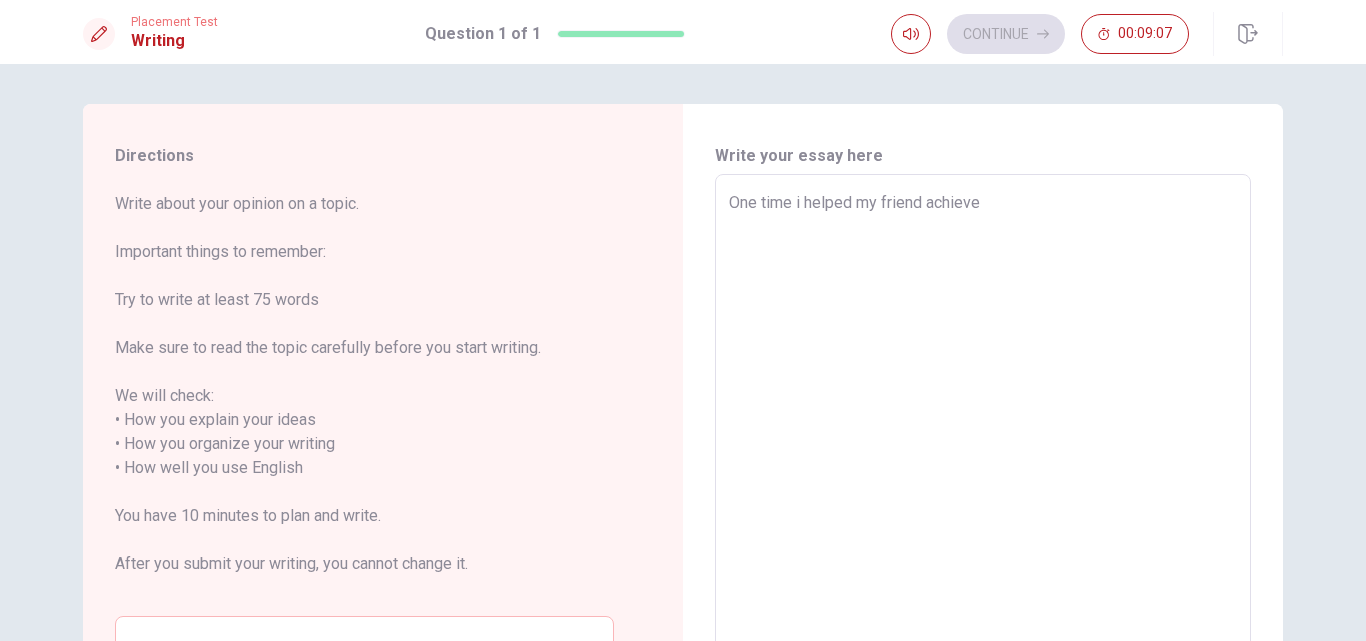 type on "x" 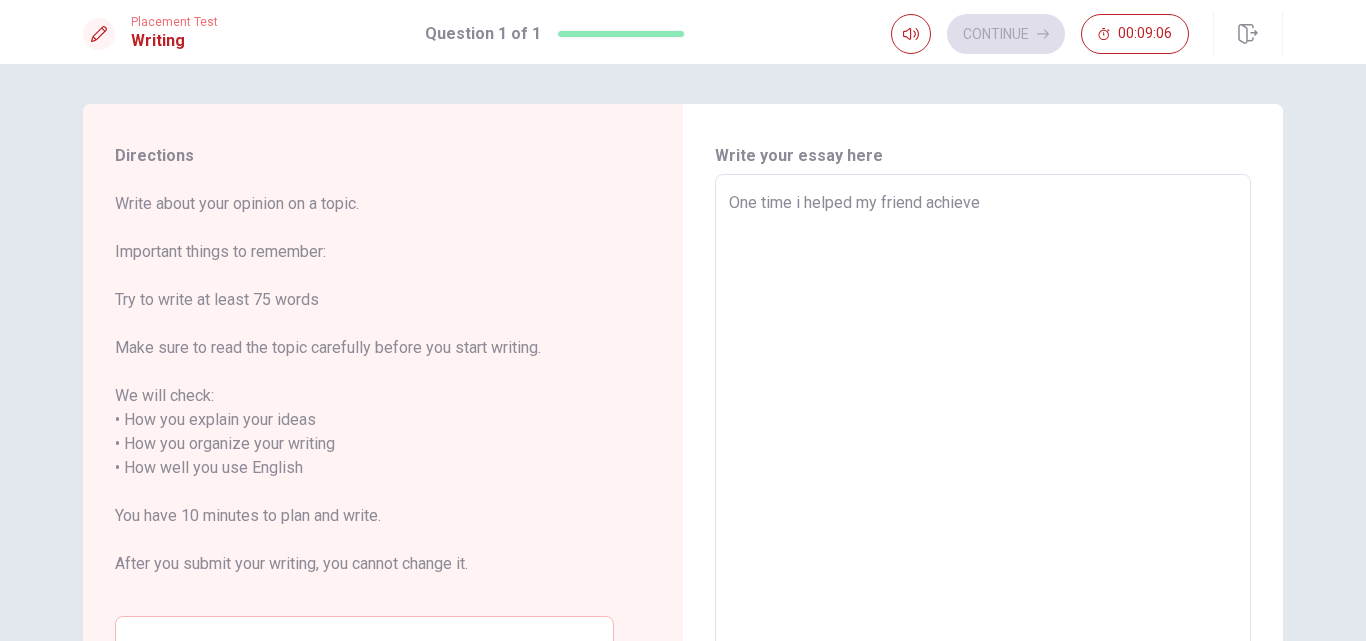 type on "One time i helped my friend achieve h" 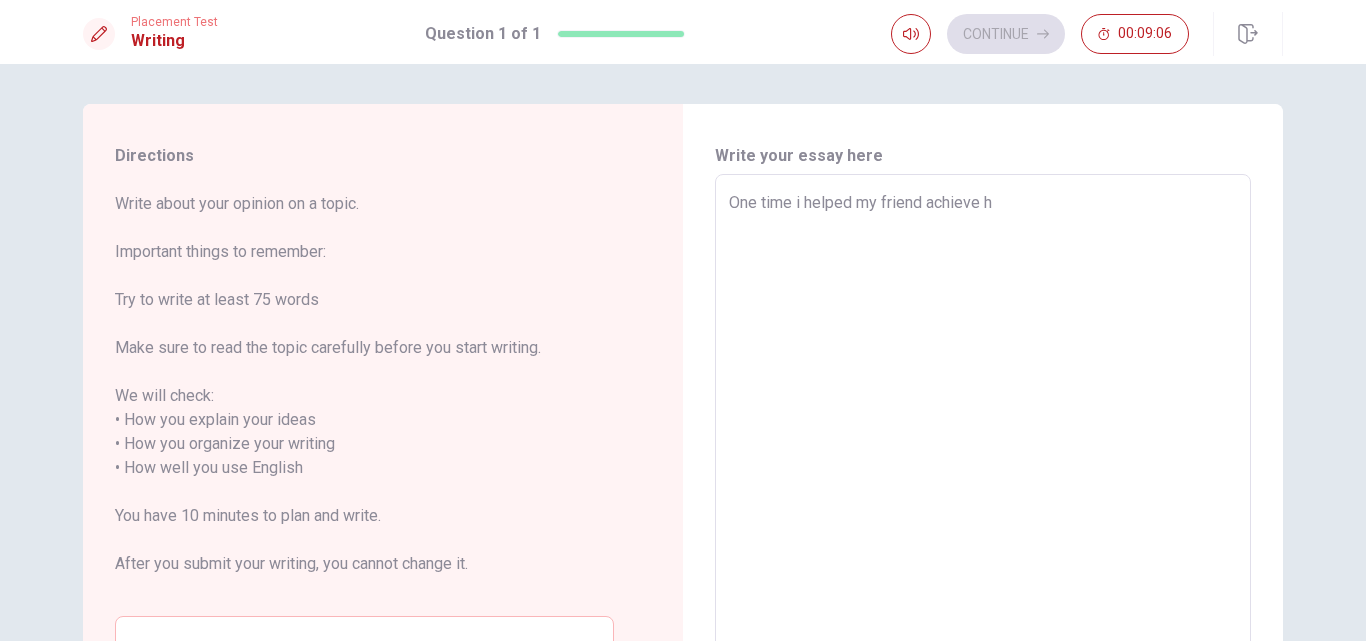 type on "x" 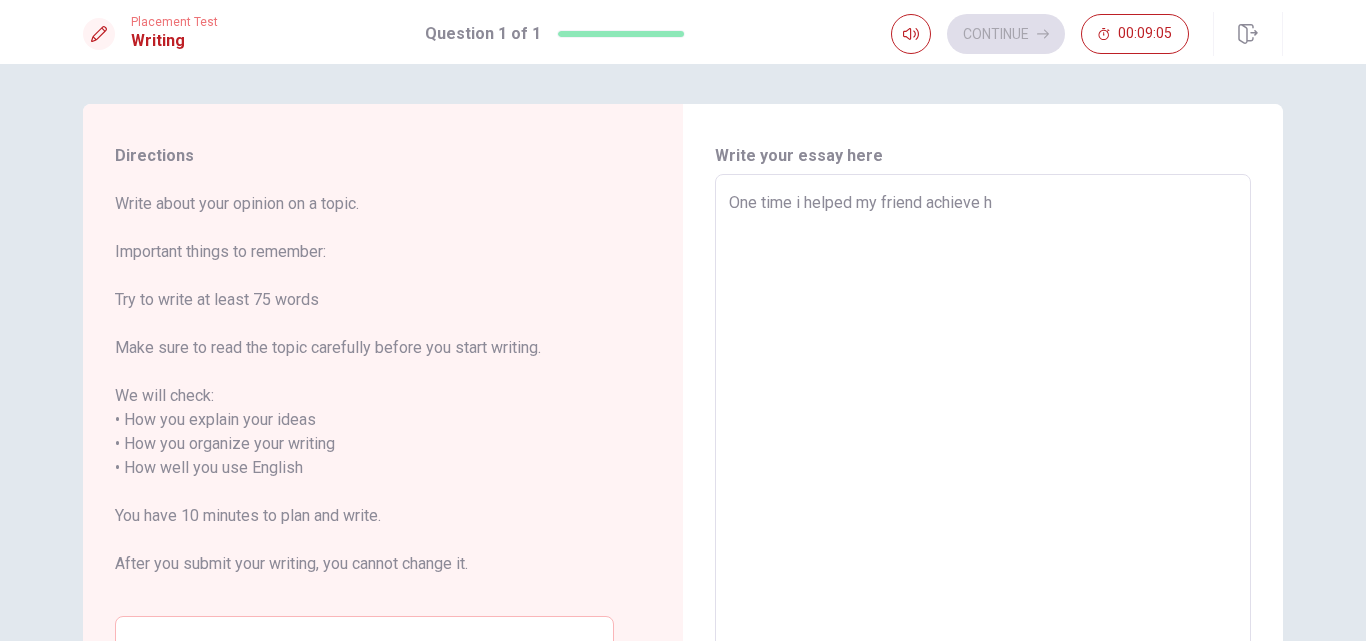 type on "One time i helped my friend achieve he" 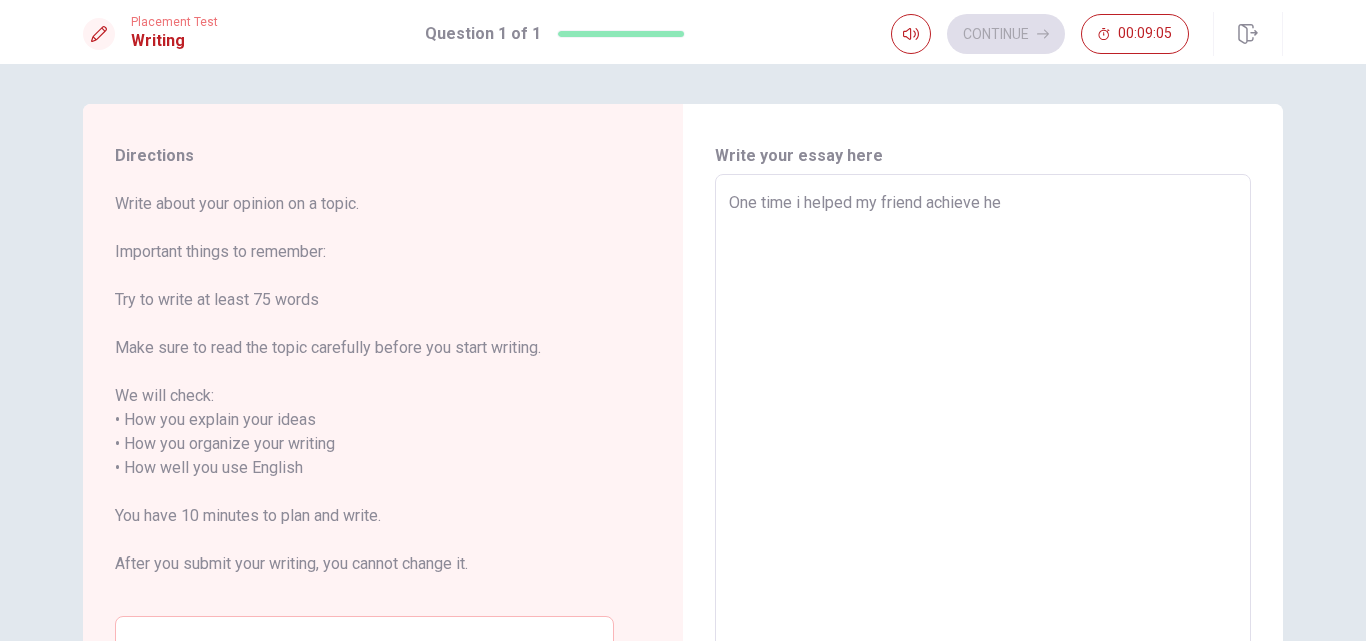 type on "One time i helped my friend achieve her" 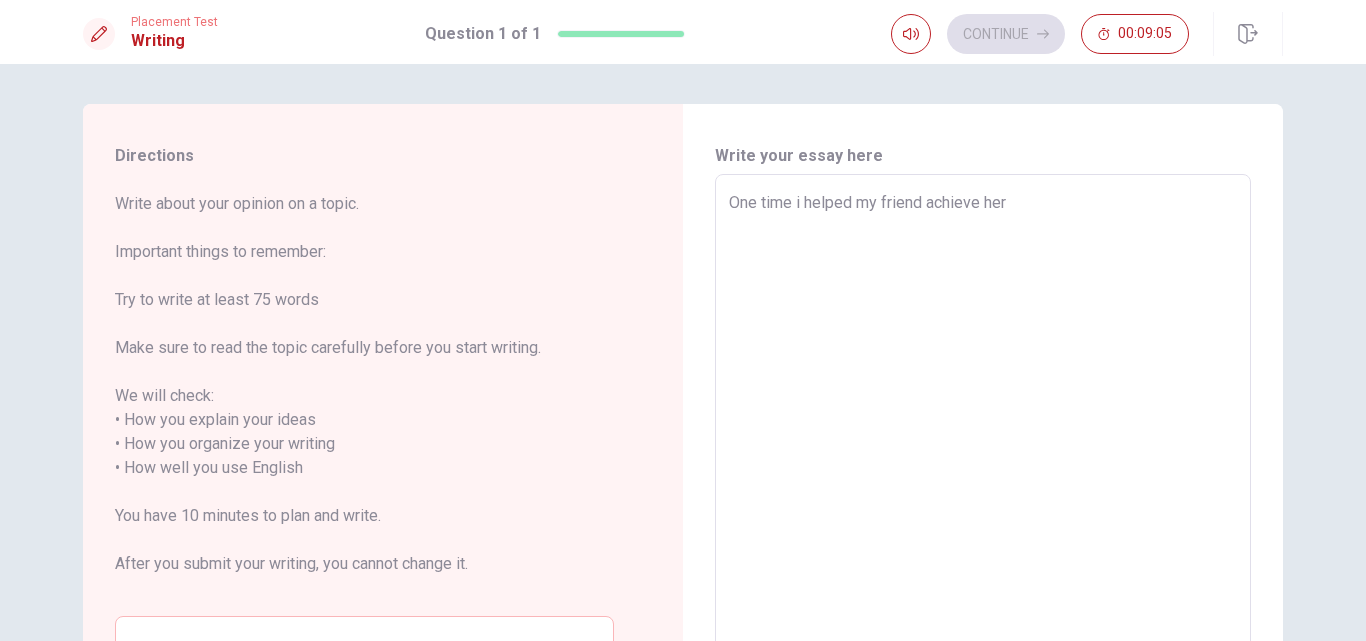 type on "x" 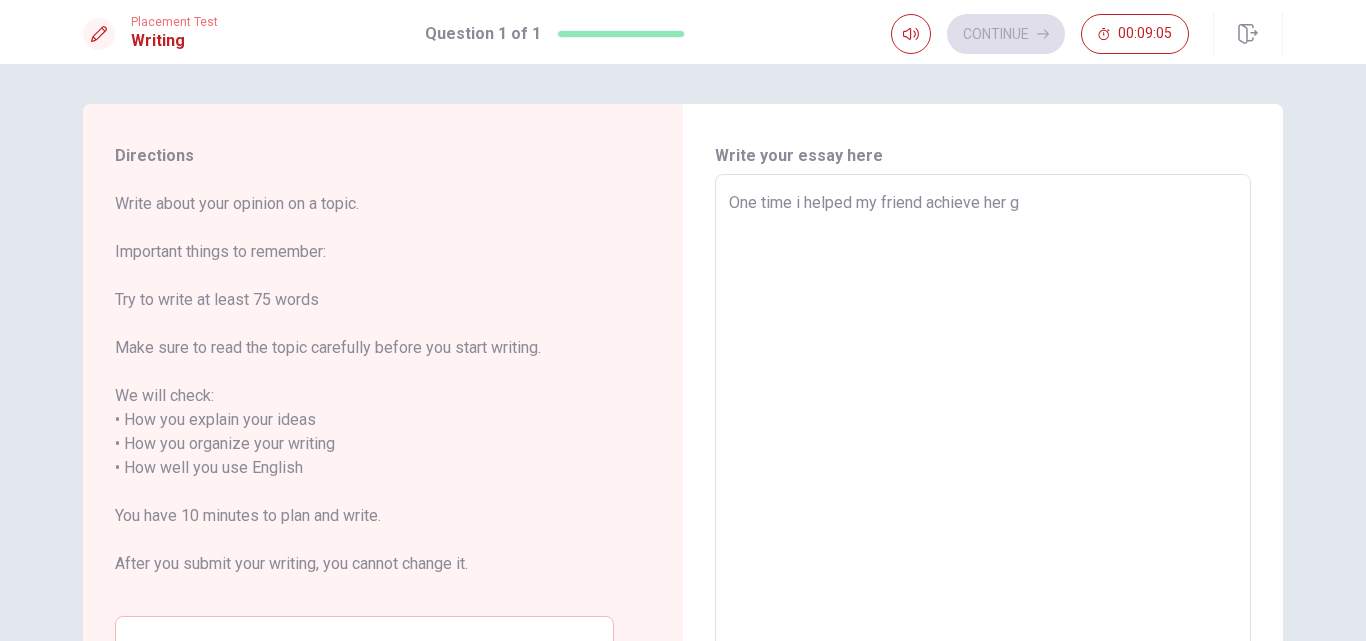 type on "x" 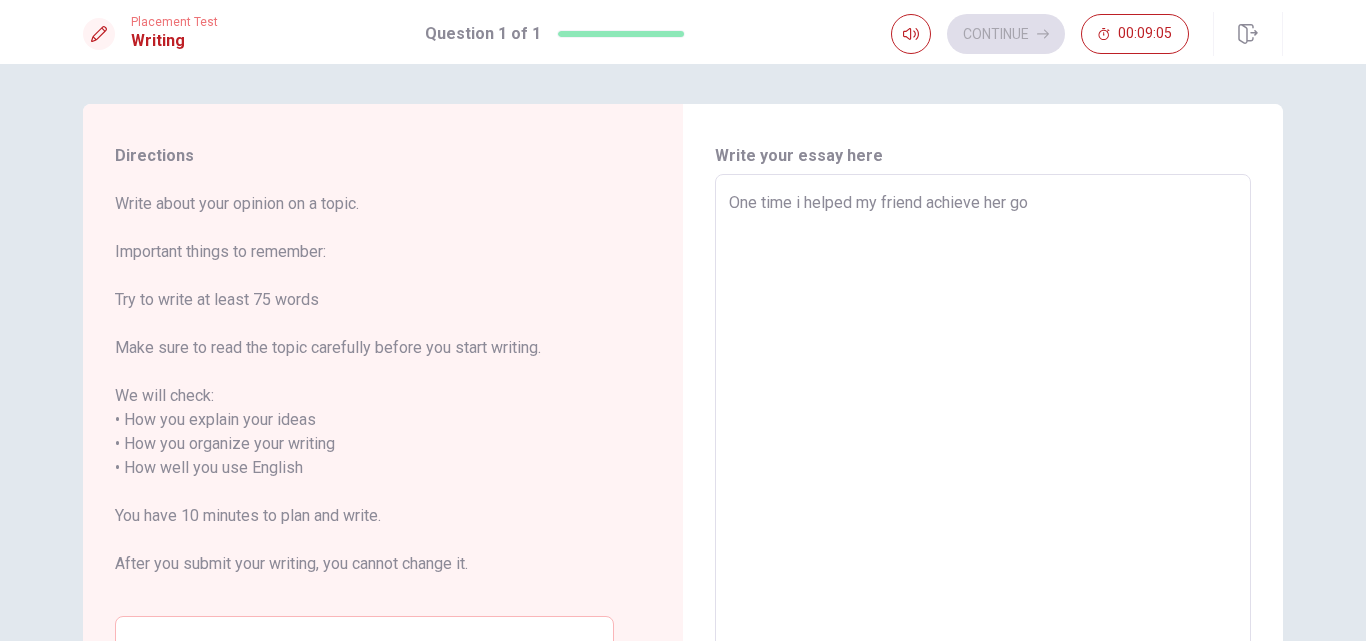 type on "x" 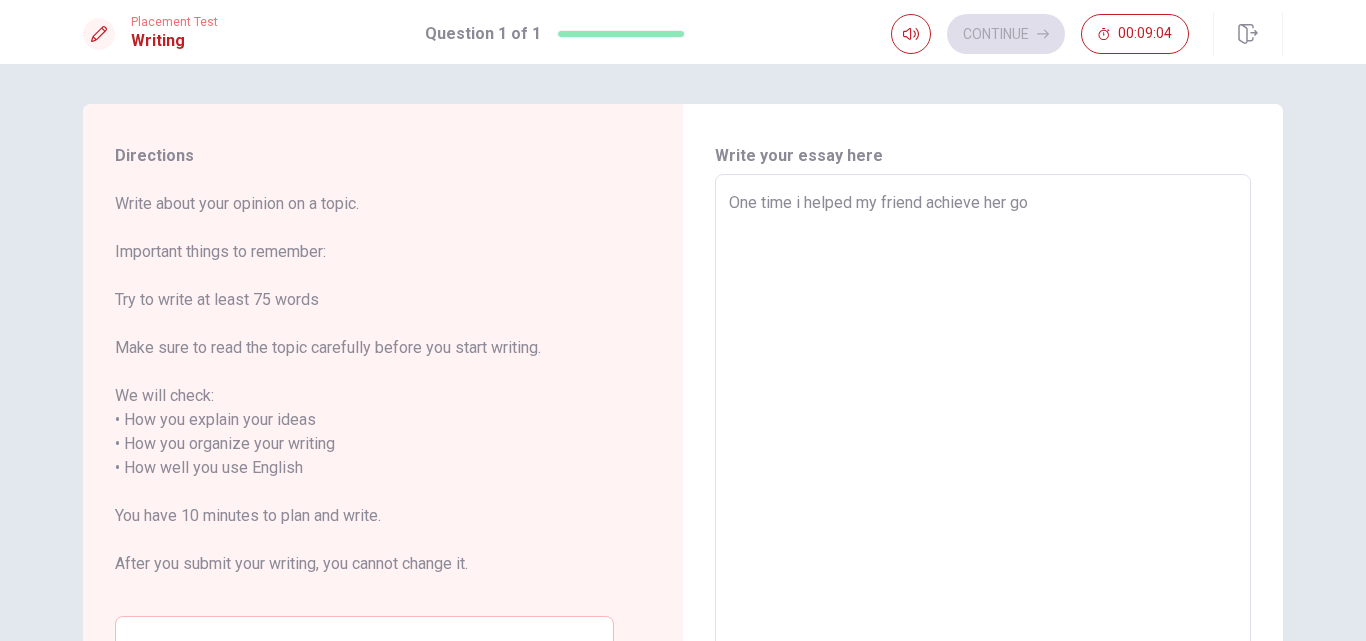 type on "One time i helped my friend achieve her goa" 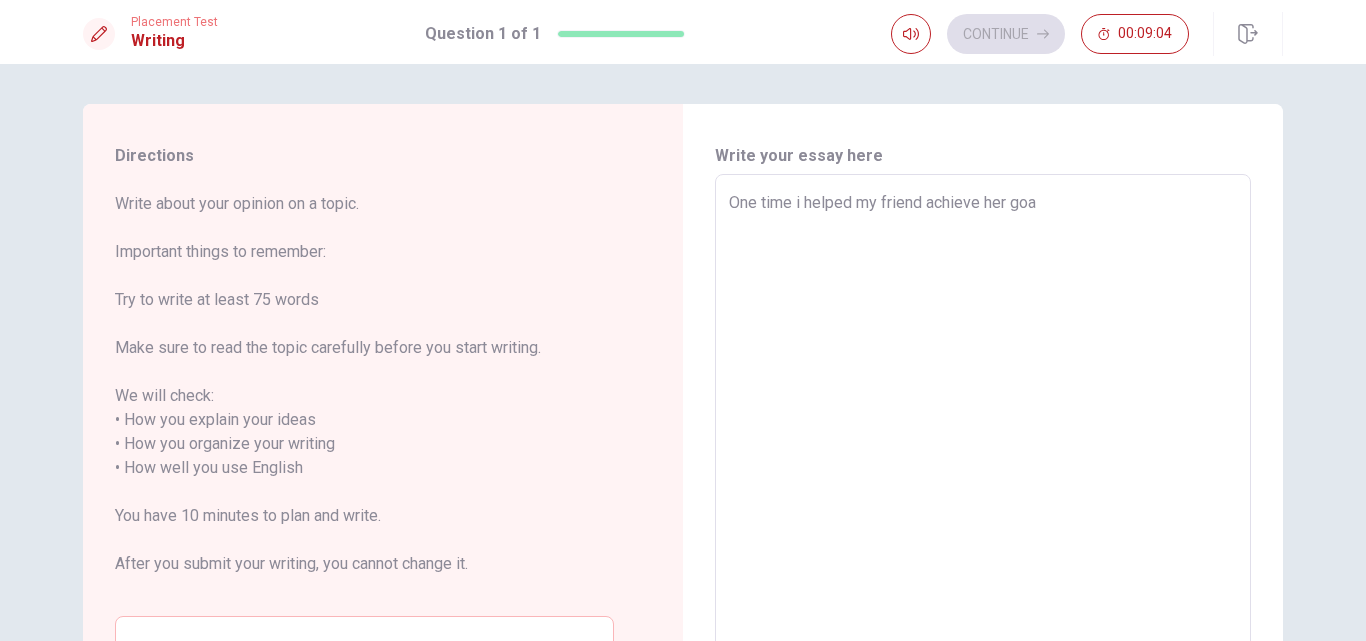 type on "x" 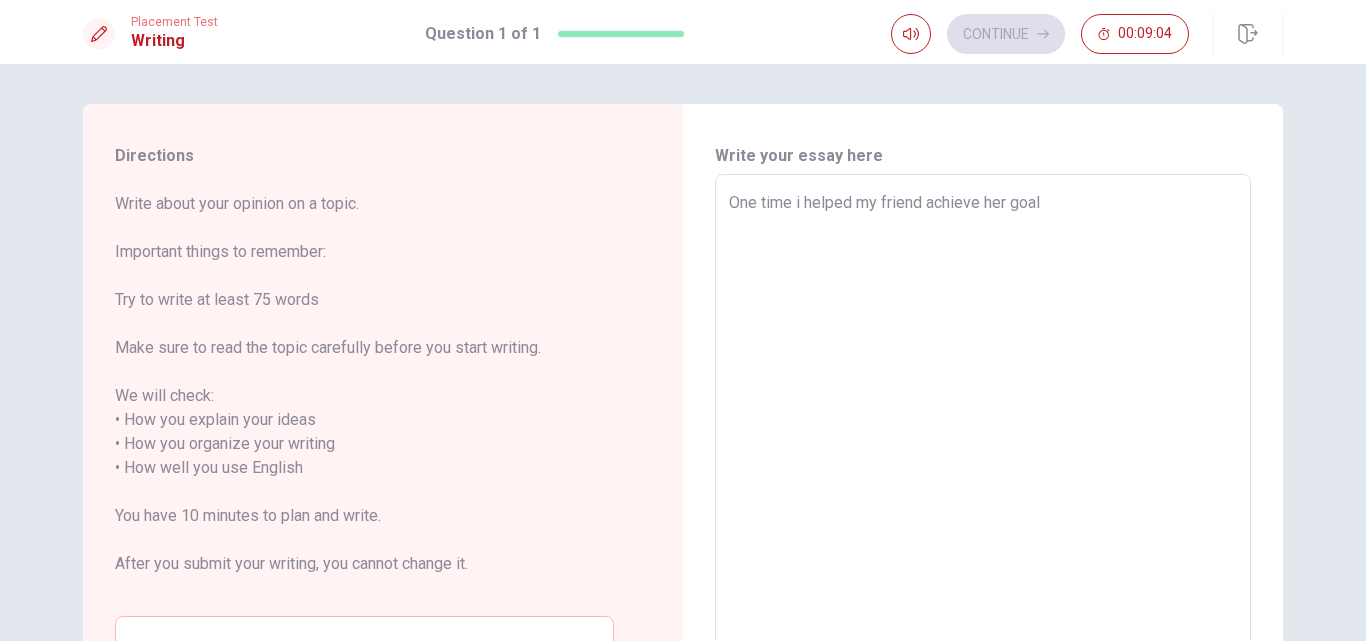 type on "x" 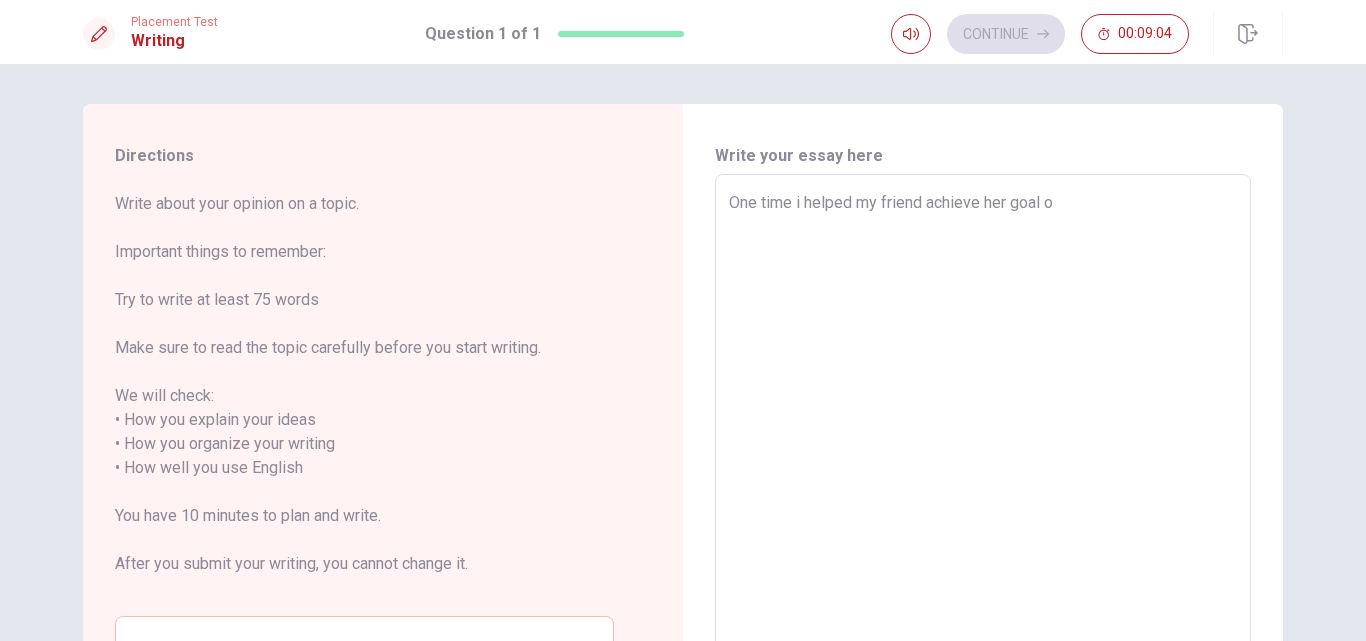 type on "x" 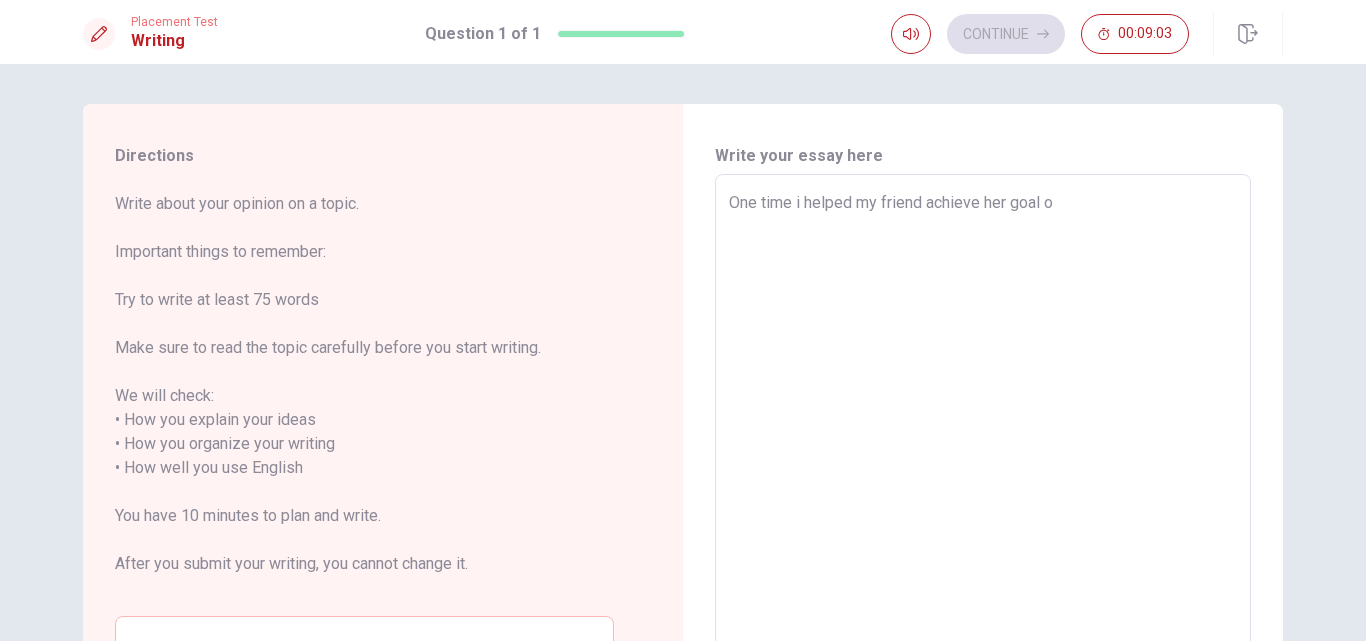type on "One time i helped my friend achieve her goal of" 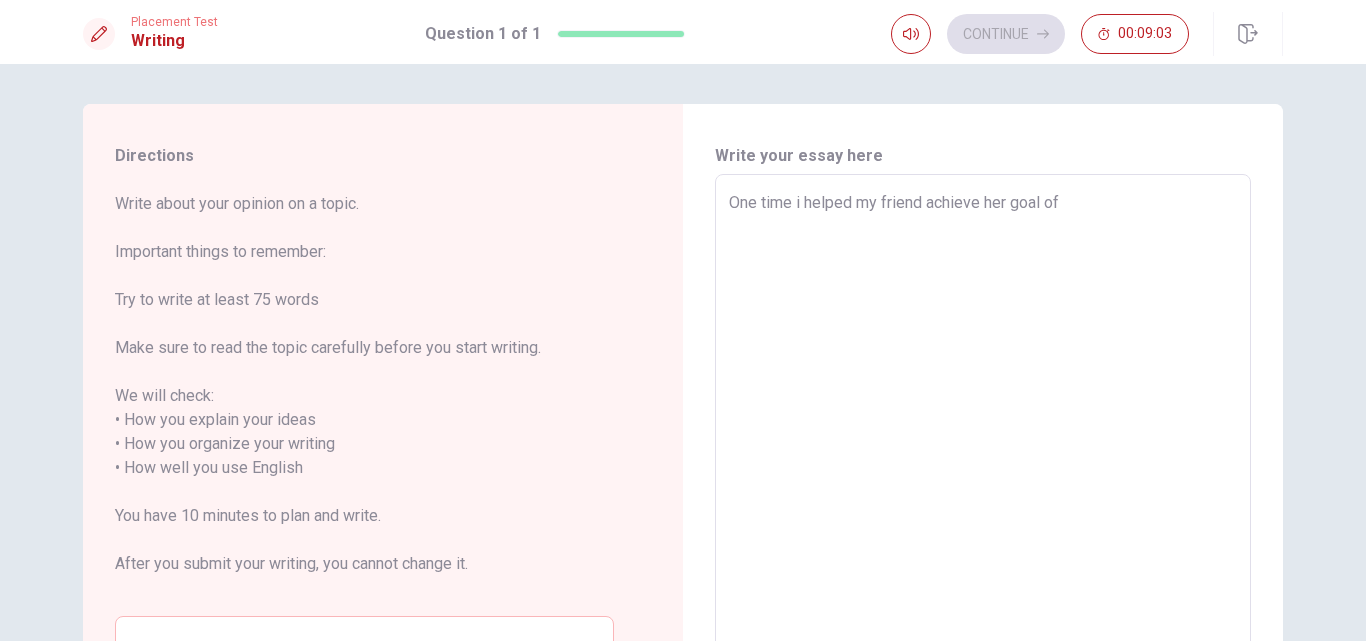 type on "x" 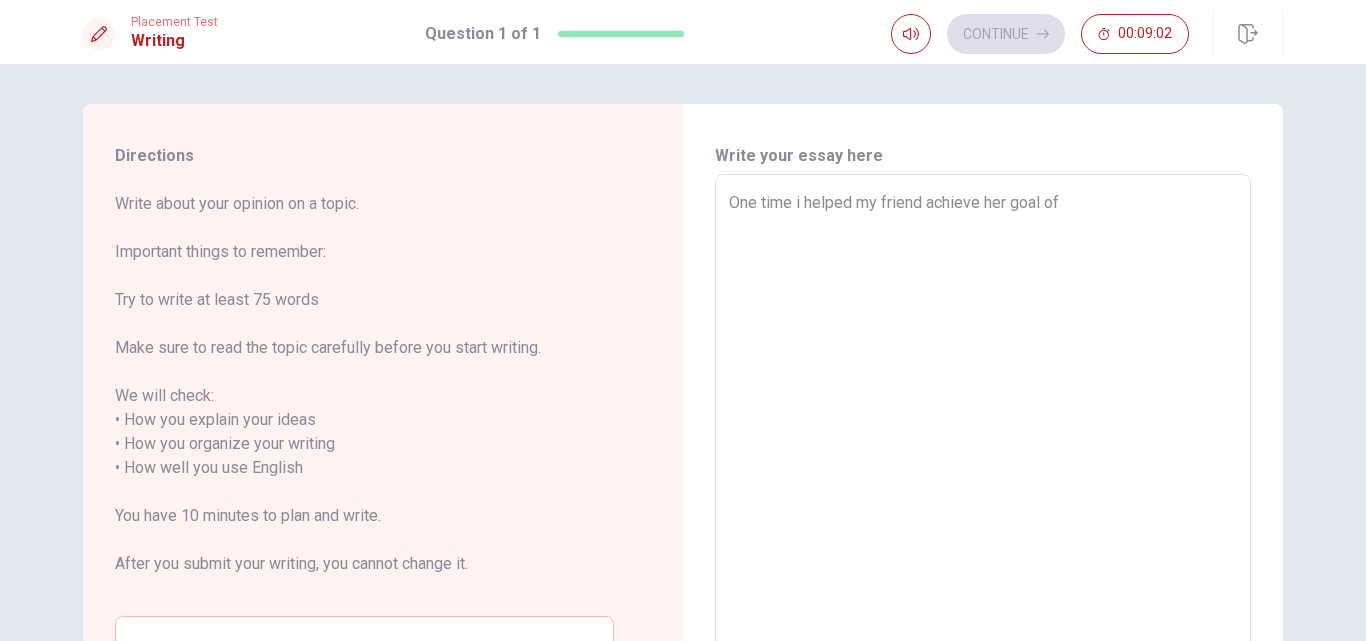 type on "One time i helped my friend achieve her goal of p" 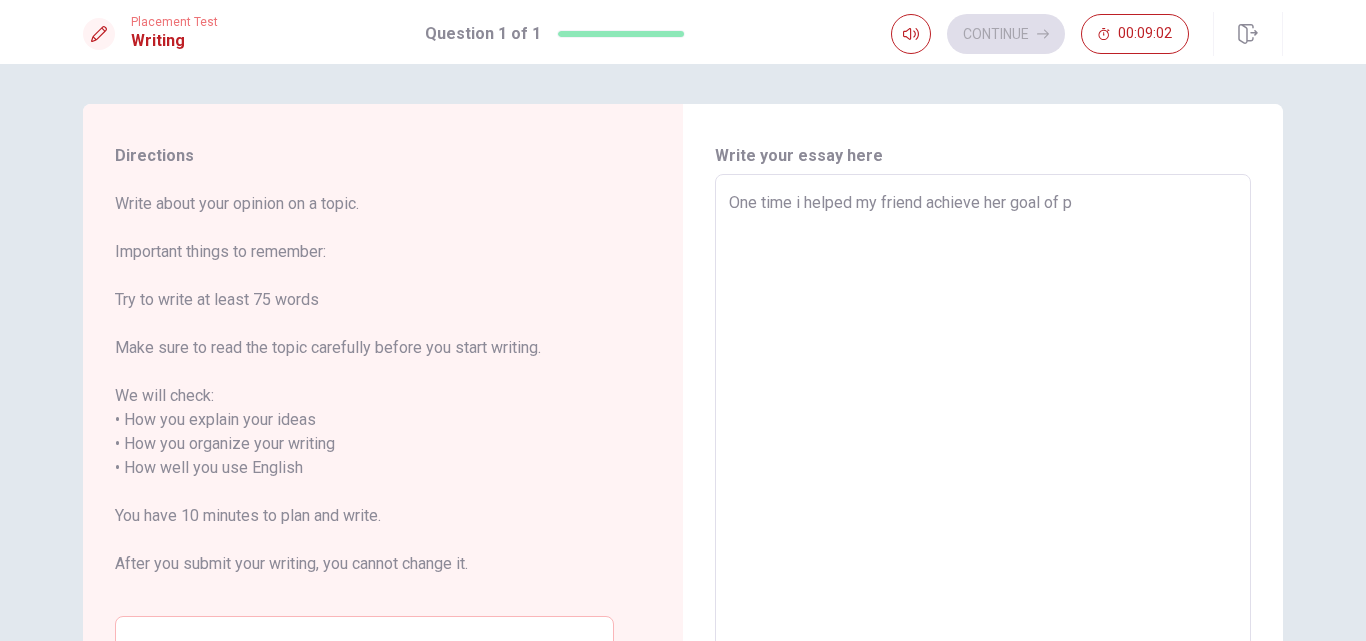type on "x" 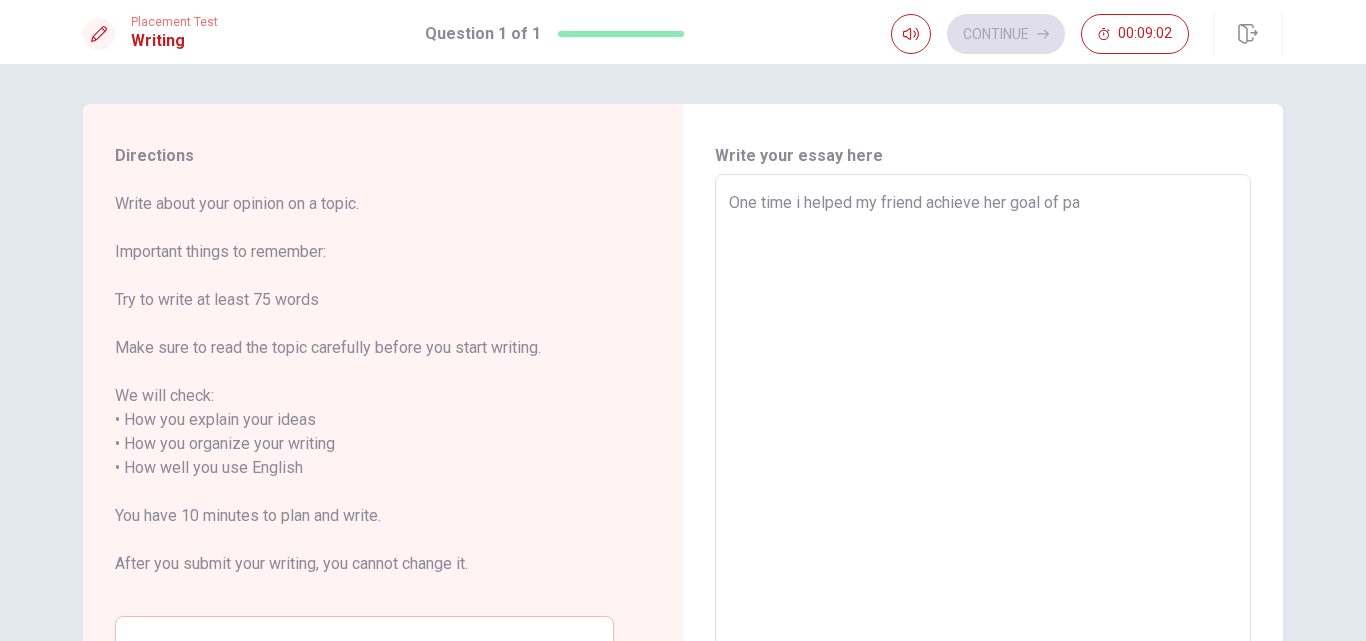 type on "One time i helped my friend achieve her goal of pas" 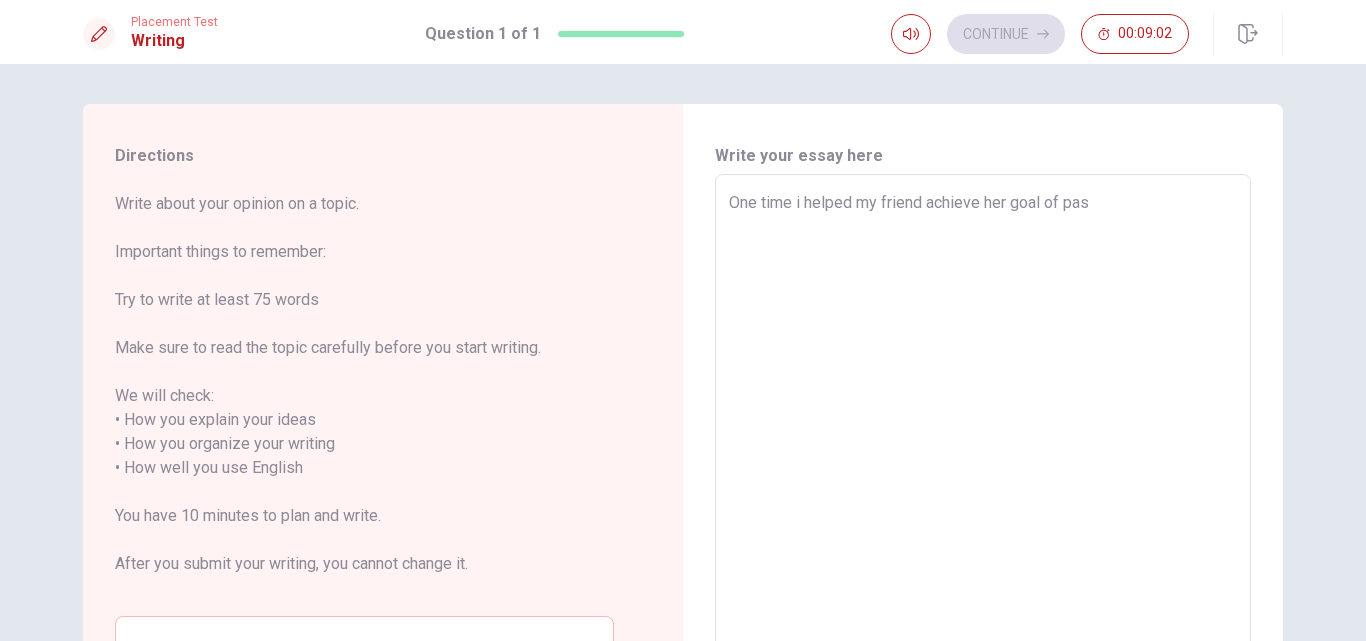 type on "x" 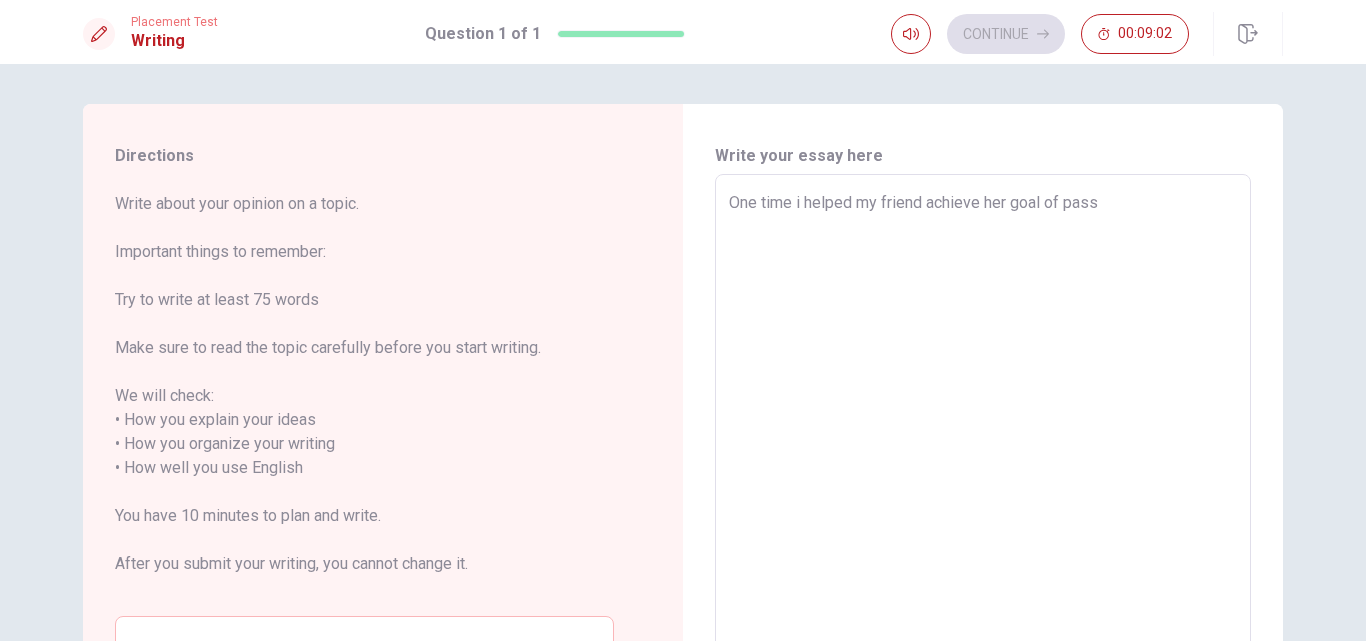 type on "x" 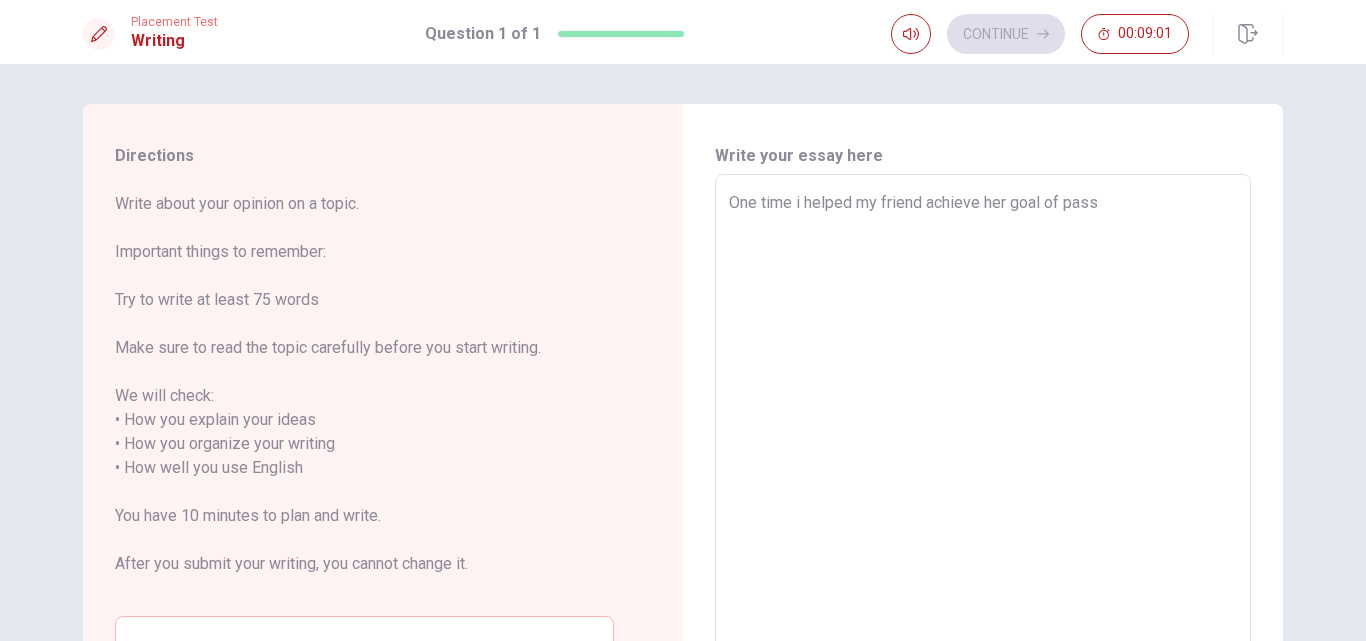 type on "One time i helped my friend achieve her goal of [PERSON_NAME]" 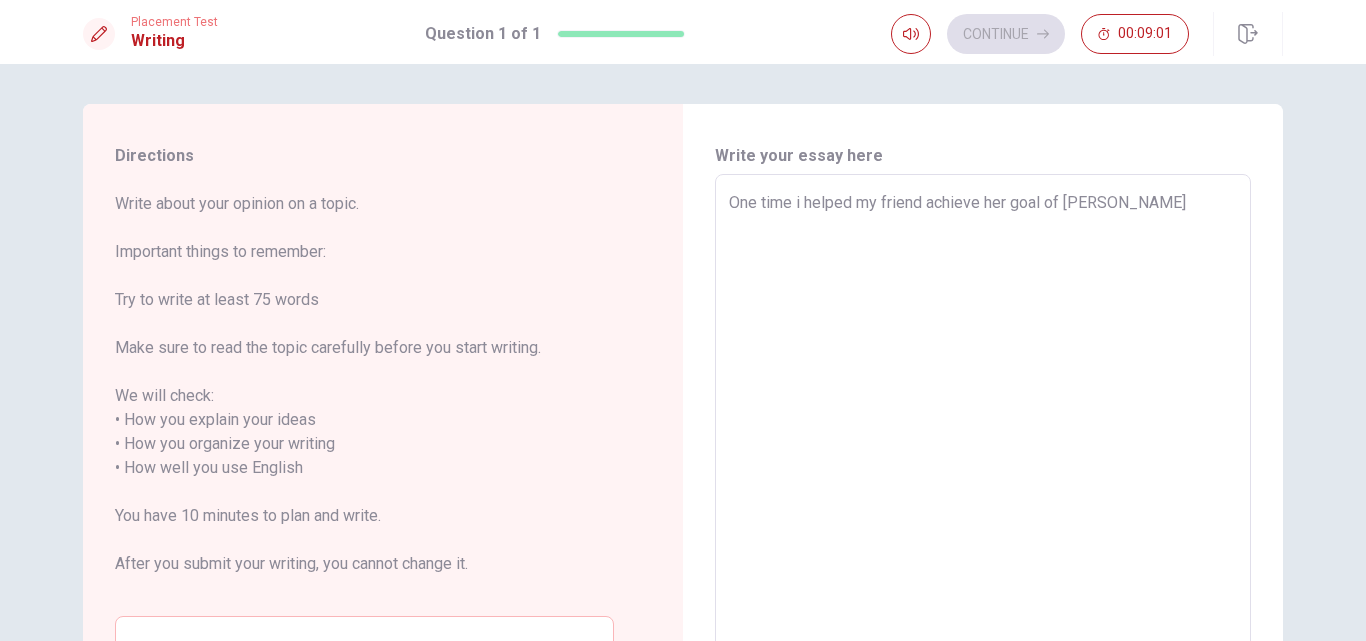 type on "x" 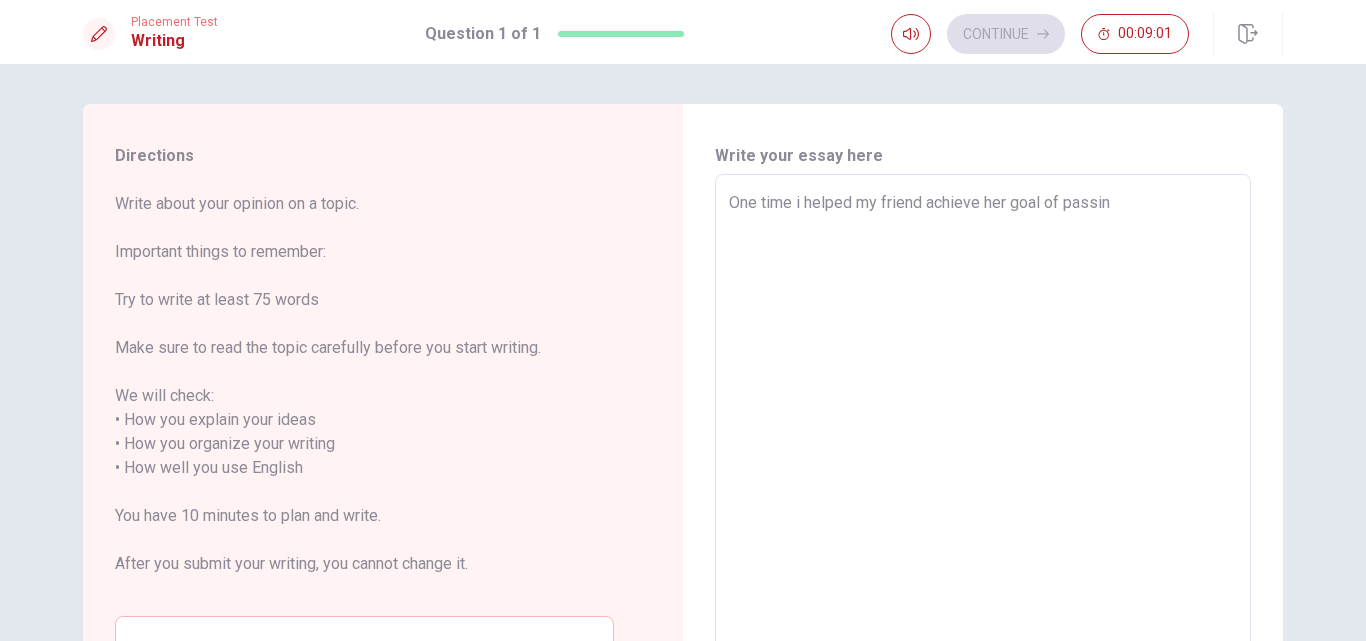 type on "x" 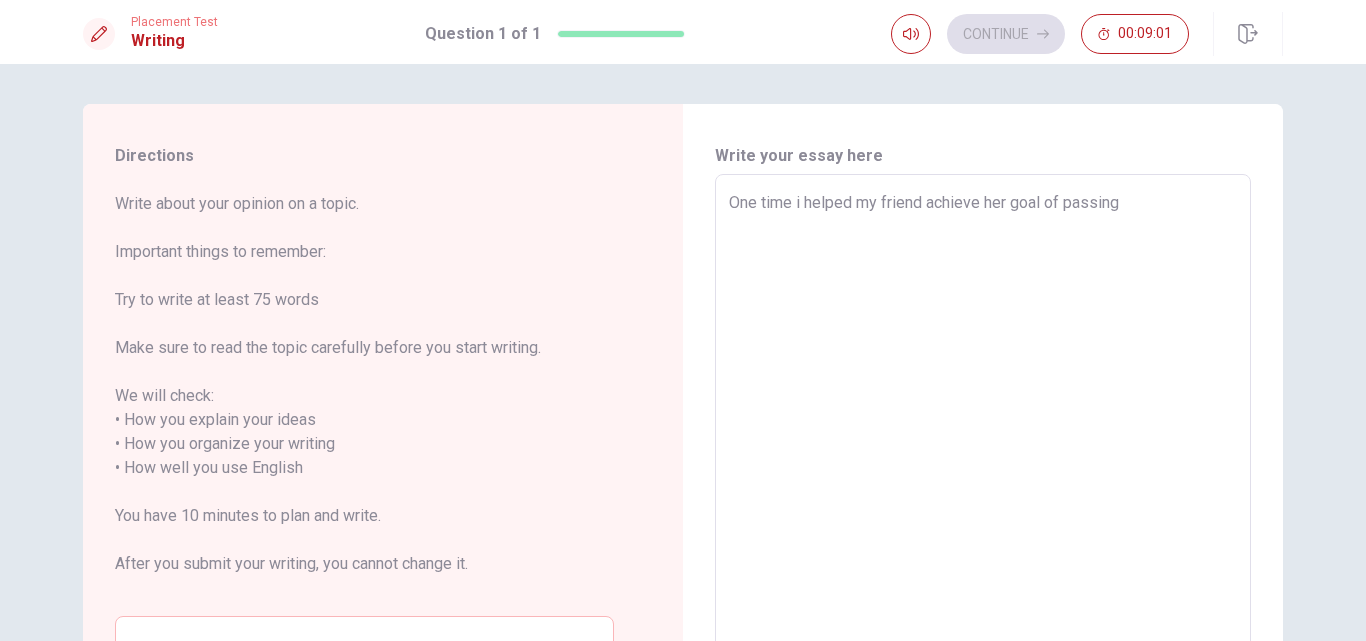 type on "One time i helped my friend achieve her goal of passing" 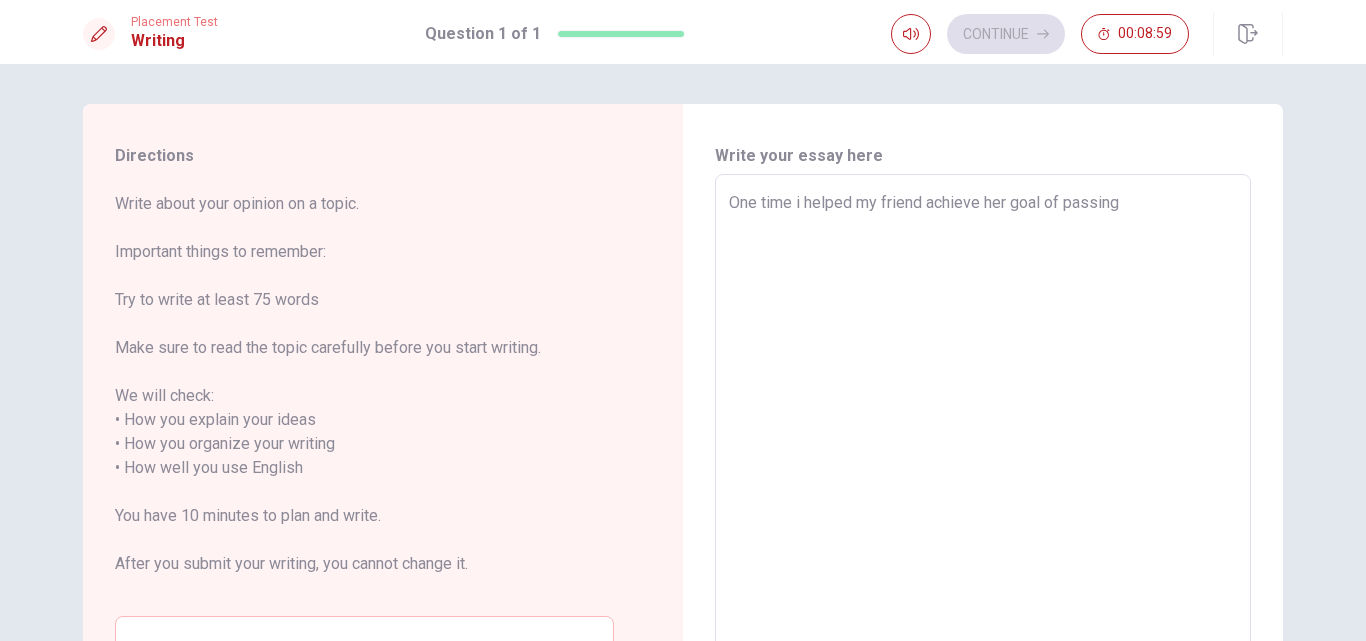 type on "x" 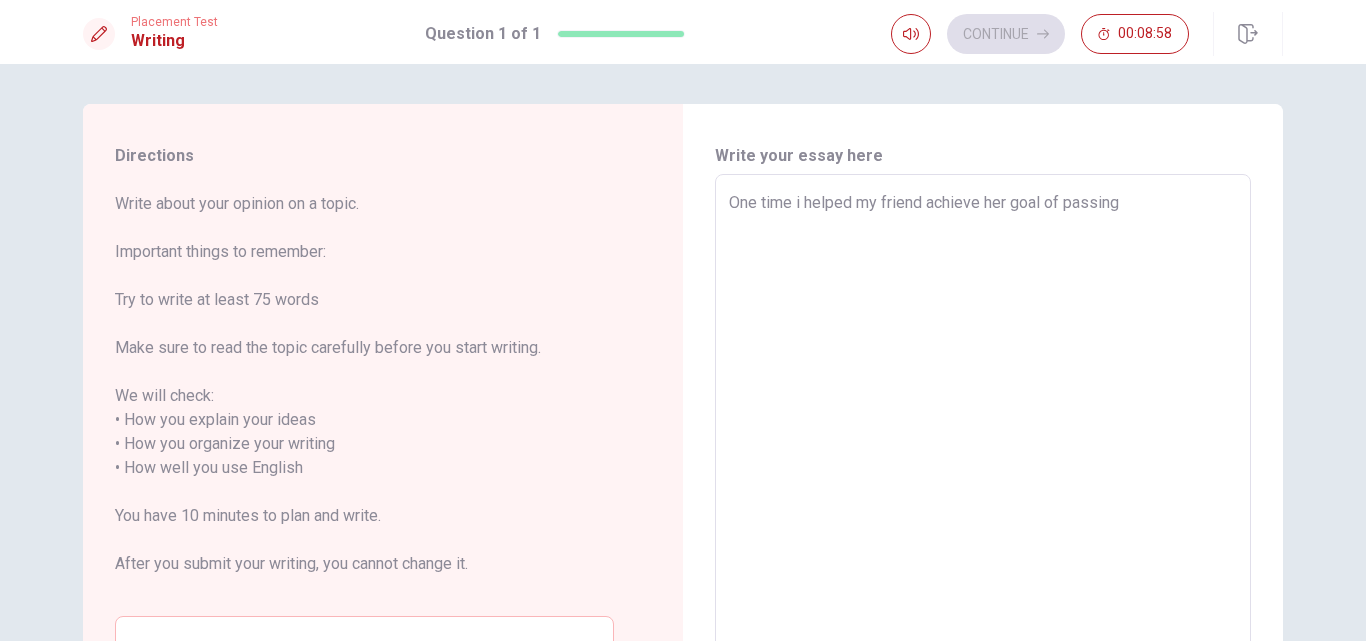 type on "One time i helped my friend achieve her goal of passing a" 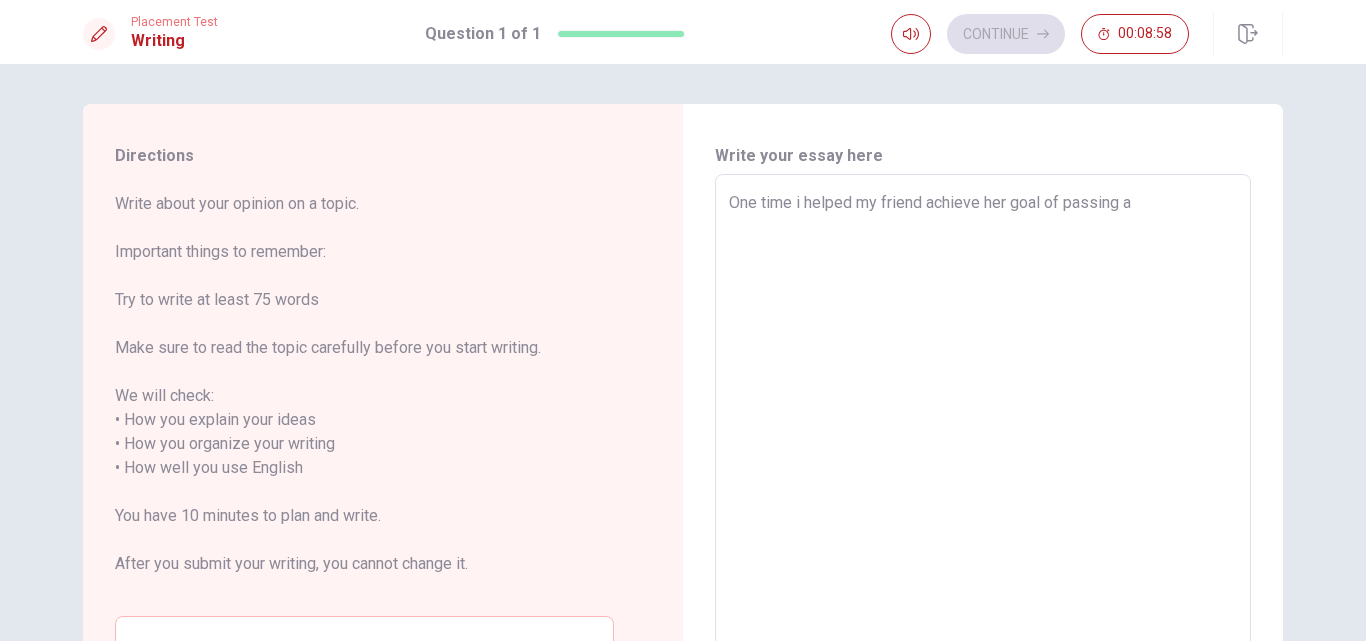 type on "x" 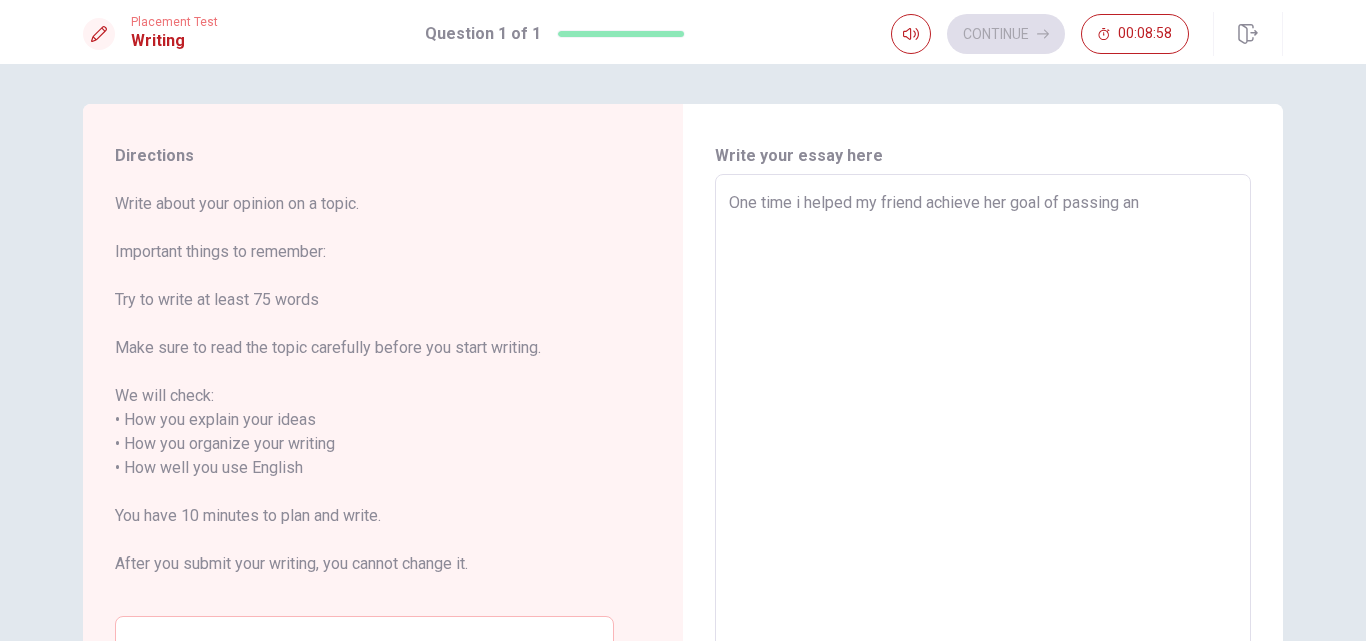 type on "x" 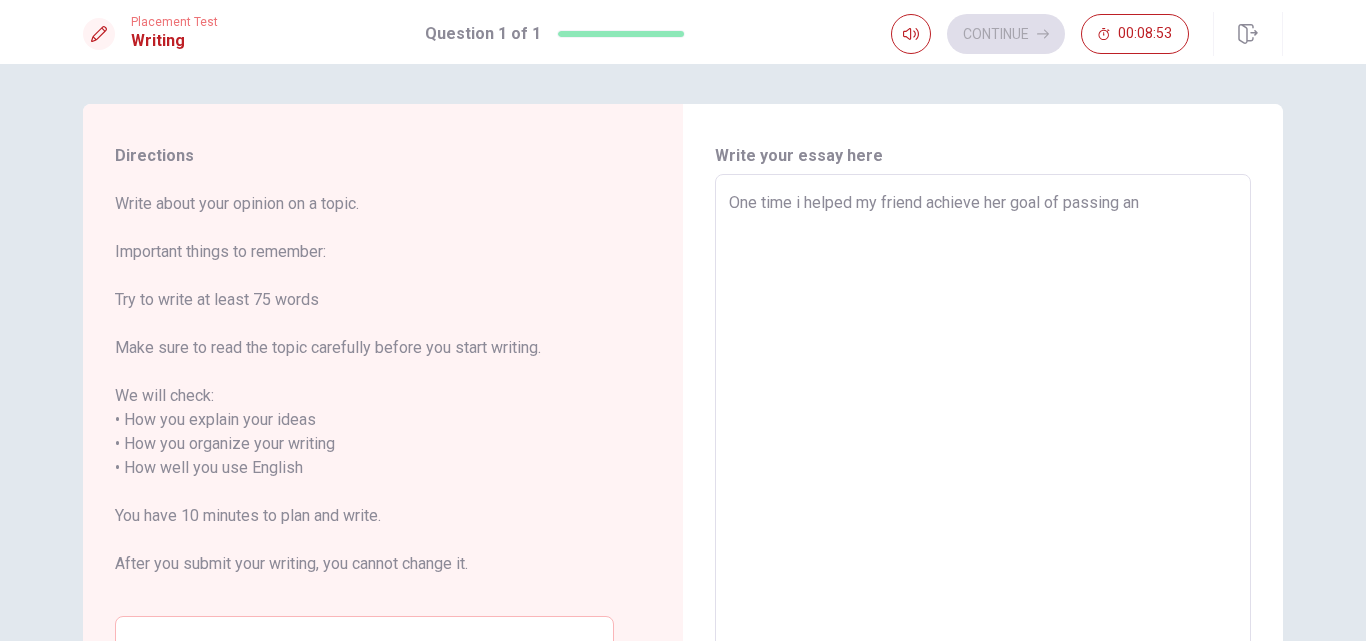 type on "x" 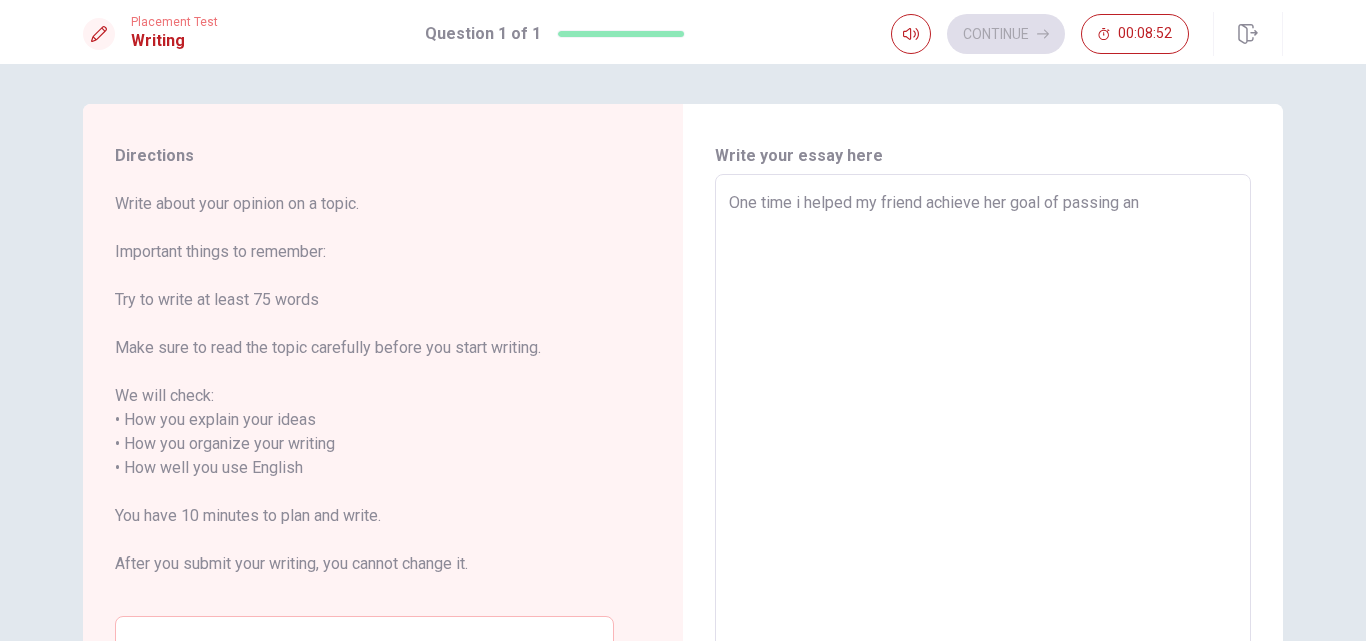 type on "One time i helped my friend achieve her goal of passing an E" 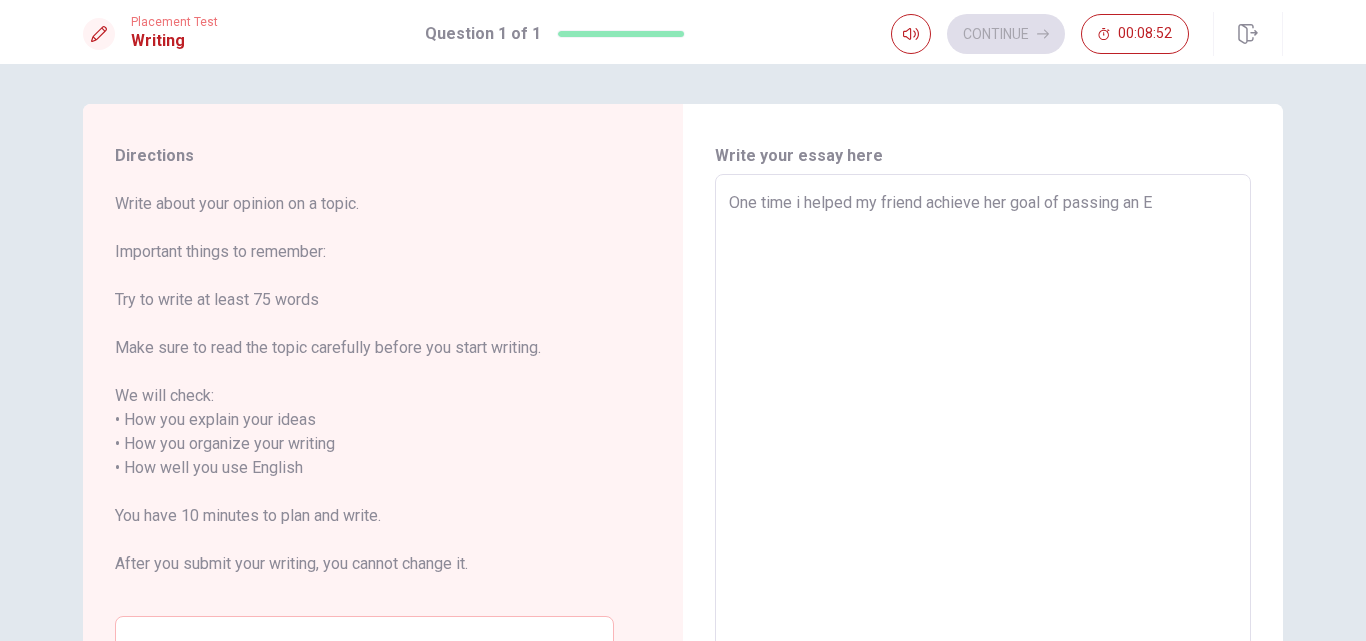 type on "x" 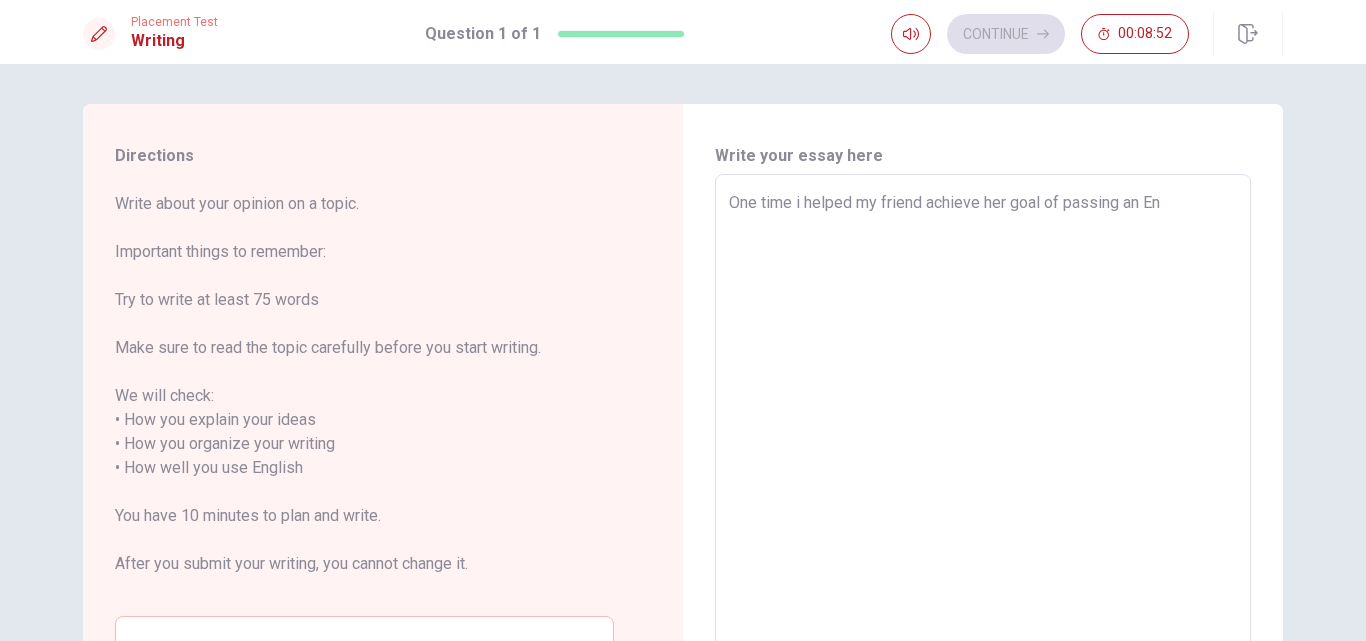 type on "x" 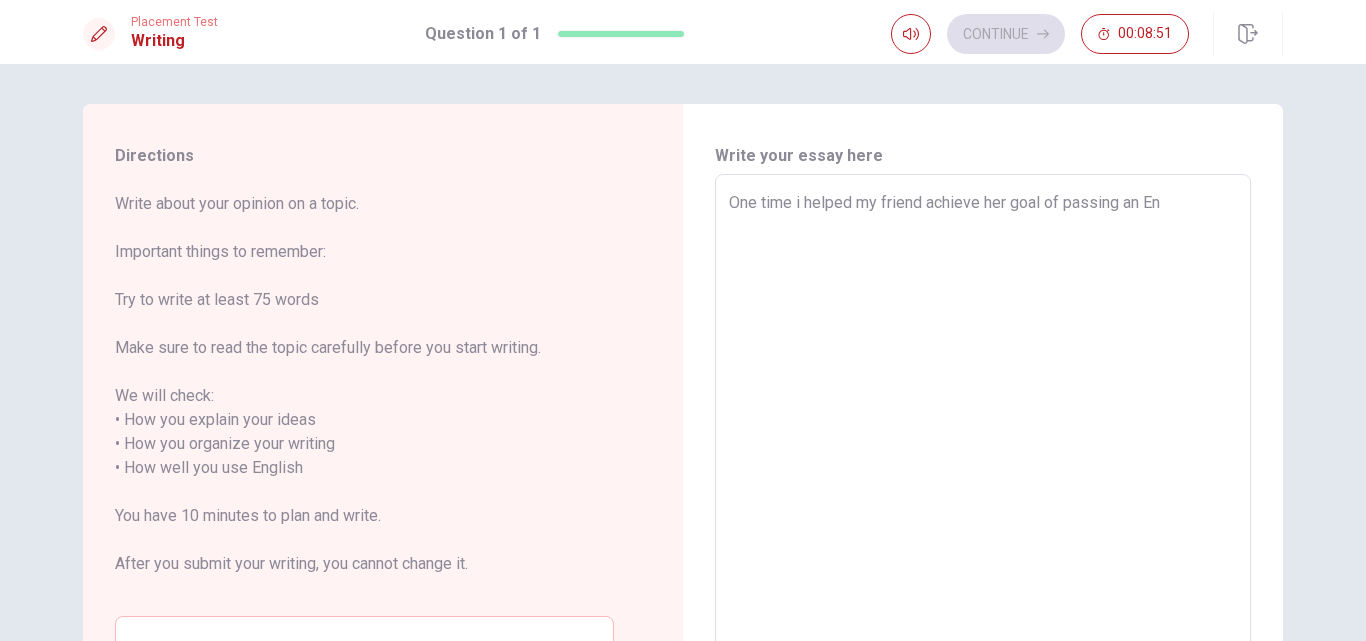 type on "One time i helped my friend achieve her goal of passing an Eng" 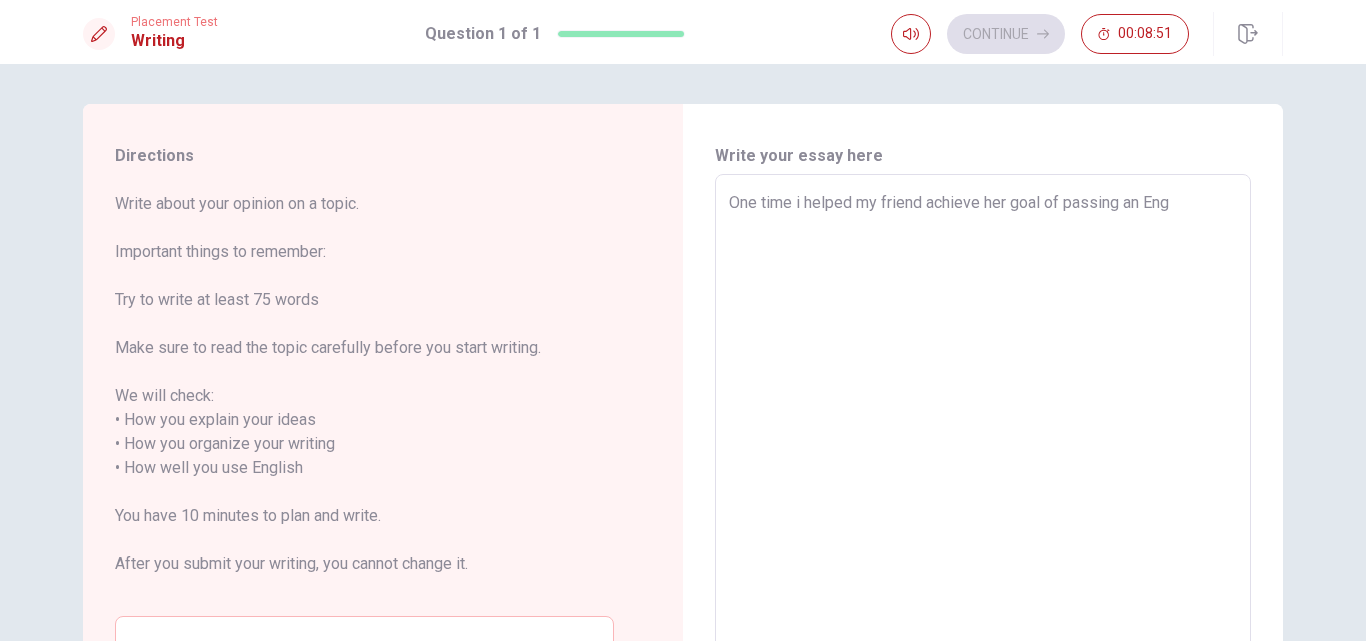 type on "x" 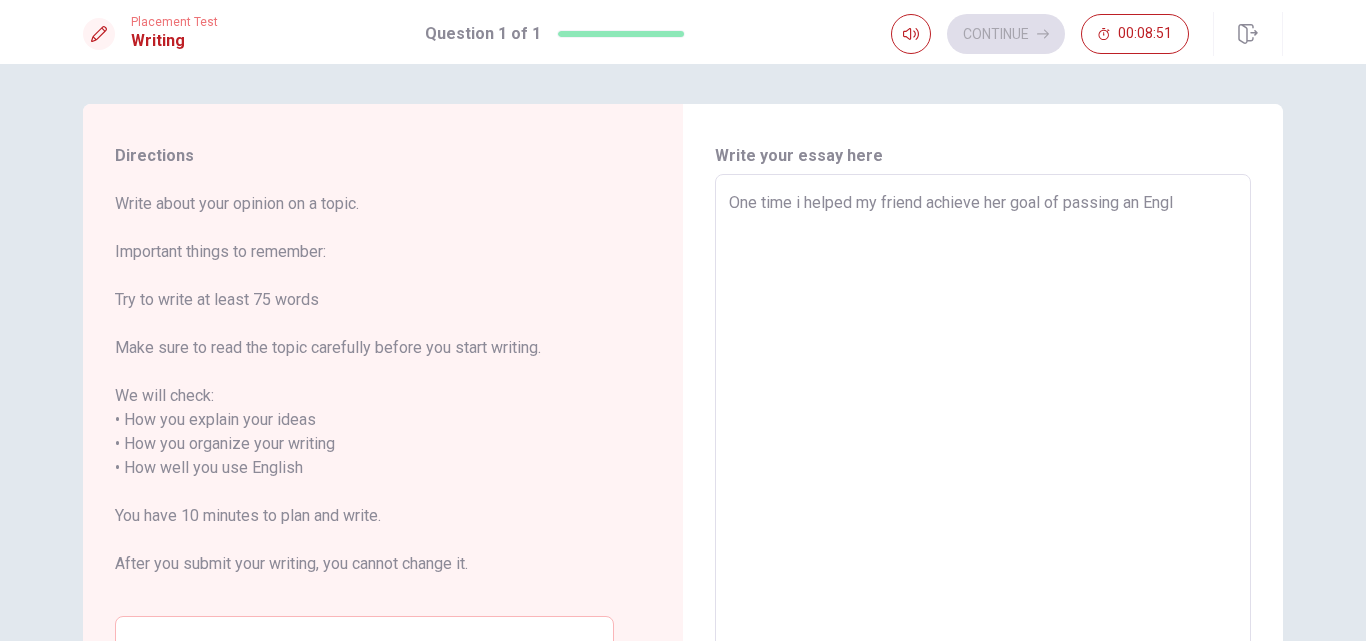 type on "x" 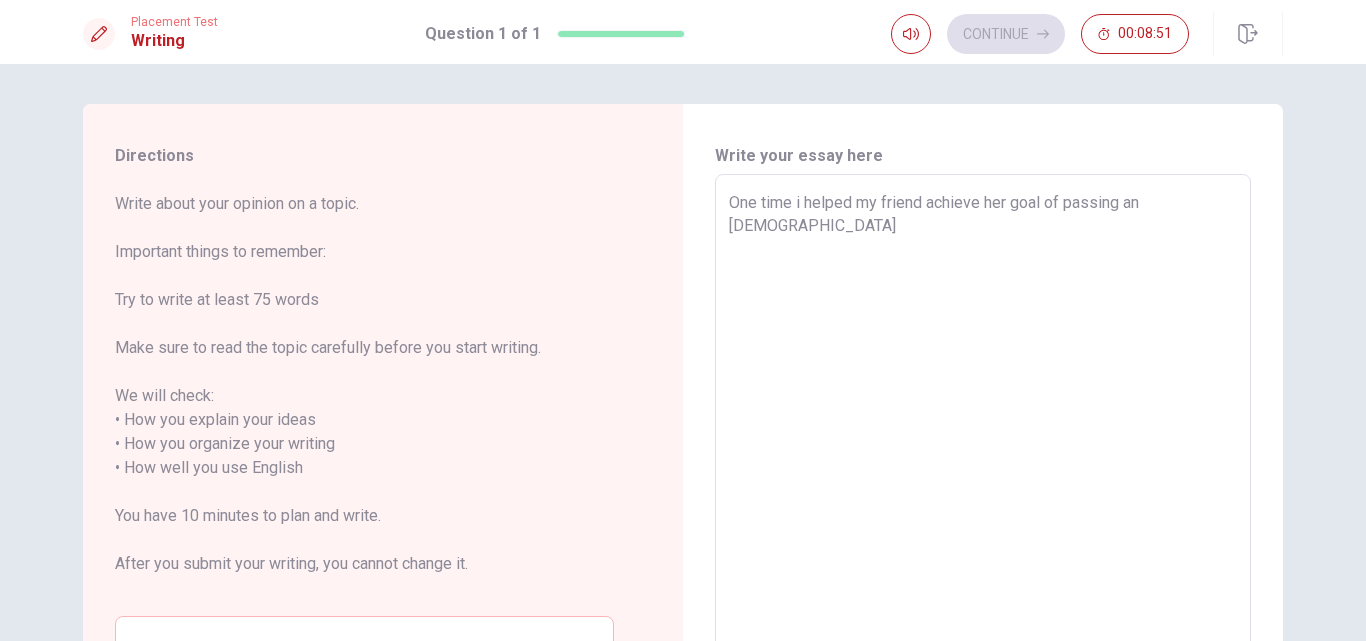 type on "x" 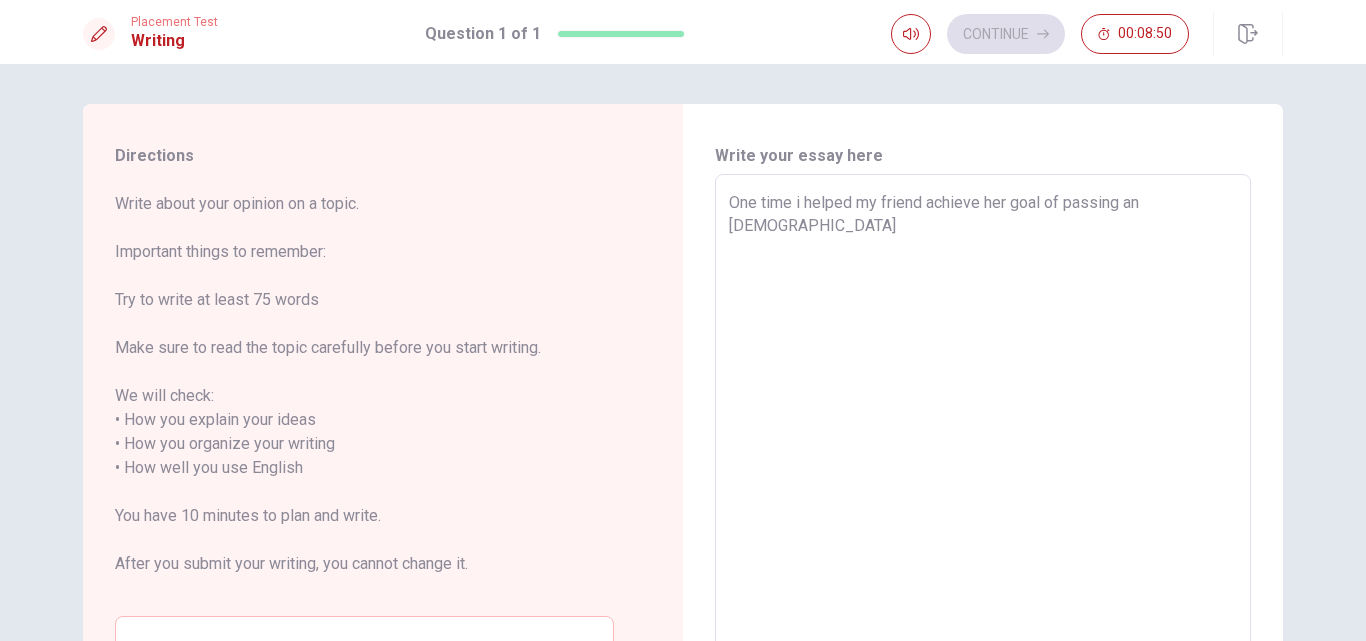 type on "x" 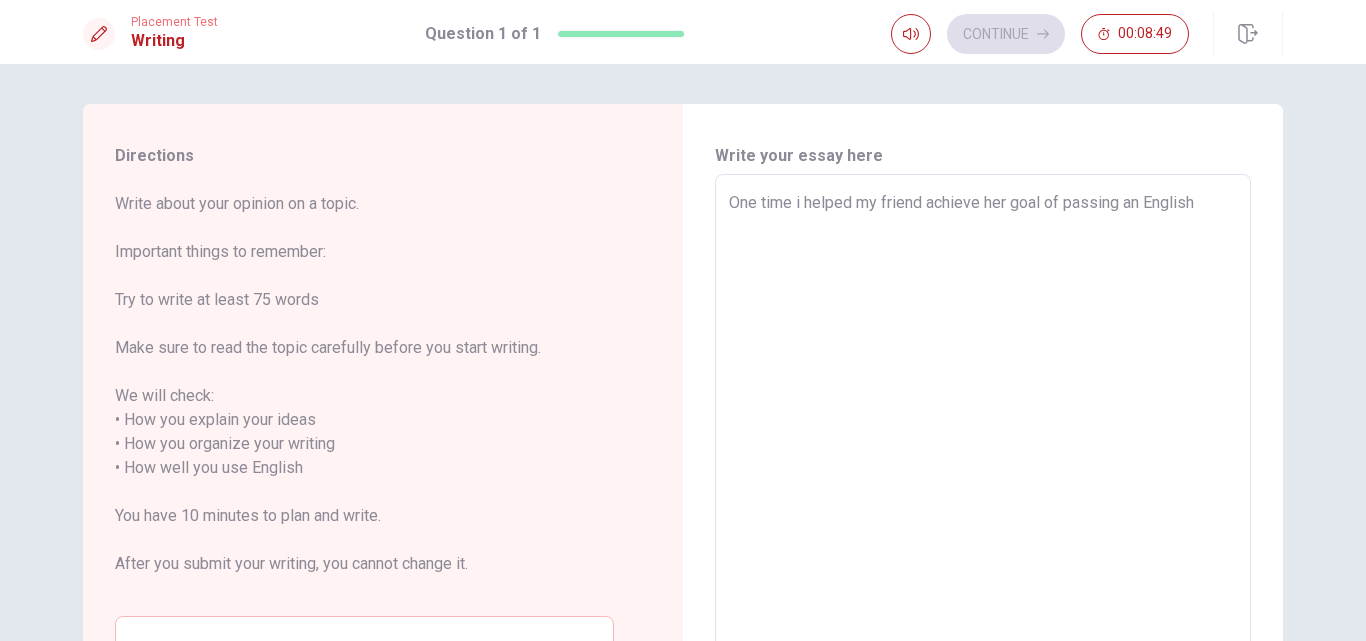 type on "x" 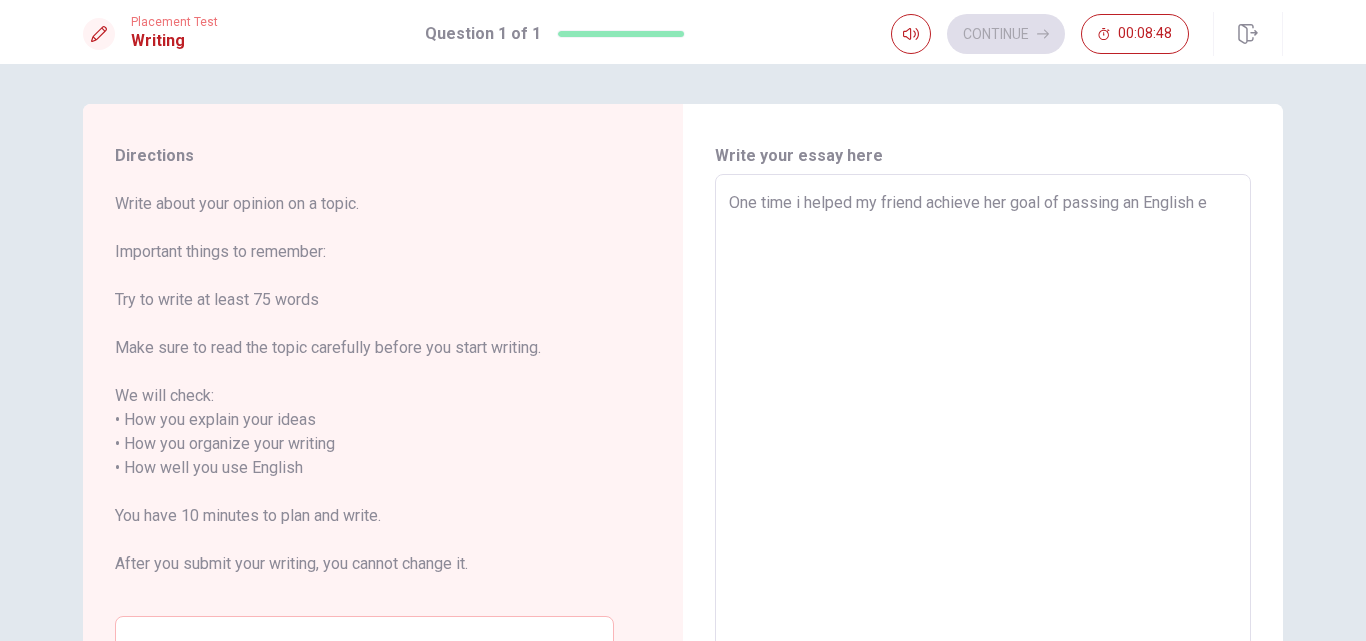 type on "x" 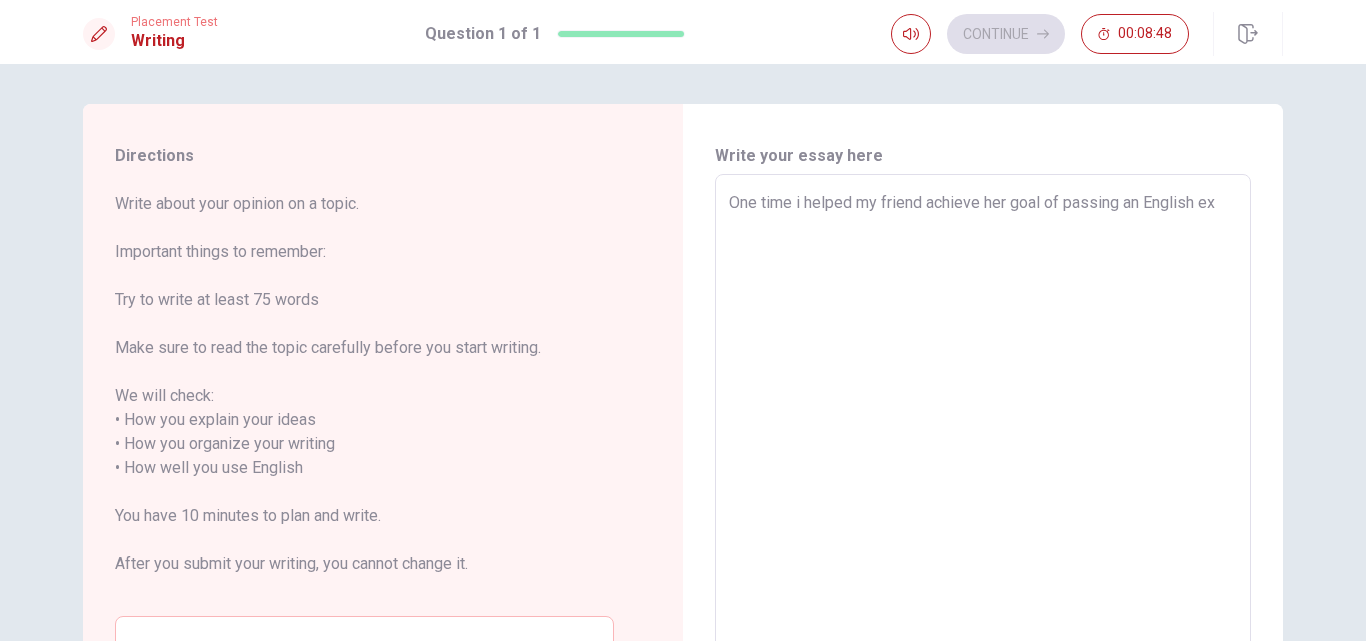 type on "x" 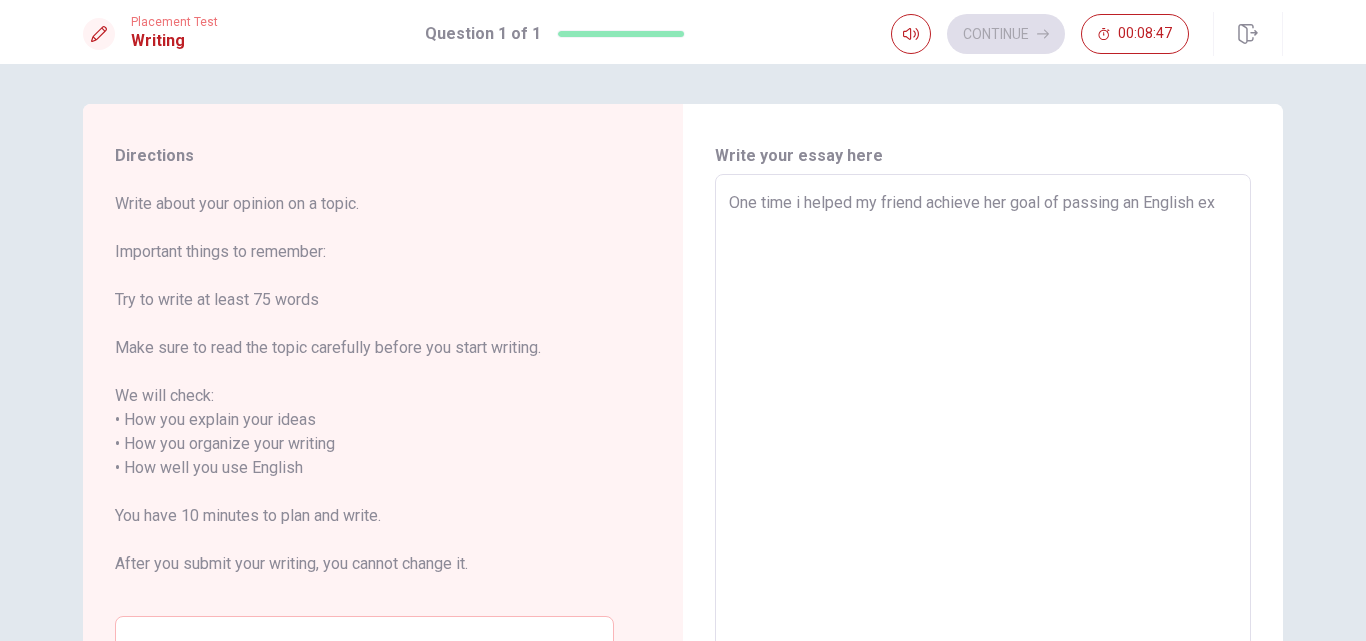 type on "One time i helped my friend achieve her goal of passing an English exa" 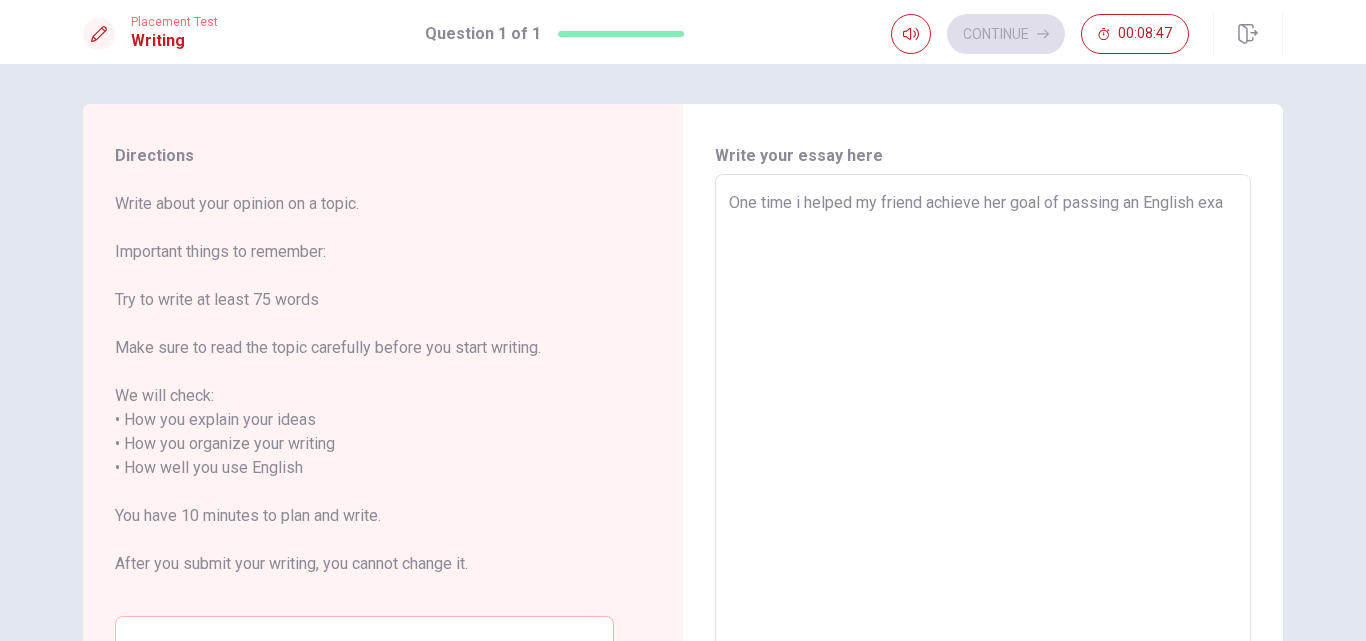 type on "x" 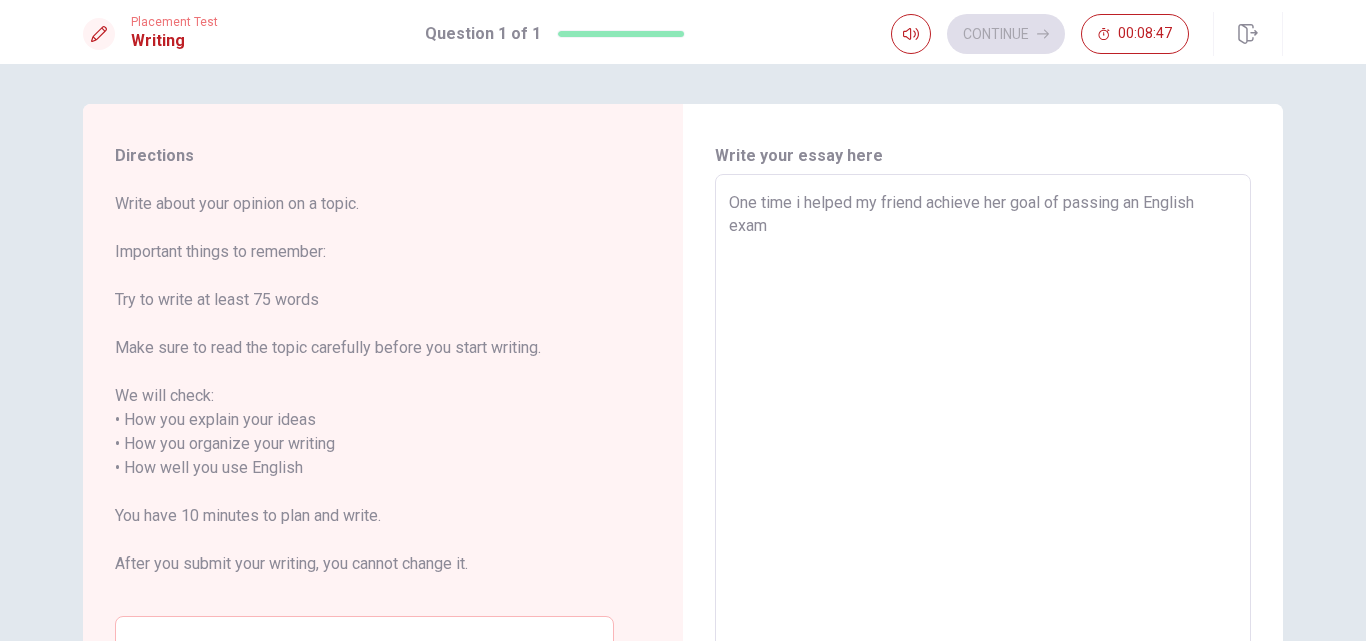 type on "x" 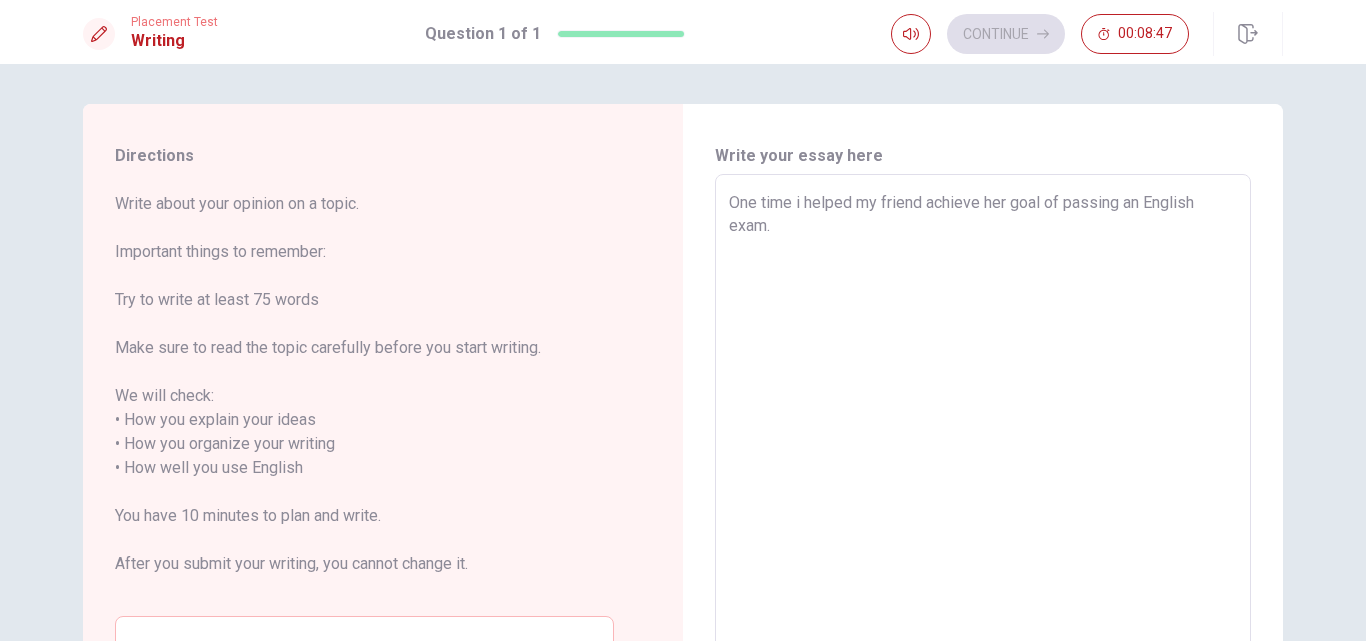 type on "x" 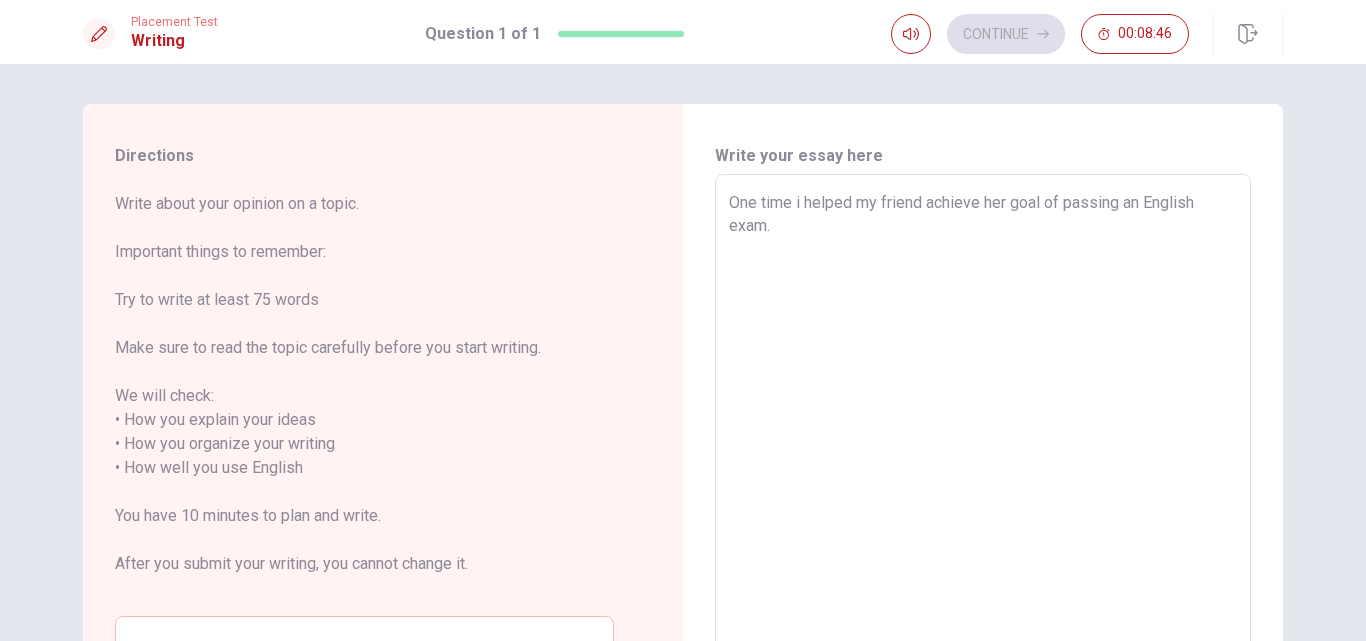 type on "One time i helped my friend achieve her goal of passing an English exam." 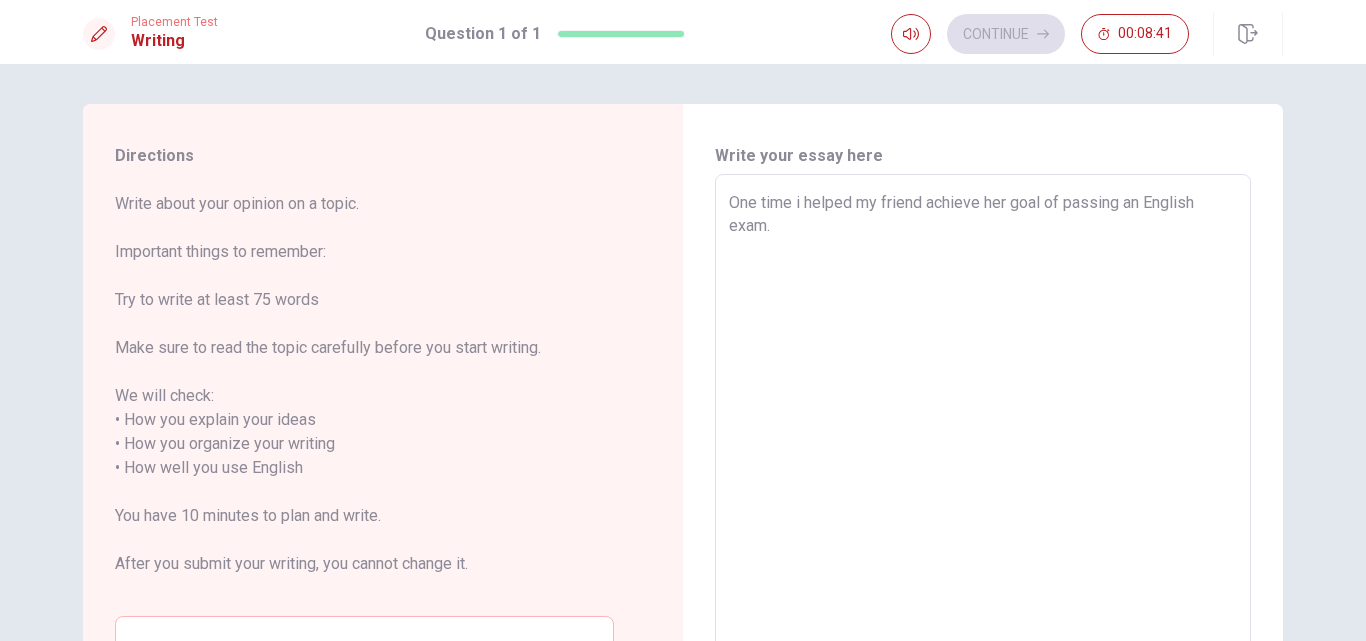 type on "x" 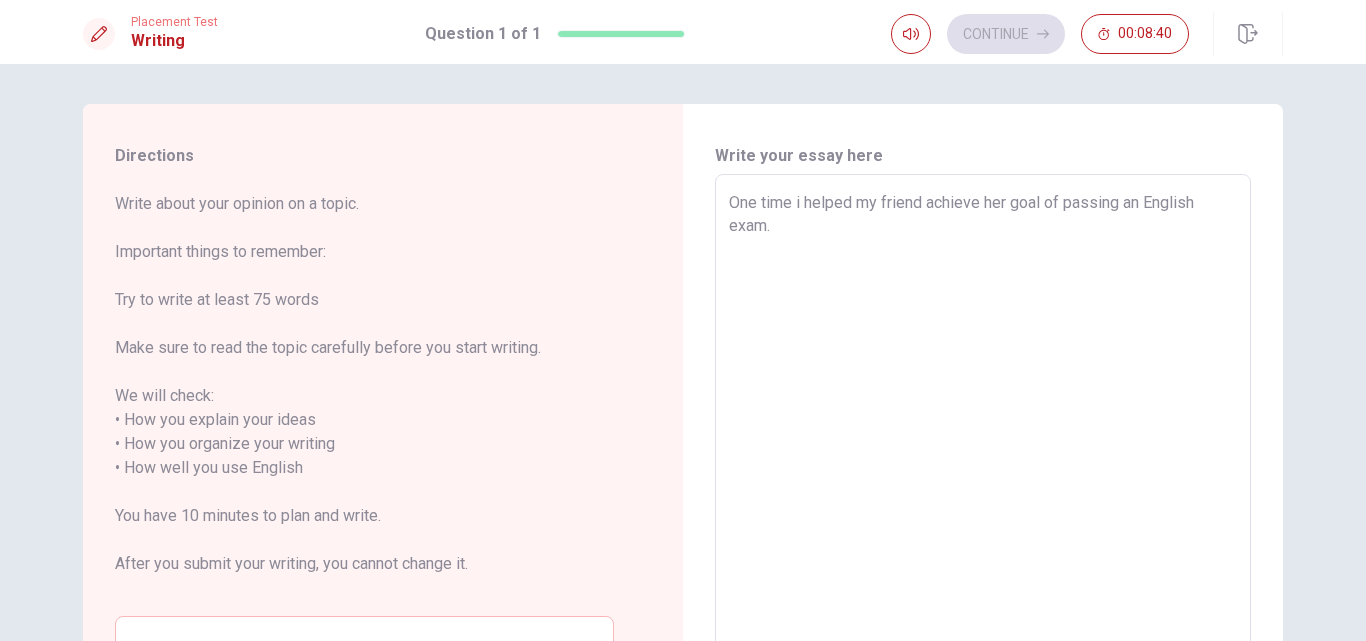 type on "One time i helped my friend achieve her goal of passing an English exam. S" 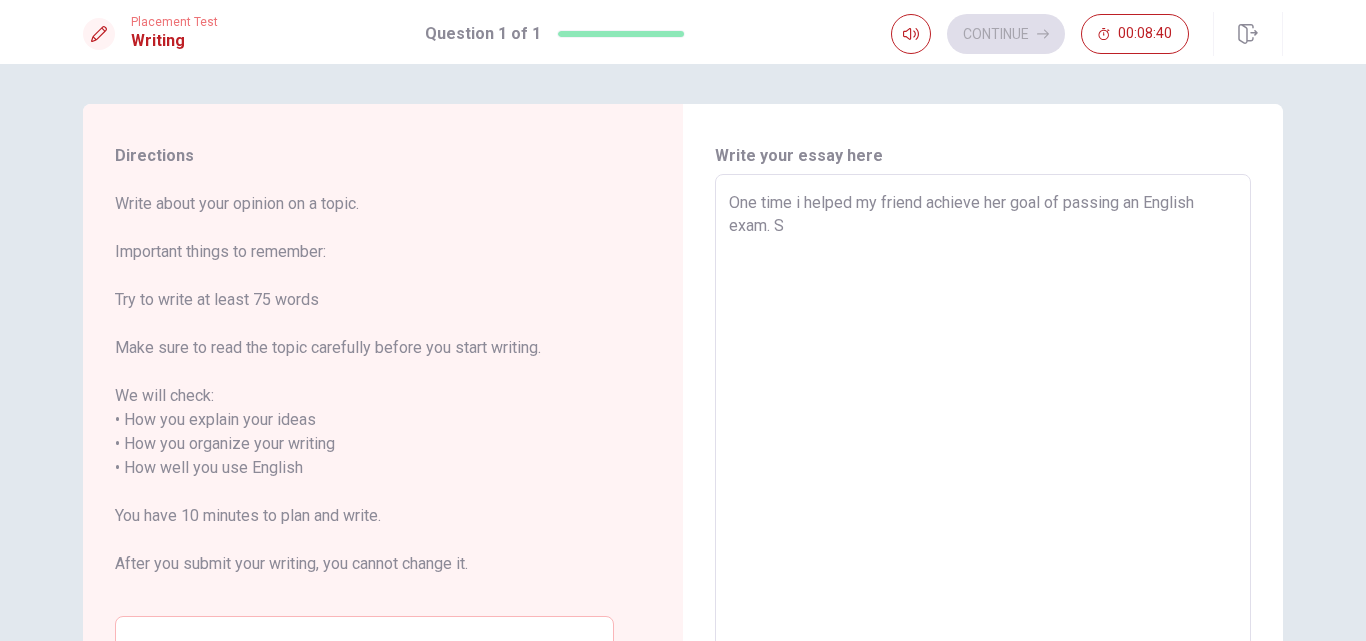 type on "x" 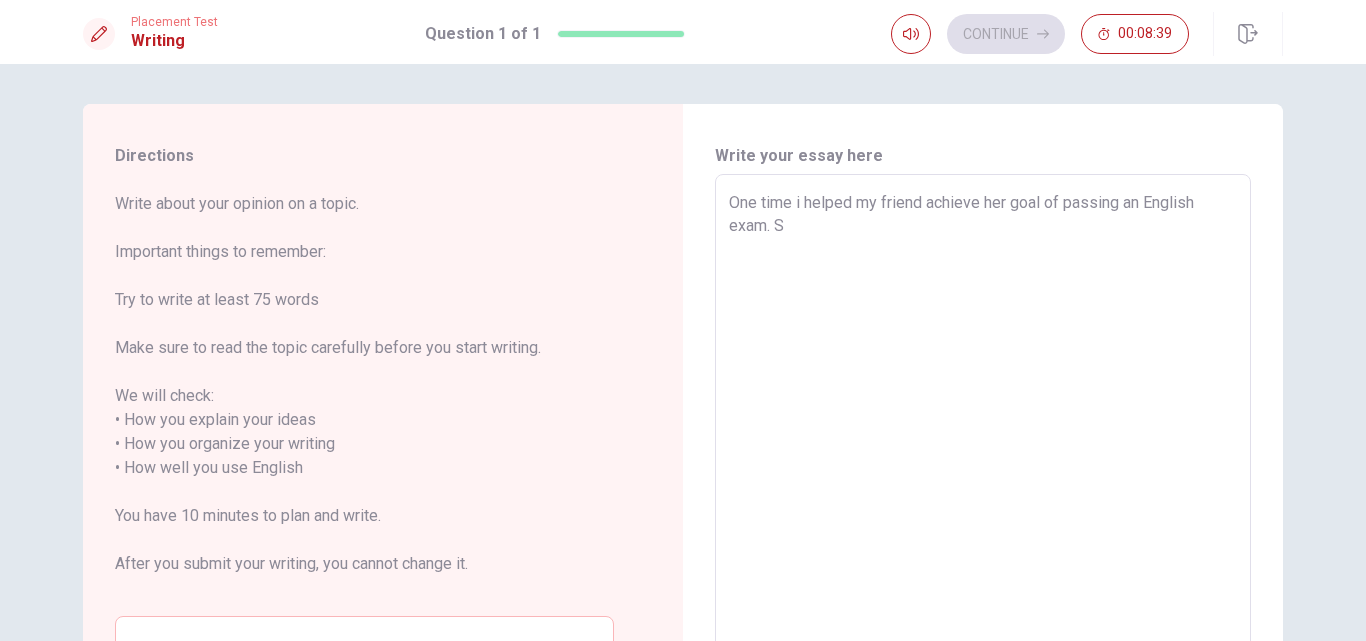 type on "One time i helped my friend achieve her goal of passing an English exam. Sh" 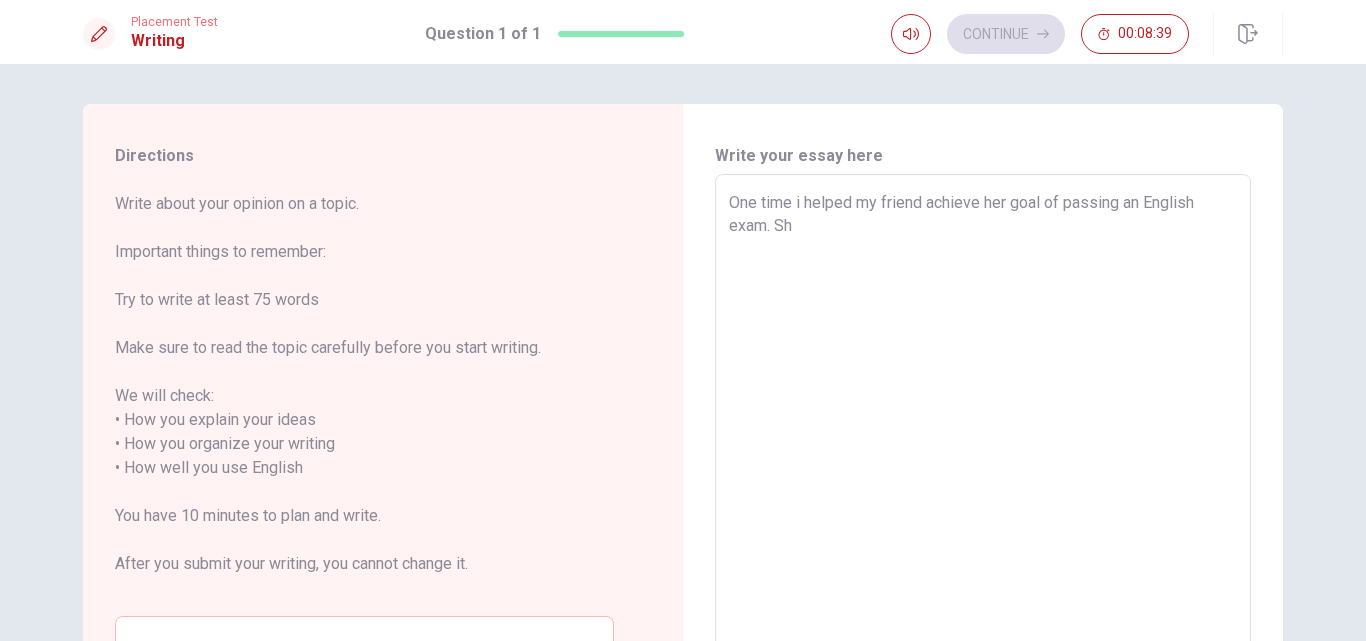 type on "x" 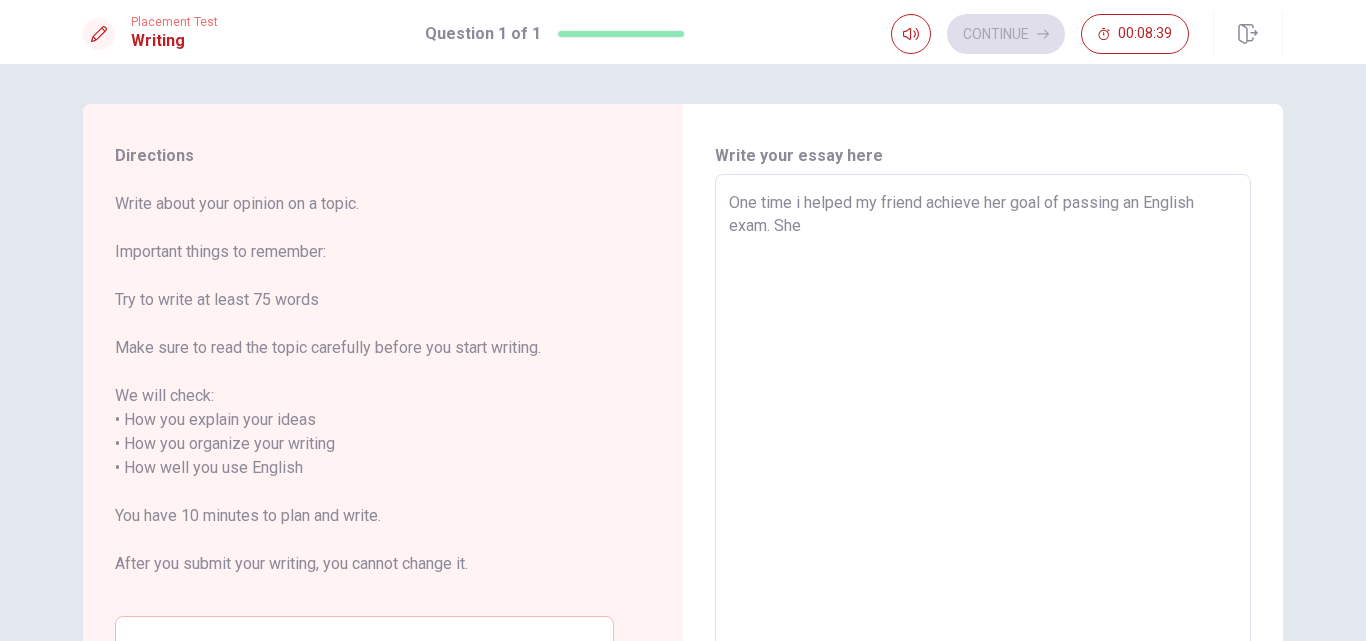 type on "x" 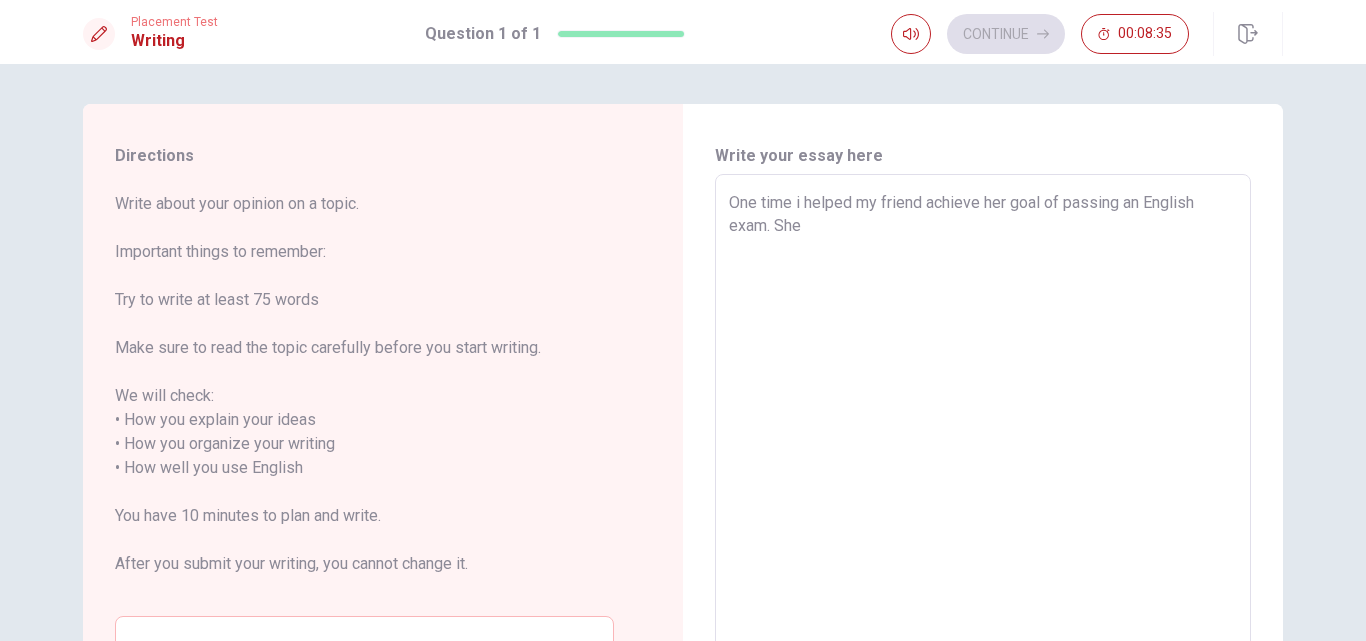 type on "x" 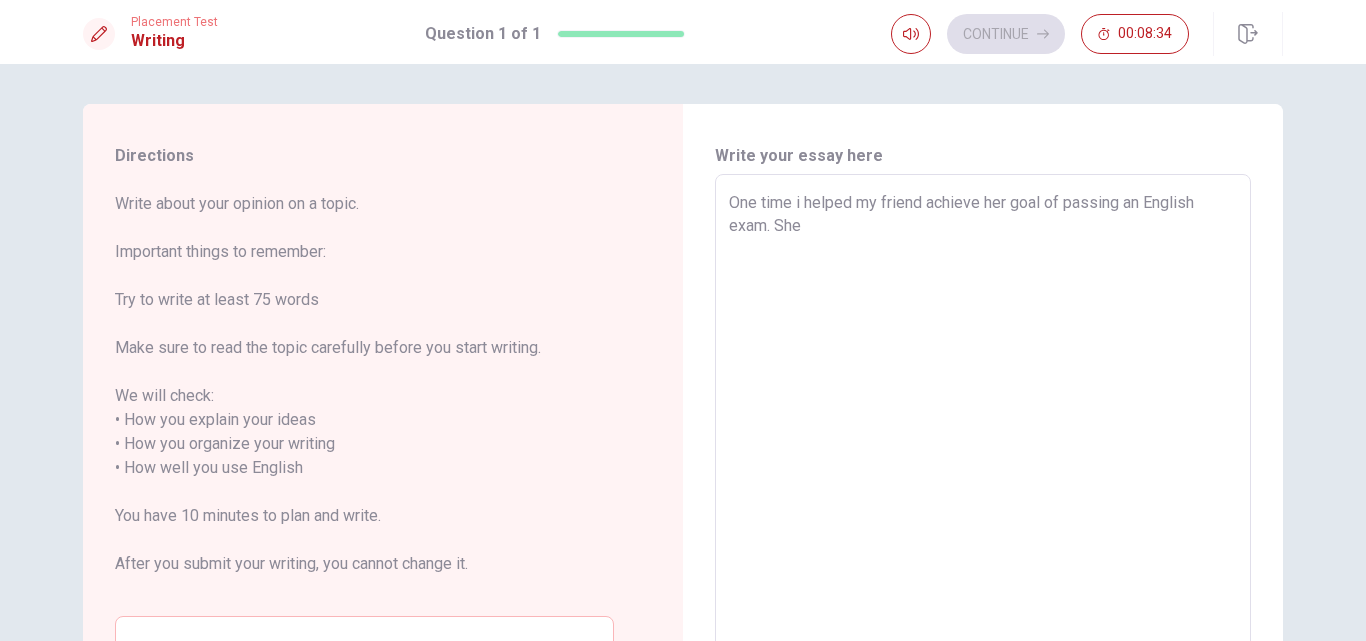 type on "One time i helped my friend achieve her goal of passing an English exam. She n" 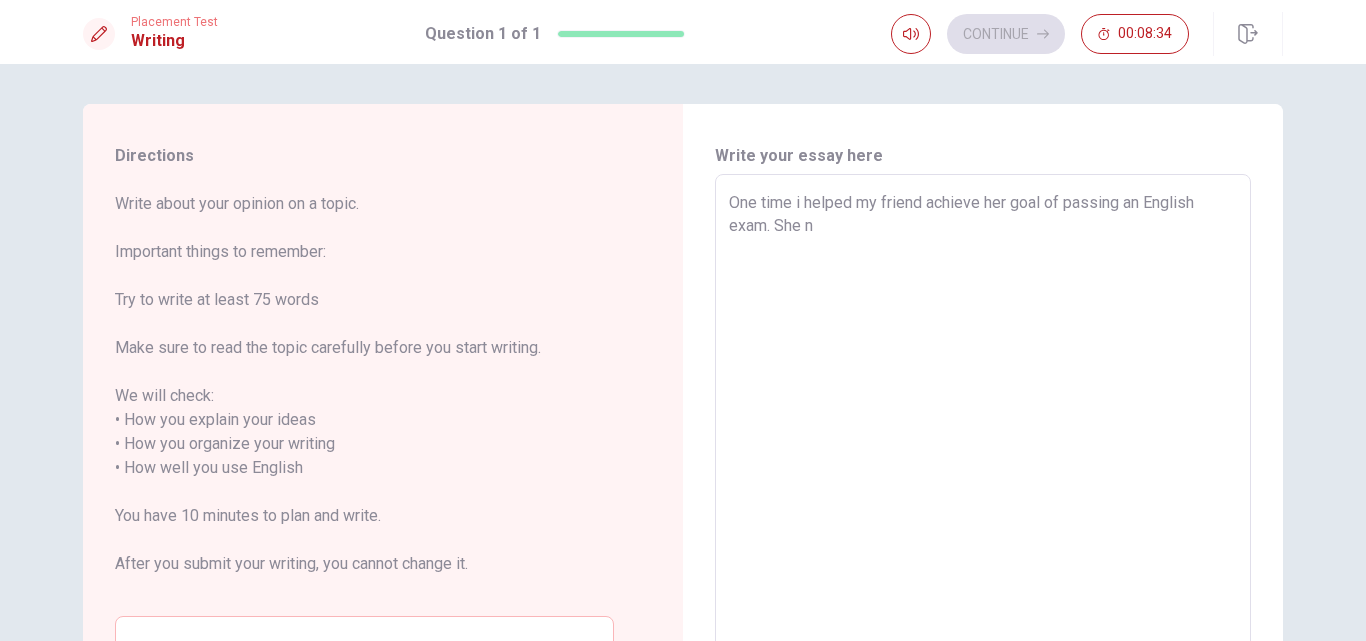 type on "x" 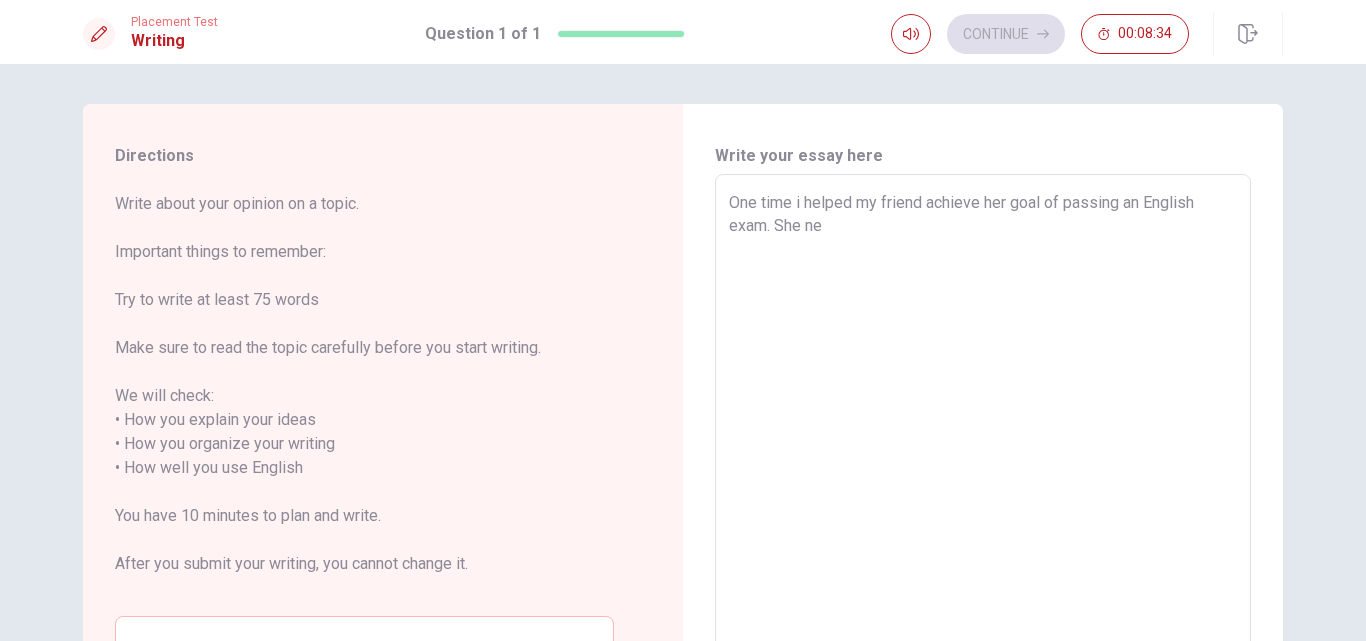 type on "x" 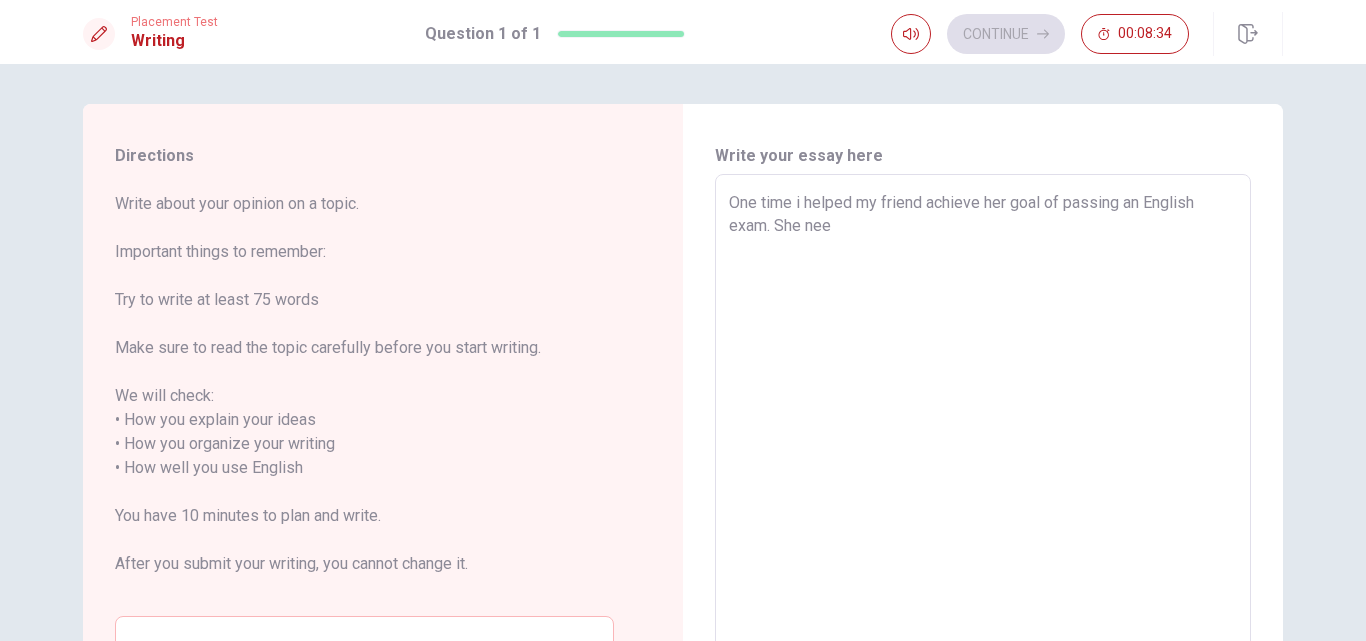 type on "x" 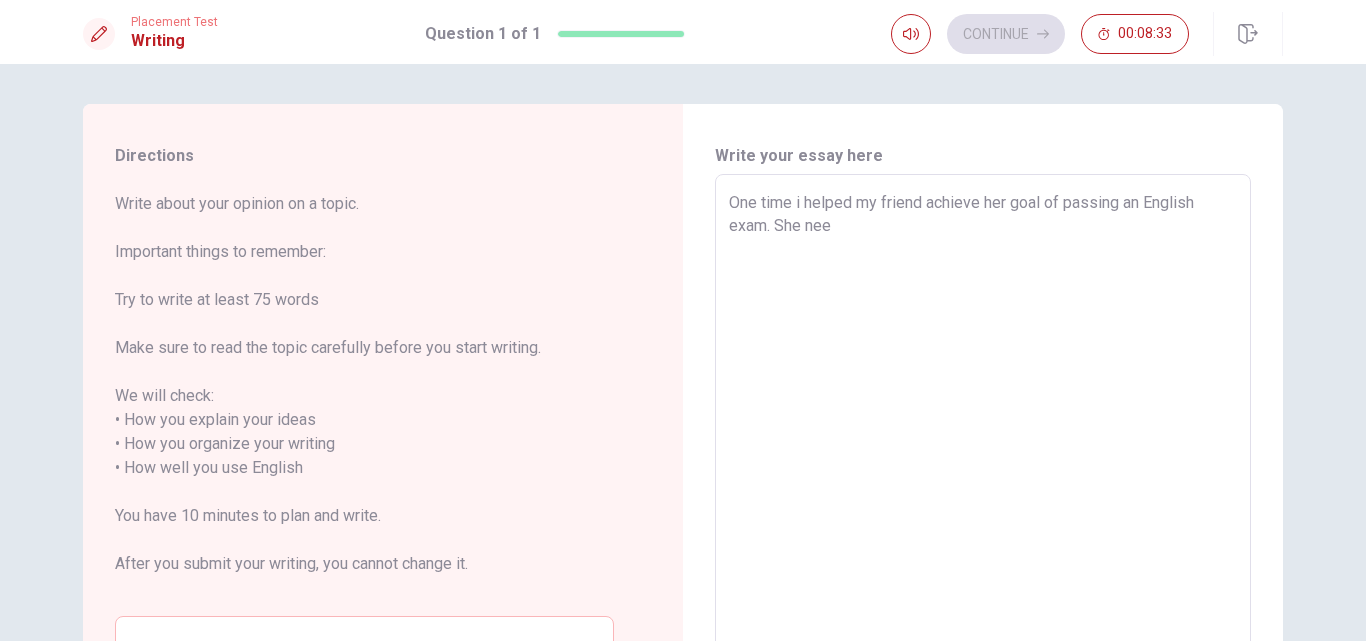 type on "One time i helped my friend achieve her goal of passing an English exam. She need" 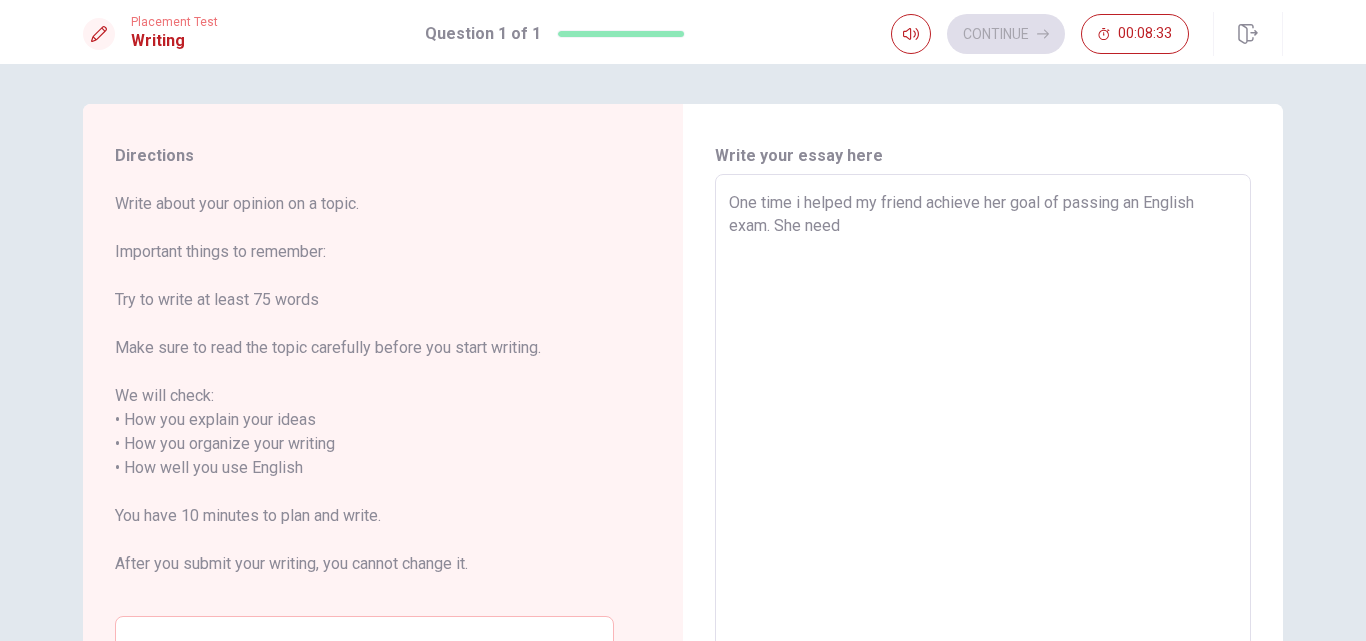 type on "x" 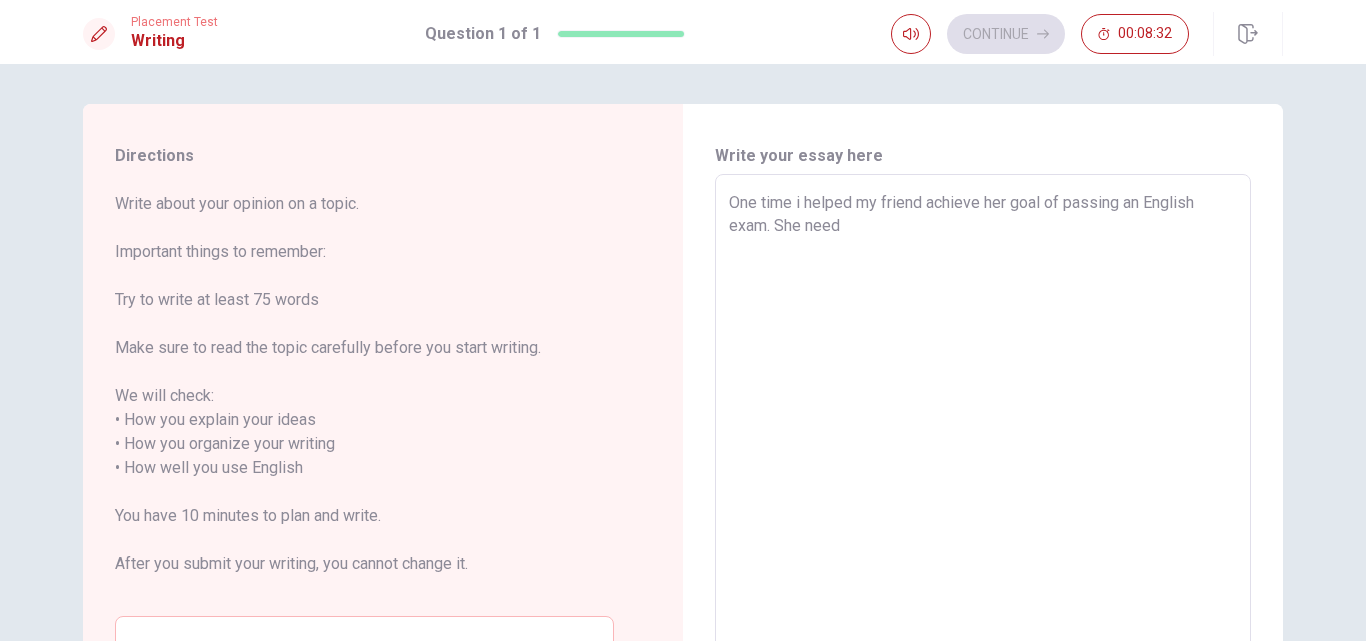 type on "One time i helped my friend achieve her goal of passing an English exam. She neede" 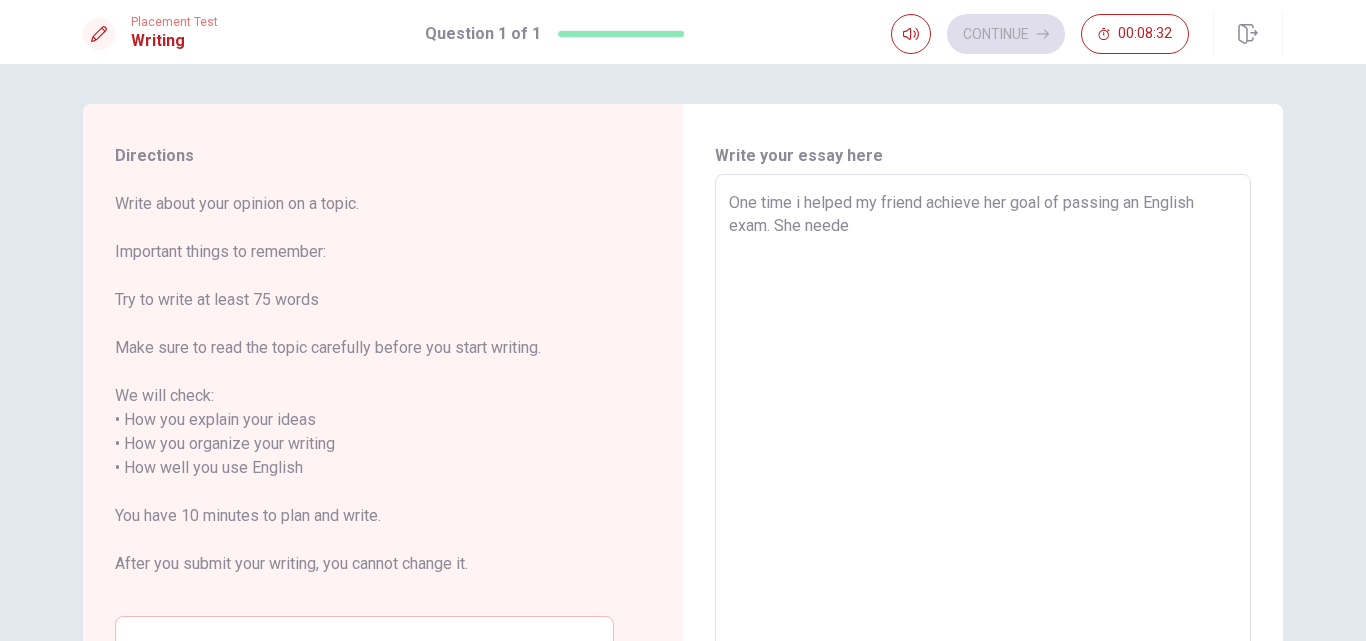 type on "x" 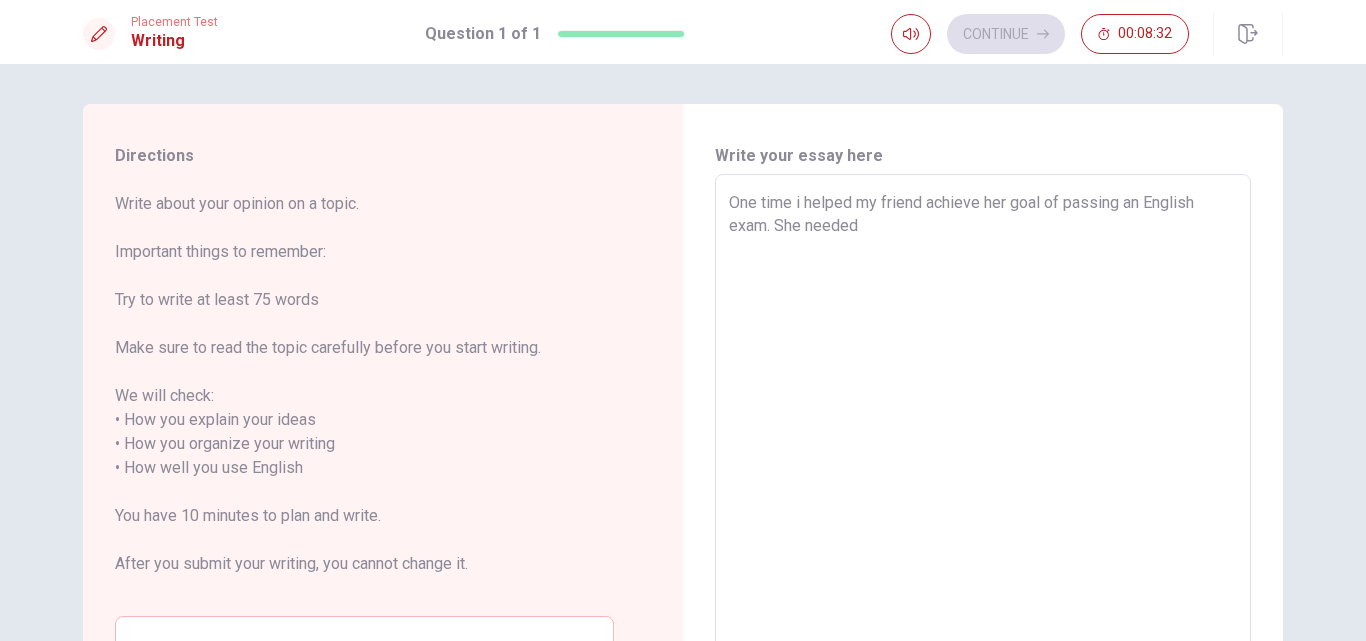 type on "x" 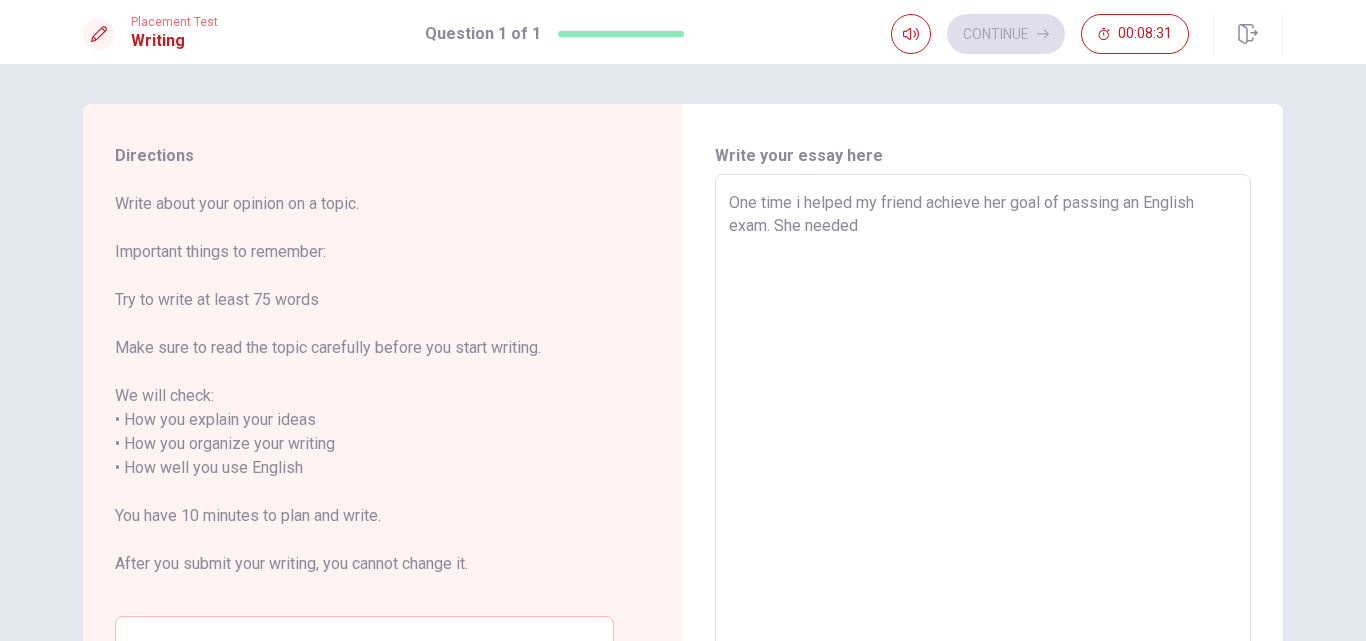 type 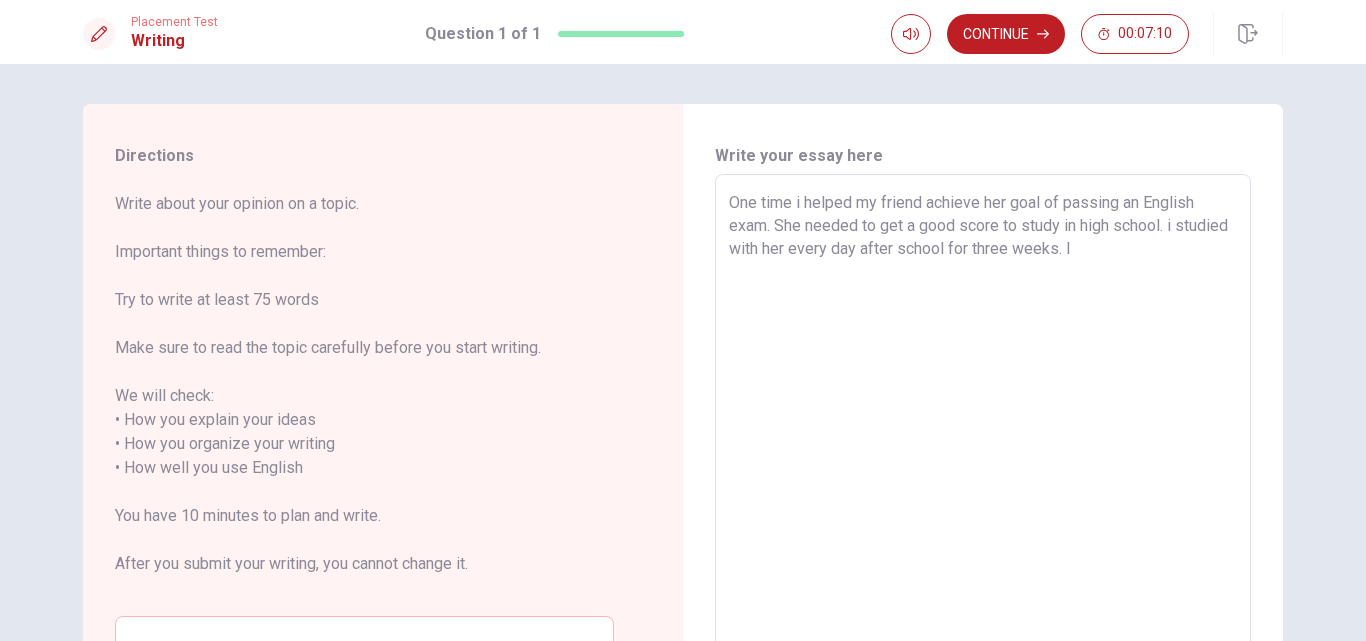 click on "One time i helped my friend achieve her goal of passing an English exam. She needed to get a good score to study in high school. i studied with her every day after school for three weeks. I" at bounding box center (983, 456) 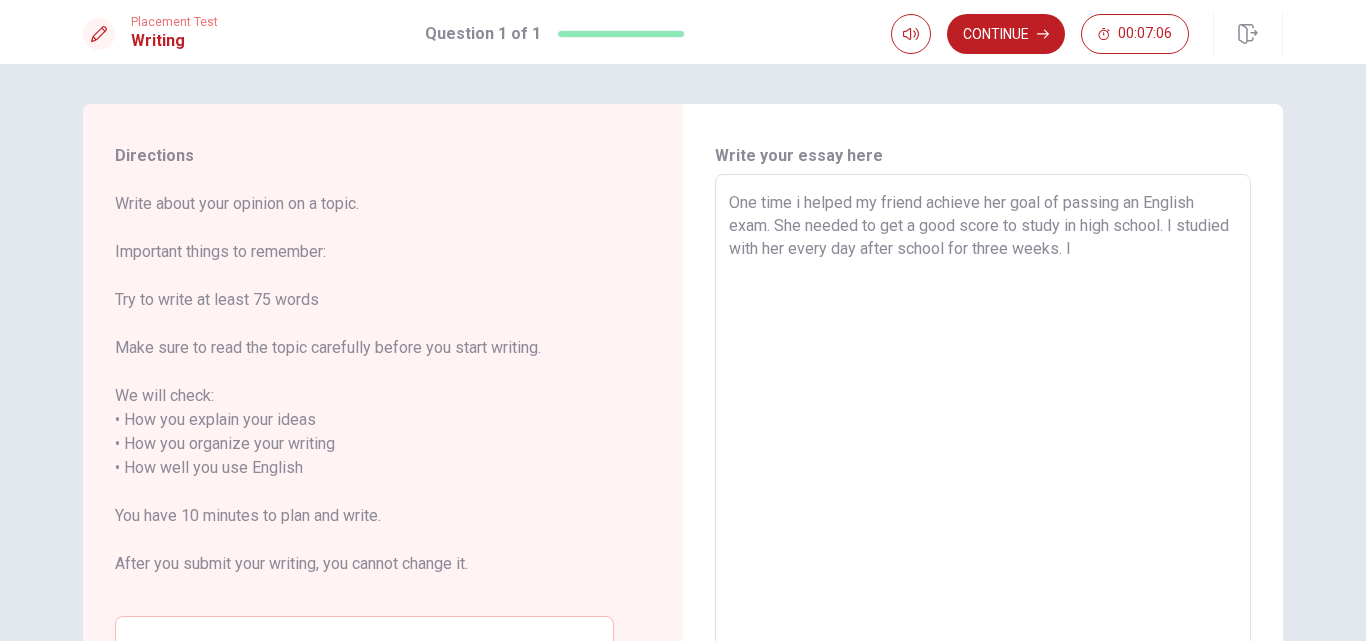 click on "One time i helped my friend achieve her goal of passing an English exam. She needed to get a good score to study in high school. I studied with her every day after school for three weeks. I" at bounding box center (983, 456) 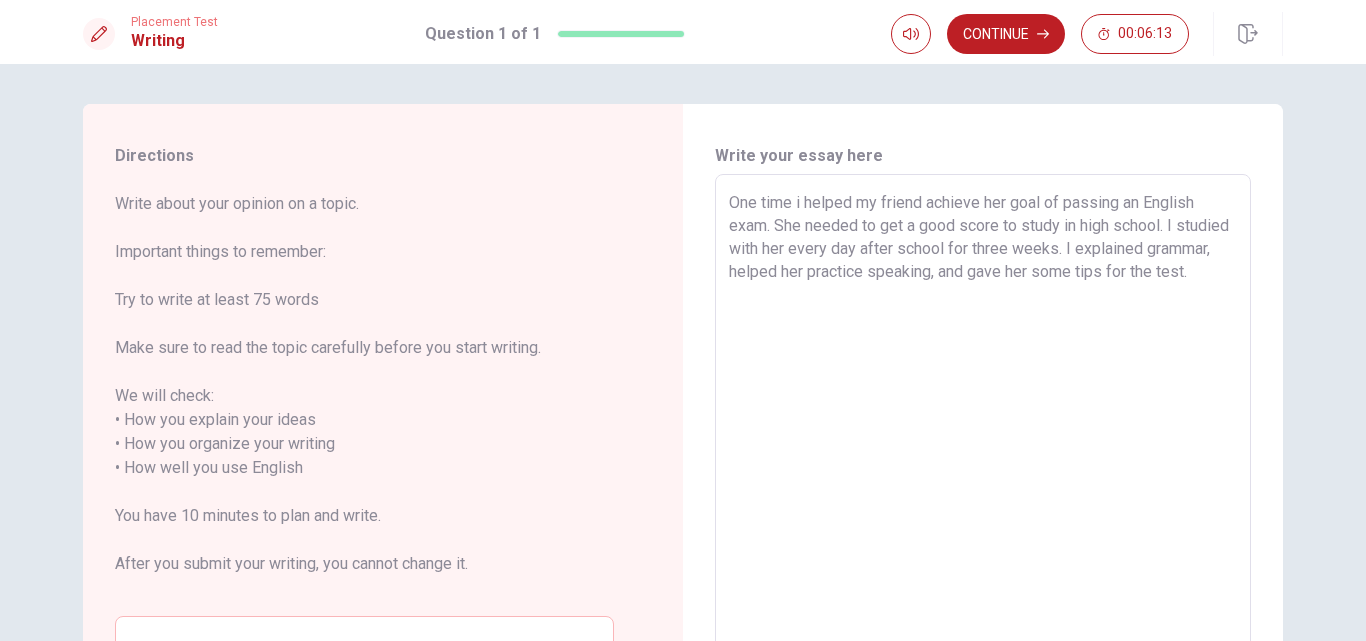 click on "One time i helped my friend achieve her goal of passing an English exam. She needed to get a good score to study in high school. I studied with her every day after school for three weeks. I explained grammar, helped her practice speaking, and gave her some tips for the test." at bounding box center (983, 456) 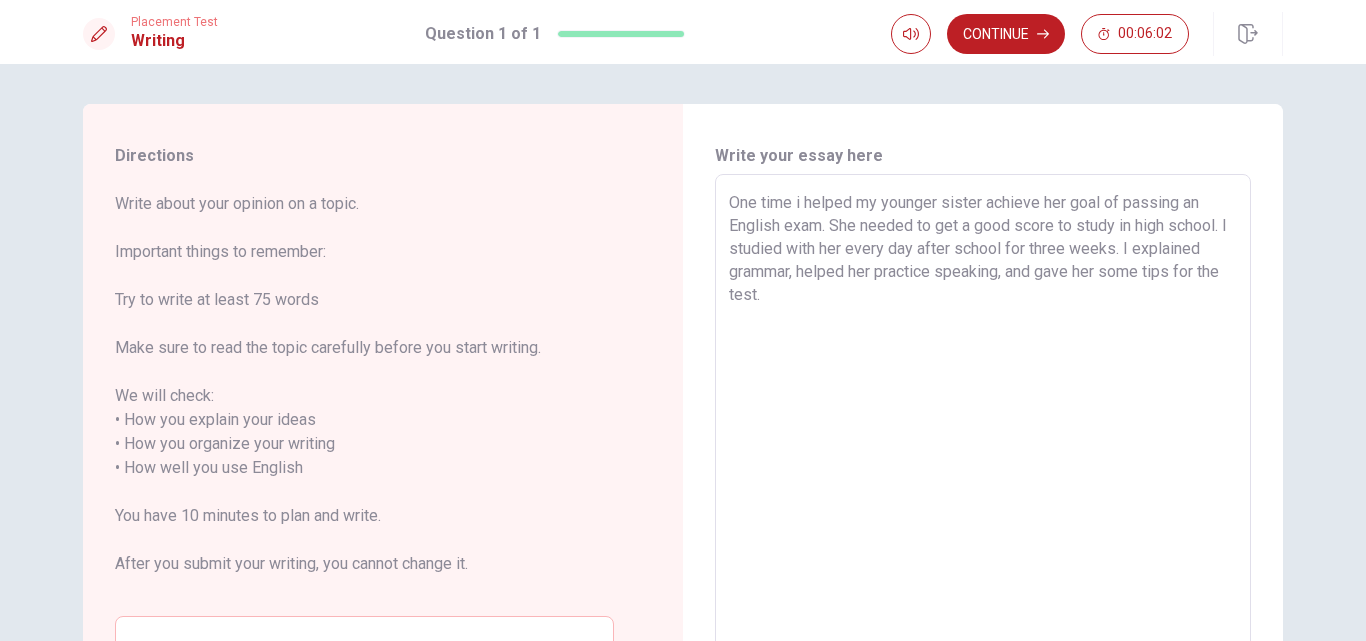 click on "One time i helped my younger sister achieve her goal of passing an English exam. She needed to get a good score to study in high school. I studied with her every day after school for three weeks. I explained grammar, helped her practice speaking, and gave her some tips for the test." at bounding box center [983, 456] 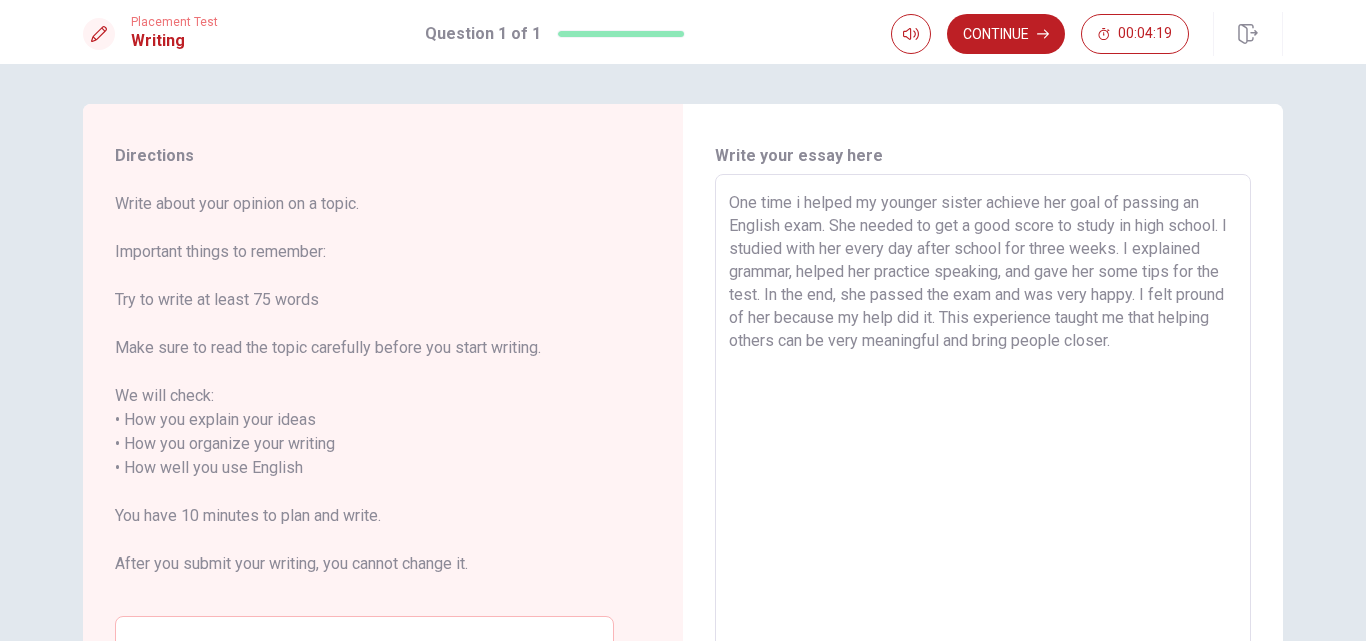click on "One time i helped my younger sister achieve her goal of passing an English exam. She needed to get a good score to study in high school. I studied with her every day after school for three weeks. I explained grammar, helped her practice speaking, and gave her some tips for the test. In the end, she passed the exam and was very happy. I felt pround of her because my help did it. This experience taught me that helping others can be very meaningful and bring people closer." at bounding box center (983, 456) 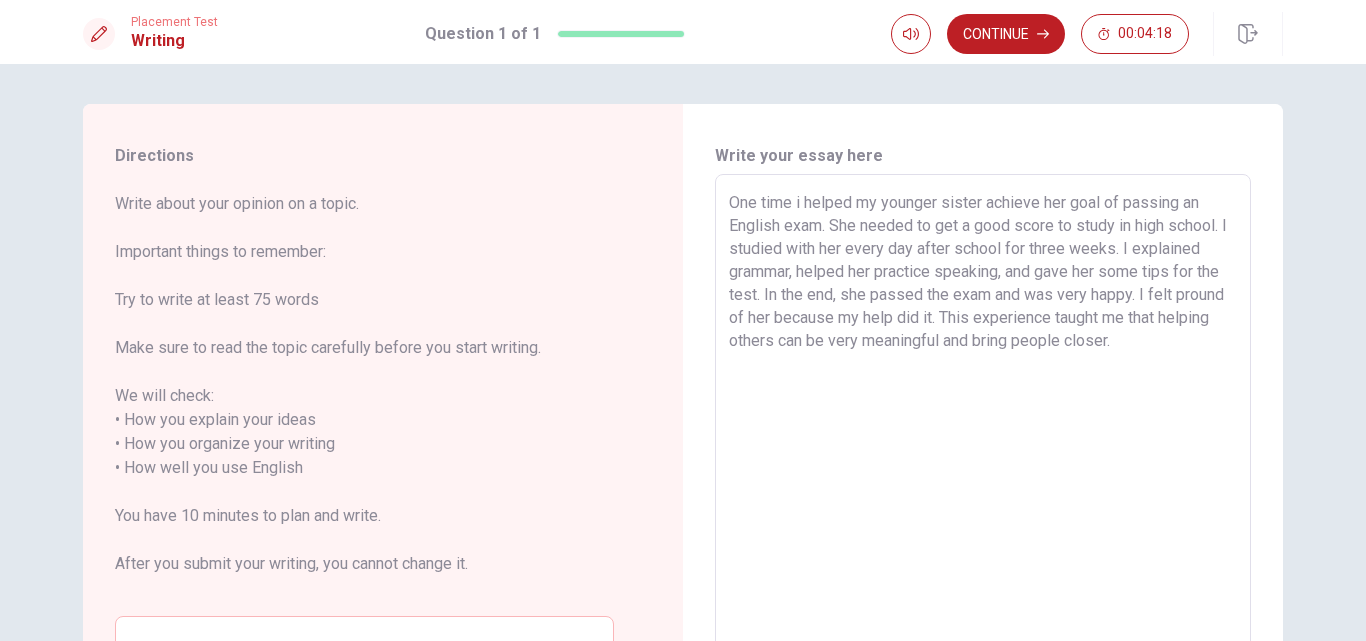 click on "One time i helped my younger sister achieve her goal of passing an English exam. She needed to get a good score to study in high school. I studied with her every day after school for three weeks. I explained grammar, helped her practice speaking, and gave her some tips for the test. In the end, she passed the exam and was very happy. I felt pround of her because my help did it. This experience taught me that helping others can be very meaningful and bring people closer." at bounding box center (983, 456) 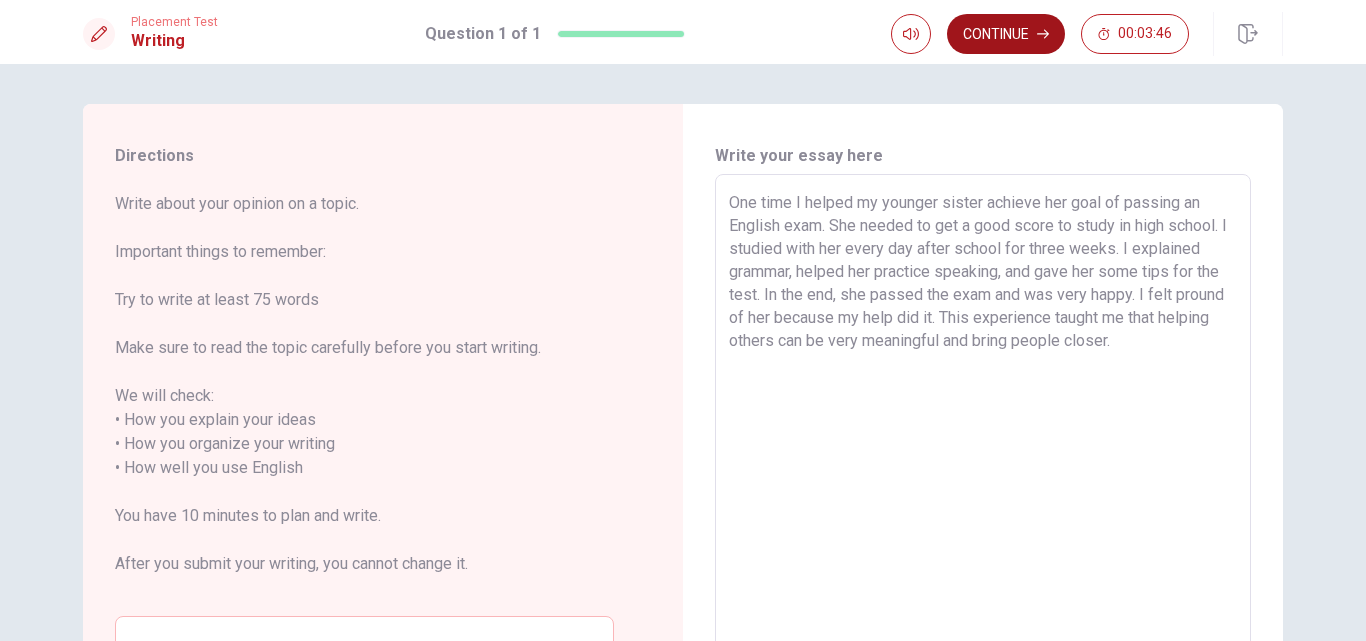 click on "Continue" at bounding box center [1006, 34] 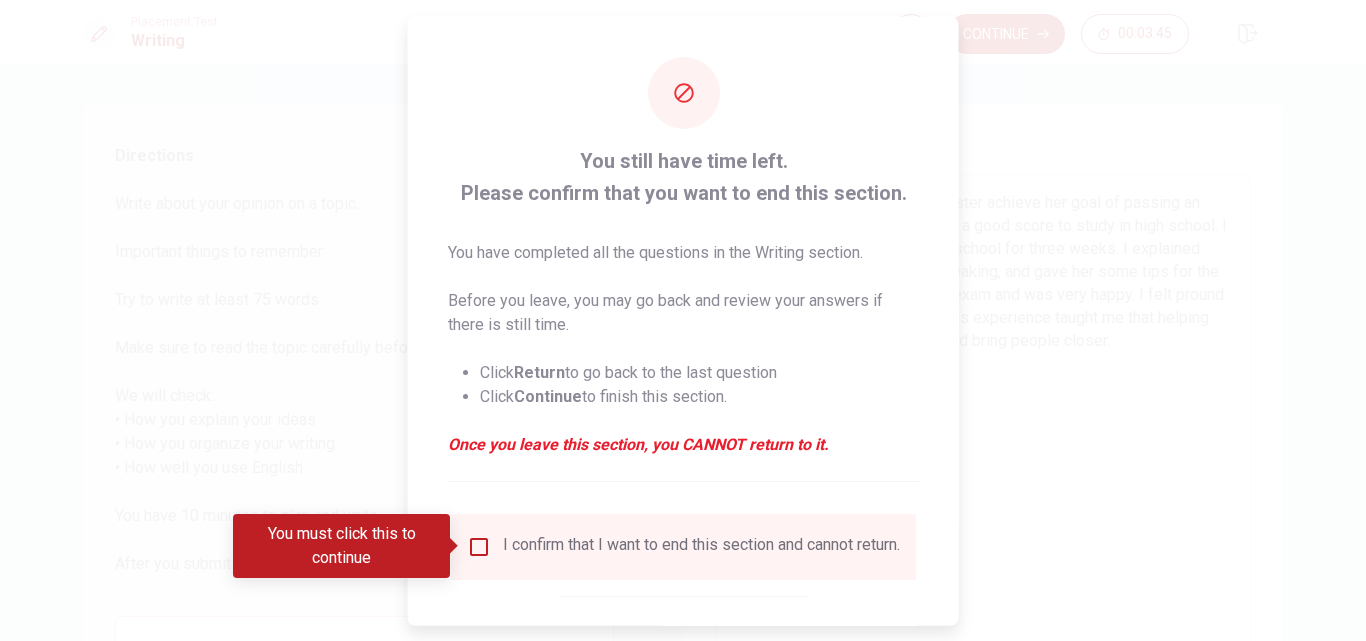 click at bounding box center [479, 546] 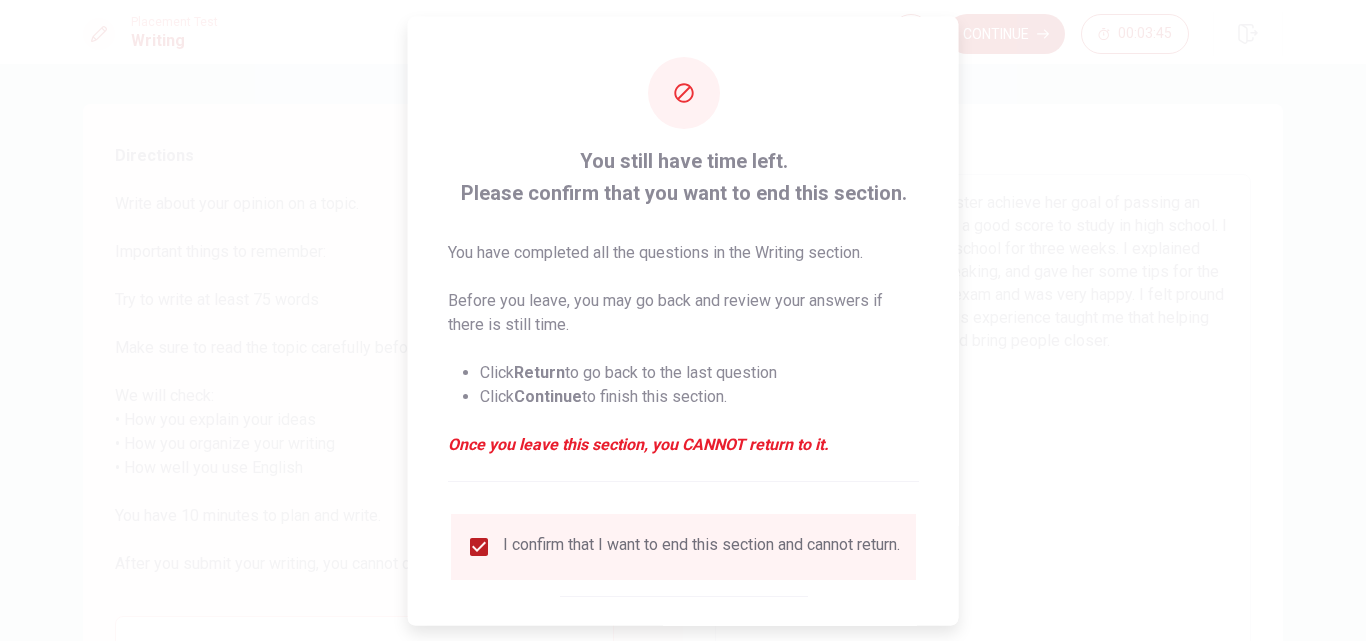 scroll, scrollTop: 105, scrollLeft: 0, axis: vertical 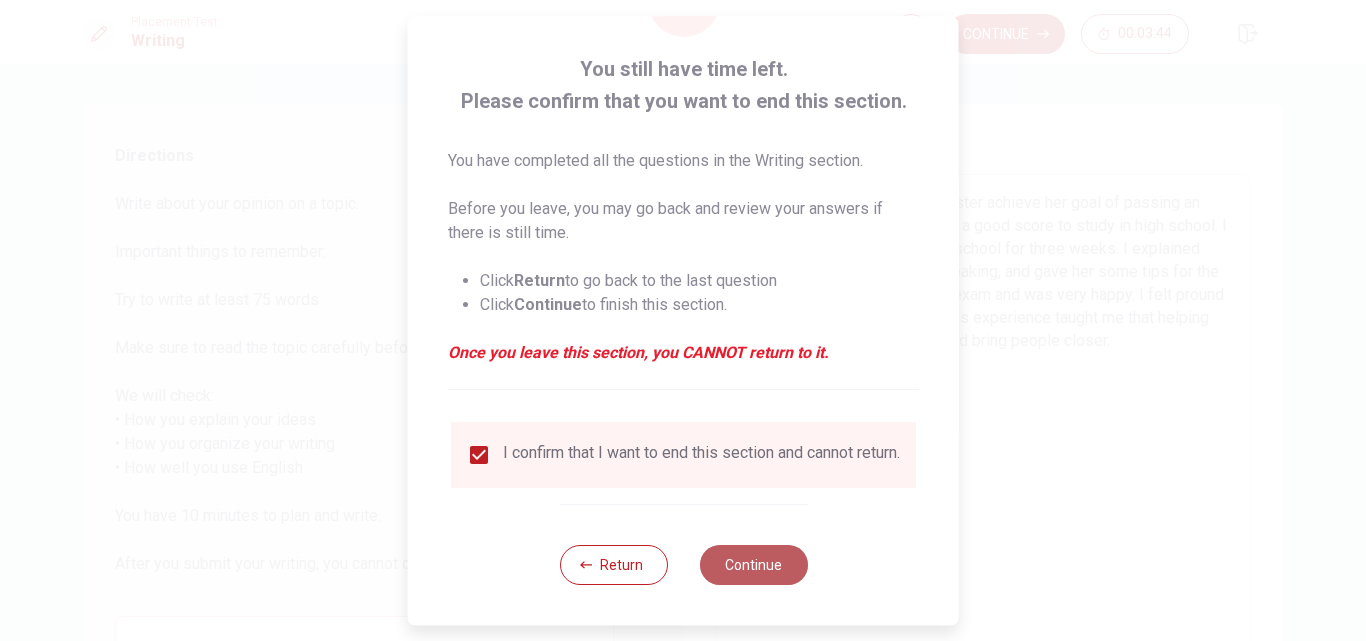 click on "Continue" at bounding box center [753, 565] 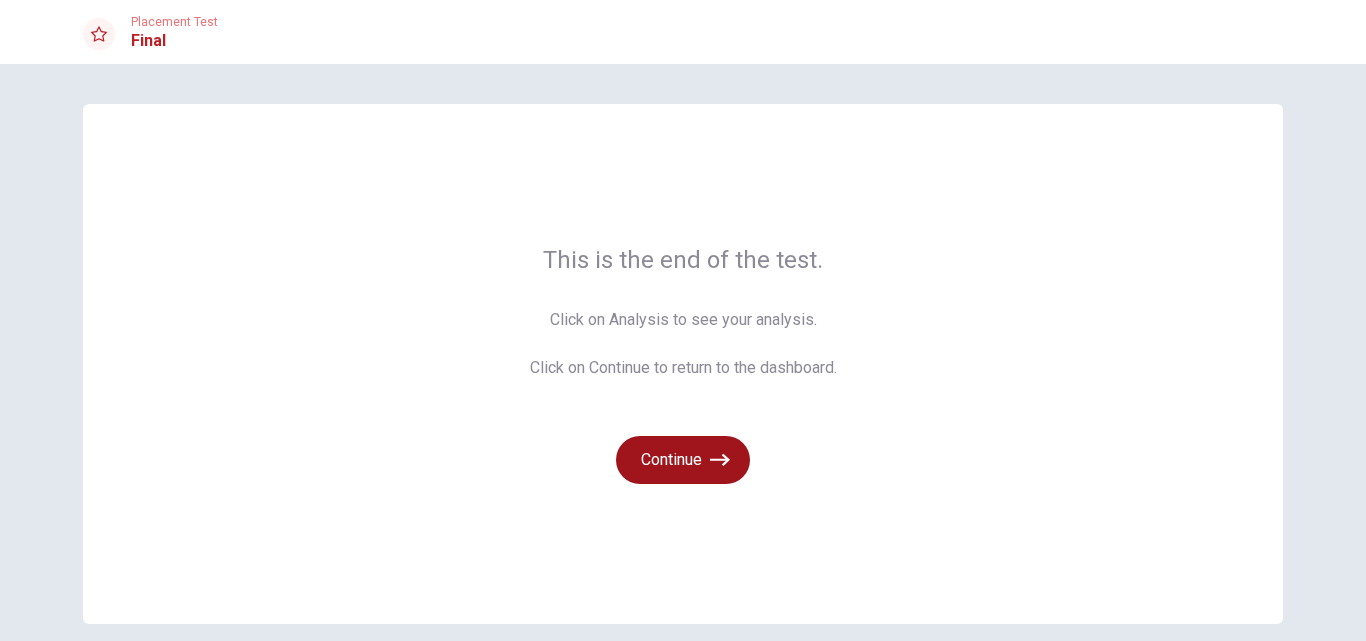 click 